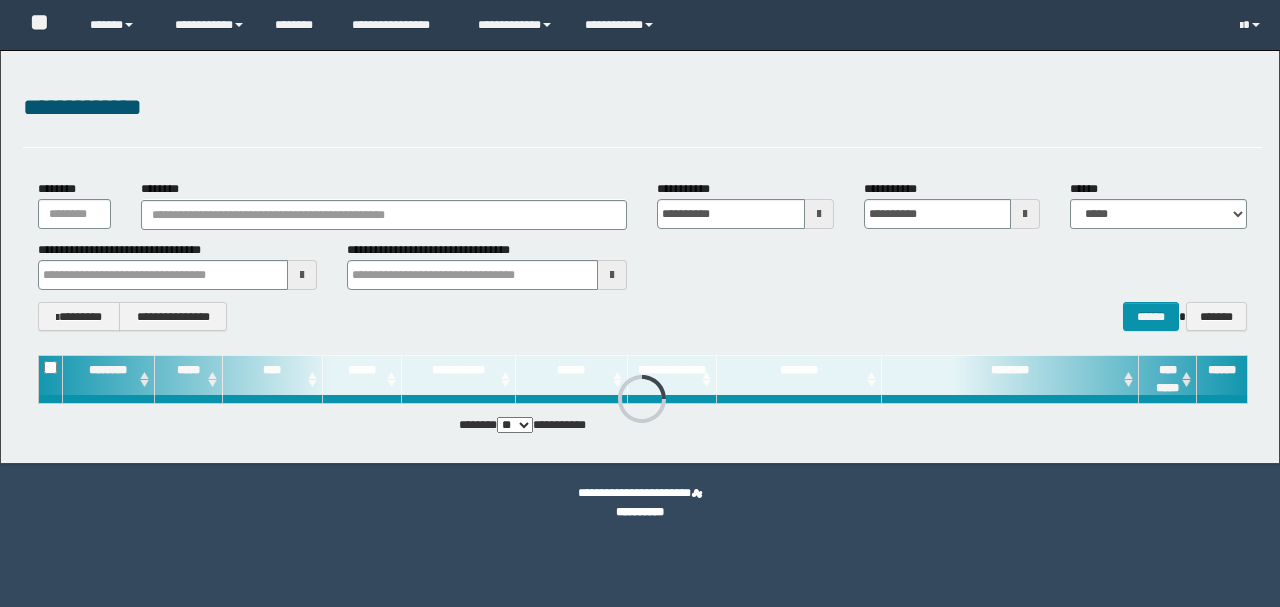 scroll, scrollTop: 0, scrollLeft: 0, axis: both 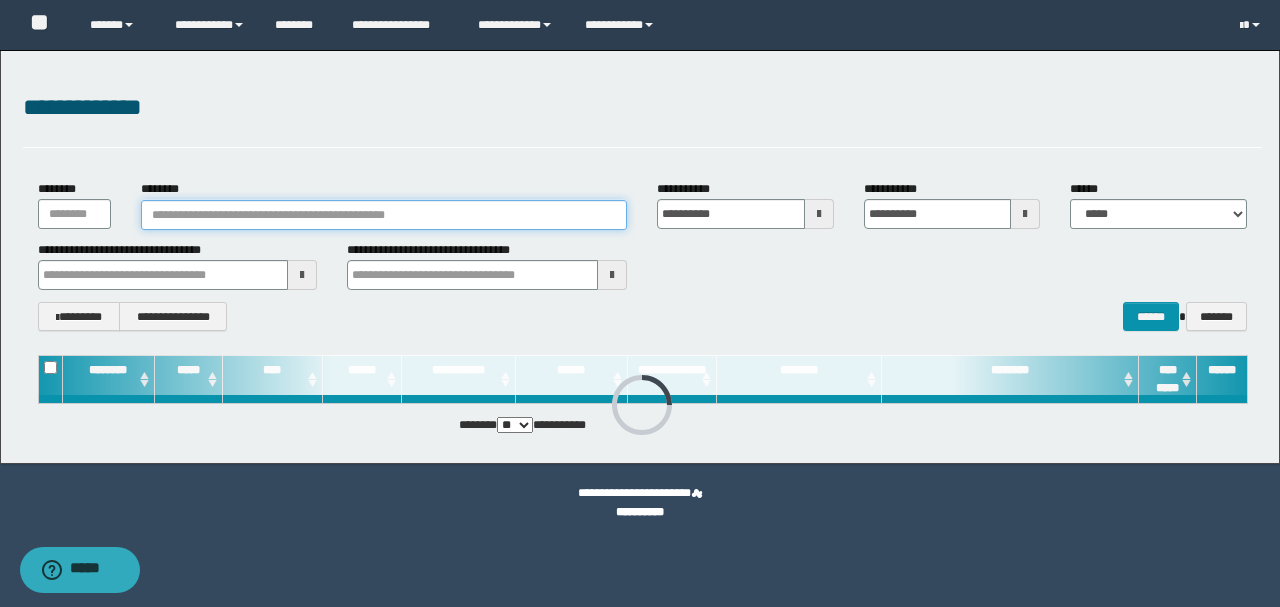 click on "********" at bounding box center (384, 215) 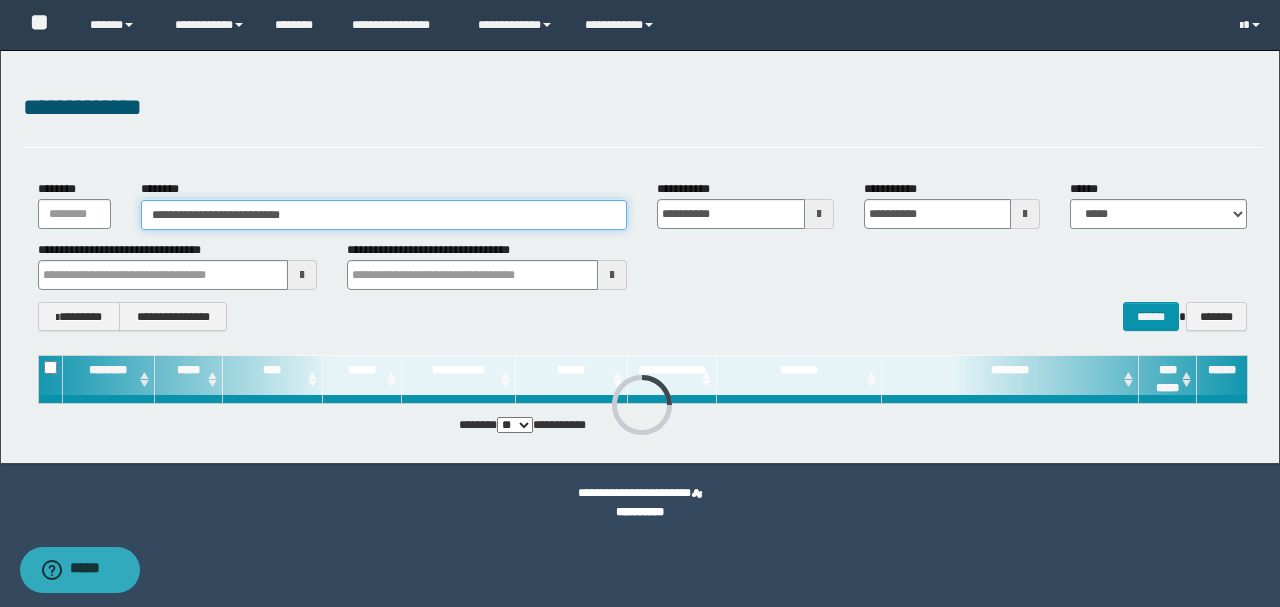 type on "**********" 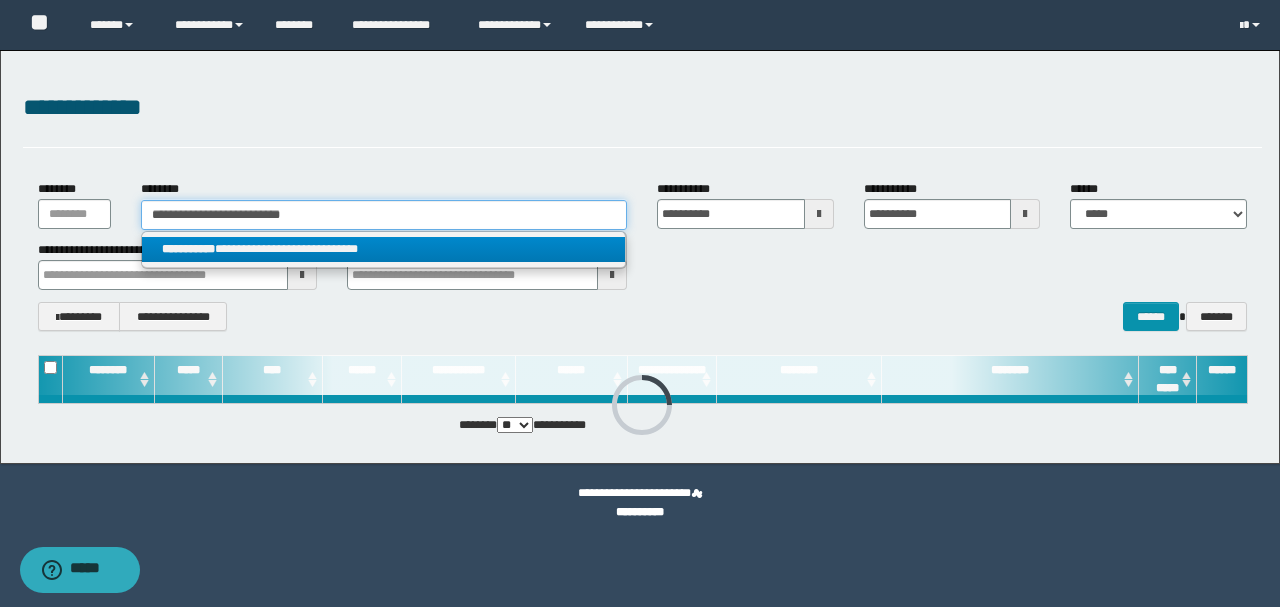 type on "**********" 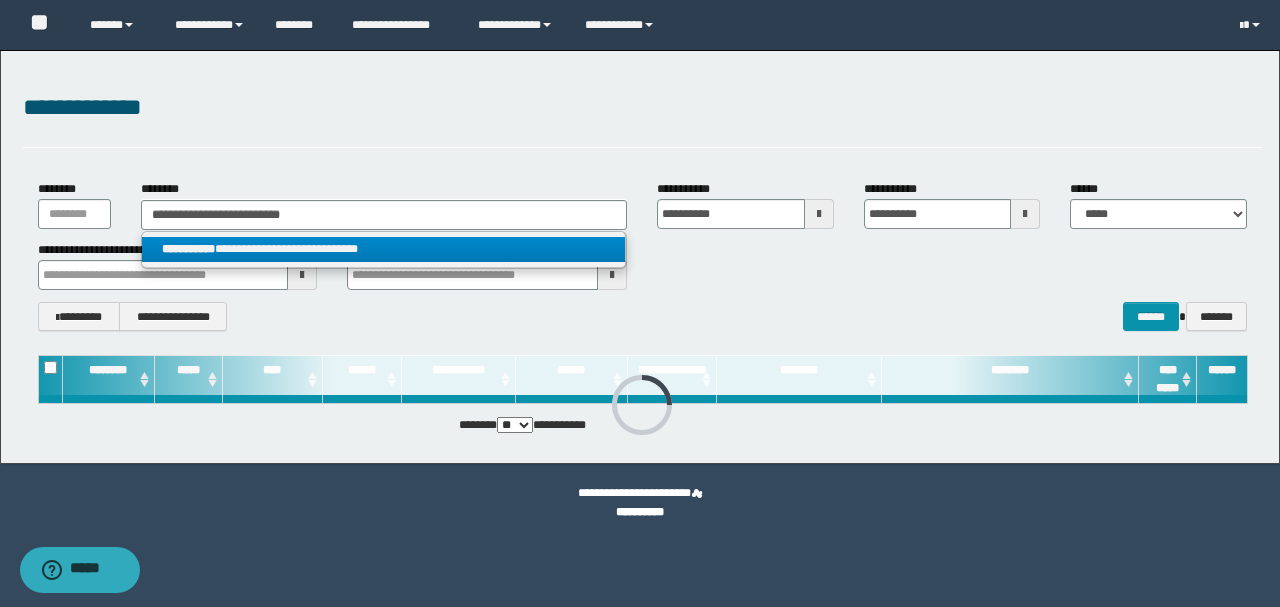 click on "**********" at bounding box center (384, 249) 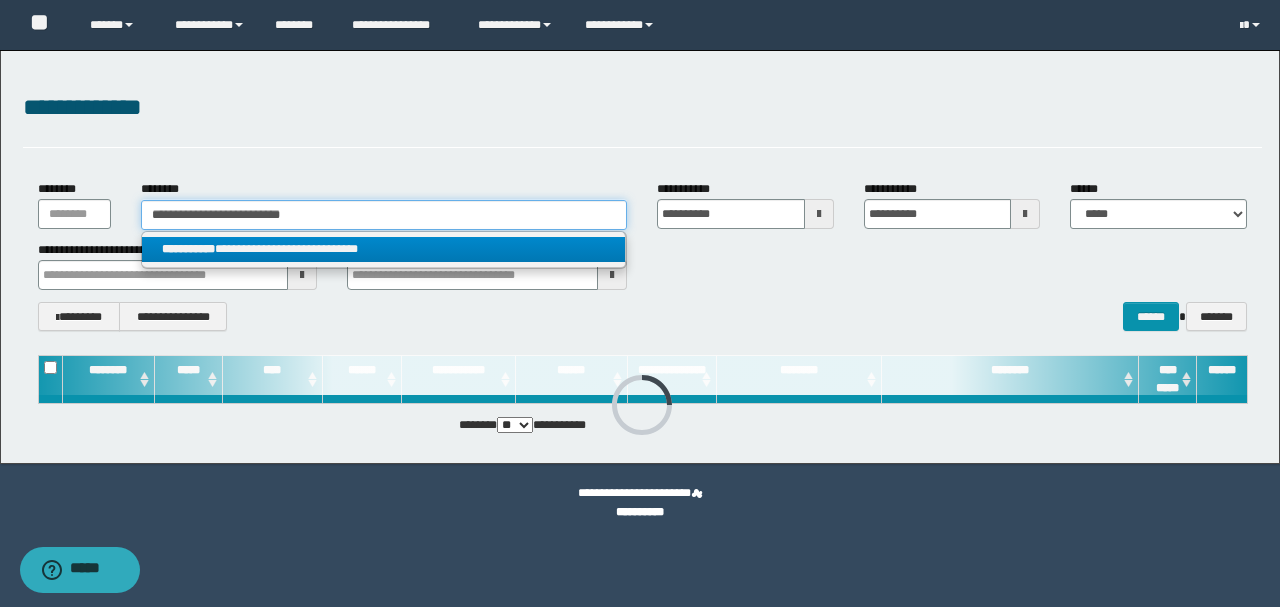 type 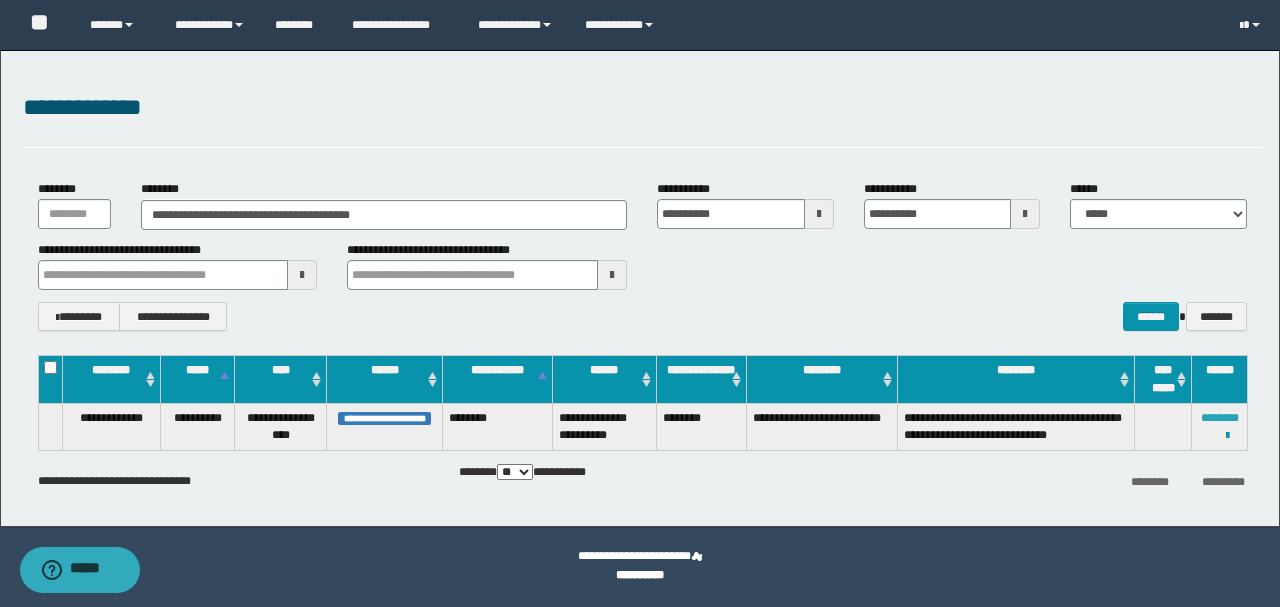 click on "********" at bounding box center (1220, 418) 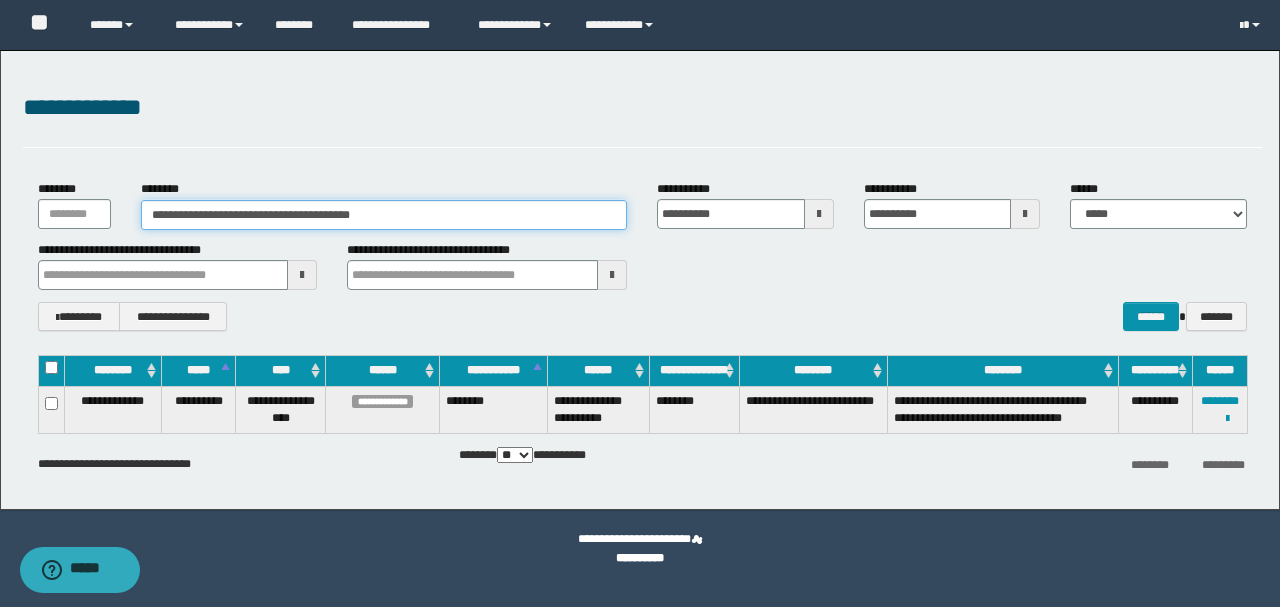 drag, startPoint x: 416, startPoint y: 210, endPoint x: 0, endPoint y: 190, distance: 416.4805 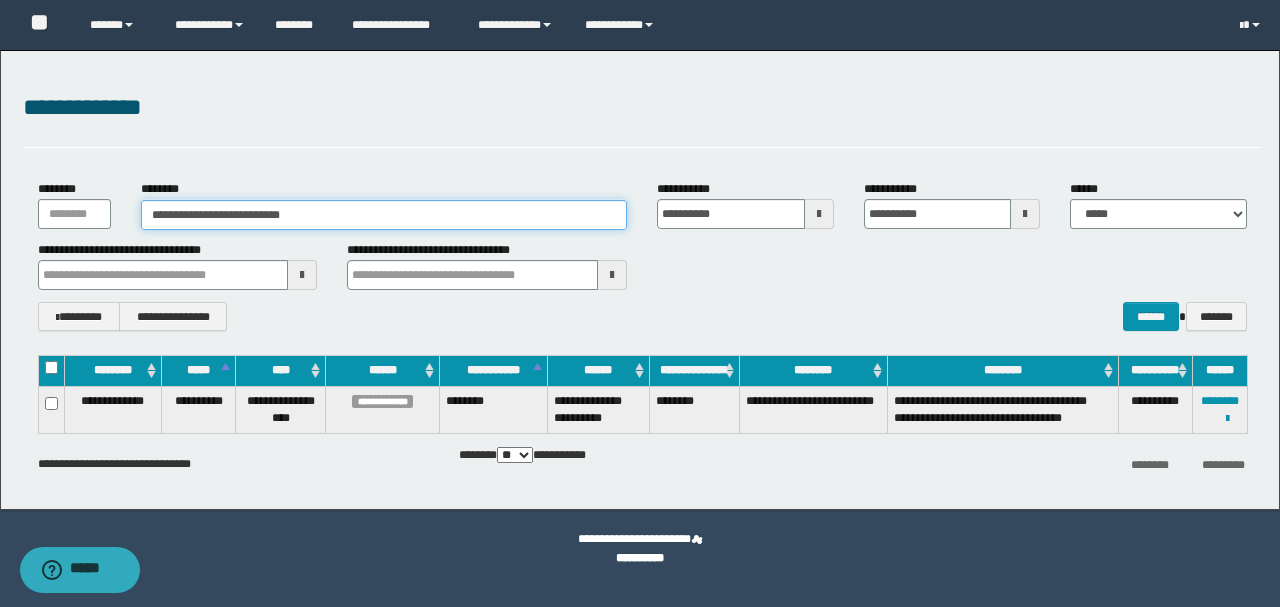 type on "**********" 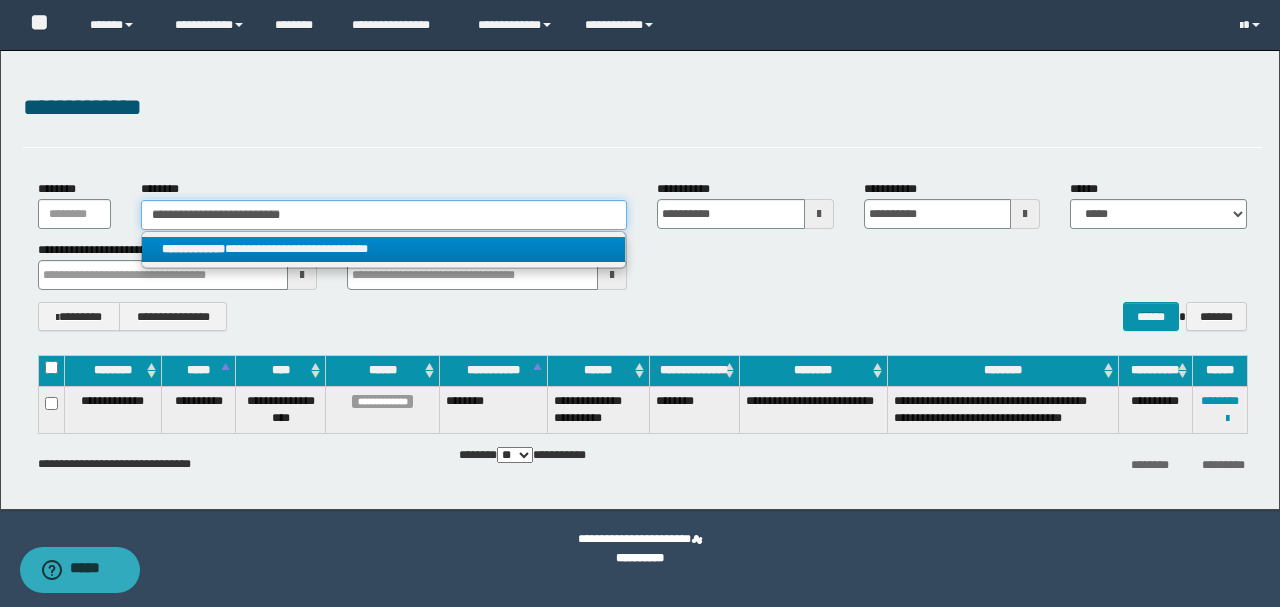 type on "**********" 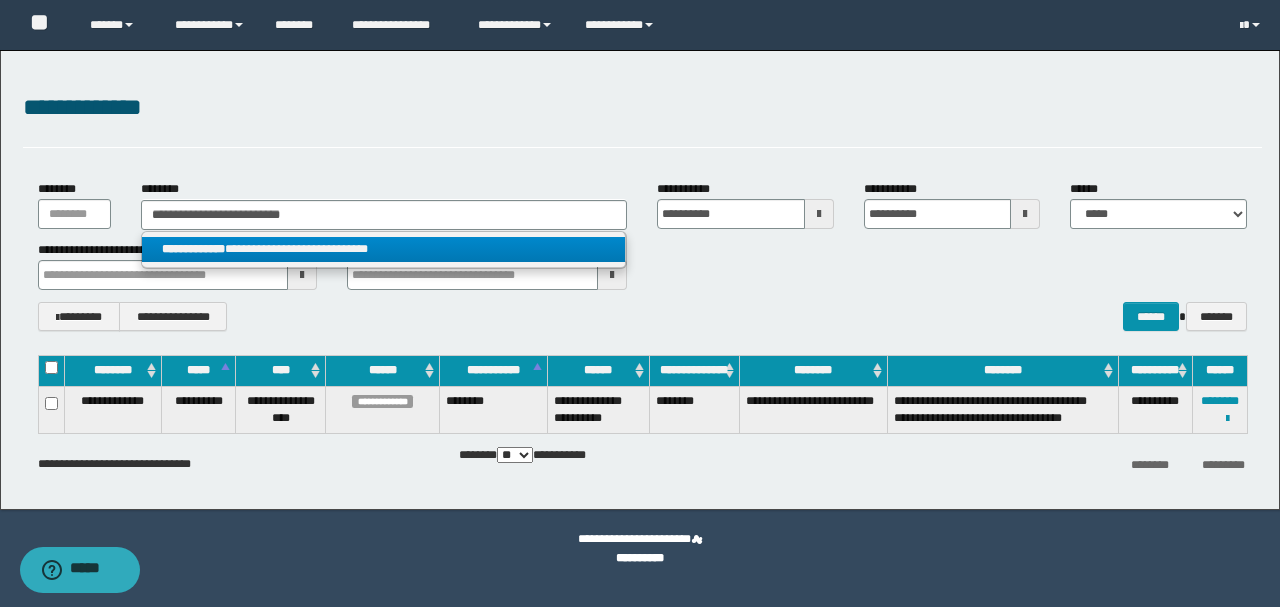 click on "**********" at bounding box center (384, 249) 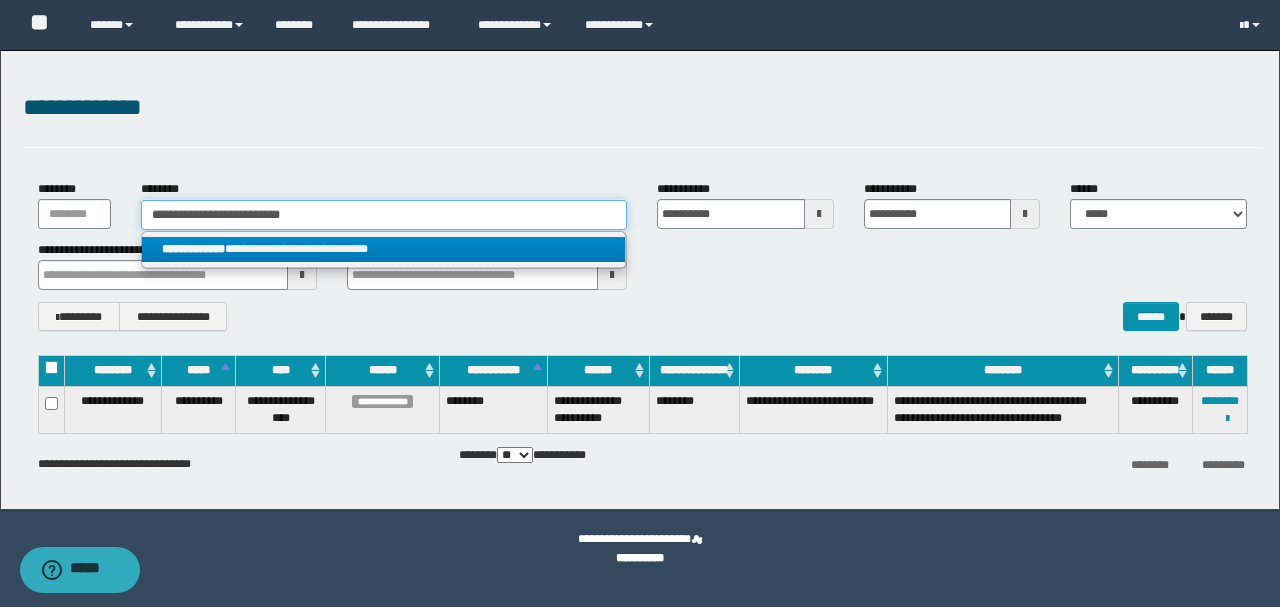 type 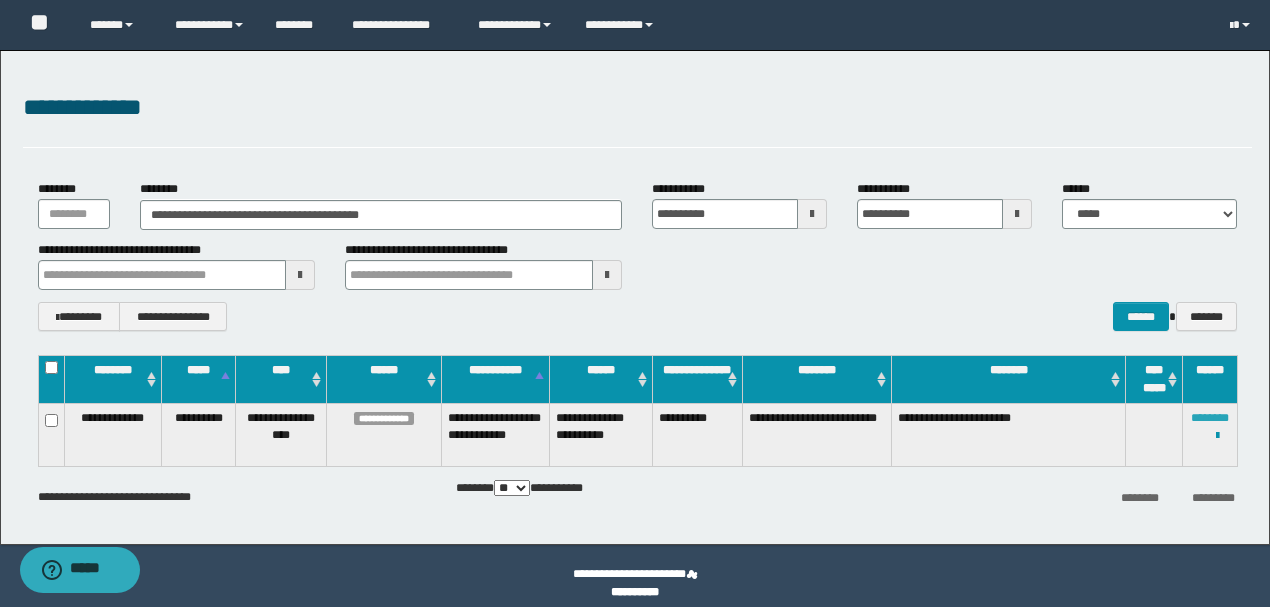 click on "********" at bounding box center (1210, 418) 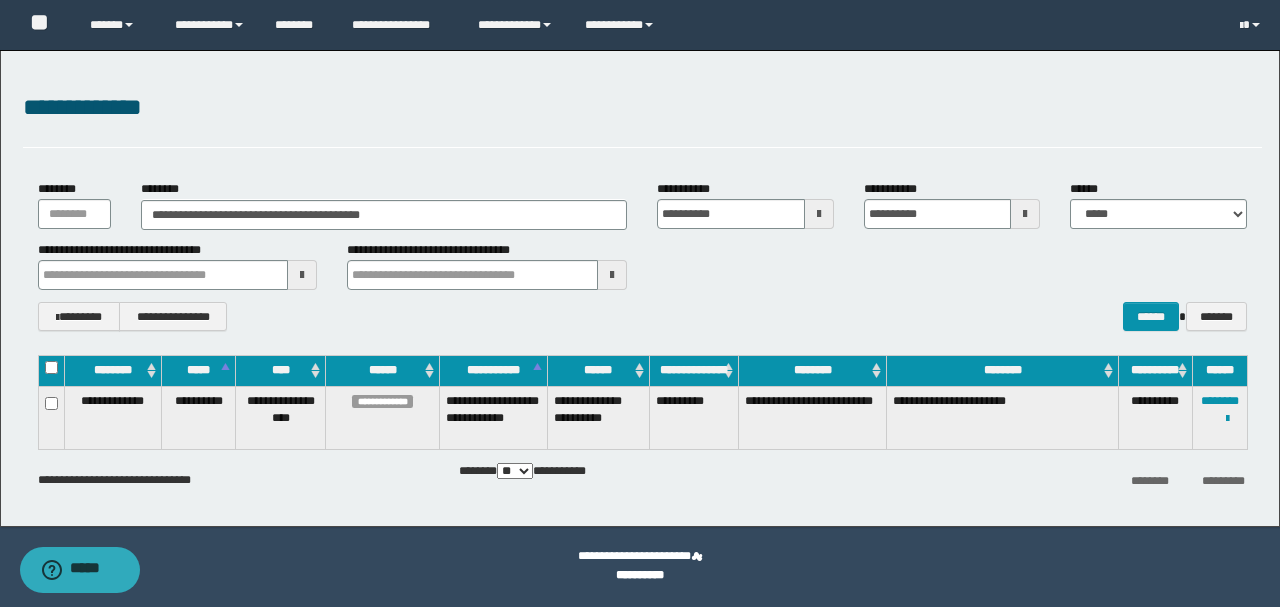 click on "**********" at bounding box center (642, 265) 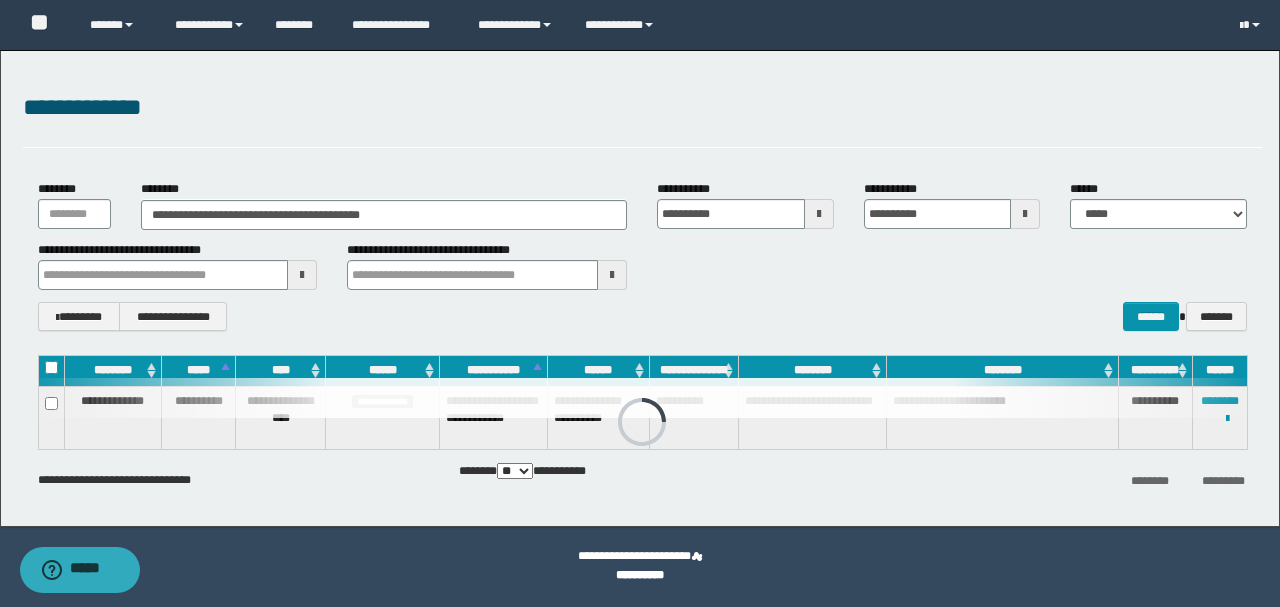 click on "**********" at bounding box center (640, 288) 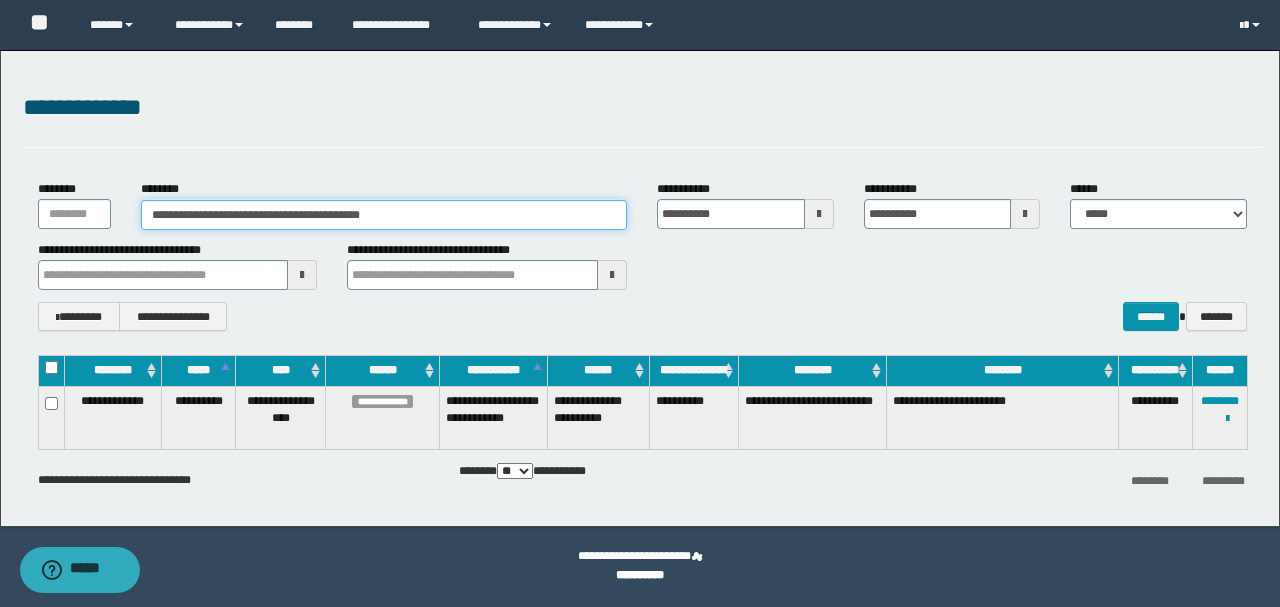 drag, startPoint x: 447, startPoint y: 212, endPoint x: 0, endPoint y: 200, distance: 447.16104 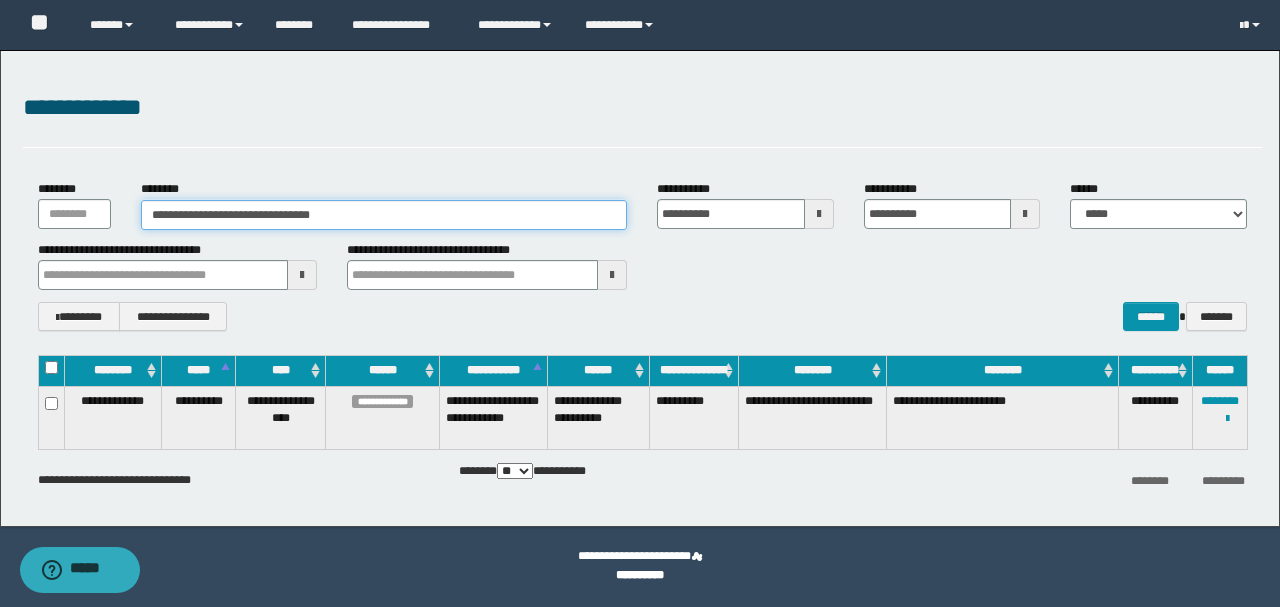 type on "**********" 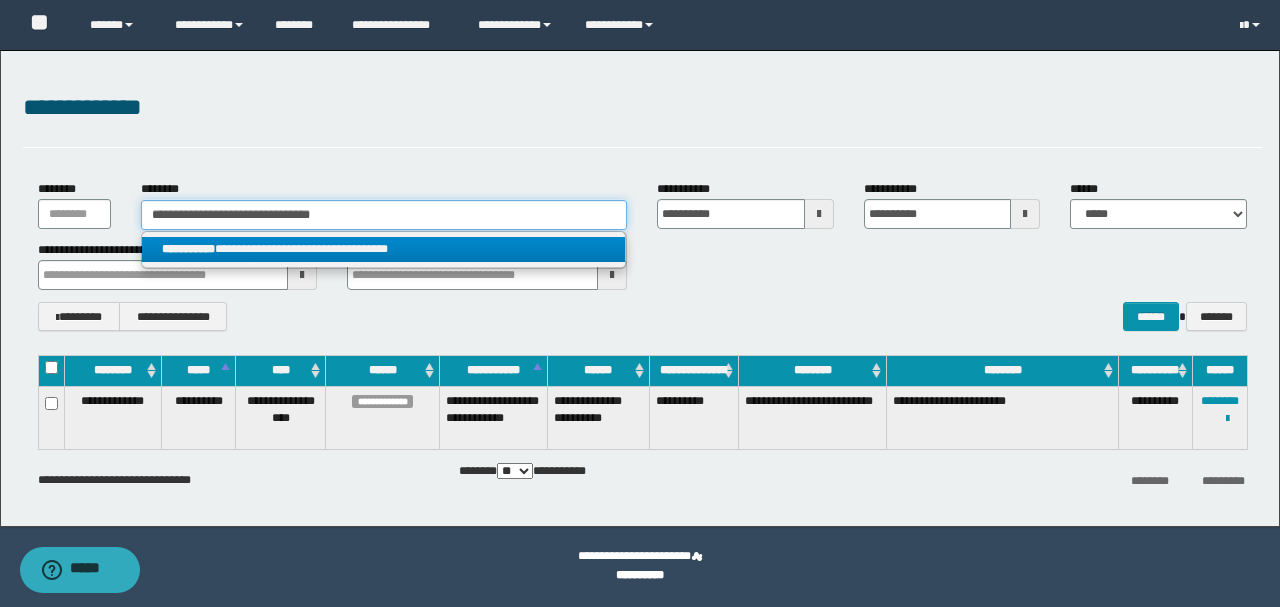 type on "**********" 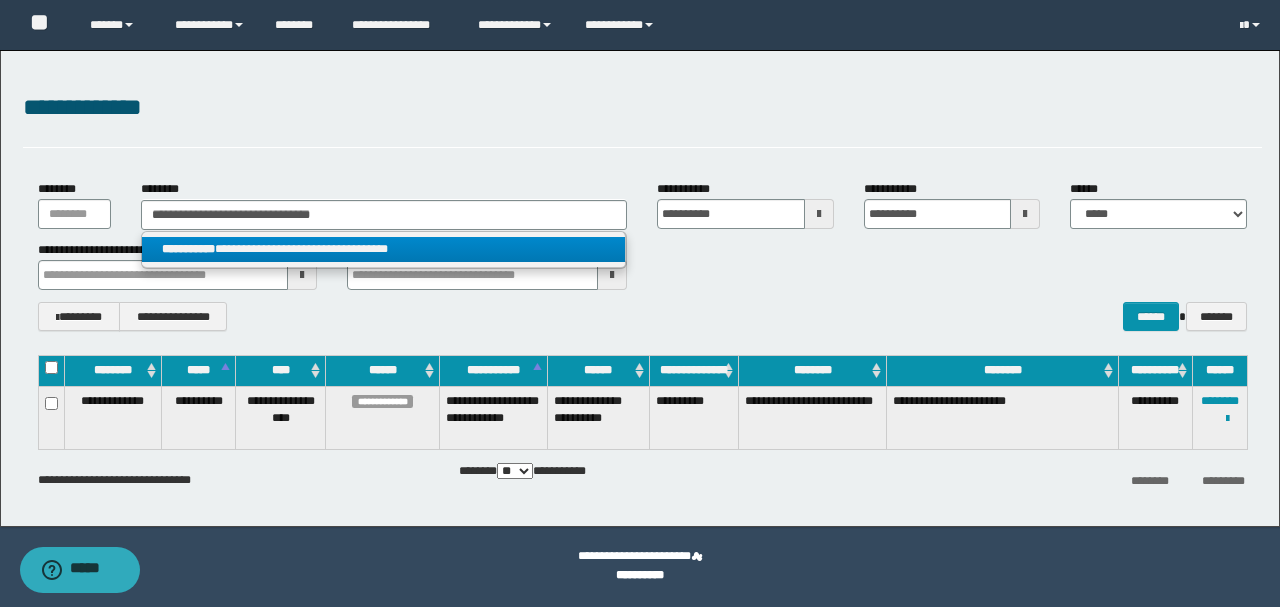click on "**********" at bounding box center [384, 249] 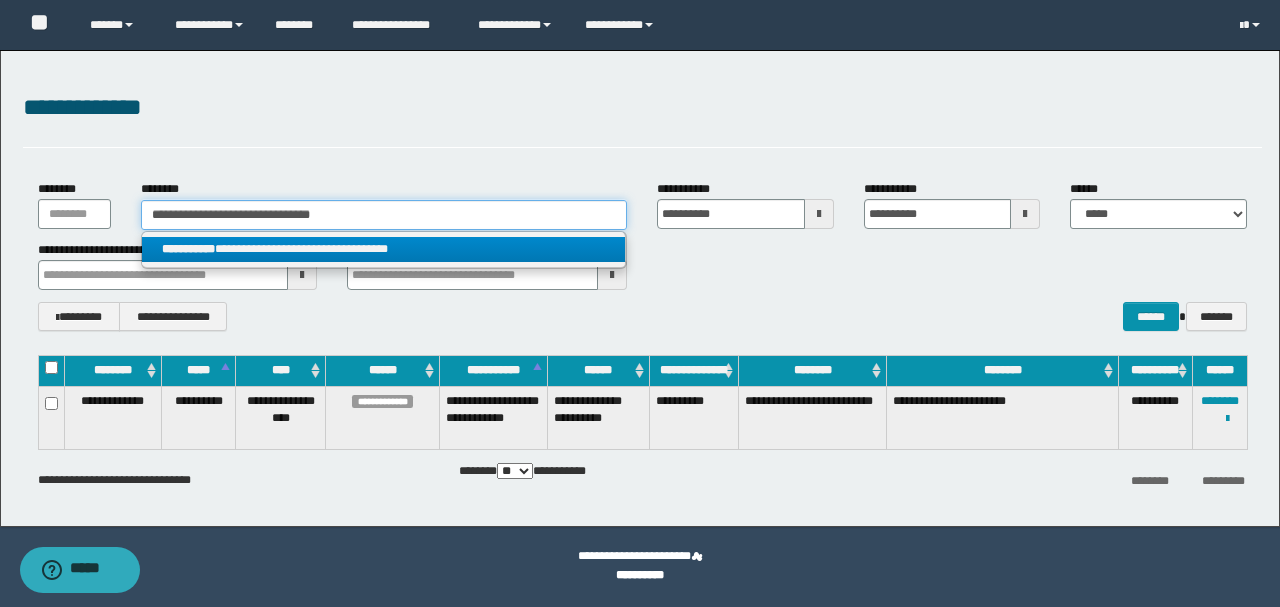 type 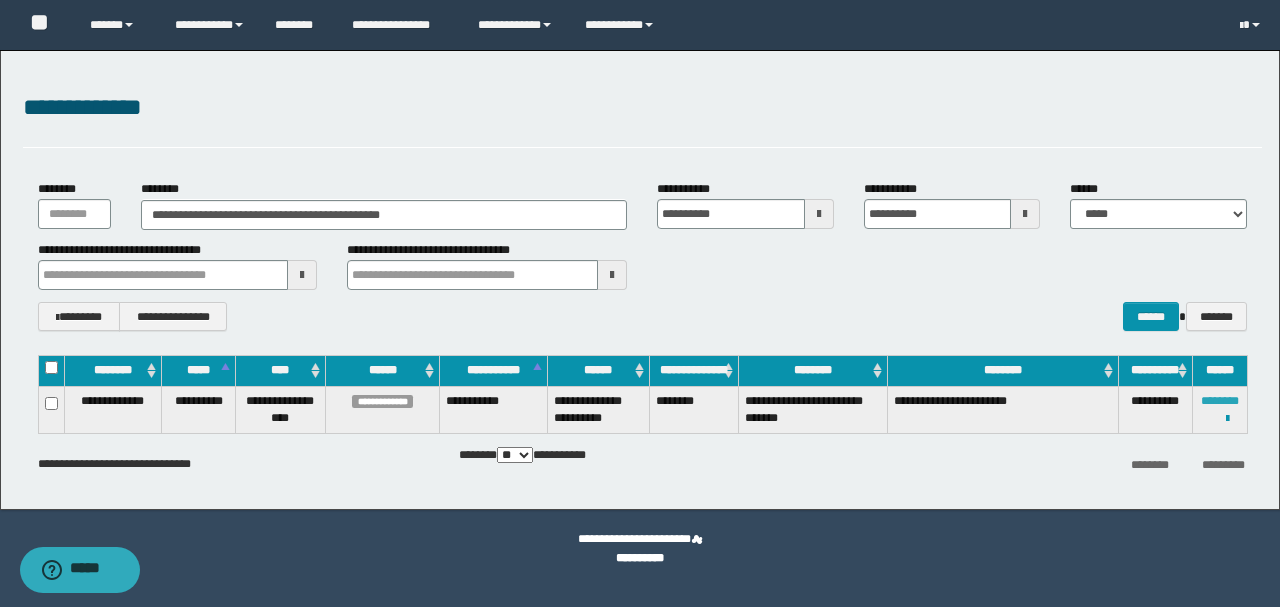 click on "********" at bounding box center (1220, 401) 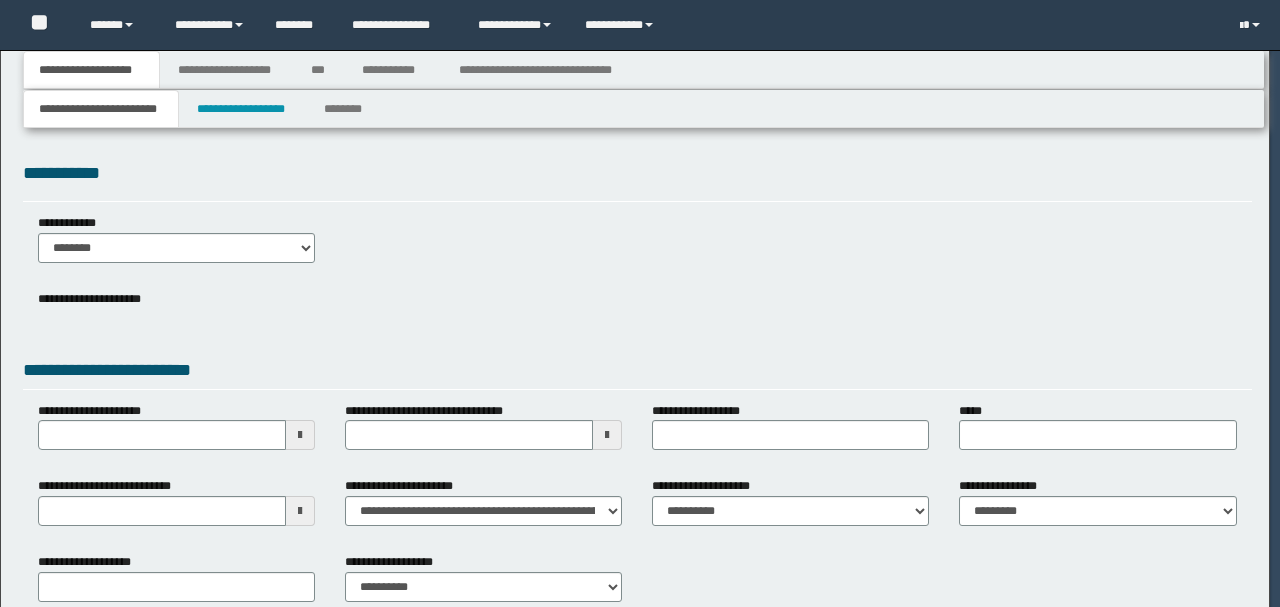 scroll, scrollTop: 0, scrollLeft: 0, axis: both 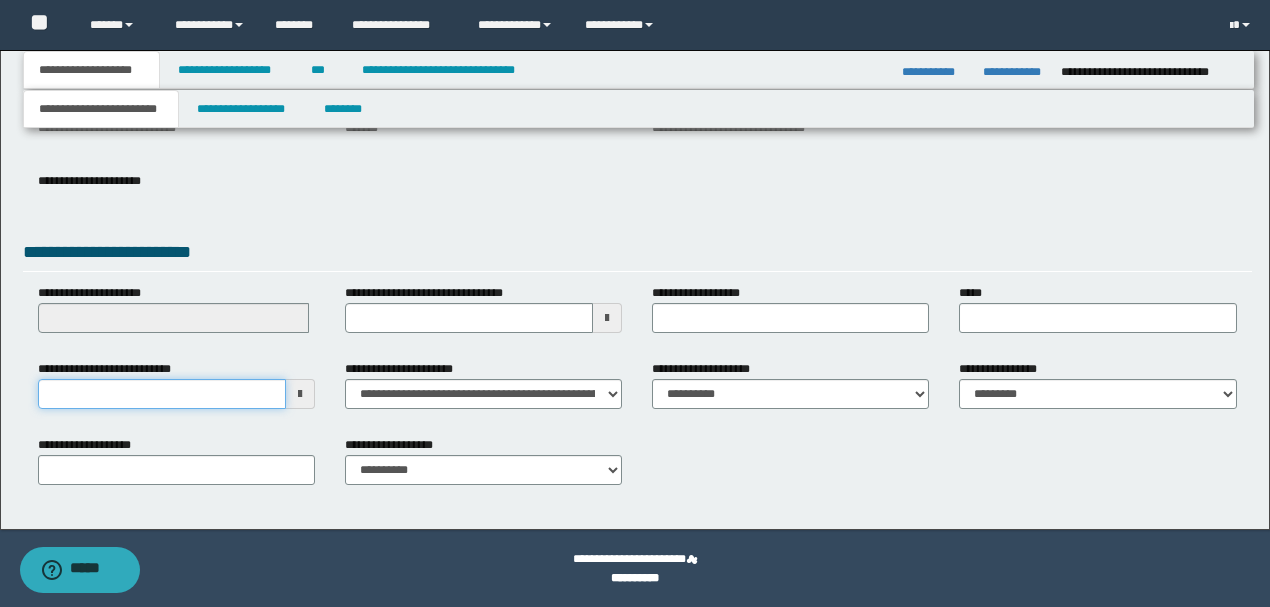 click on "**********" at bounding box center (162, 394) 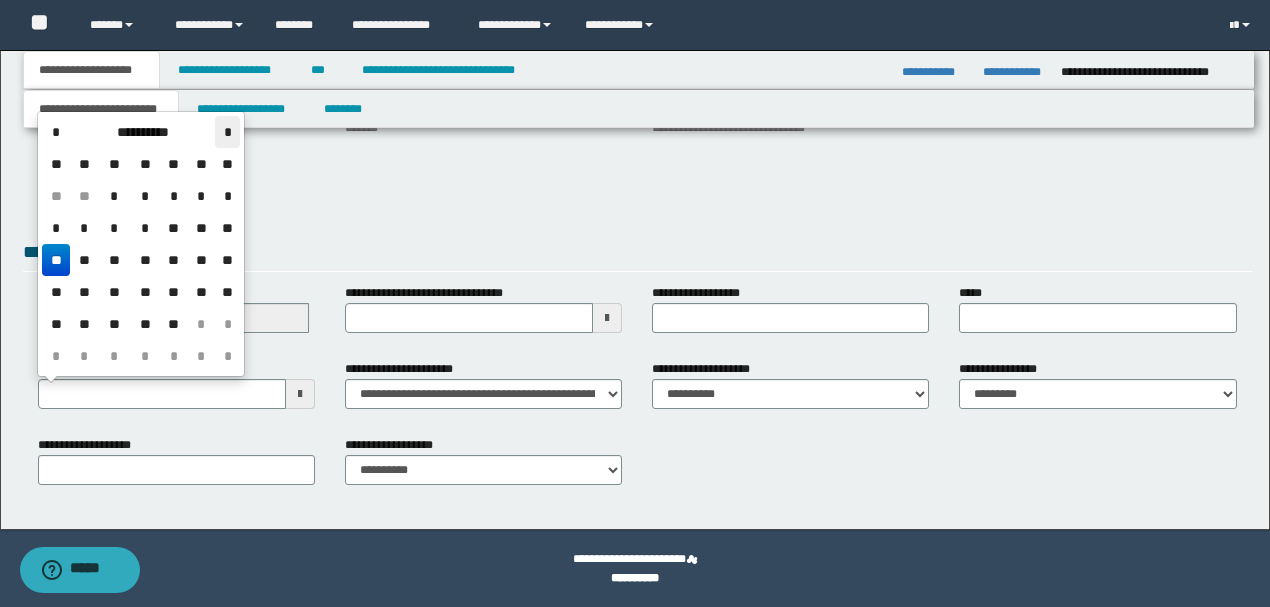 click on "*" at bounding box center (227, 132) 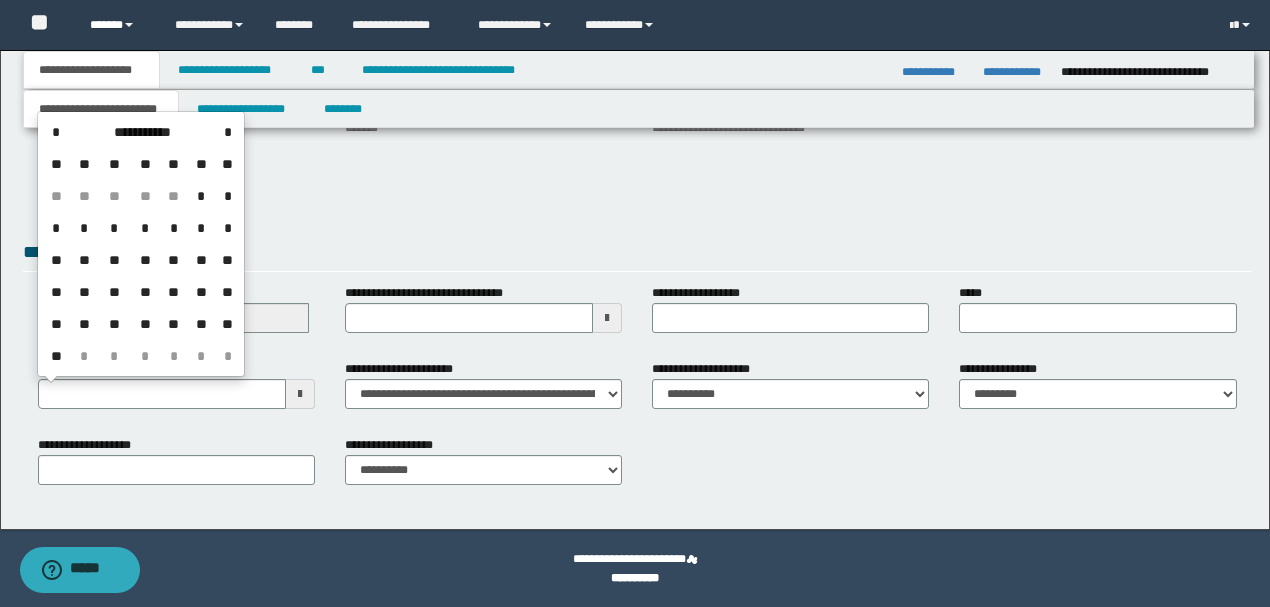 drag, startPoint x: 91, startPoint y: 292, endPoint x: 136, endPoint y: 21, distance: 274.71075 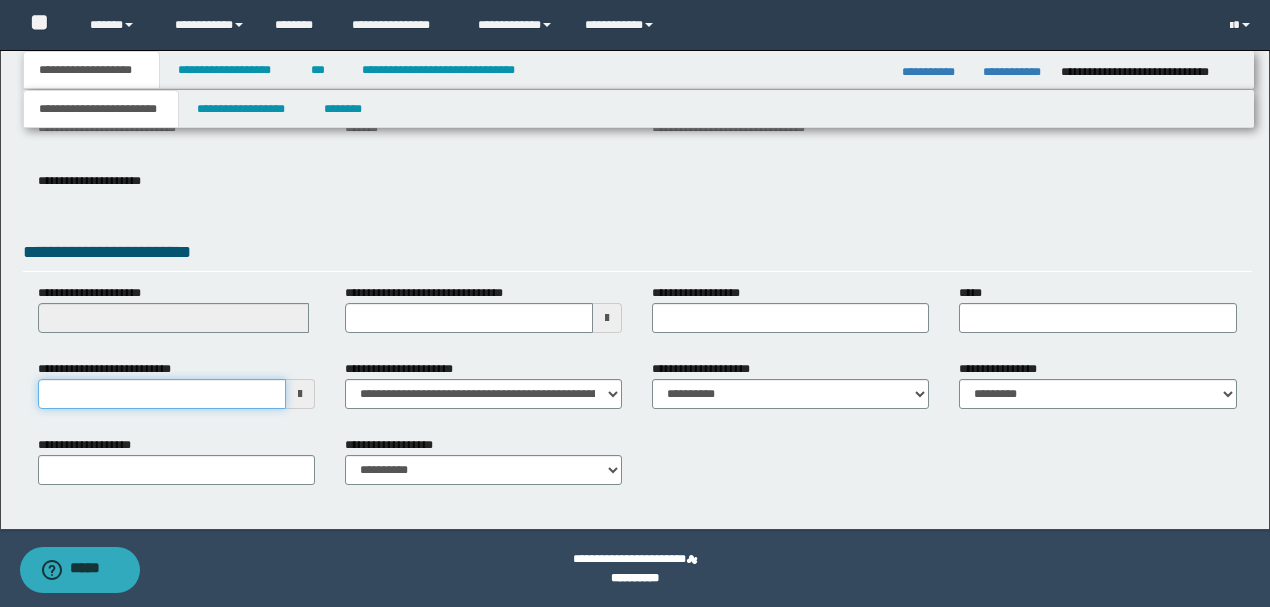 click on "**********" at bounding box center [162, 394] 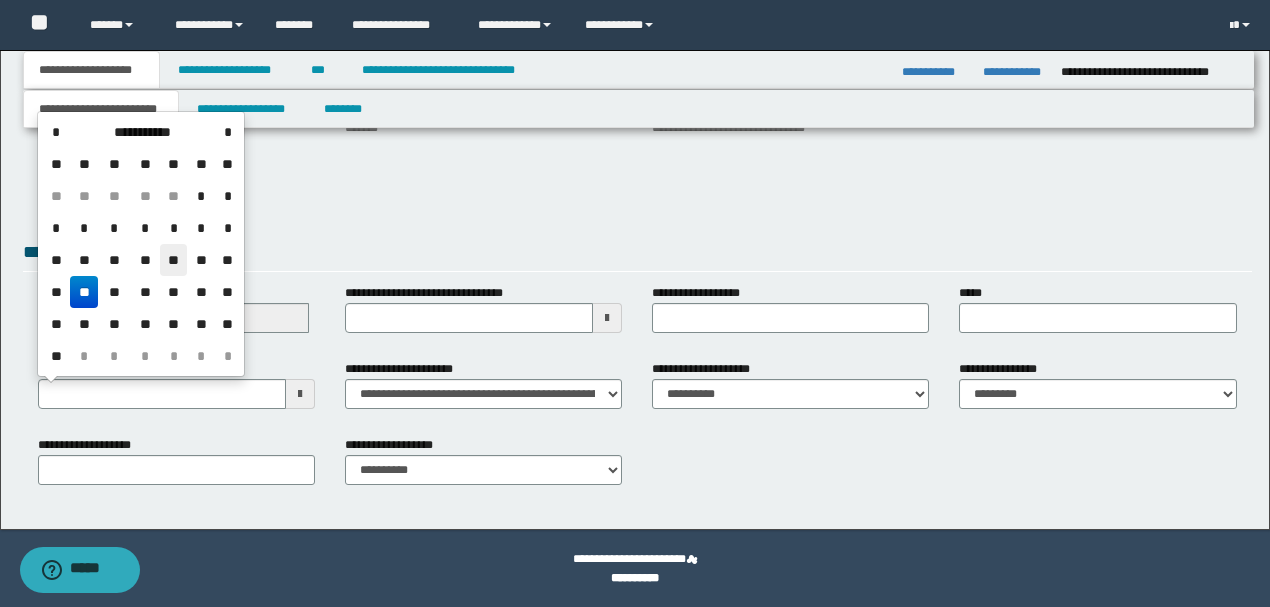 click on "**" at bounding box center [174, 260] 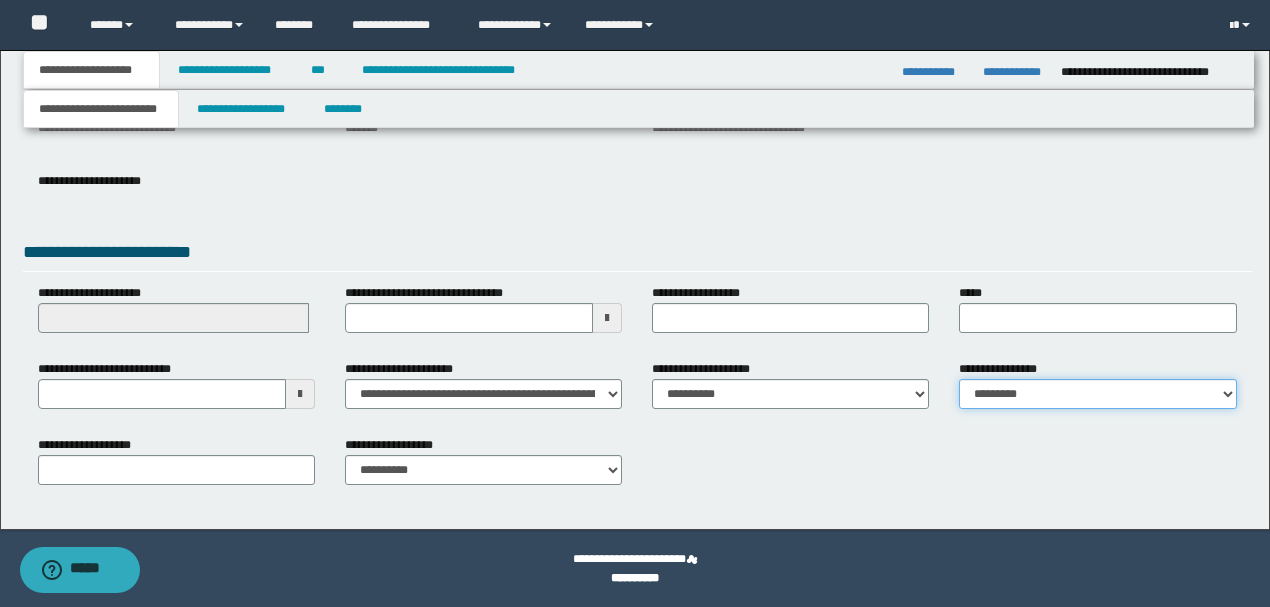 click on "**********" at bounding box center (1097, 394) 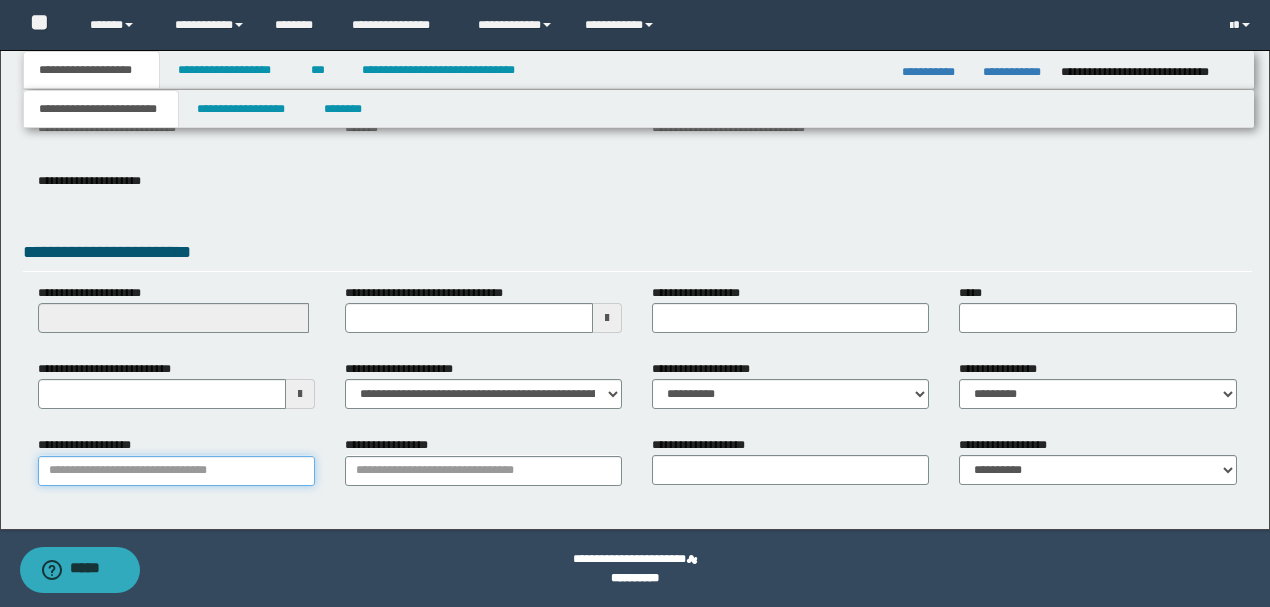 click on "**********" at bounding box center (176, 471) 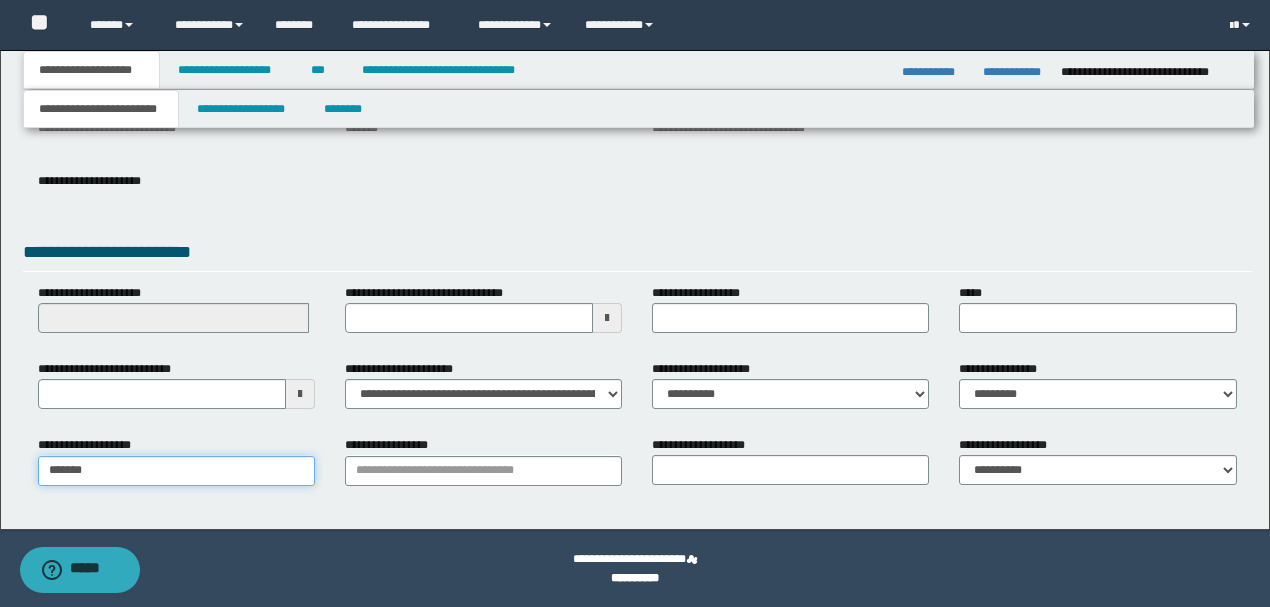 type on "********" 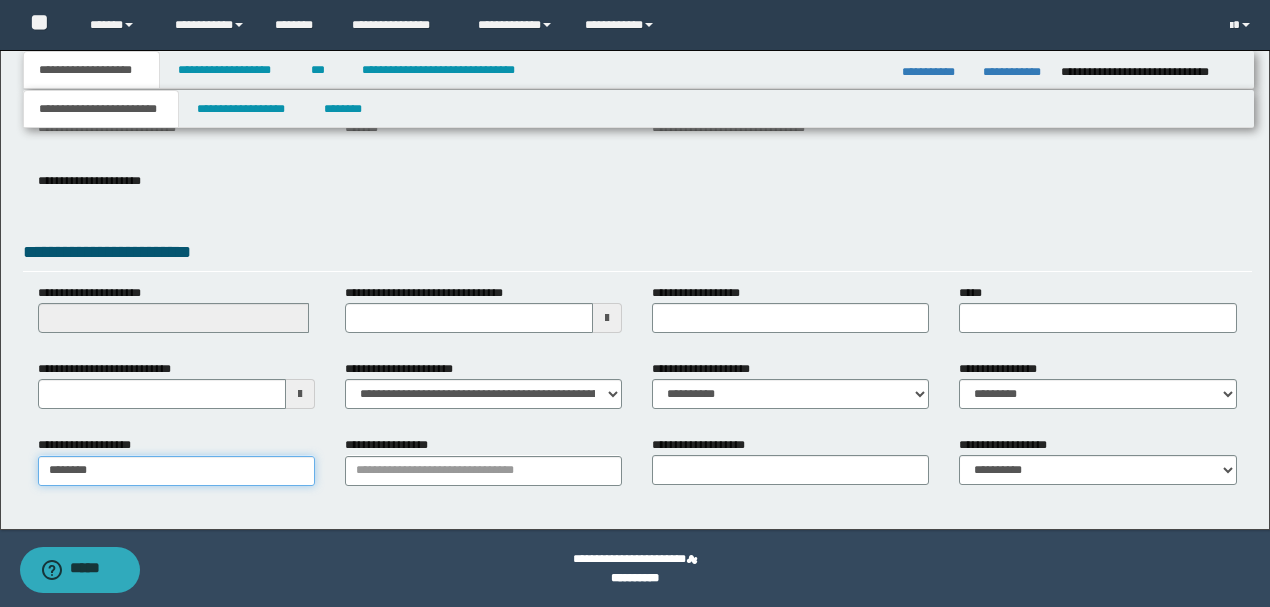 type on "********" 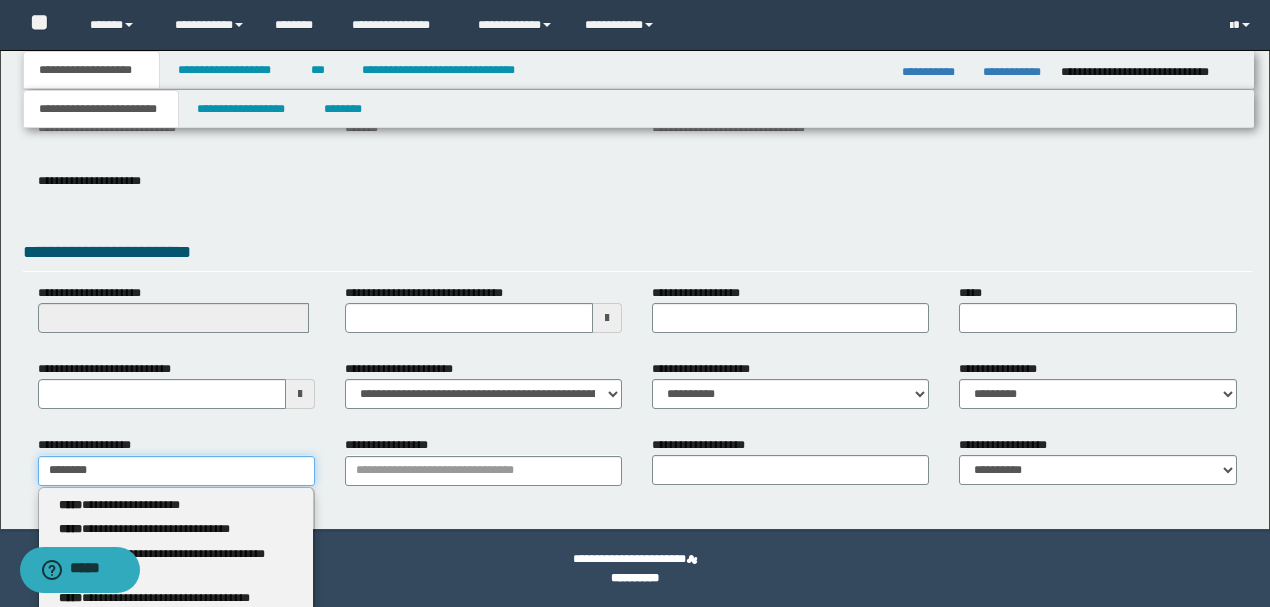 type on "********" 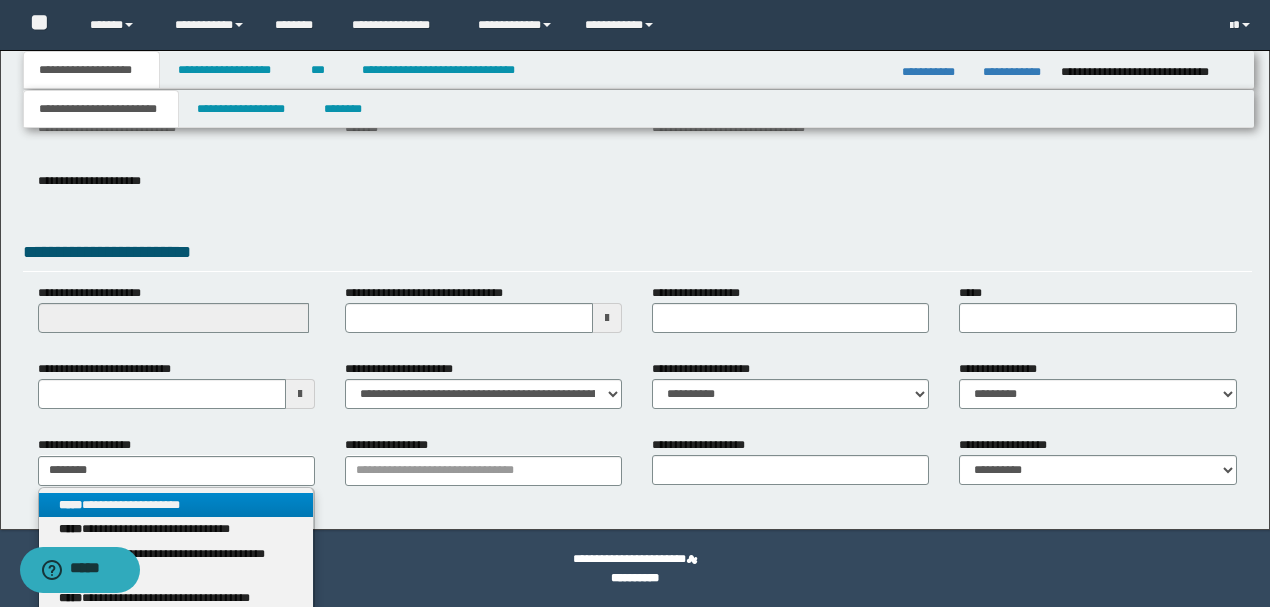 click on "**********" at bounding box center [176, 505] 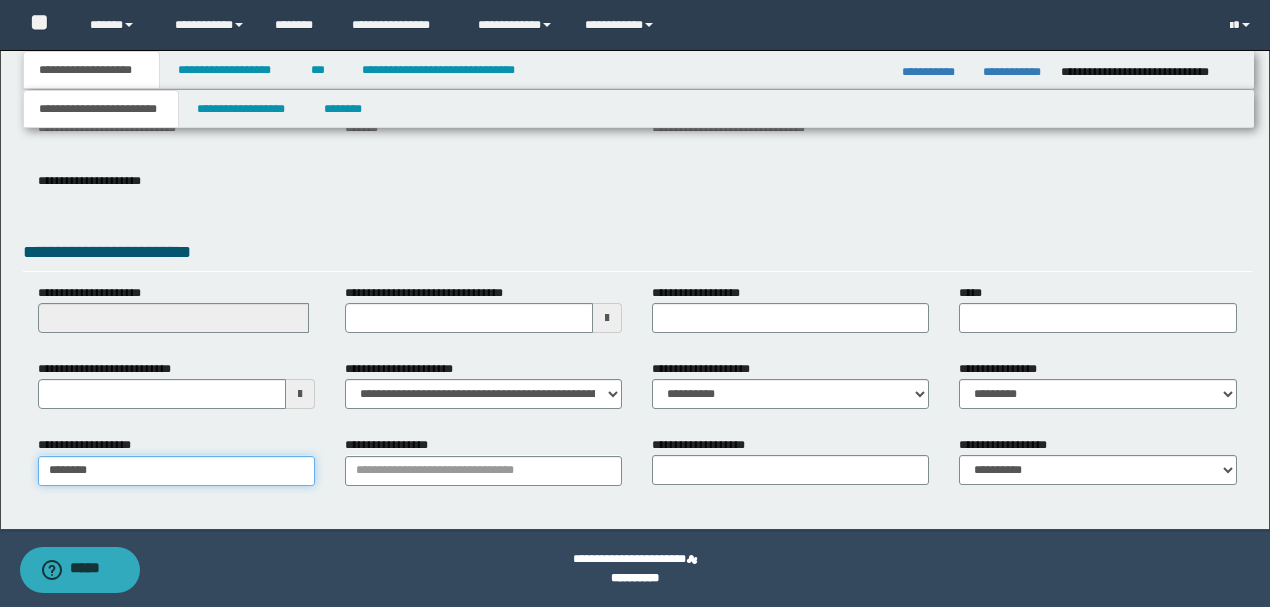 type on "********" 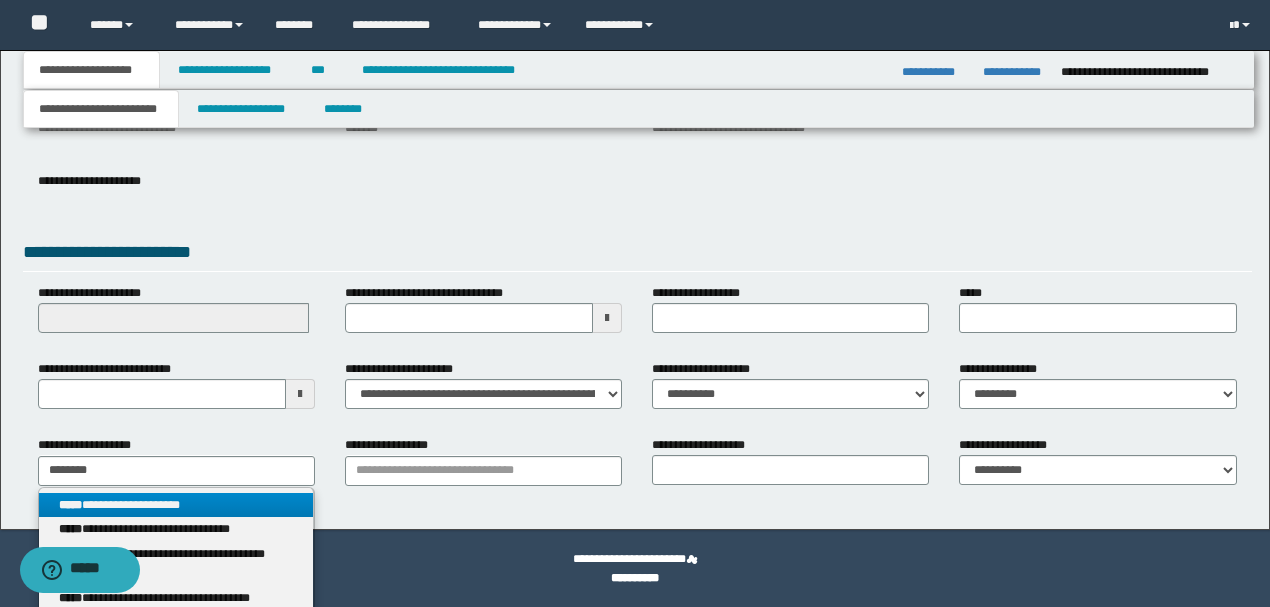 click on "**********" at bounding box center [176, 505] 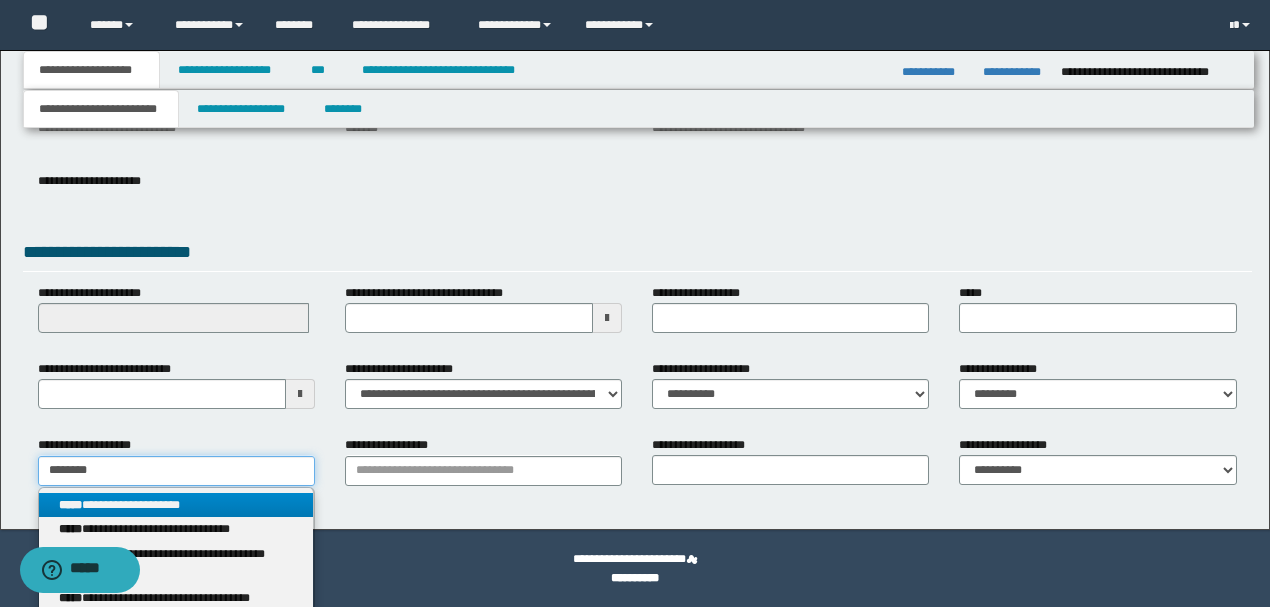 type 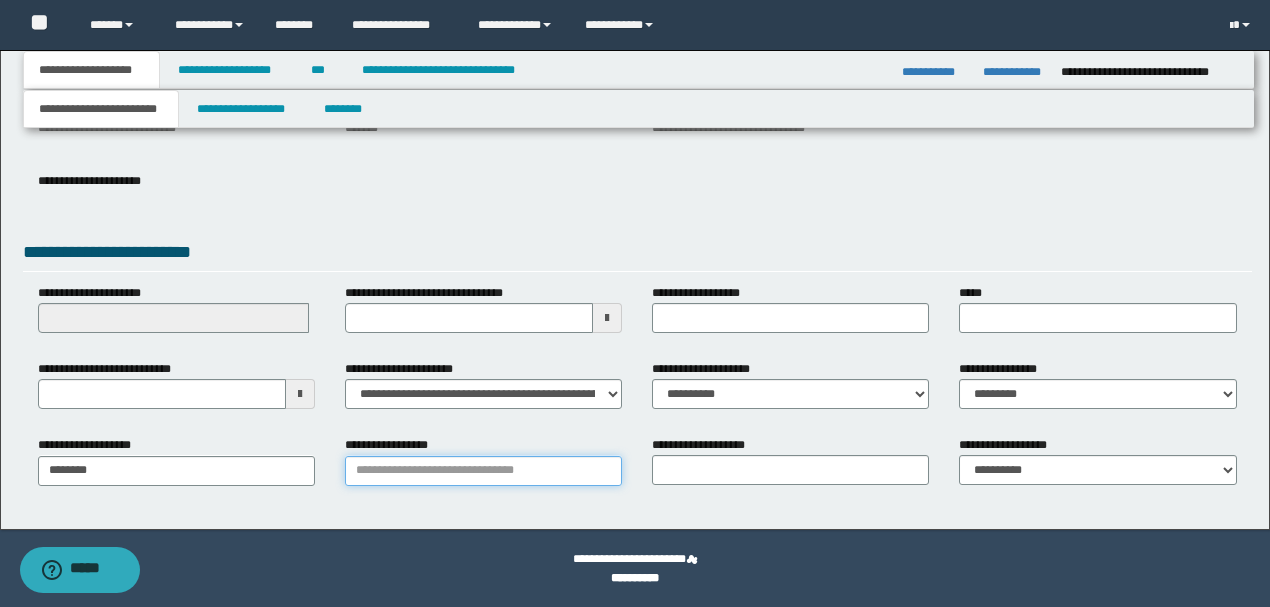 click on "**********" at bounding box center [483, 471] 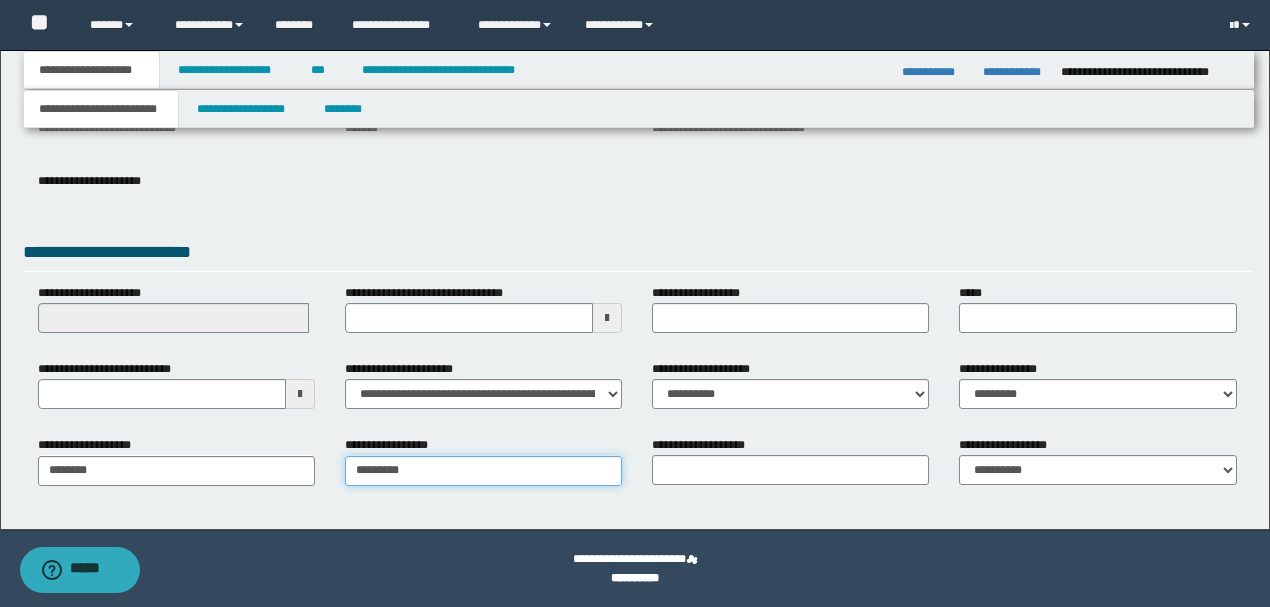type on "**********" 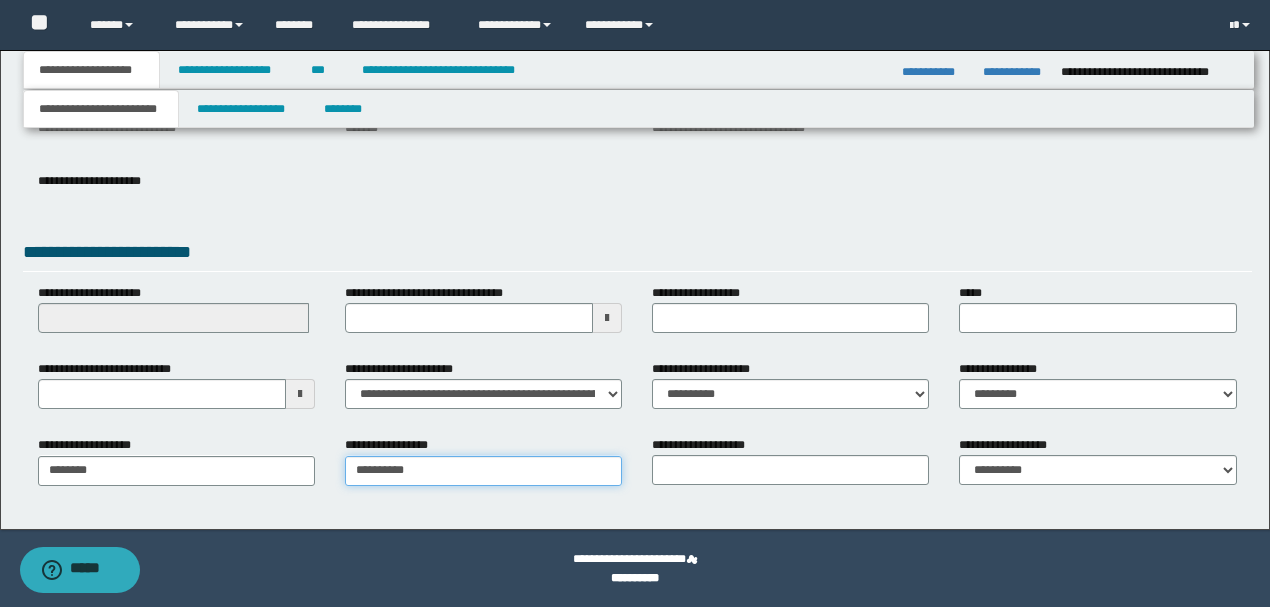 type on "**********" 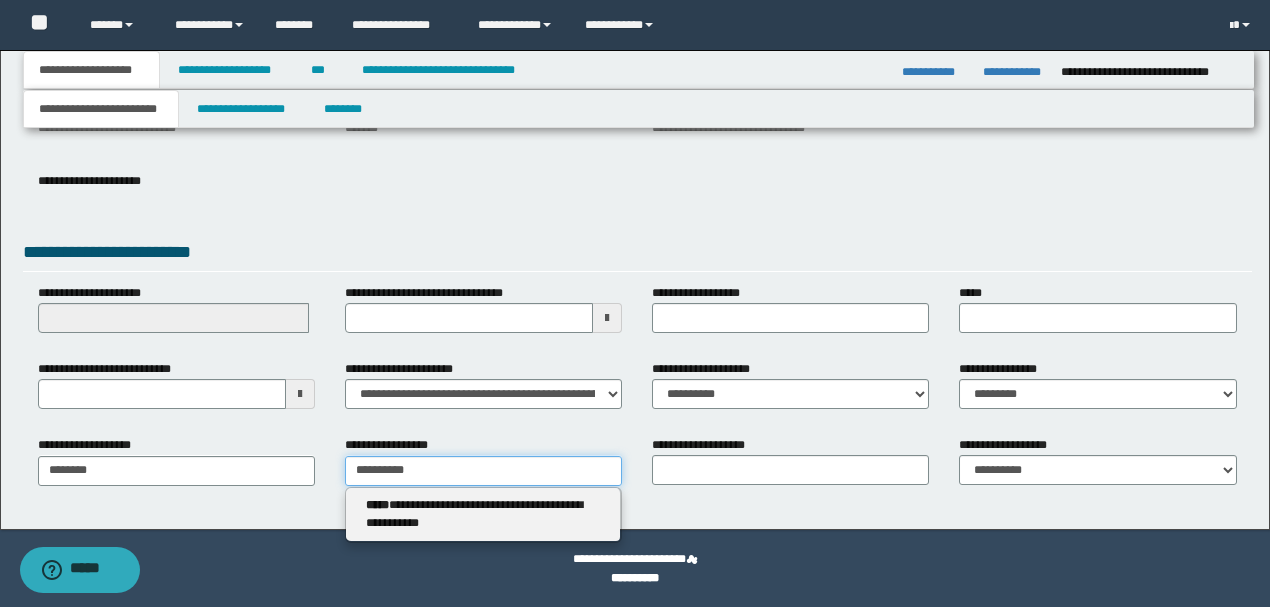 type on "**********" 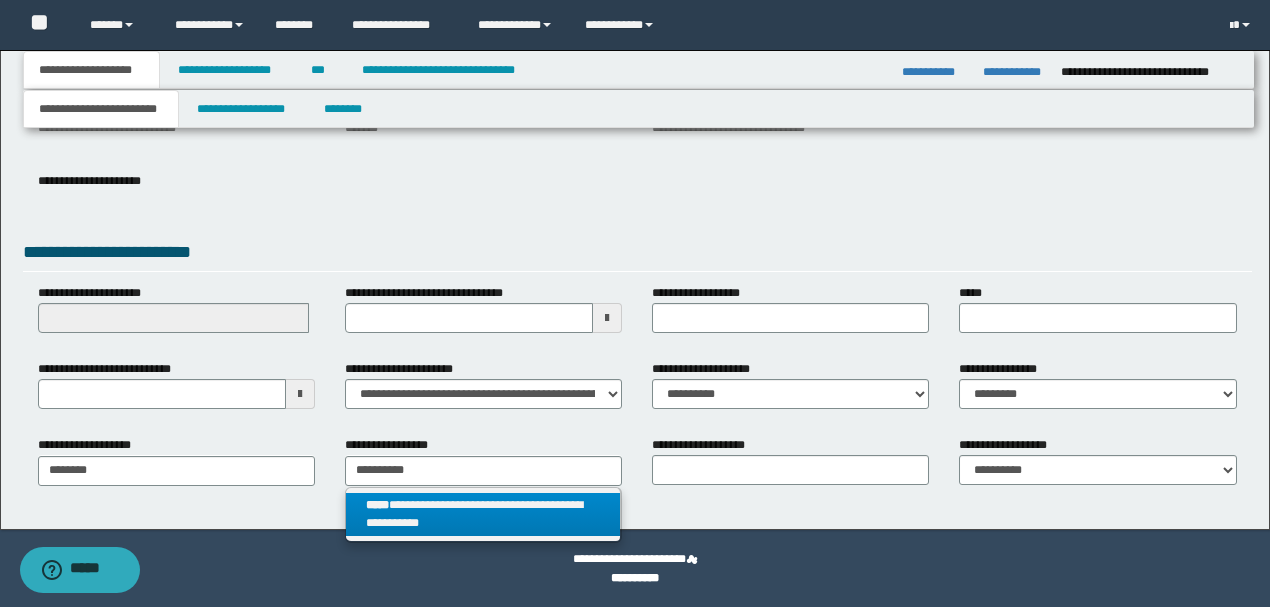 click on "**********" at bounding box center (483, 515) 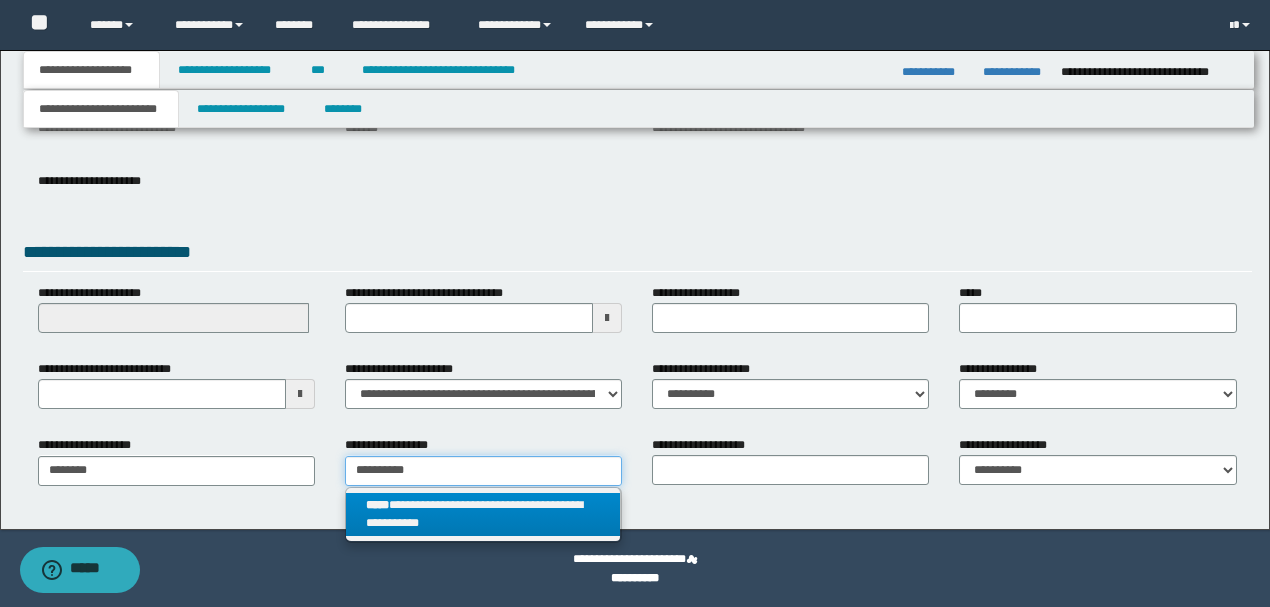 type 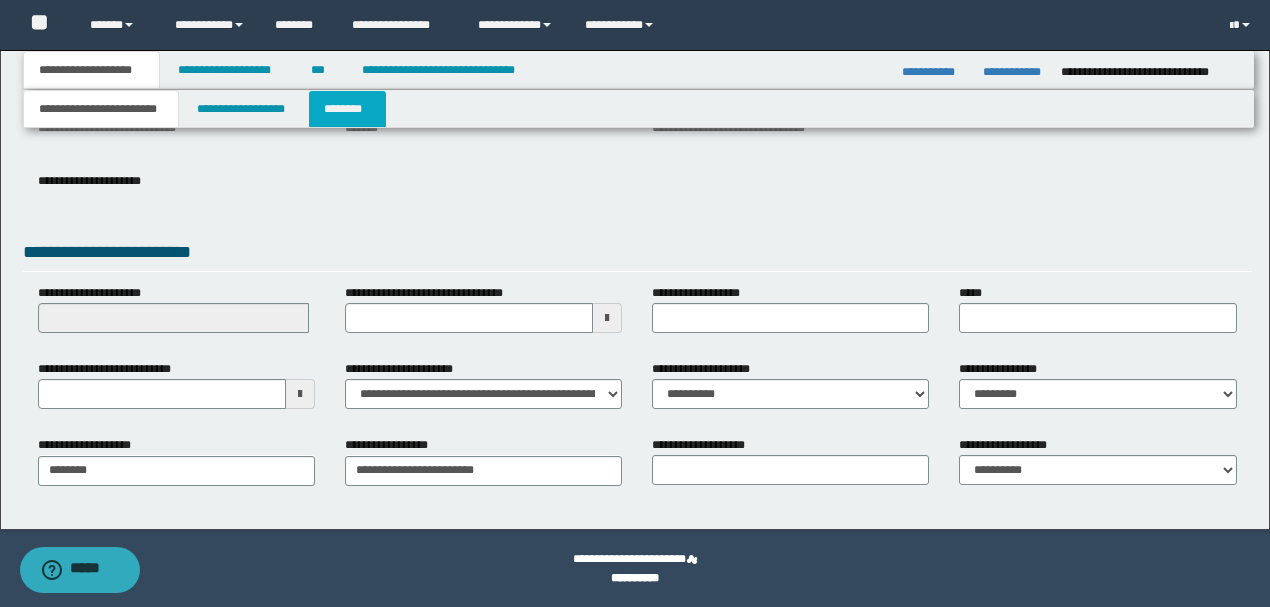 click on "********" at bounding box center (347, 109) 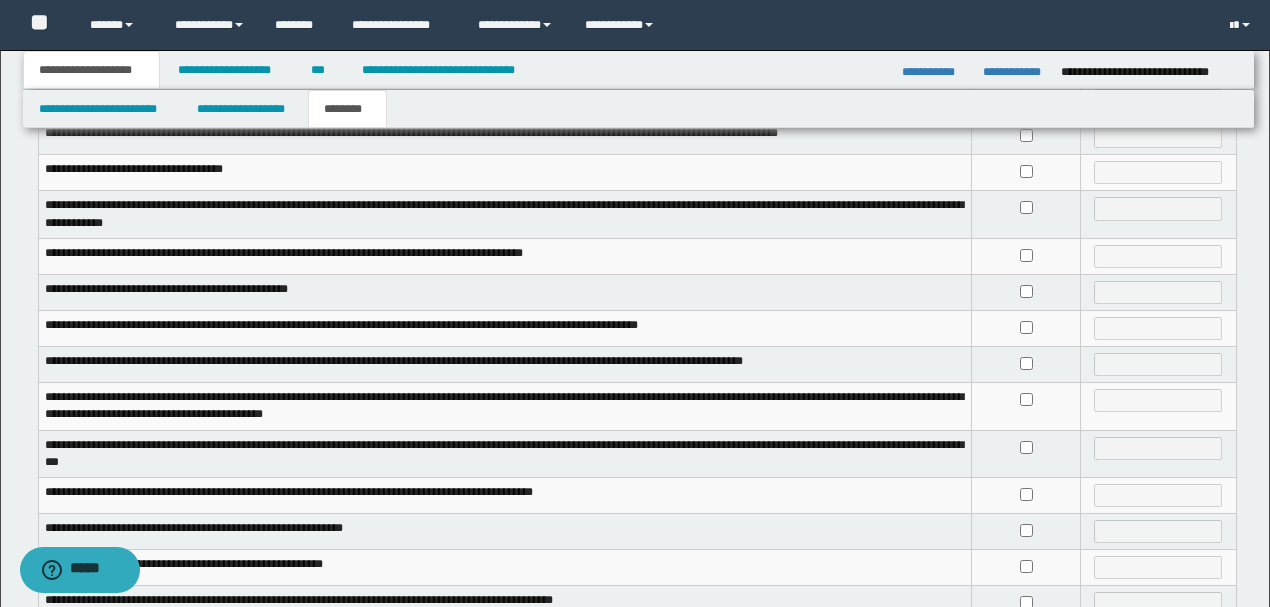 scroll, scrollTop: 400, scrollLeft: 0, axis: vertical 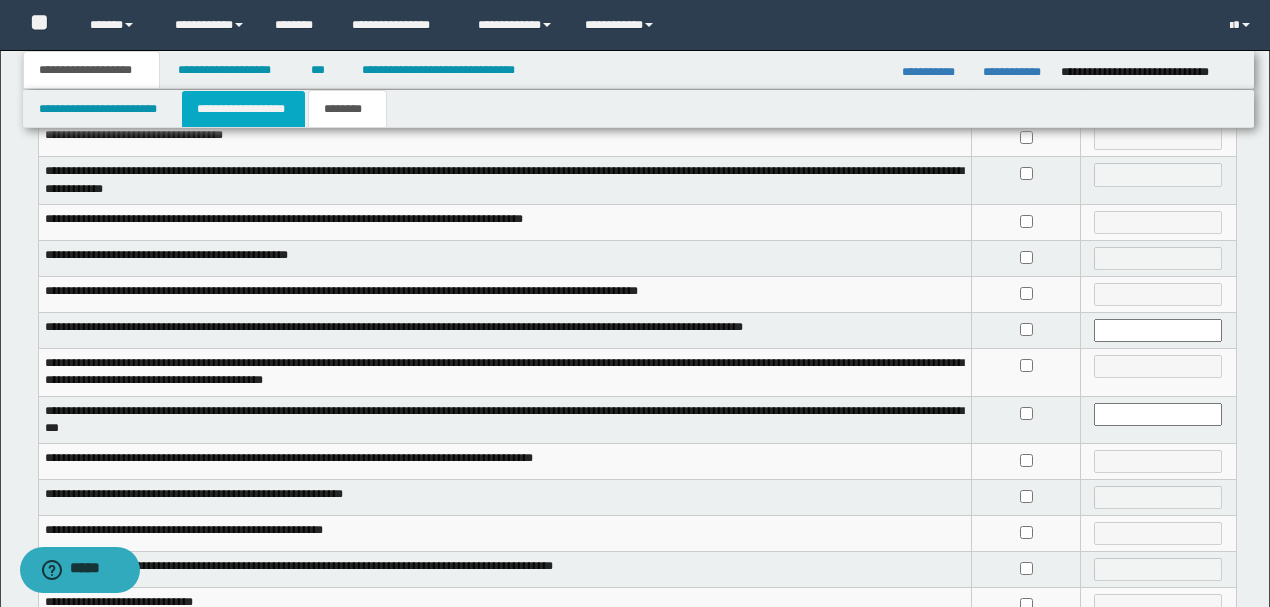 click on "**********" at bounding box center (243, 109) 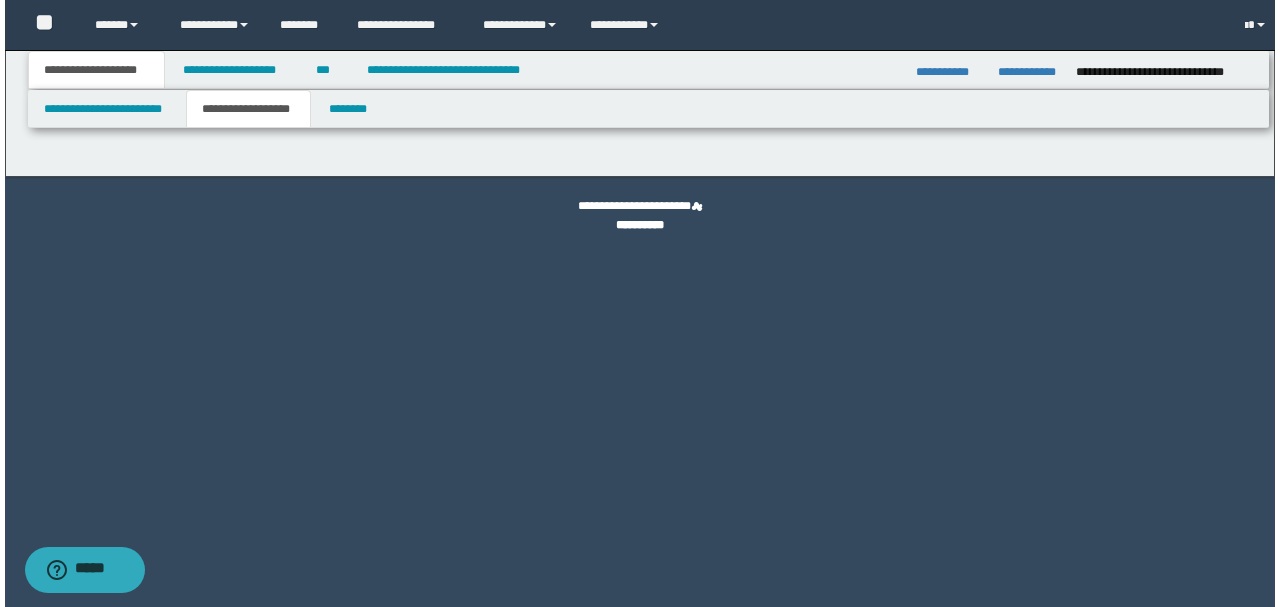 scroll, scrollTop: 0, scrollLeft: 0, axis: both 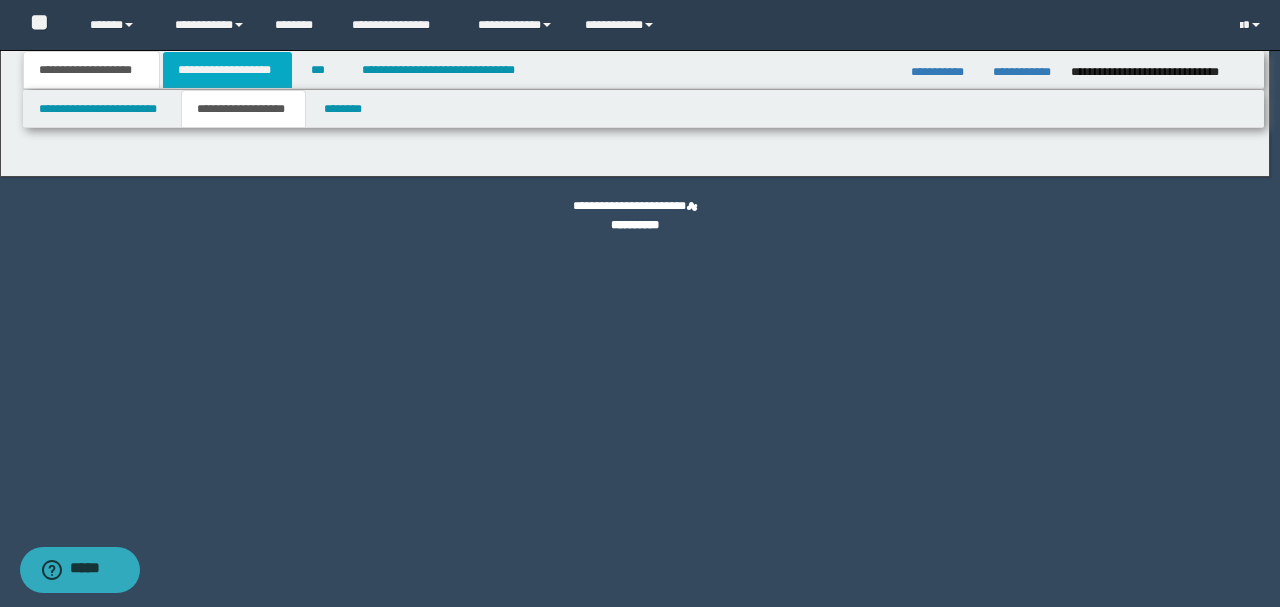 click on "**********" at bounding box center (227, 70) 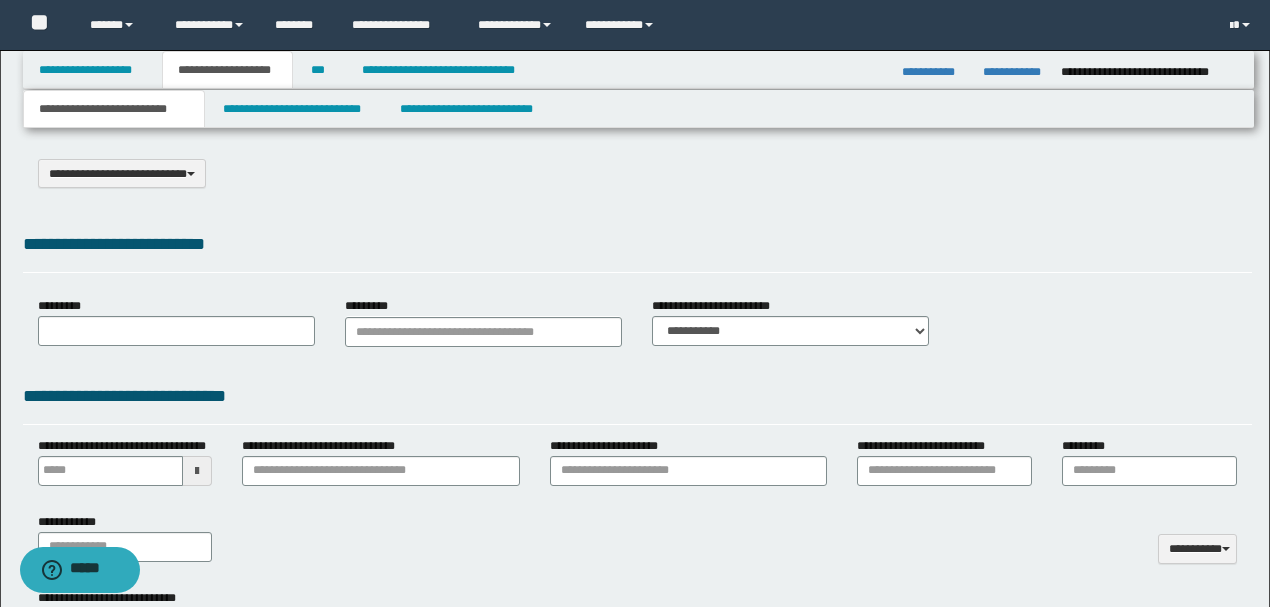 click on "**********" at bounding box center [227, 70] 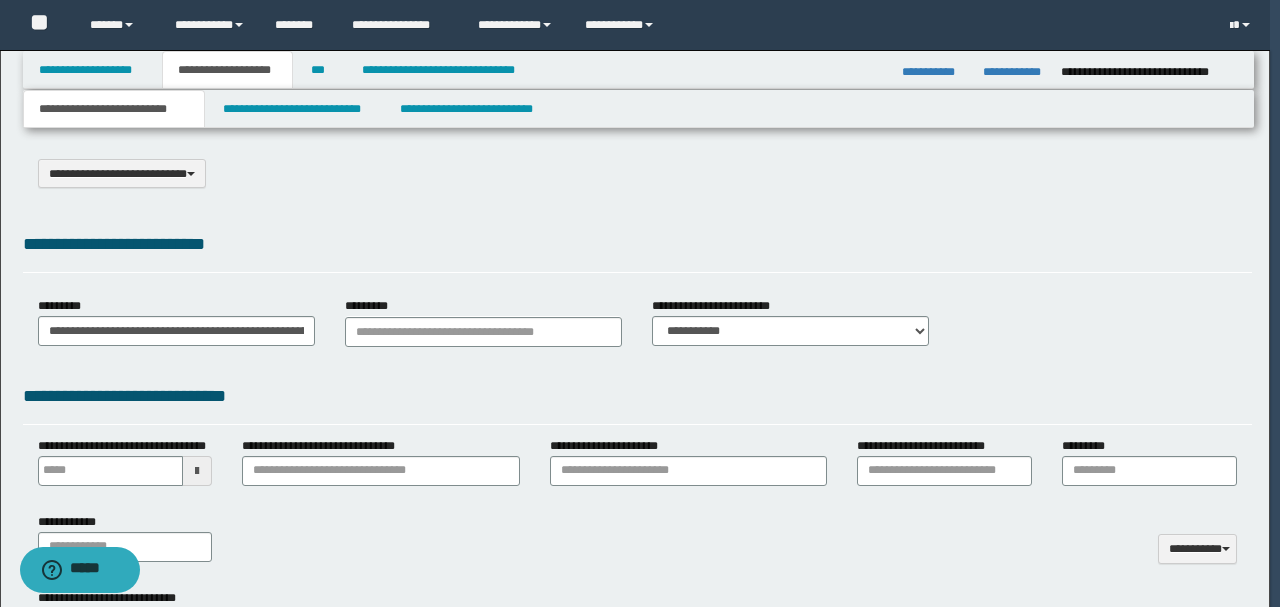 scroll, scrollTop: 0, scrollLeft: 0, axis: both 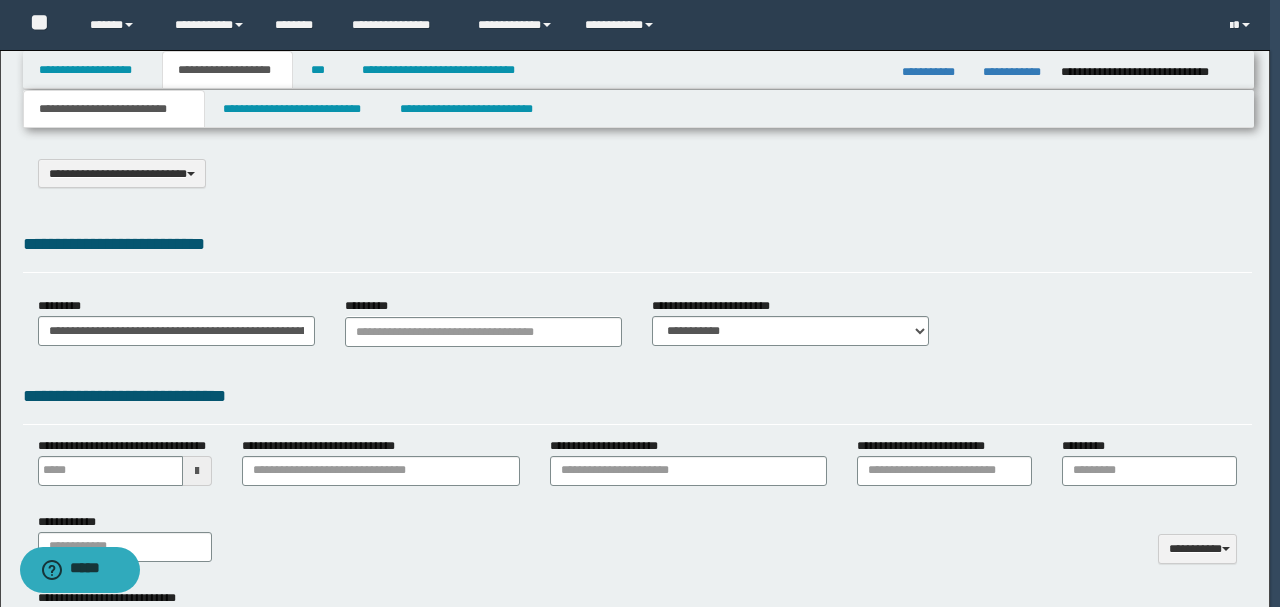 type 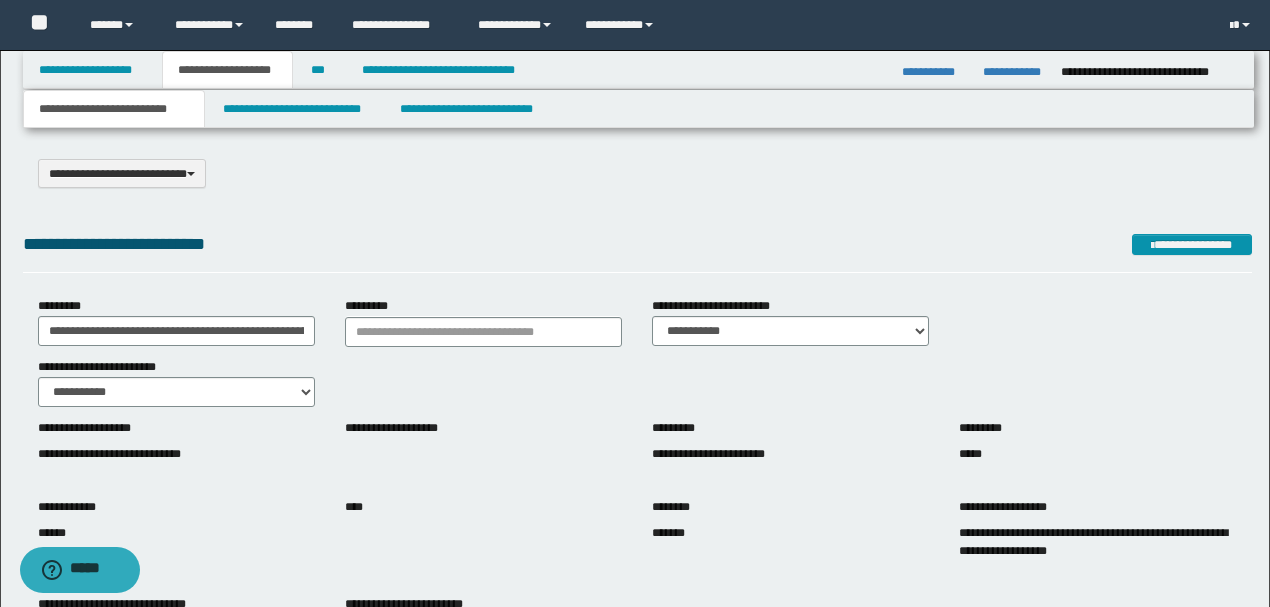 click on "**********" at bounding box center [227, 70] 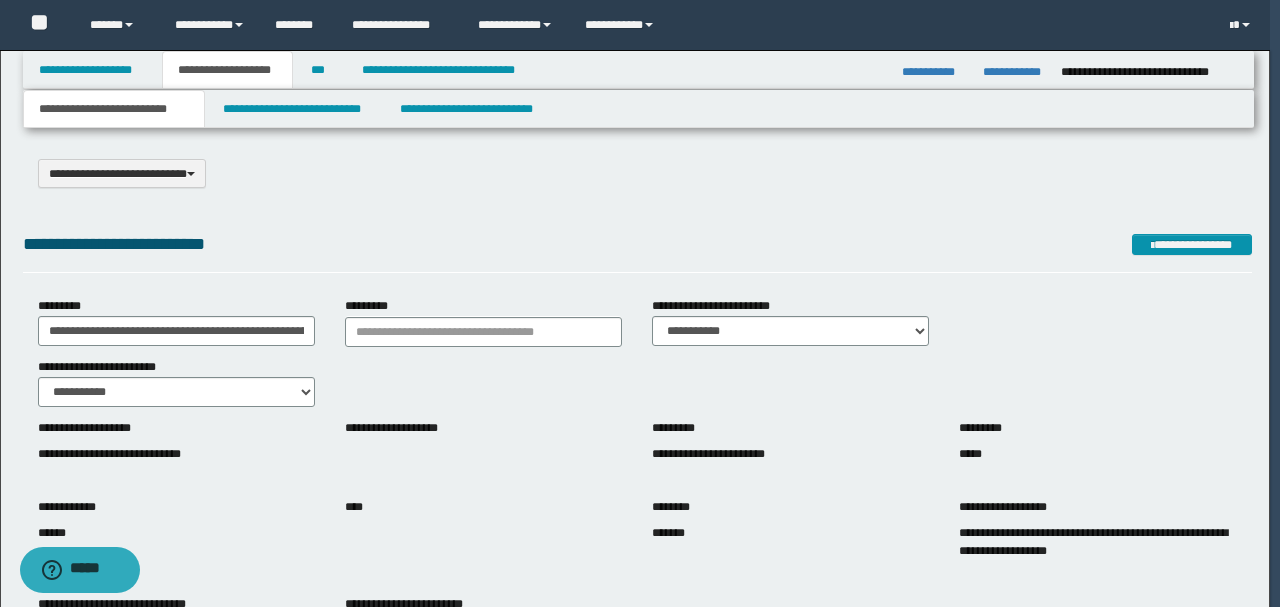 type 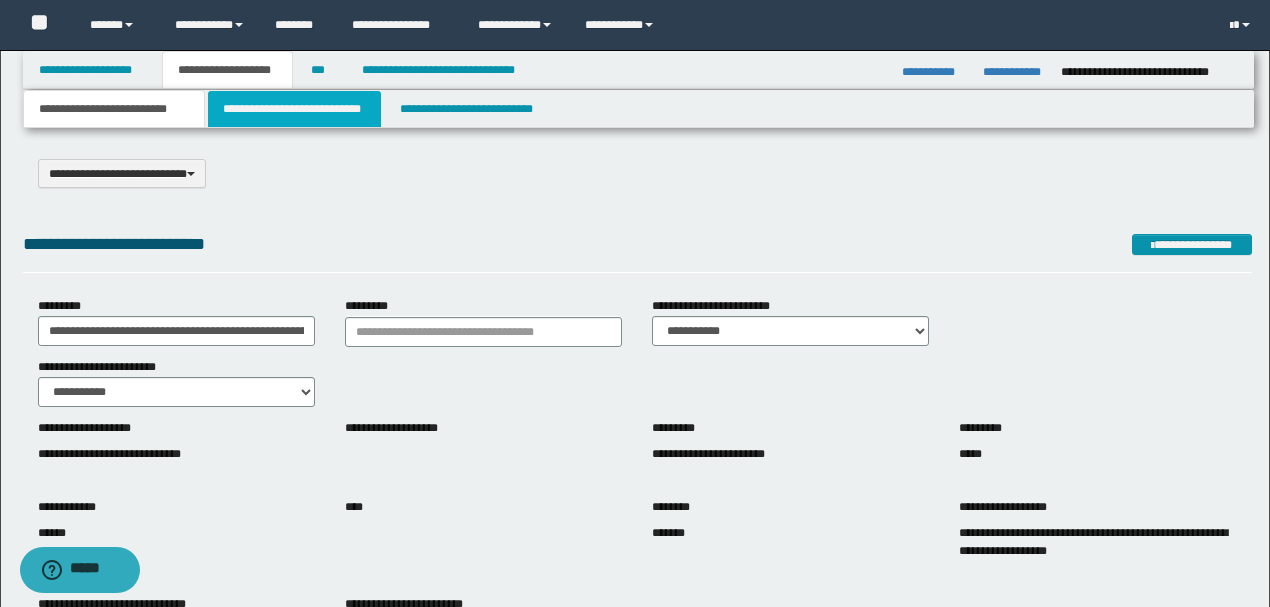 click on "**********" at bounding box center [294, 109] 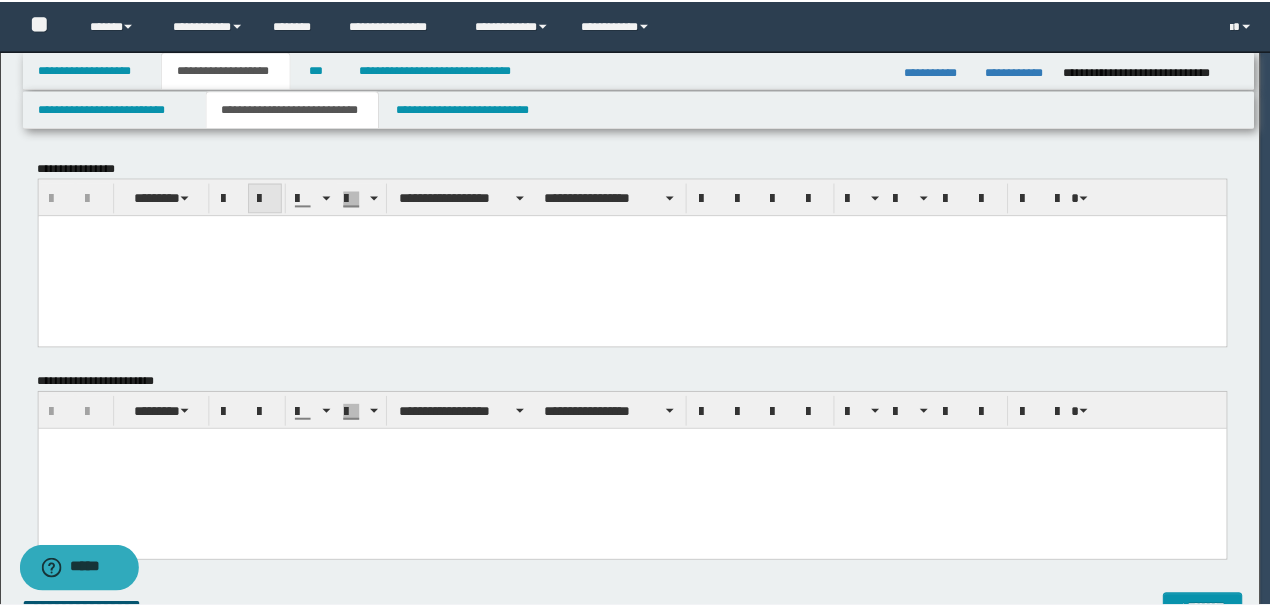 scroll, scrollTop: 0, scrollLeft: 0, axis: both 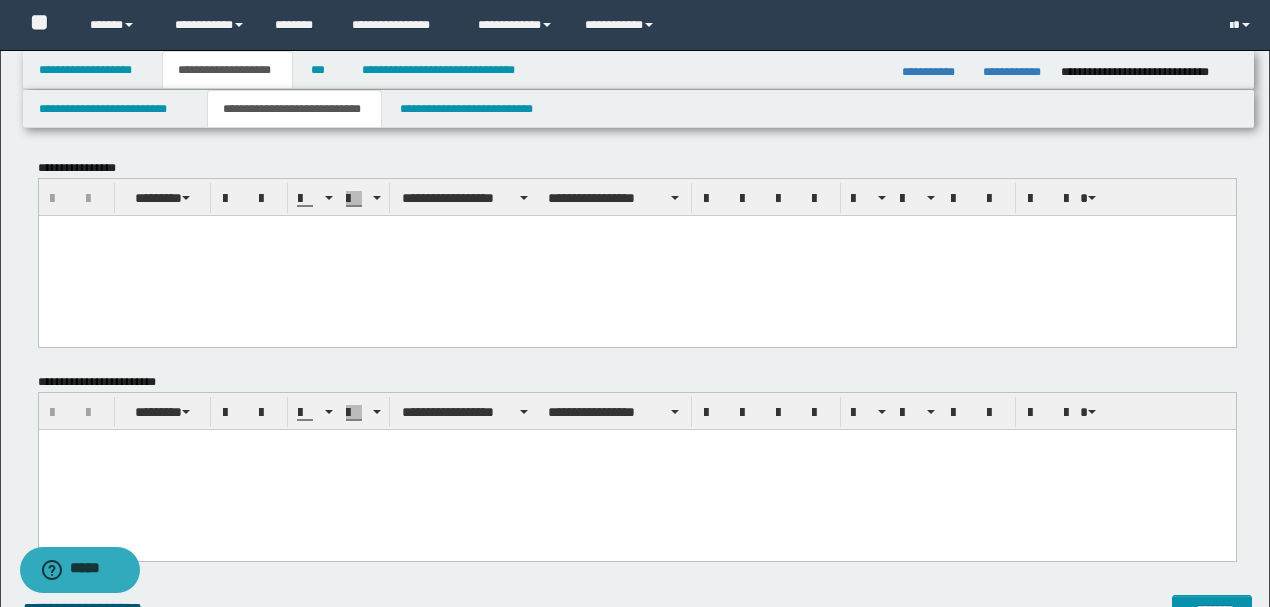 click at bounding box center [636, 255] 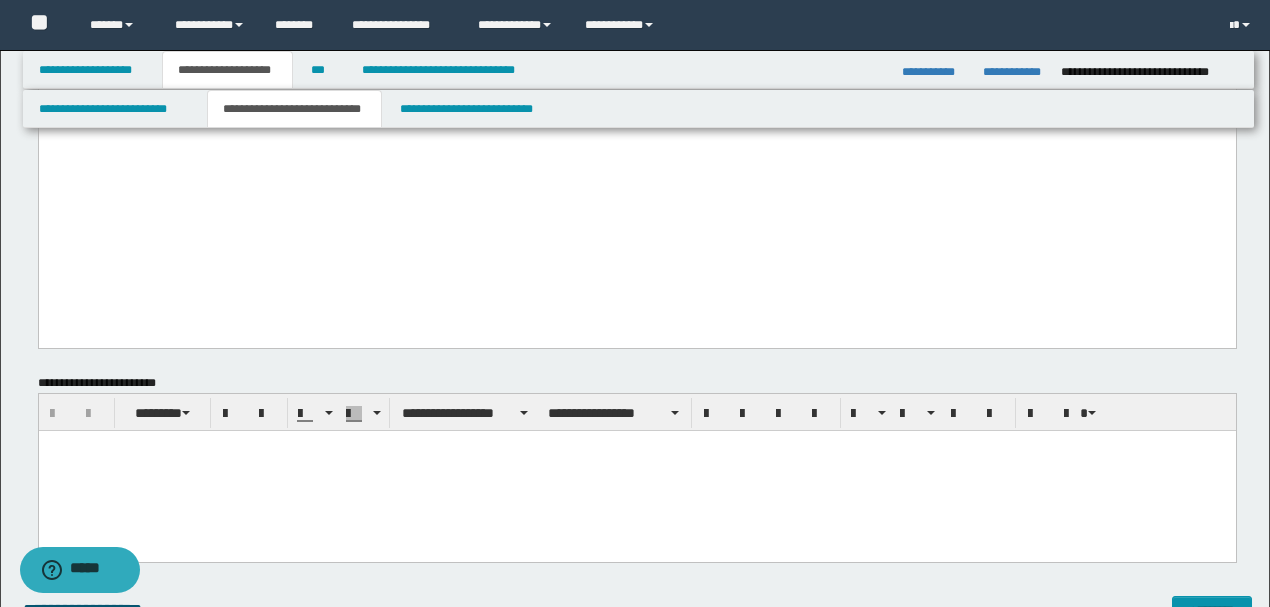 scroll, scrollTop: 2933, scrollLeft: 0, axis: vertical 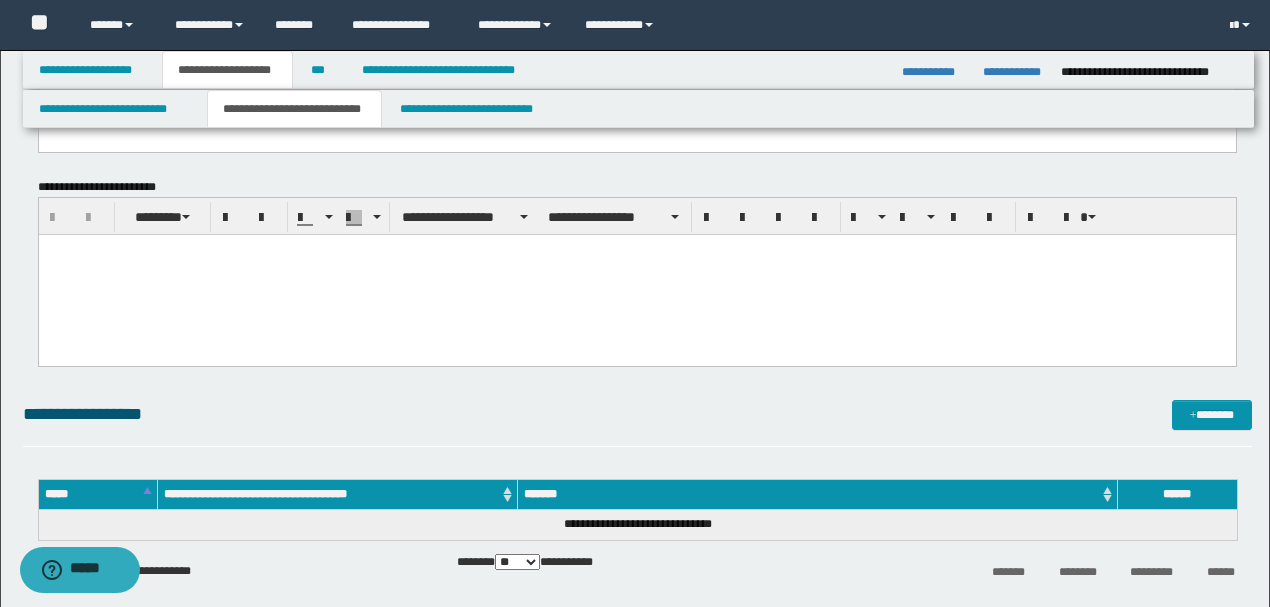 click at bounding box center [636, 275] 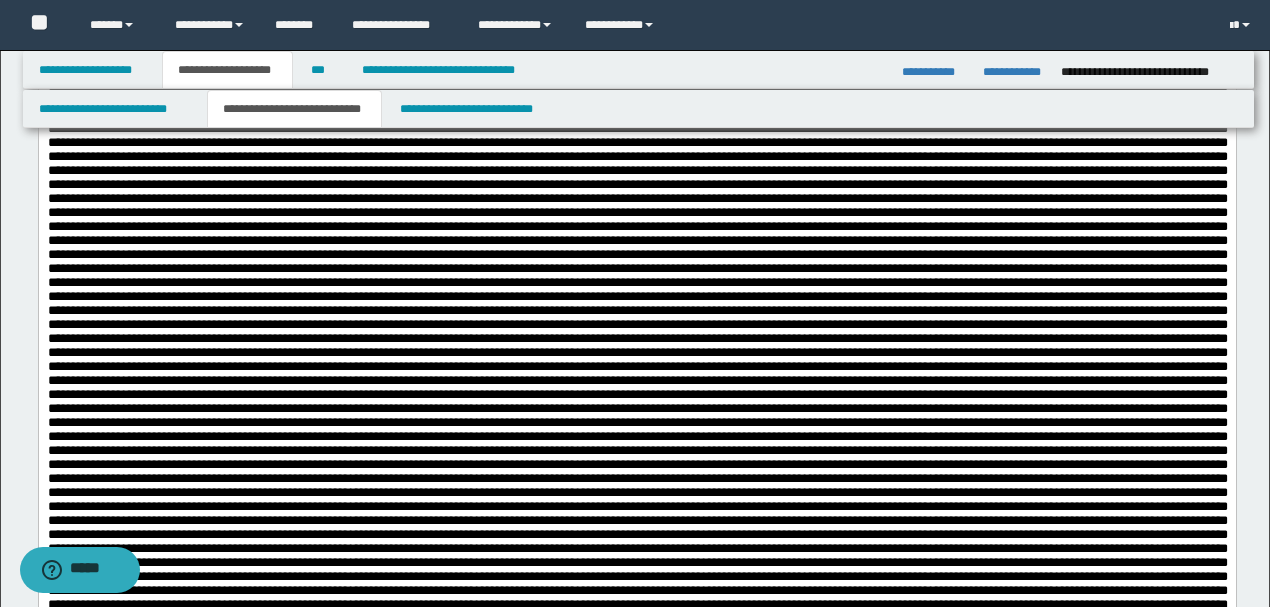scroll, scrollTop: 4200, scrollLeft: 0, axis: vertical 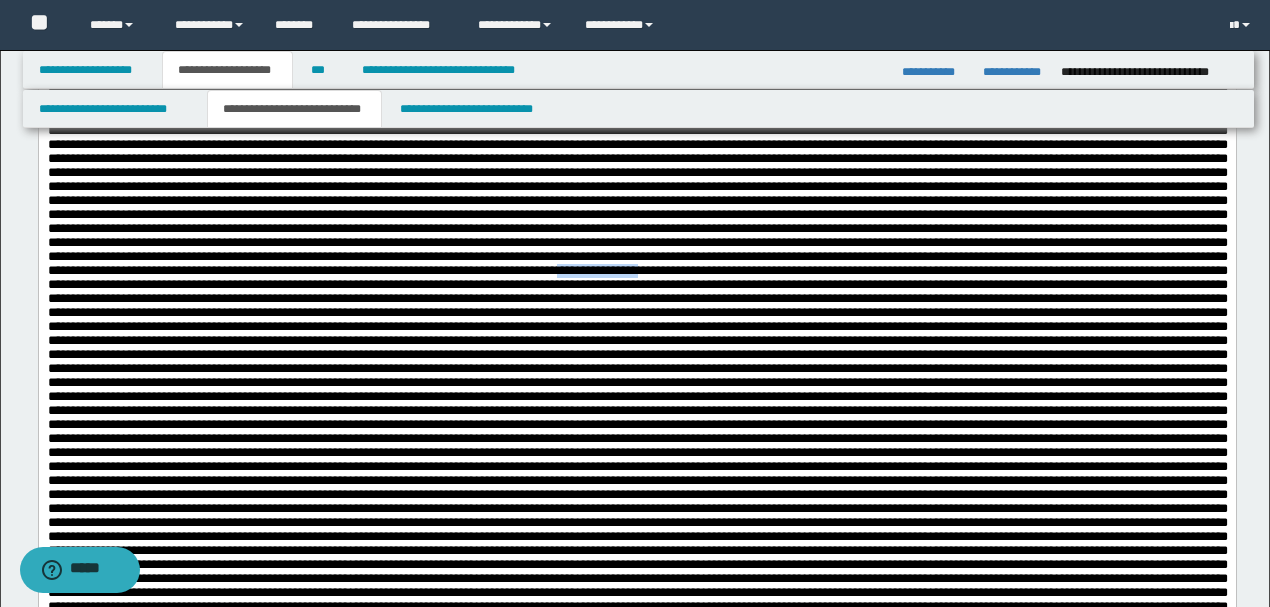 drag, startPoint x: 431, startPoint y: 513, endPoint x: 302, endPoint y: 512, distance: 129.00388 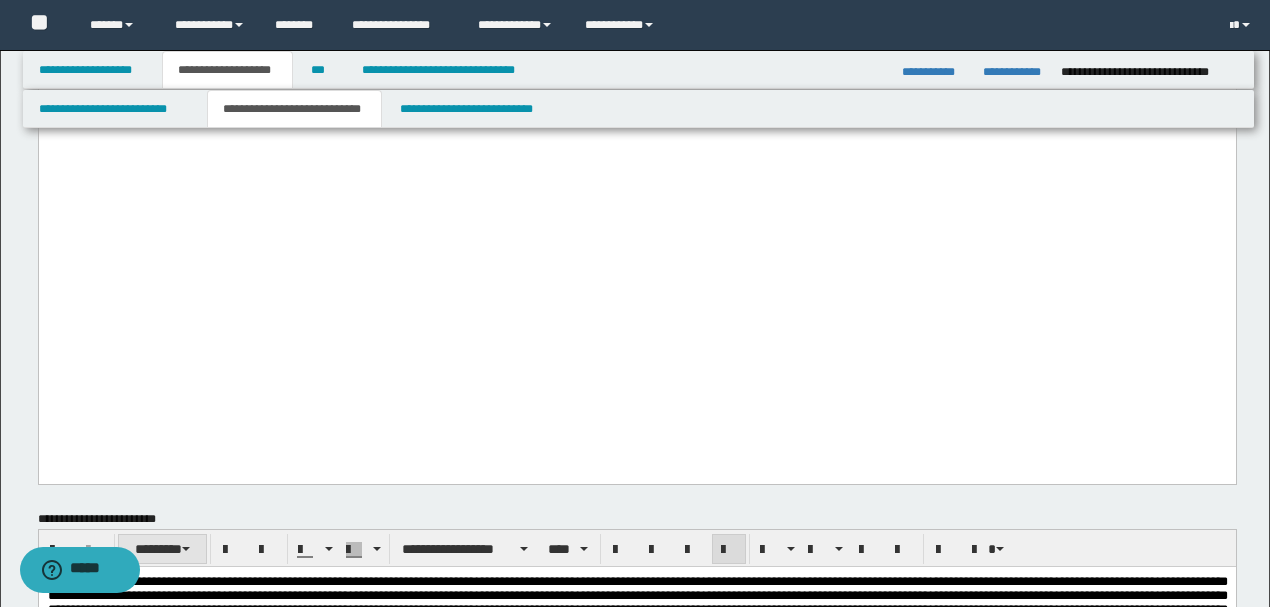 scroll, scrollTop: 2733, scrollLeft: 0, axis: vertical 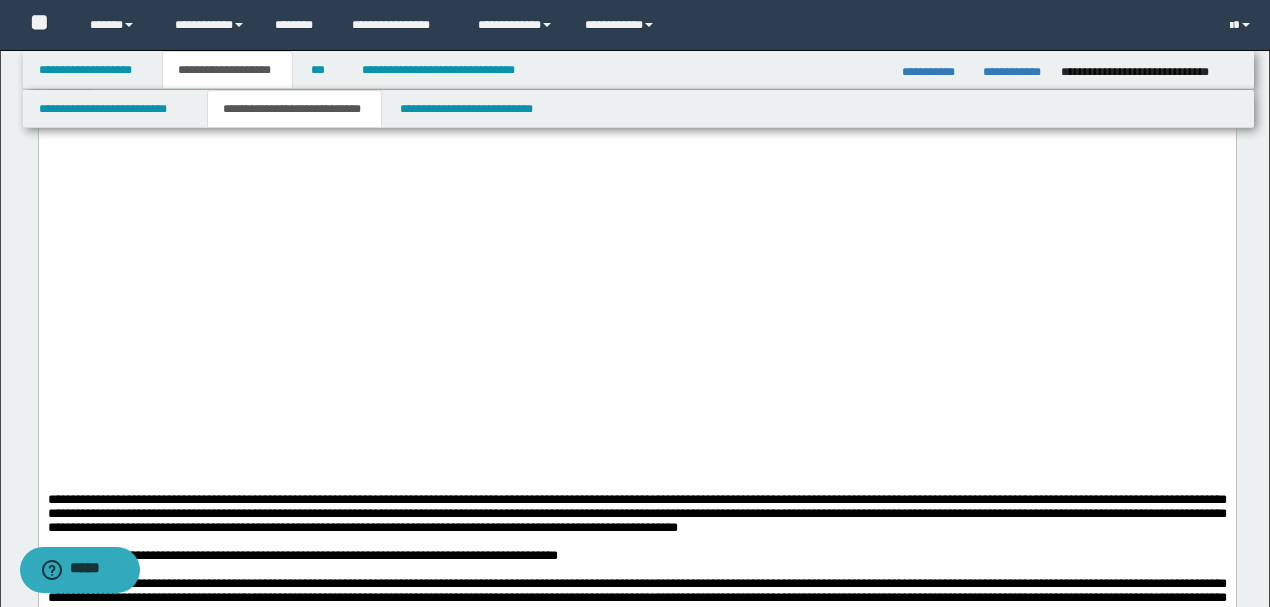 drag, startPoint x: 46, startPoint y: -2057, endPoint x: 970, endPoint y: 468, distance: 2688.7546 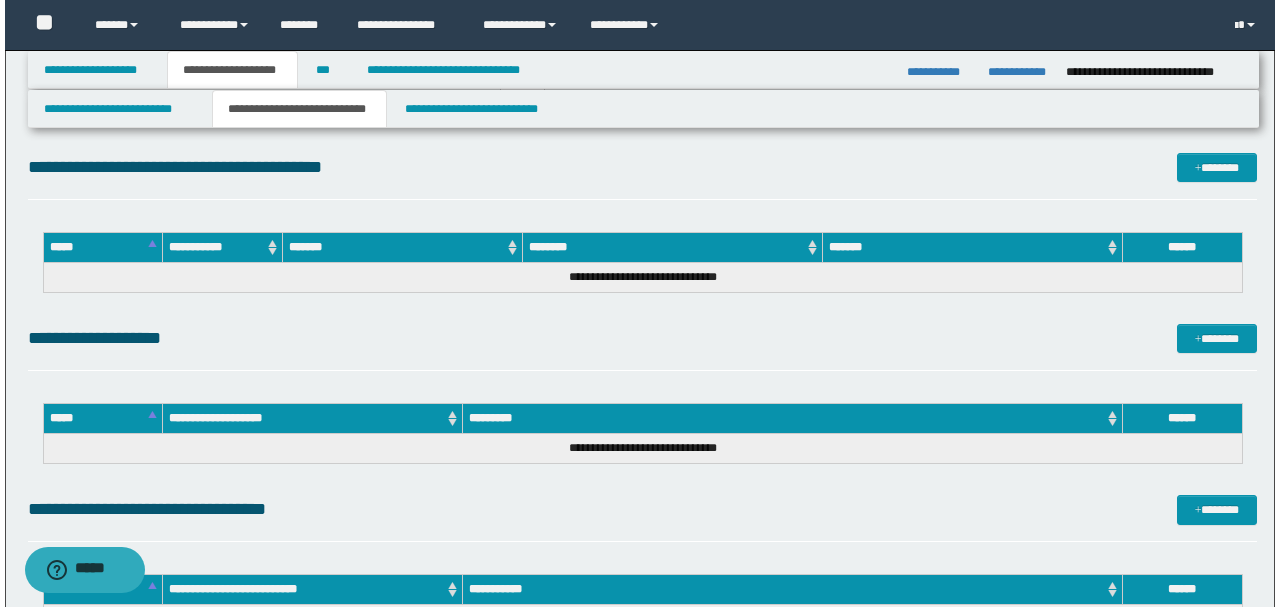scroll, scrollTop: 4402, scrollLeft: 0, axis: vertical 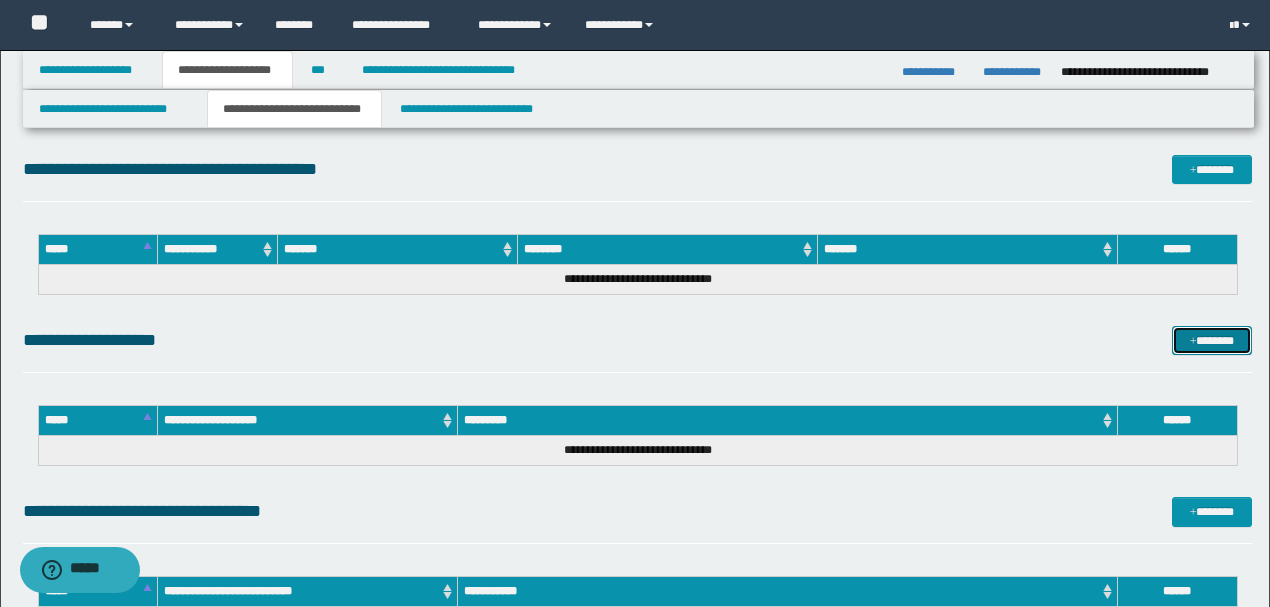 click at bounding box center [1193, 342] 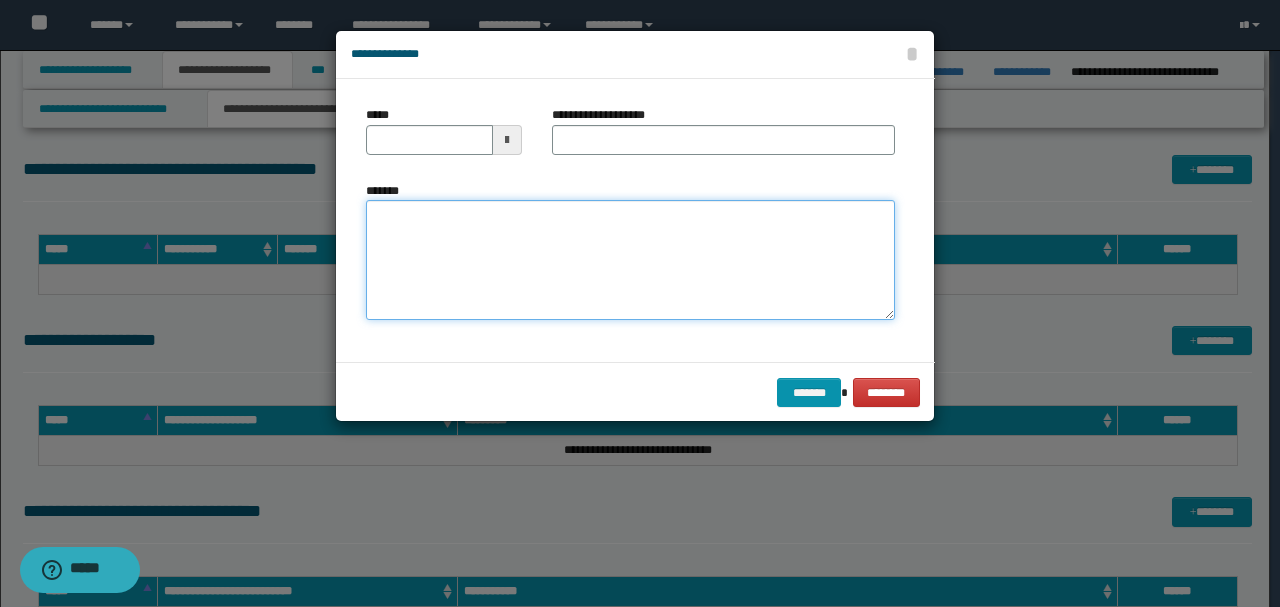 click on "*******" at bounding box center (630, 260) 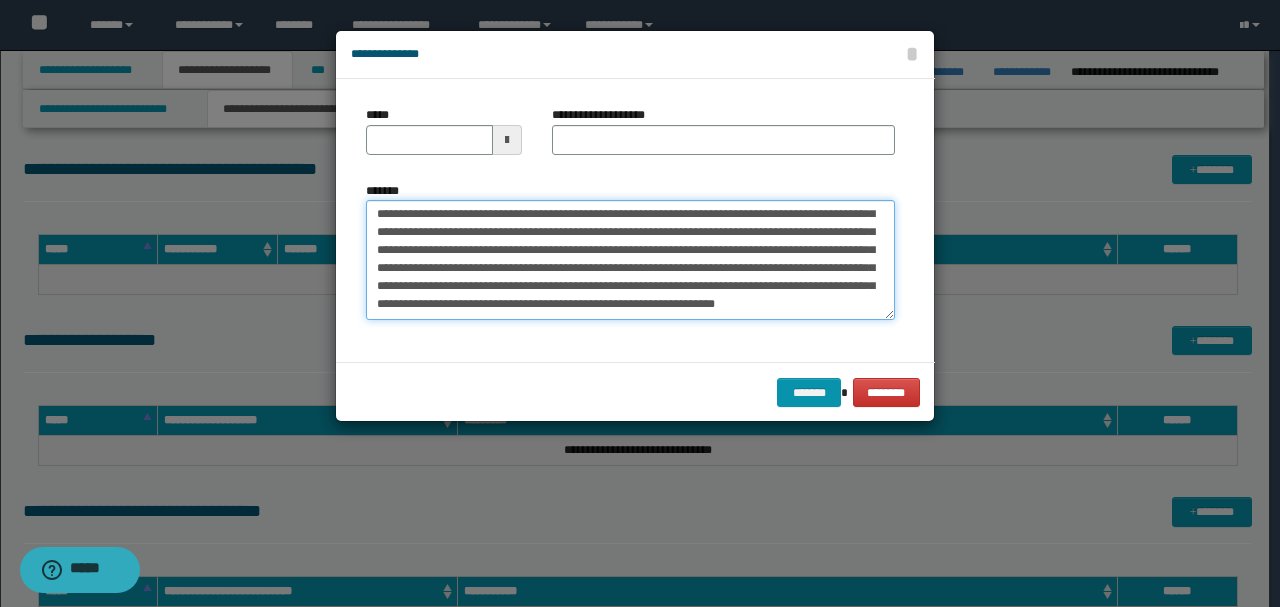 scroll, scrollTop: 6316, scrollLeft: 0, axis: vertical 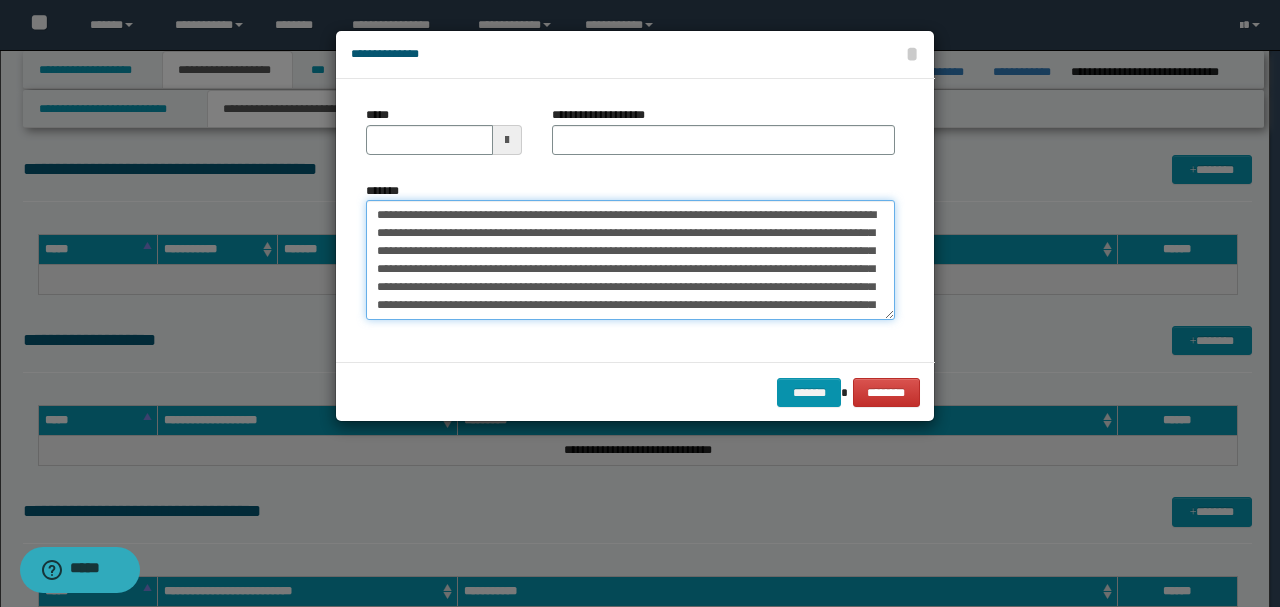 drag, startPoint x: 440, startPoint y: 216, endPoint x: 390, endPoint y: 146, distance: 86.023254 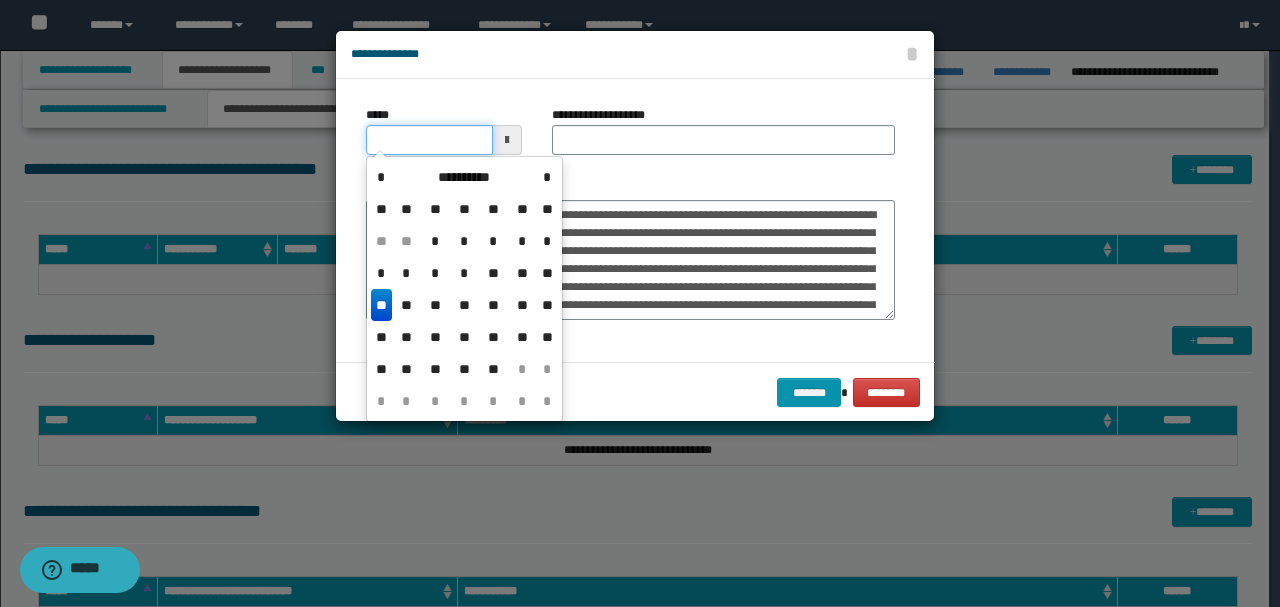 click on "*****" at bounding box center [429, 140] 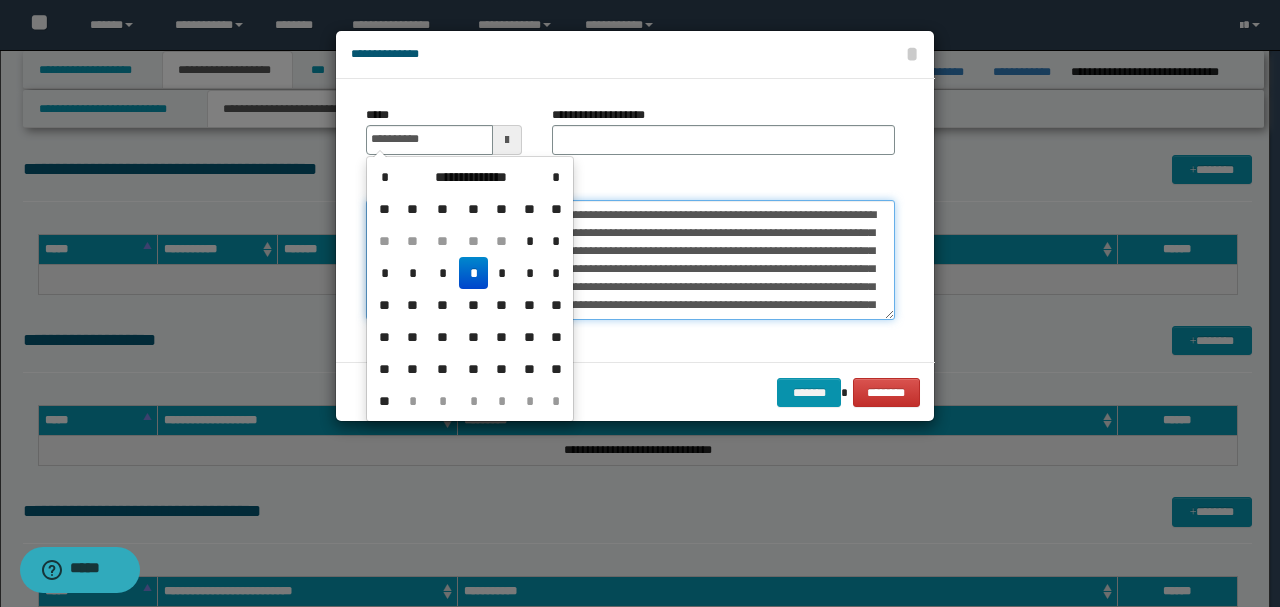 type on "**********" 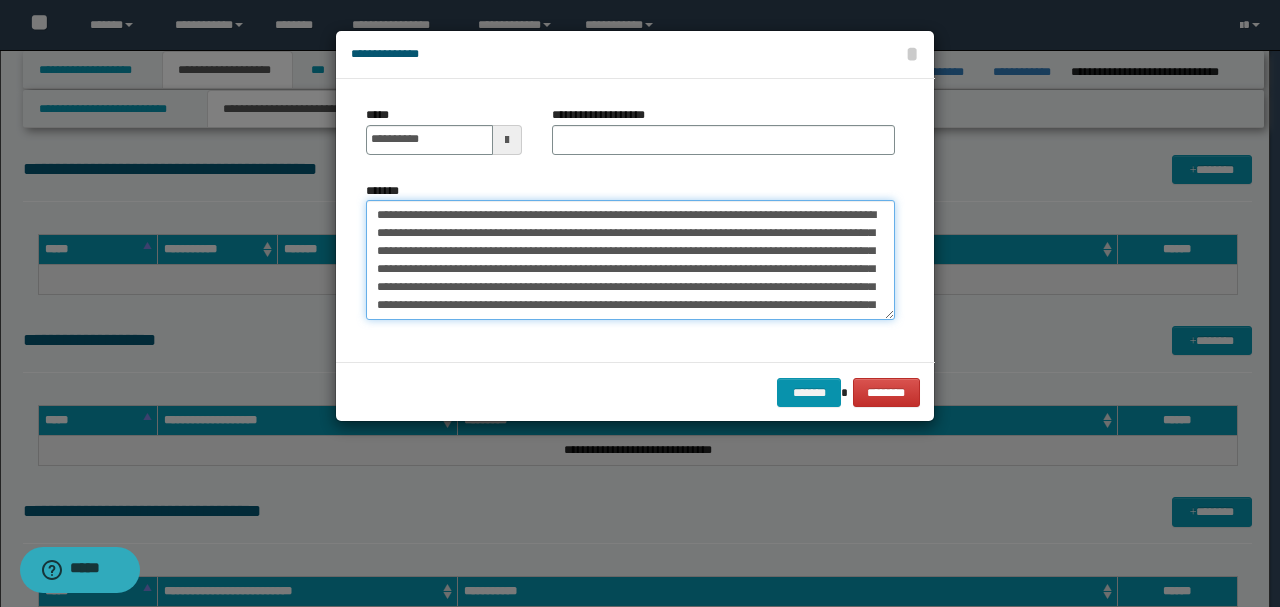 drag, startPoint x: 607, startPoint y: 222, endPoint x: 587, endPoint y: 218, distance: 20.396078 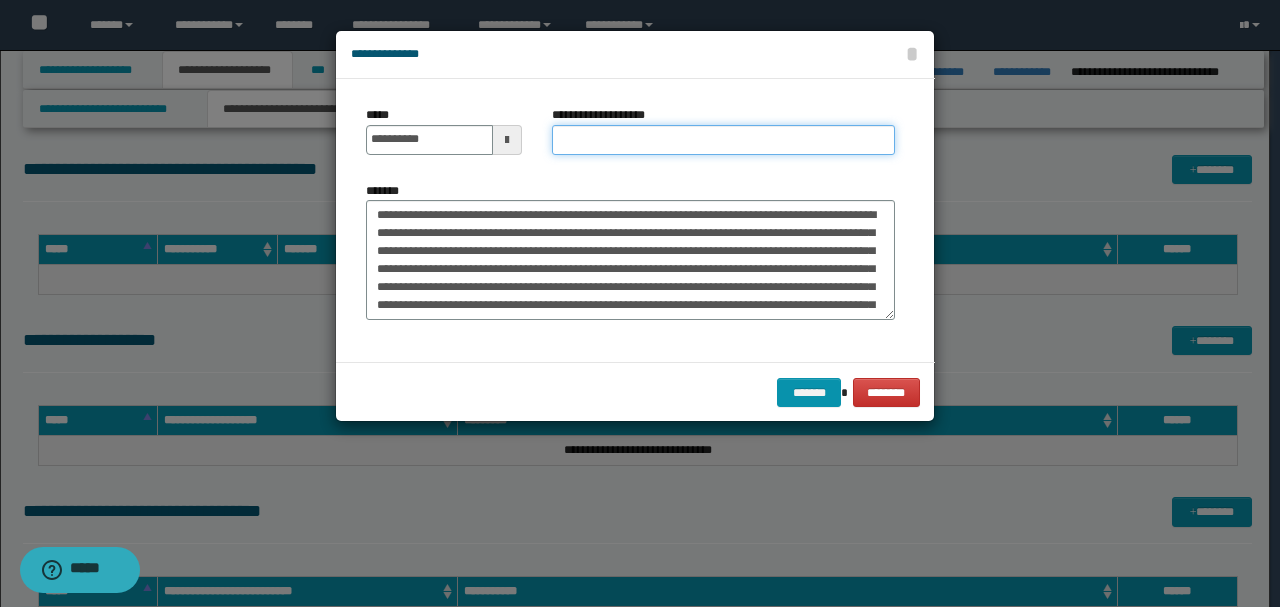drag, startPoint x: 622, startPoint y: 140, endPoint x: 593, endPoint y: 193, distance: 60.41523 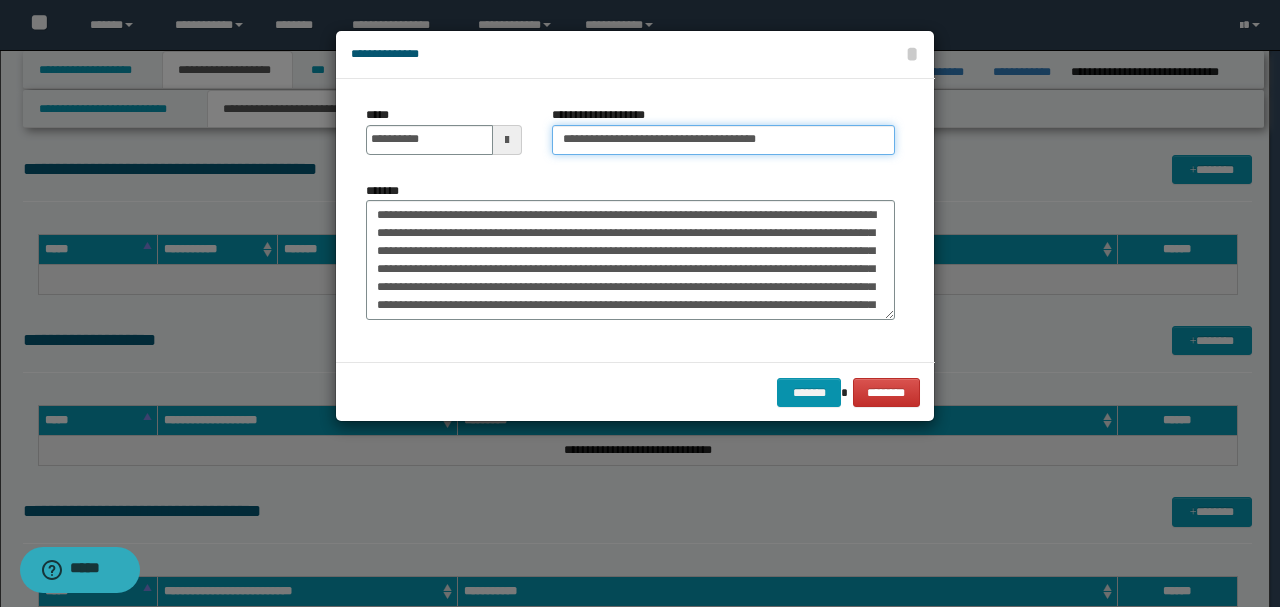 type on "**********" 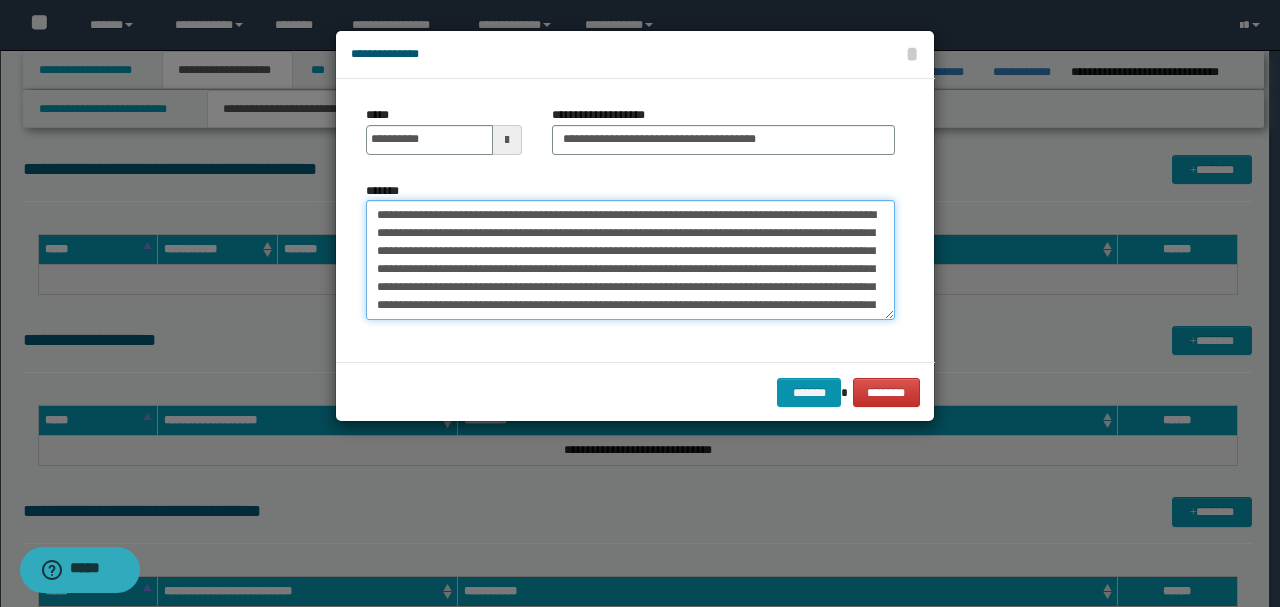 drag, startPoint x: 573, startPoint y: 218, endPoint x: 670, endPoint y: 337, distance: 153.52524 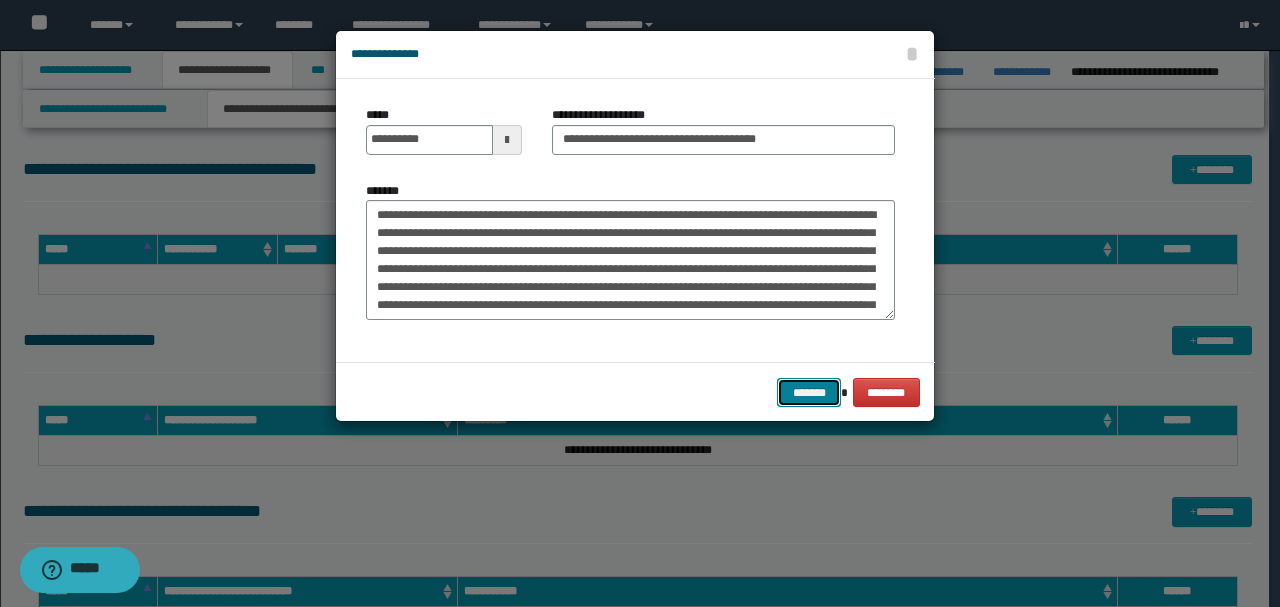 click on "*******" at bounding box center [809, 392] 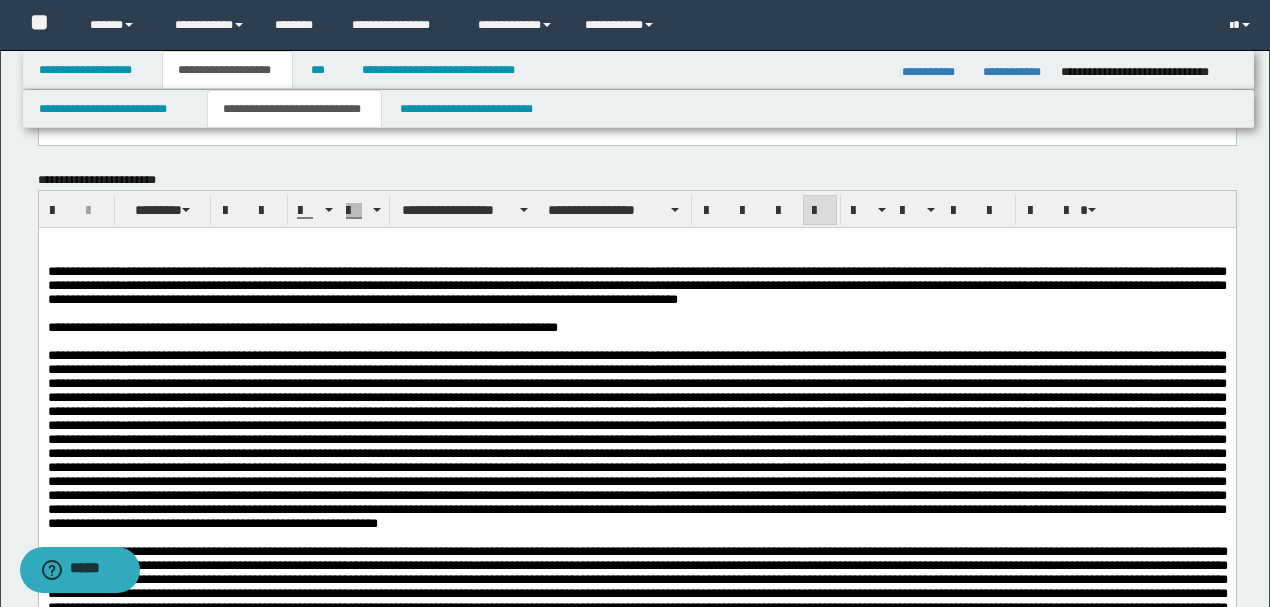 scroll, scrollTop: 2935, scrollLeft: 0, axis: vertical 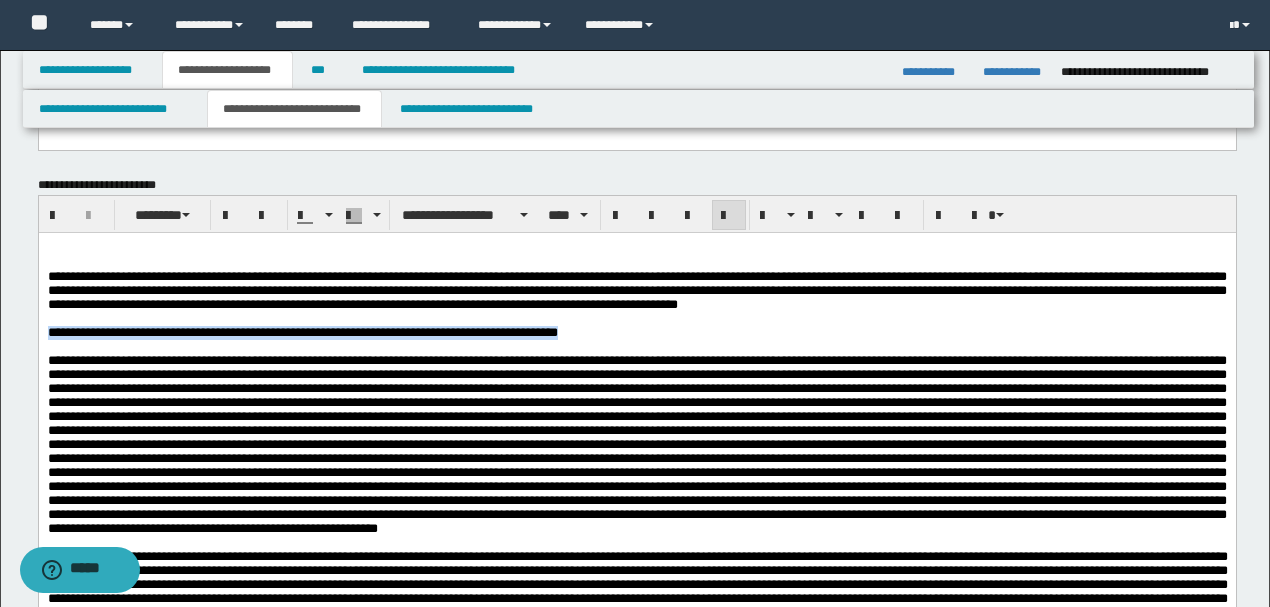 drag, startPoint x: 634, startPoint y: 341, endPoint x: 38, endPoint y: 572, distance: 639.20026 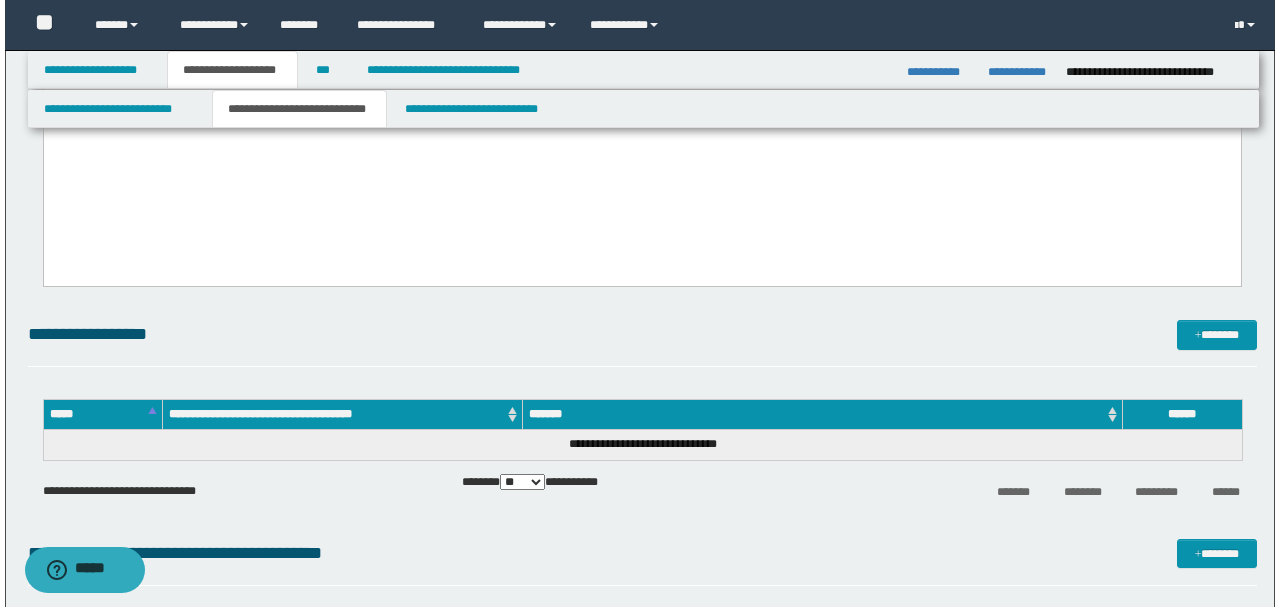scroll, scrollTop: 4135, scrollLeft: 0, axis: vertical 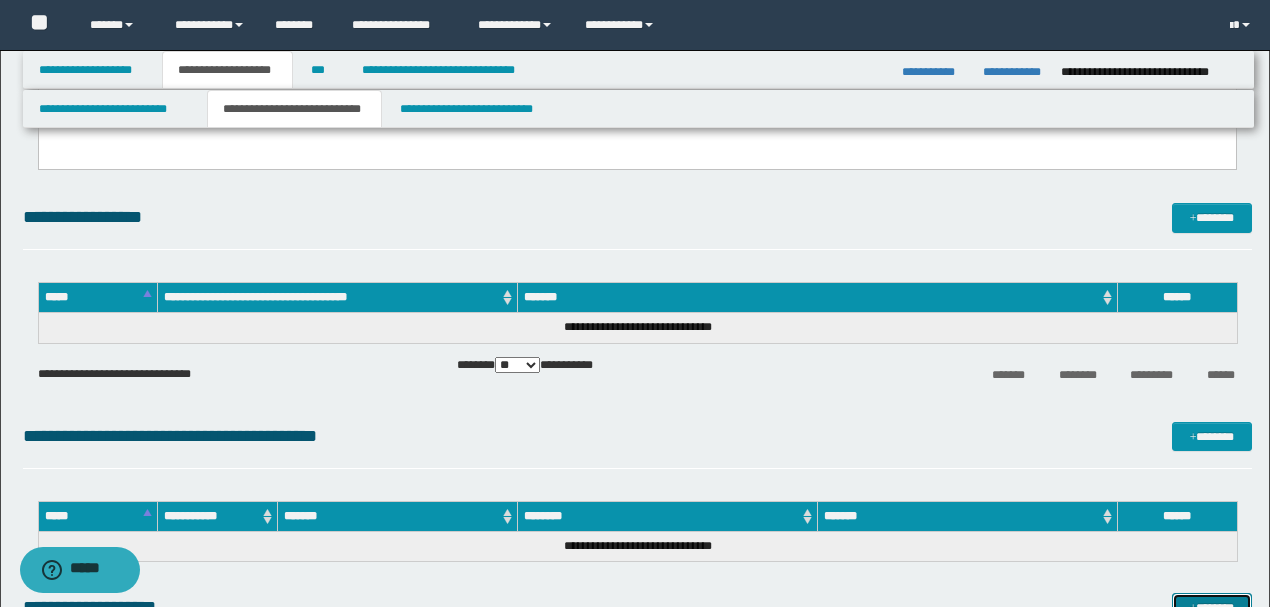 click on "*******" at bounding box center [1211, 607] 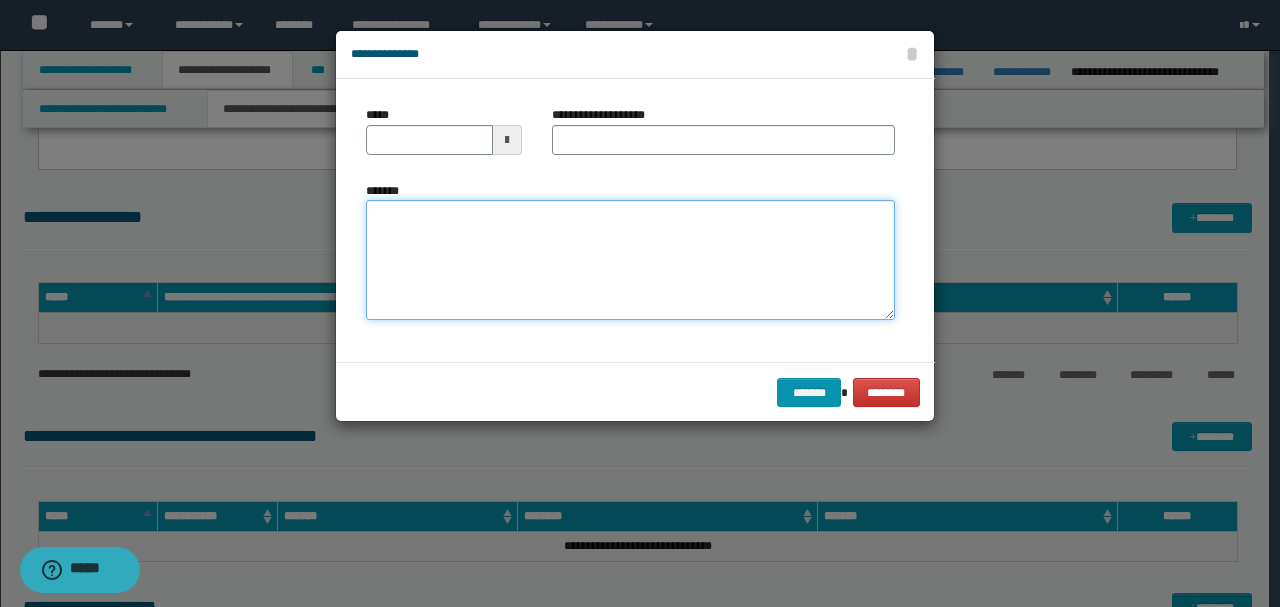click on "*******" at bounding box center (630, 259) 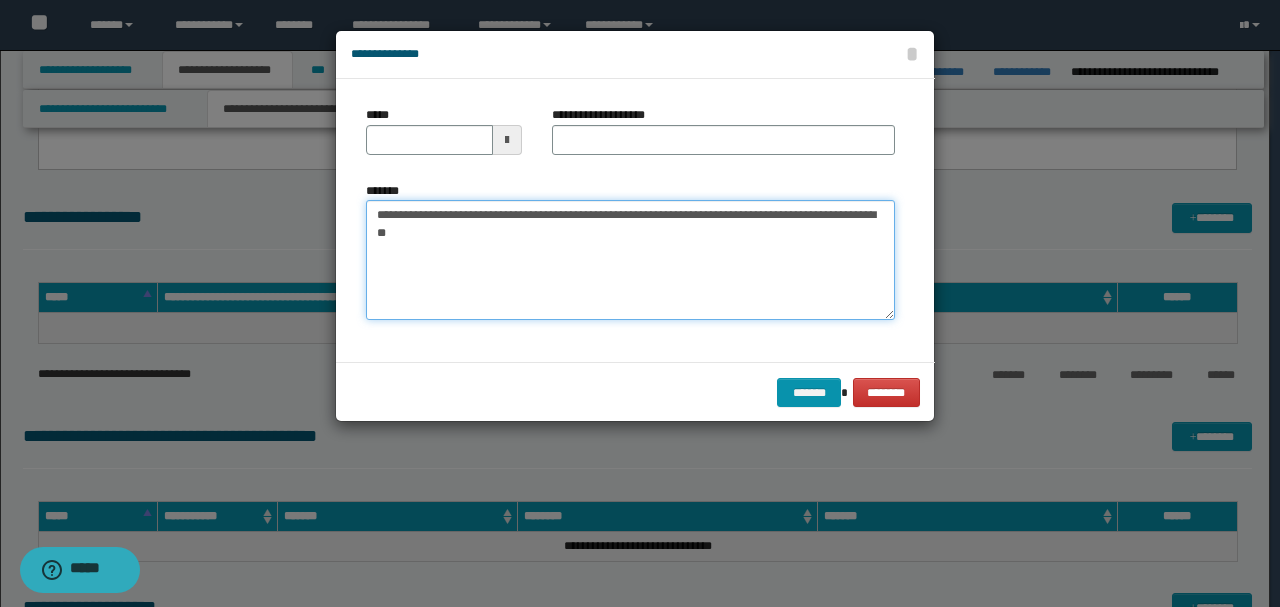 drag, startPoint x: 440, startPoint y: 212, endPoint x: 205, endPoint y: 208, distance: 235.03404 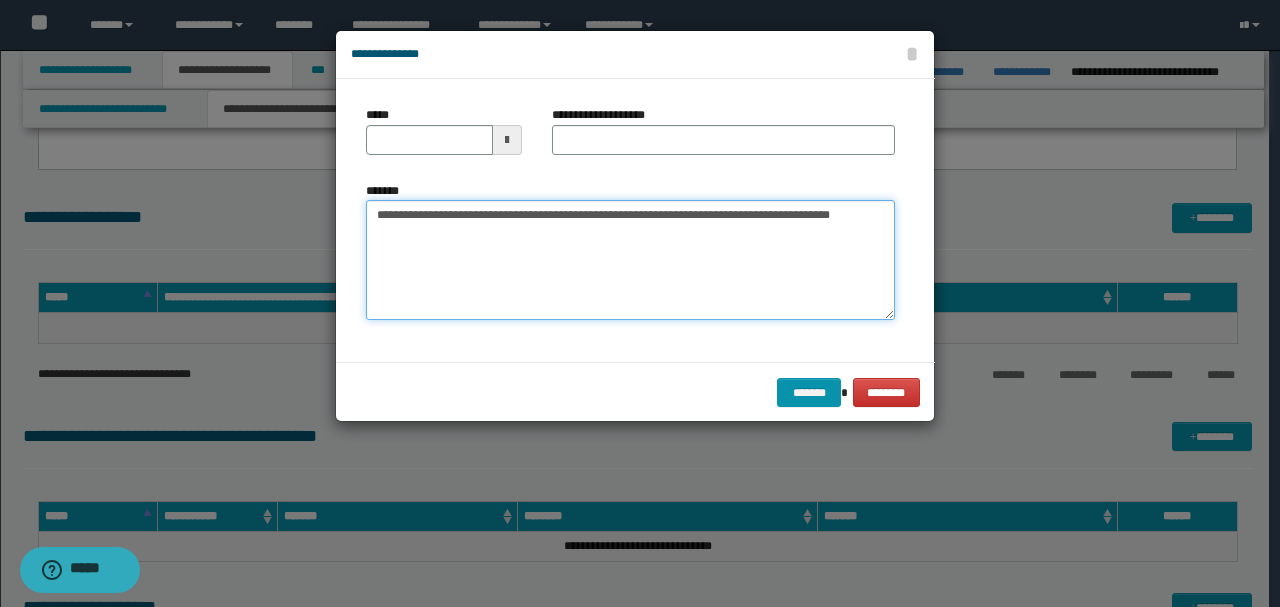 type 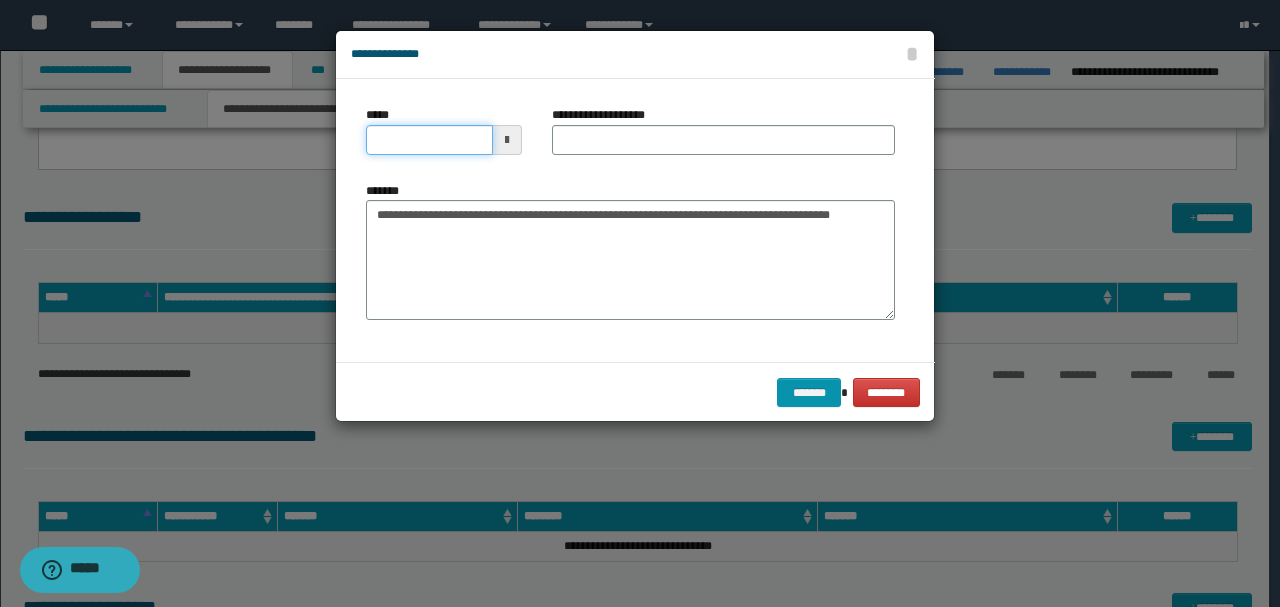 click on "*****" at bounding box center [429, 140] 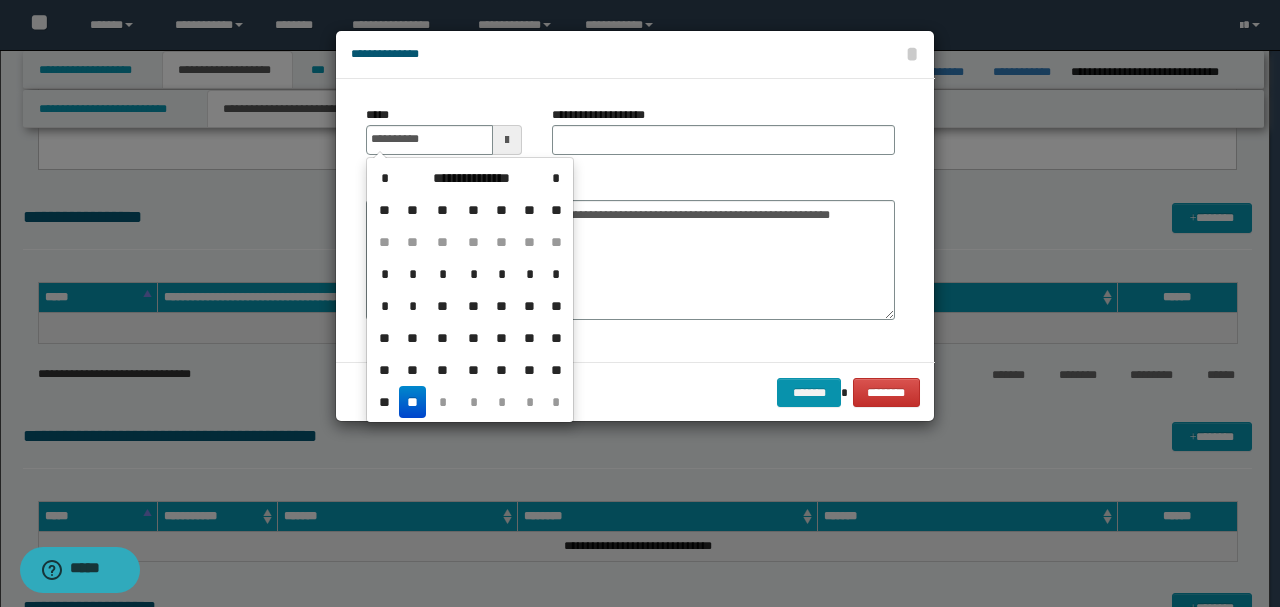 type on "**********" 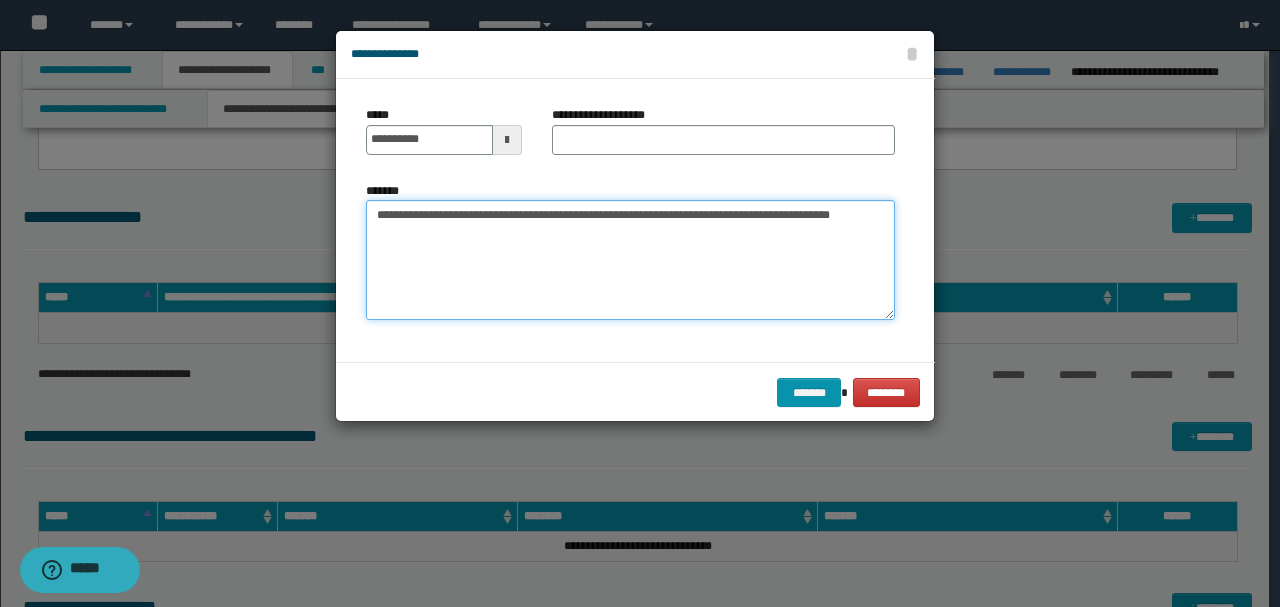 drag, startPoint x: 407, startPoint y: 214, endPoint x: 292, endPoint y: 217, distance: 115.03912 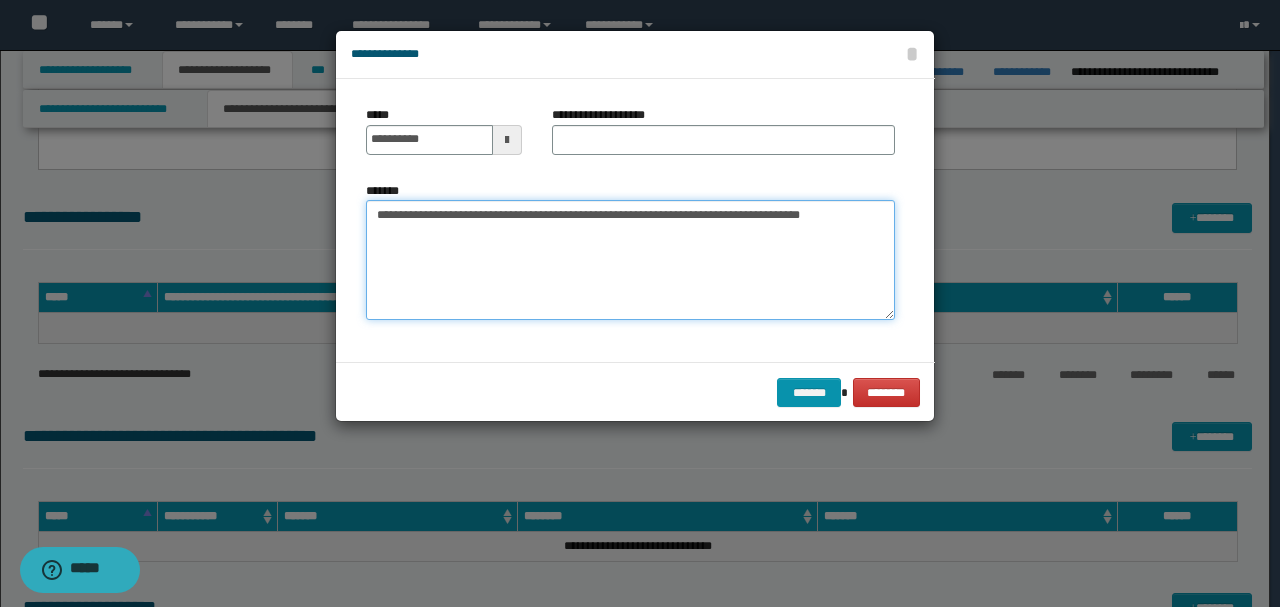 type on "**********" 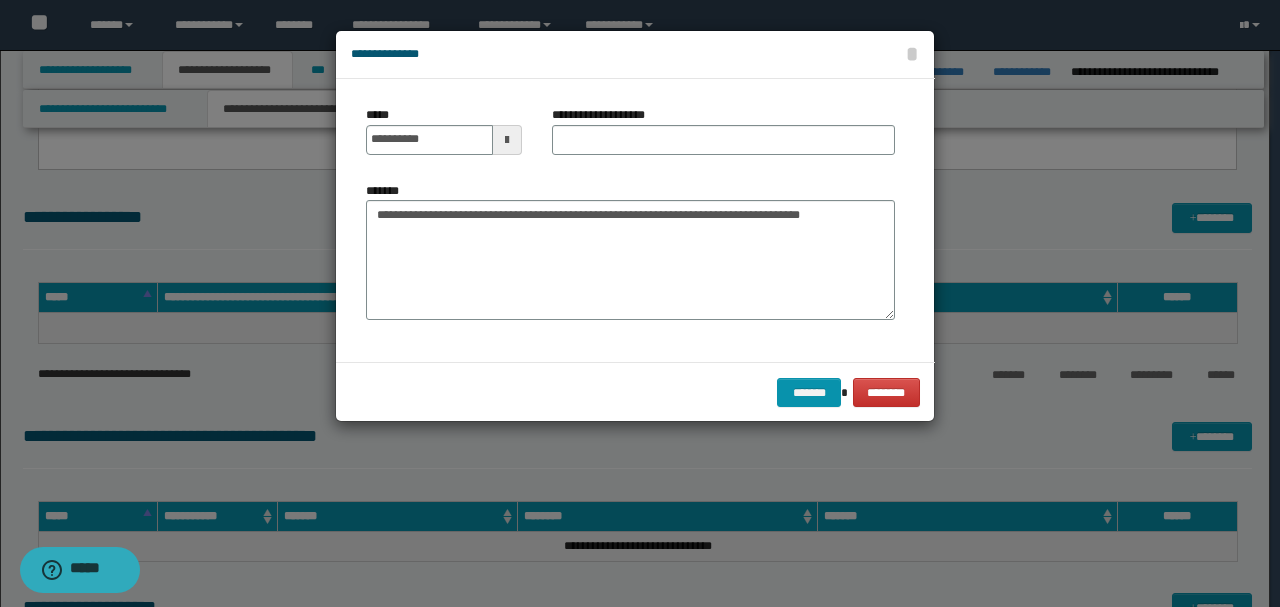 click on "**********" at bounding box center [609, 115] 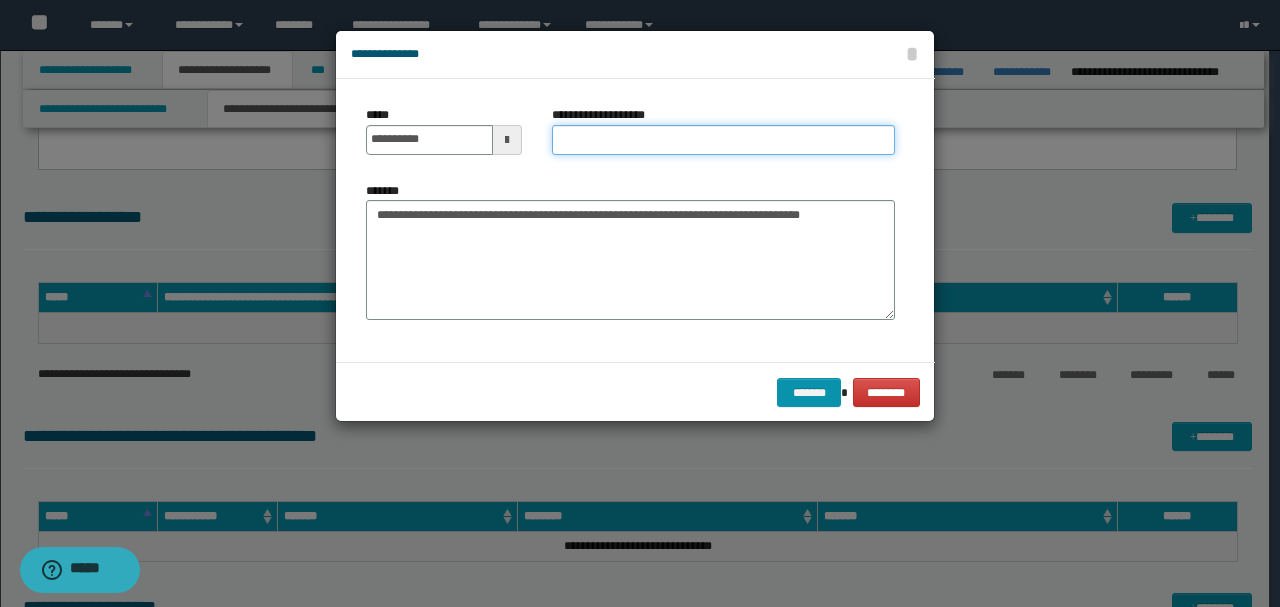 type on "*" 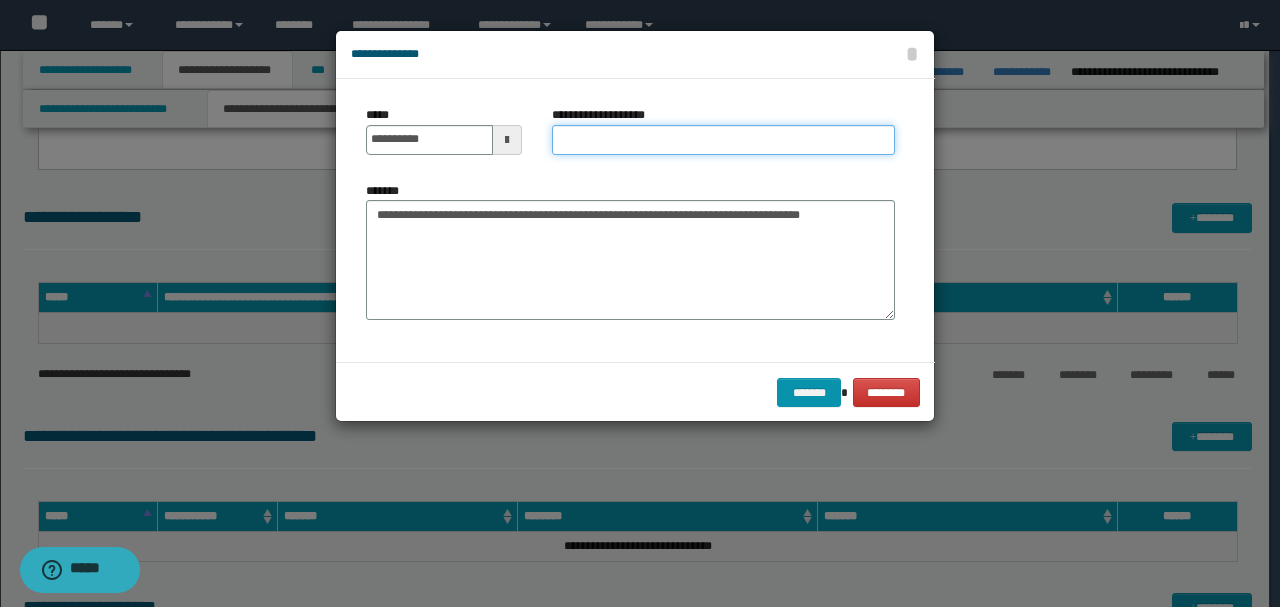 paste on "*****" 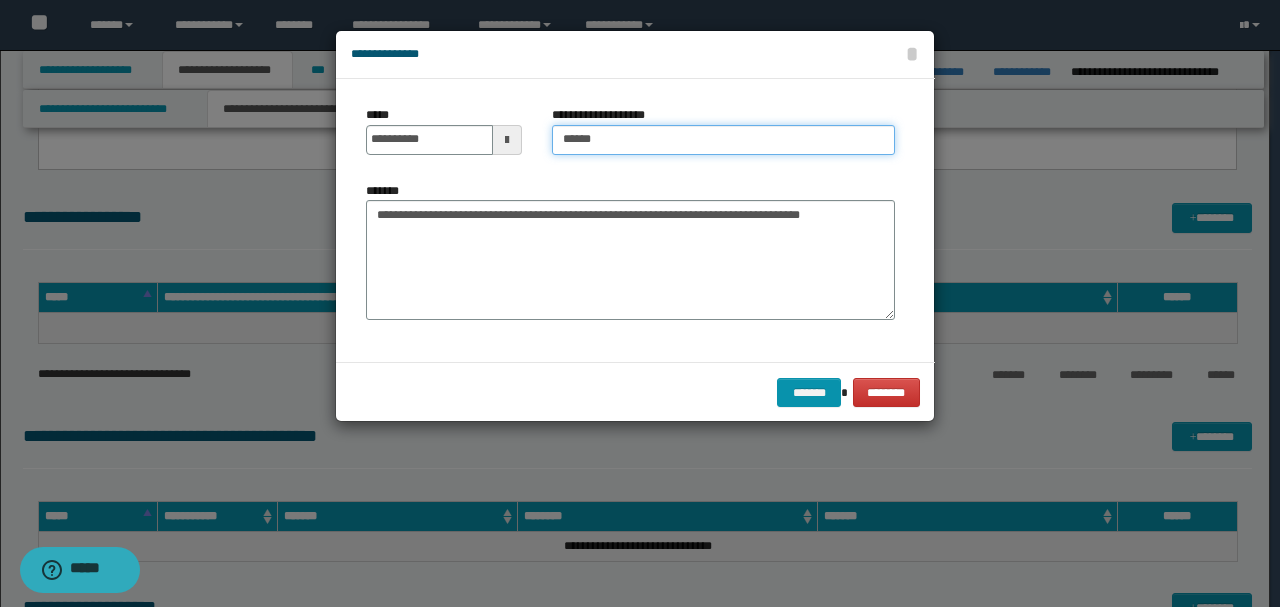 type on "*****" 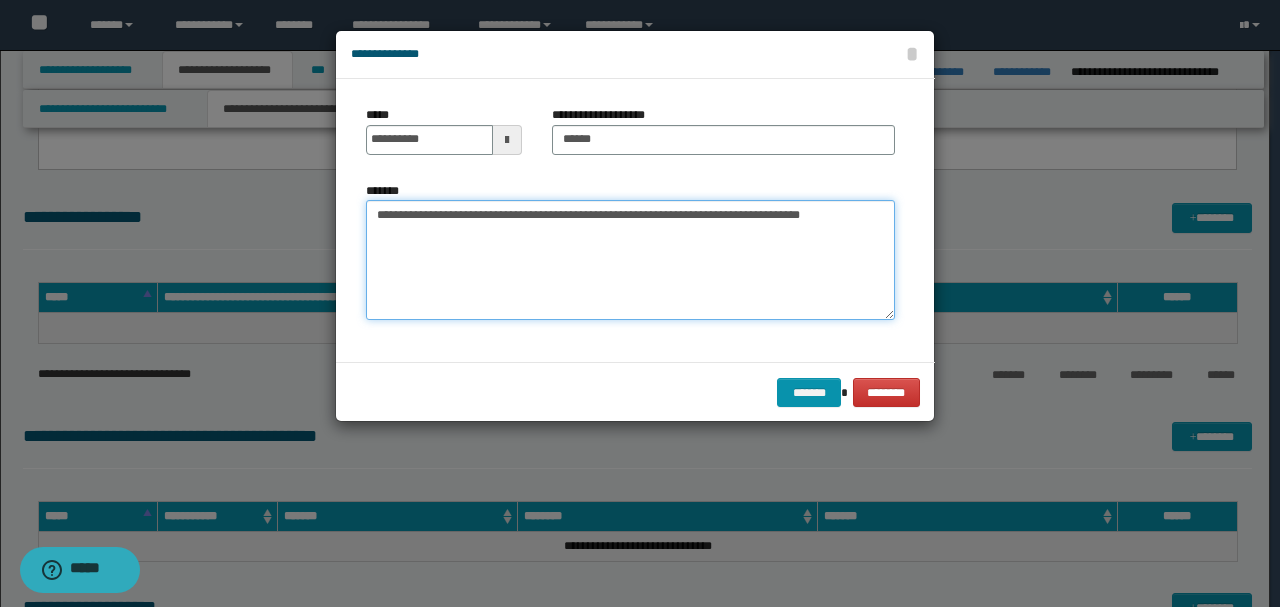 click on "**********" at bounding box center (630, 259) 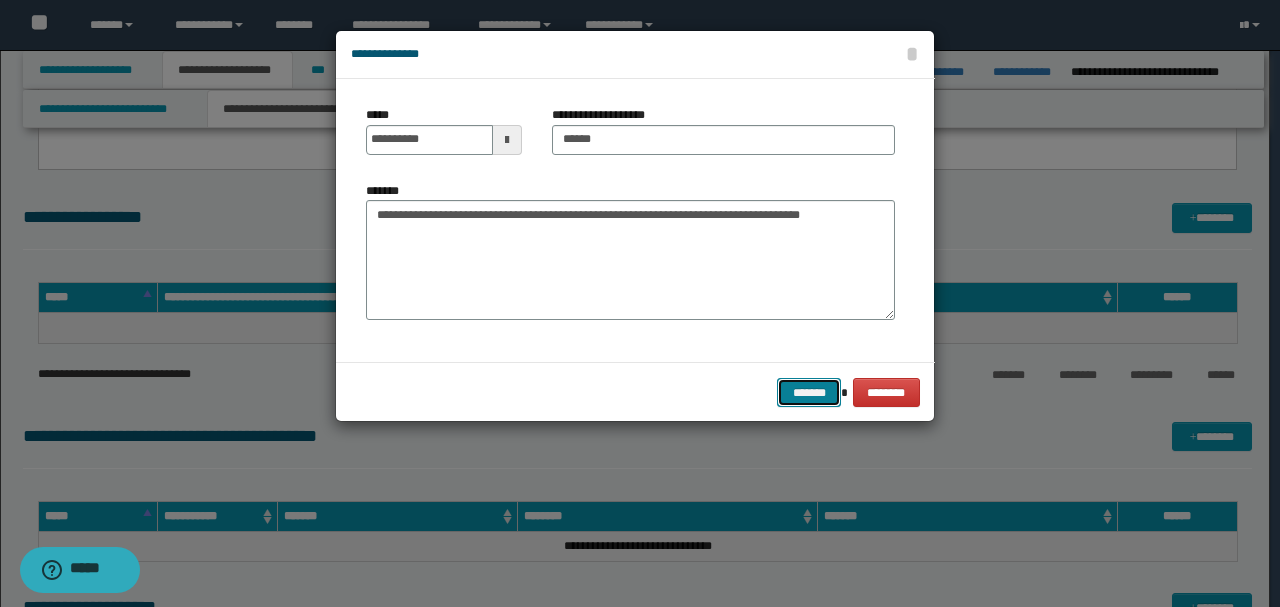 click on "*******" at bounding box center [809, 392] 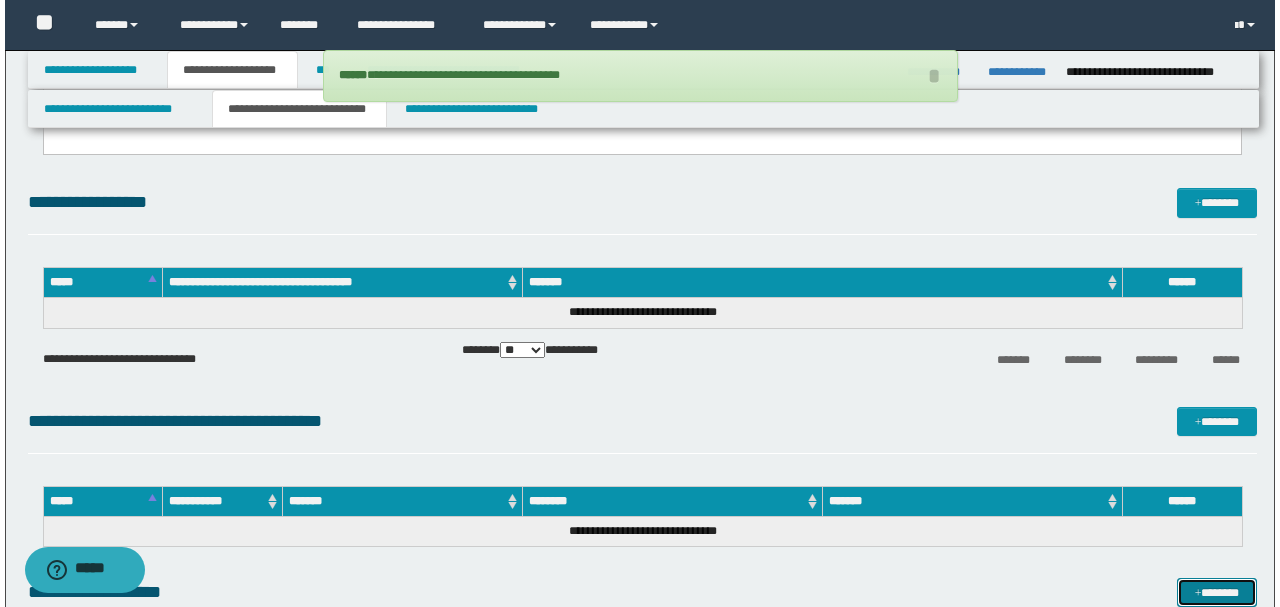 scroll, scrollTop: 3683, scrollLeft: 0, axis: vertical 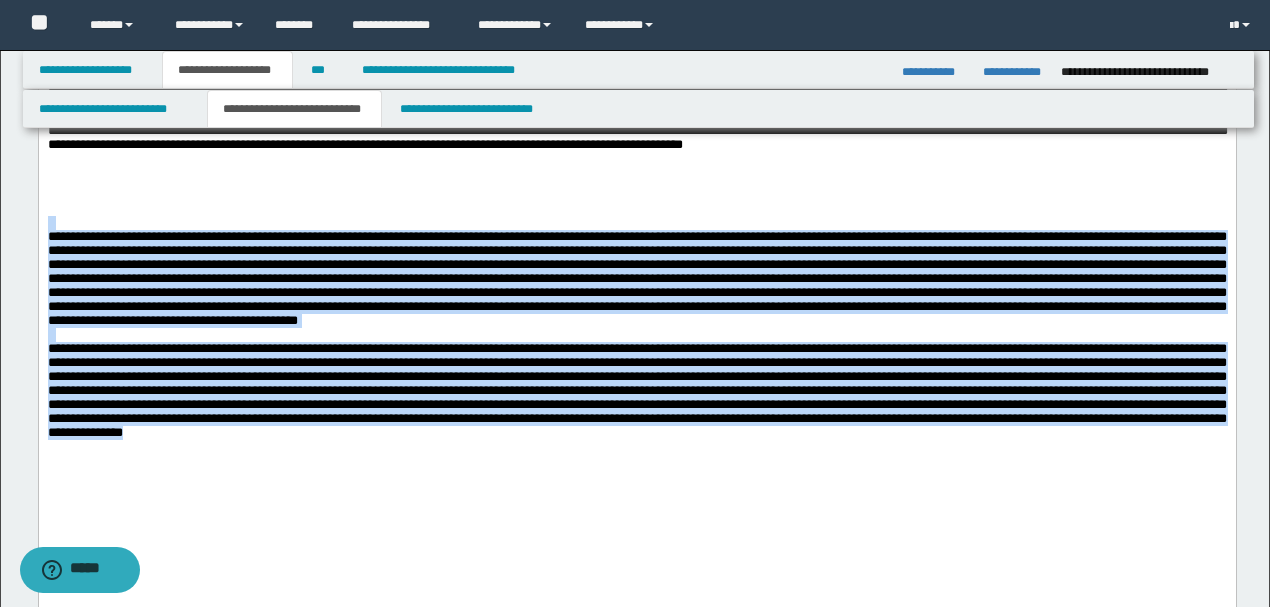 drag, startPoint x: 942, startPoint y: 499, endPoint x: 0, endPoint y: 266, distance: 970.38806 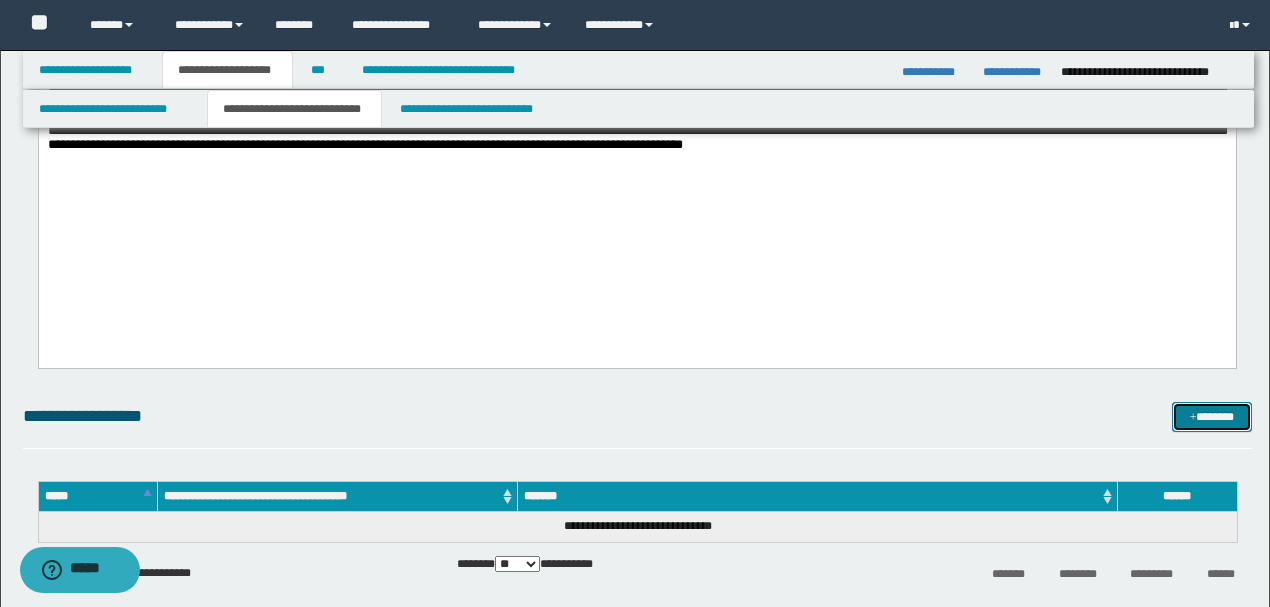 click on "*******" at bounding box center (1211, 416) 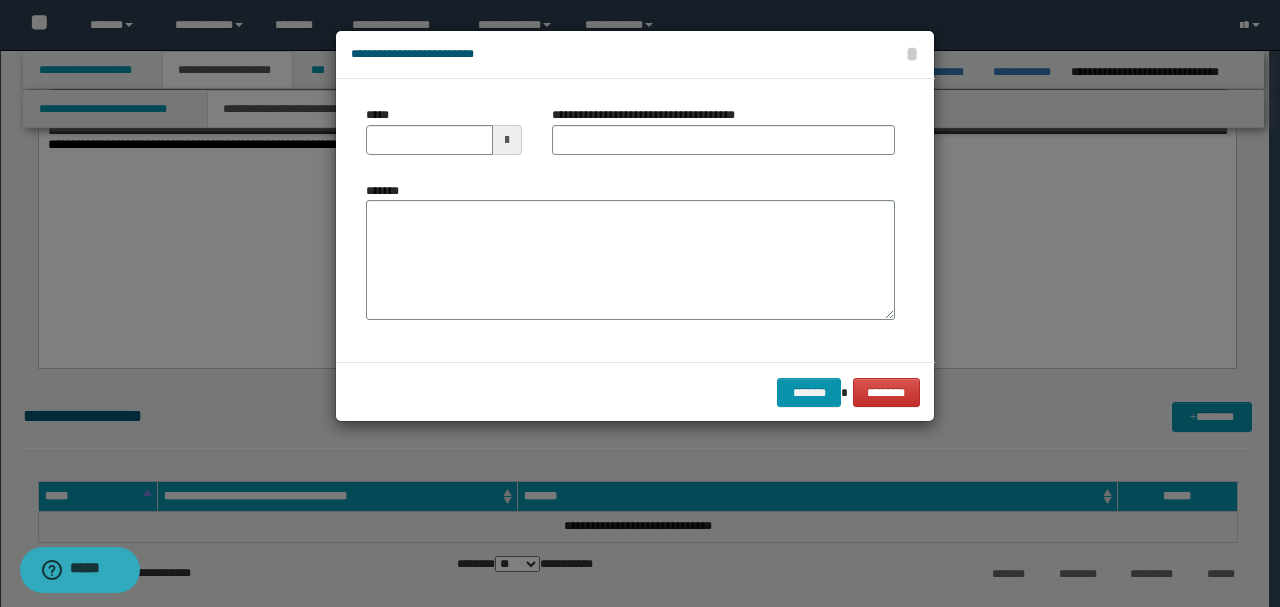 click on "*******" at bounding box center (630, 251) 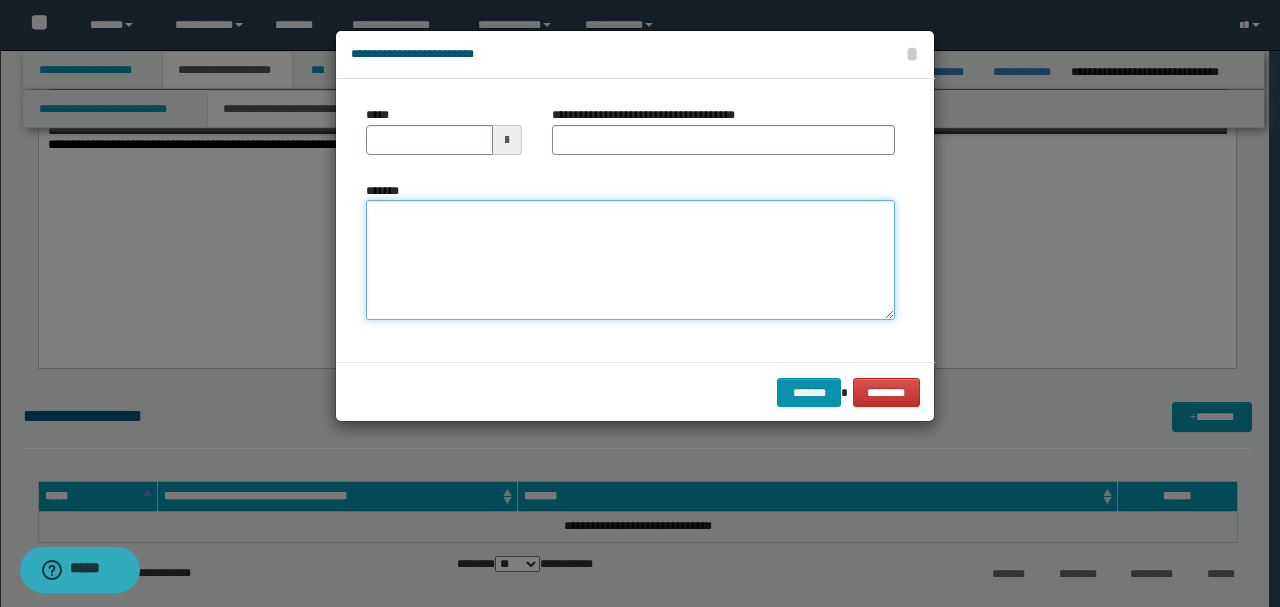 click on "*******" at bounding box center [630, 260] 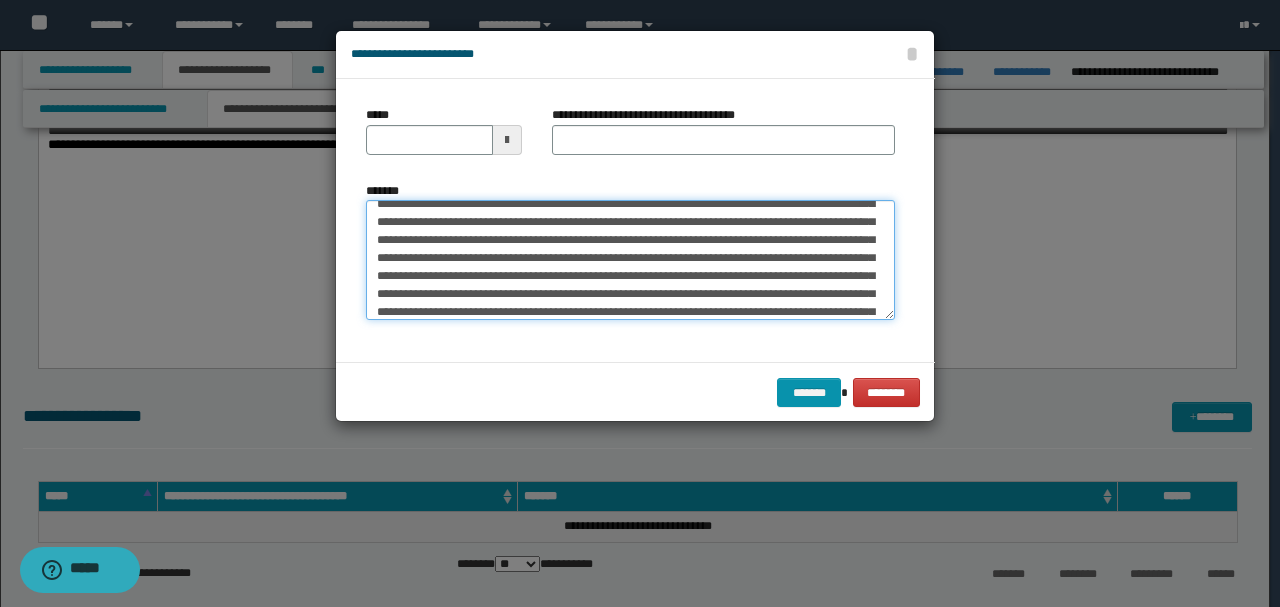 scroll, scrollTop: 0, scrollLeft: 0, axis: both 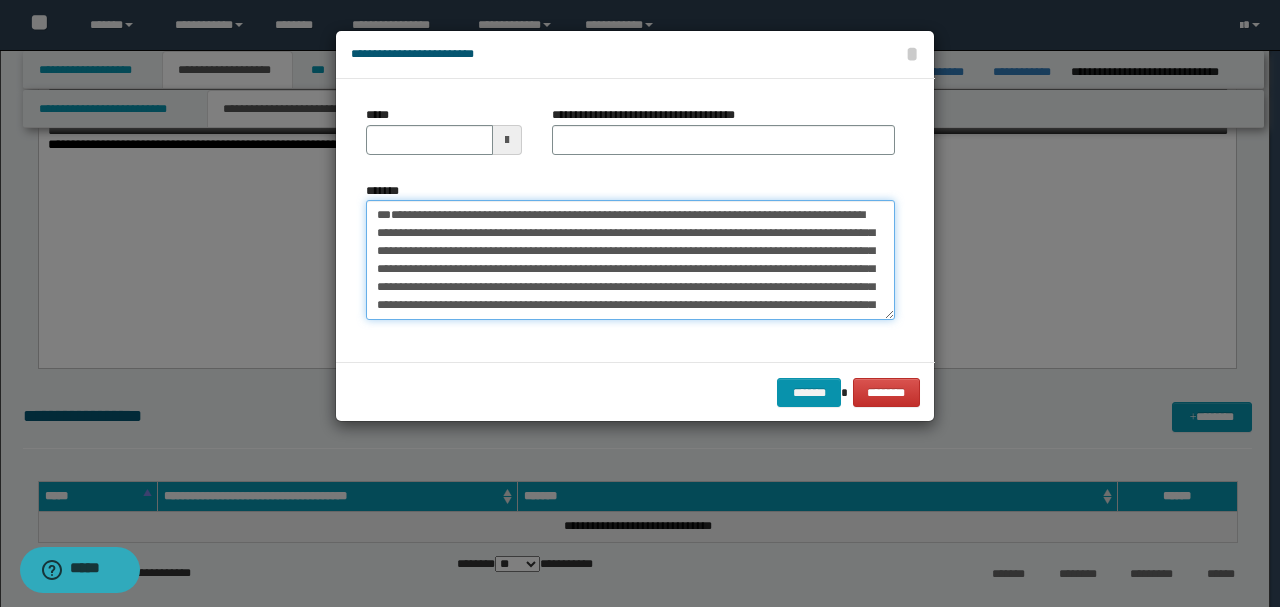 drag, startPoint x: 440, startPoint y: 248, endPoint x: 307, endPoint y: 171, distance: 153.68149 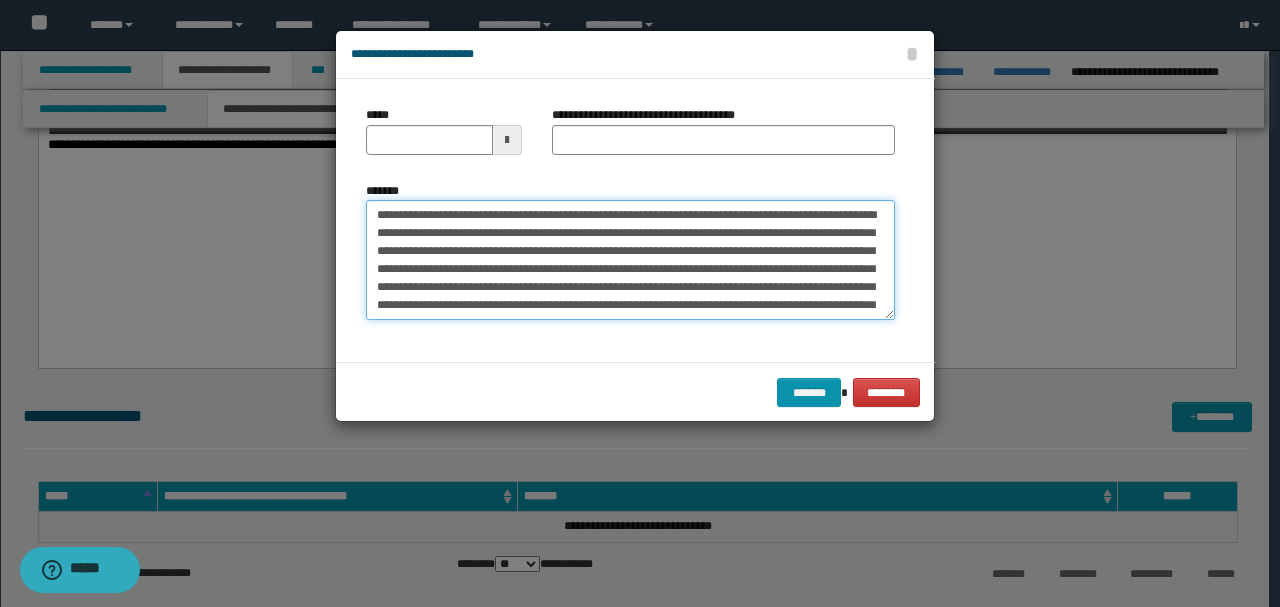 type 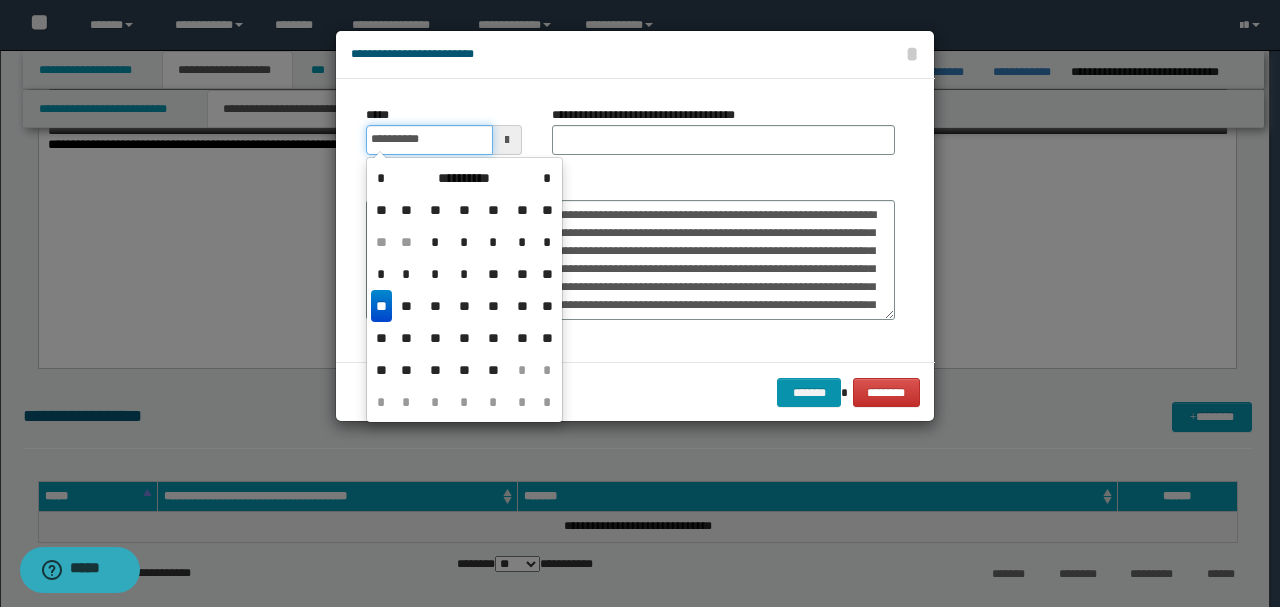click on "**********" at bounding box center (429, 140) 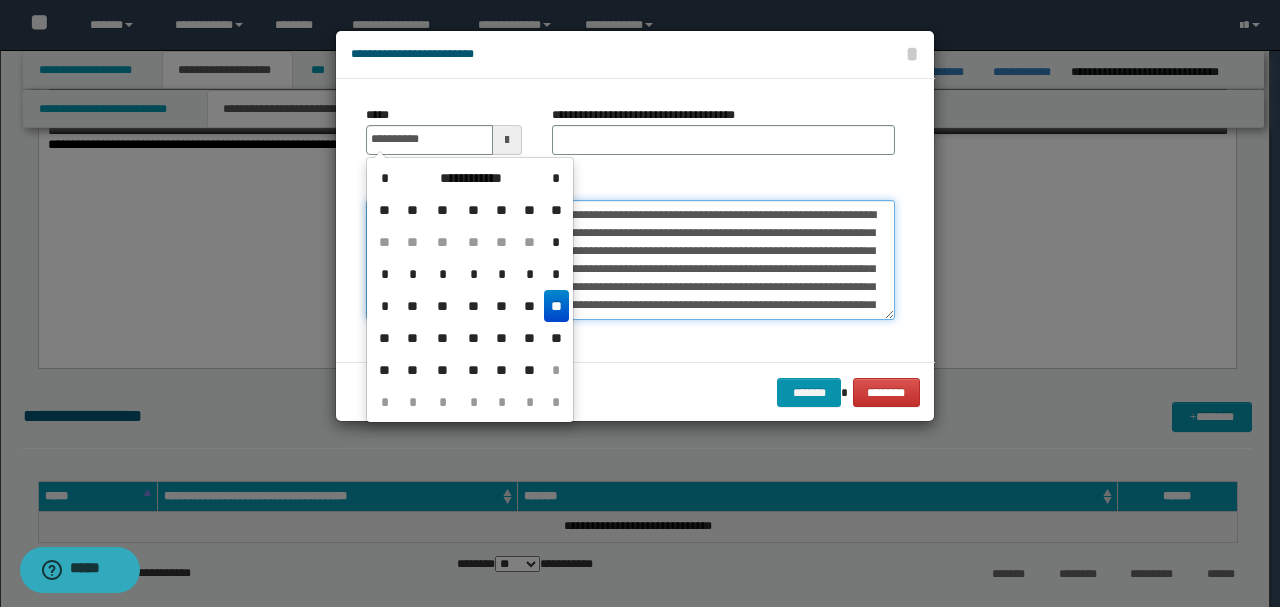 type on "**********" 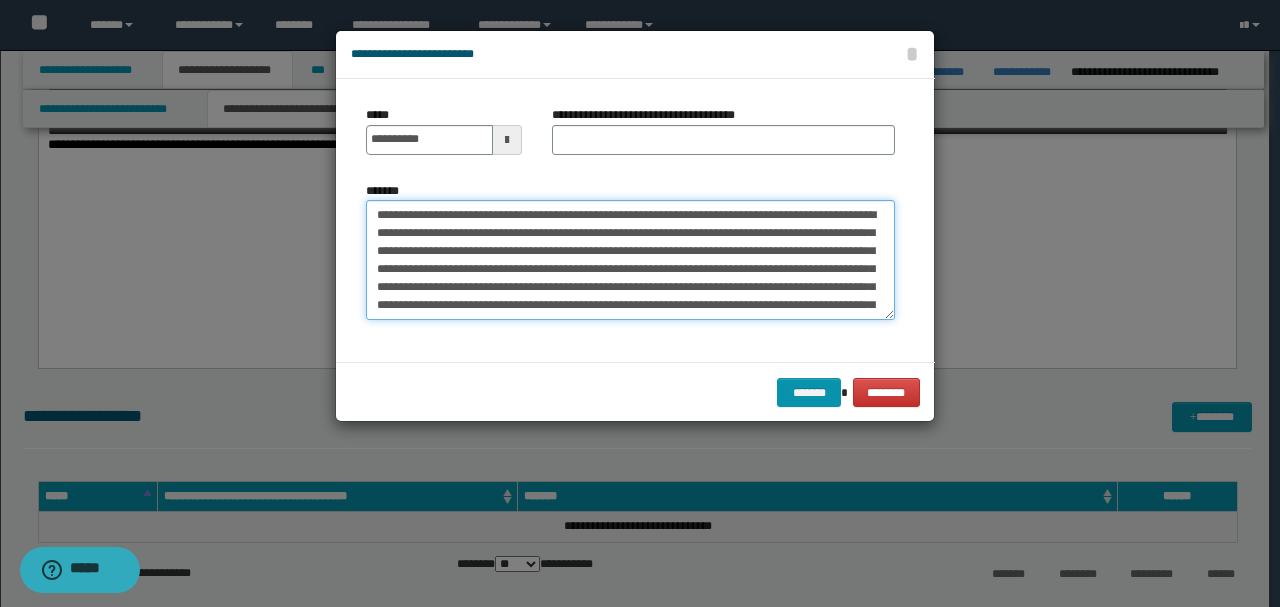 click on "*******" at bounding box center (630, 259) 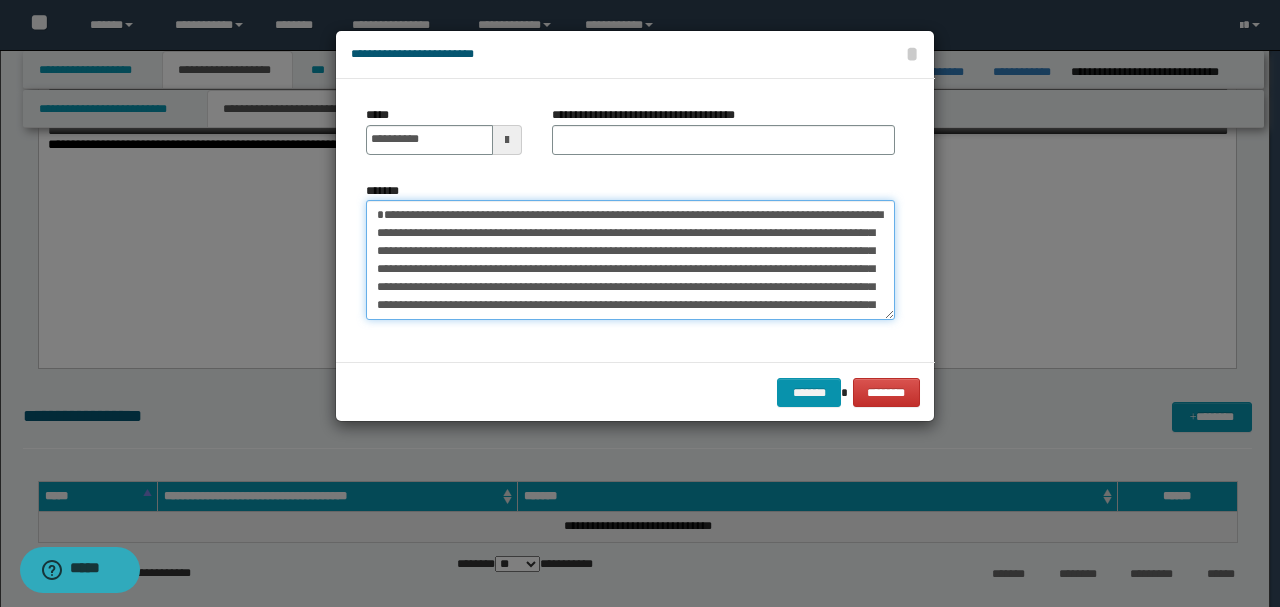 drag, startPoint x: 638, startPoint y: 214, endPoint x: 279, endPoint y: 214, distance: 359 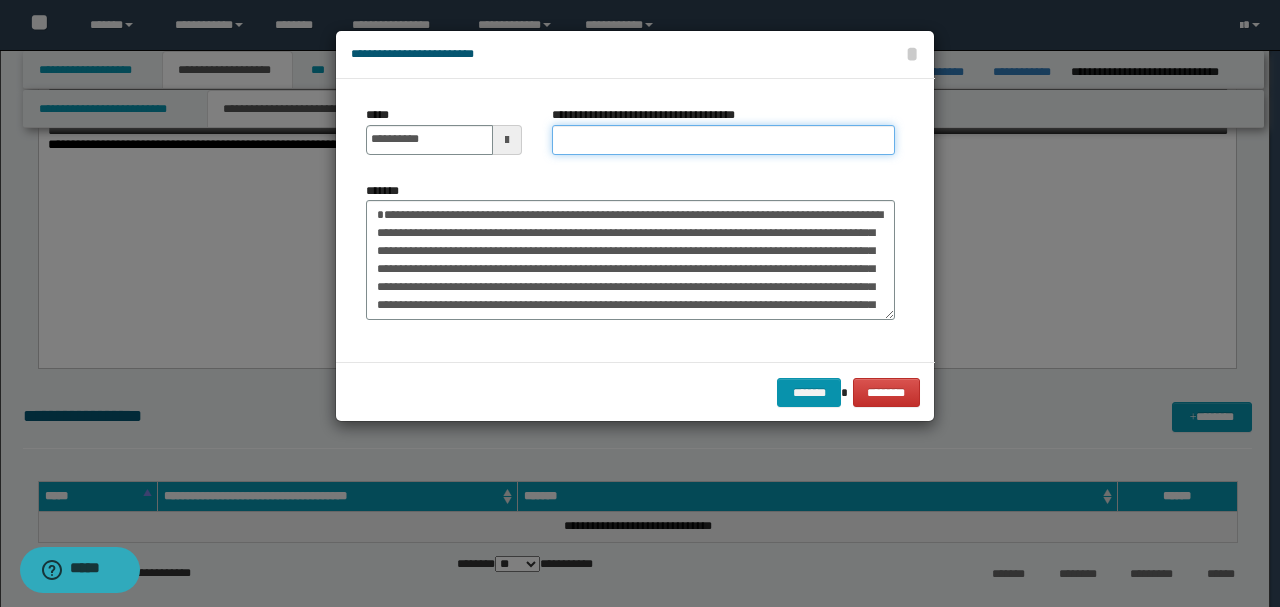 paste on "**********" 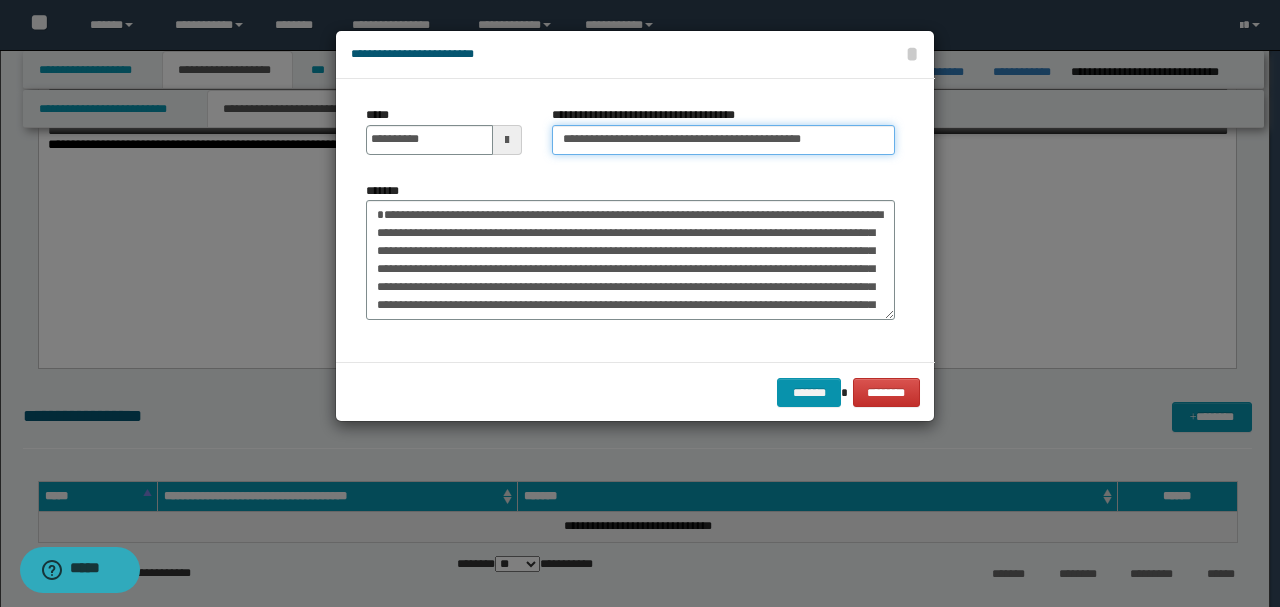 drag, startPoint x: 597, startPoint y: 128, endPoint x: 508, endPoint y: 201, distance: 115.10864 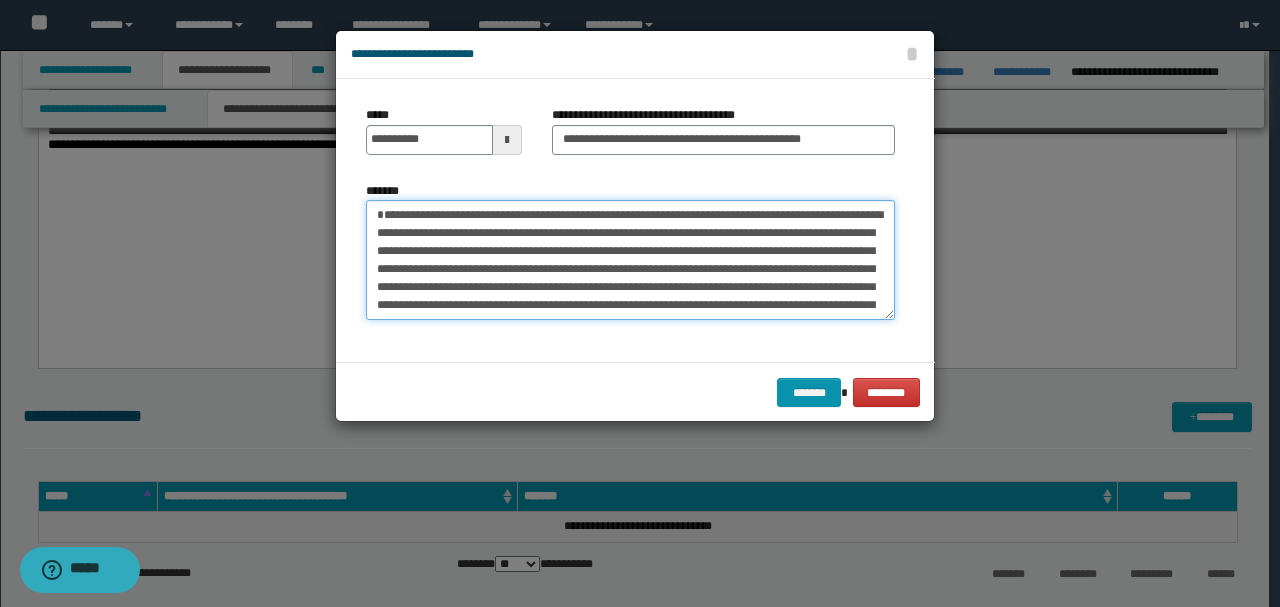 click on "*******" at bounding box center [630, 259] 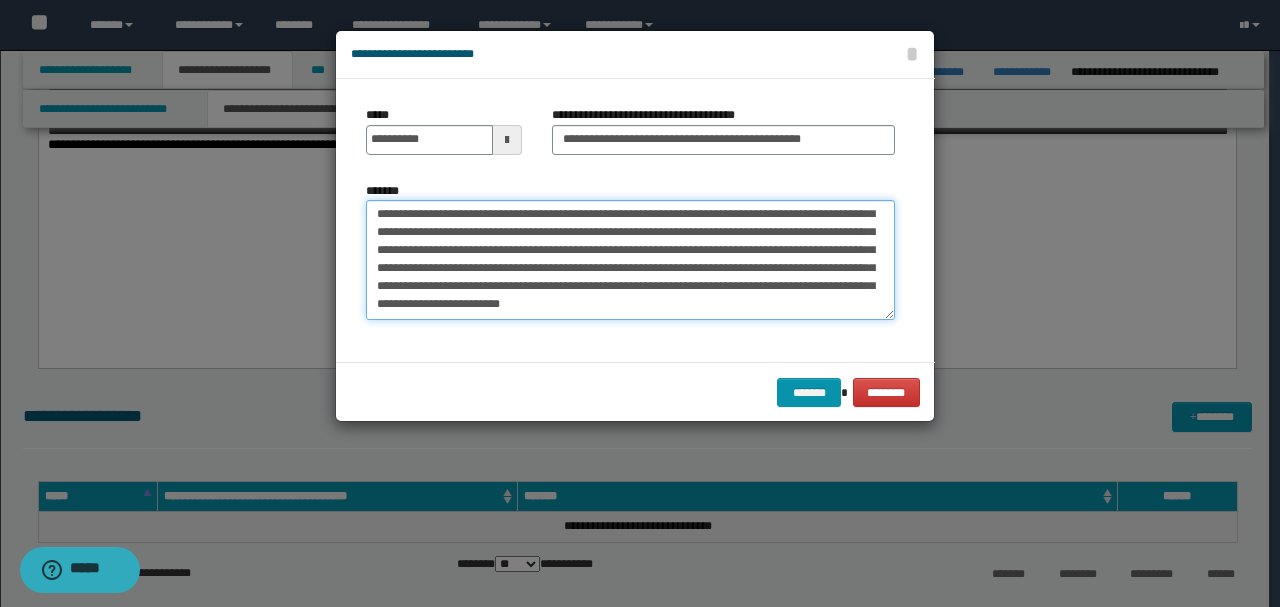 drag, startPoint x: 381, startPoint y: 243, endPoint x: 813, endPoint y: 409, distance: 462.79584 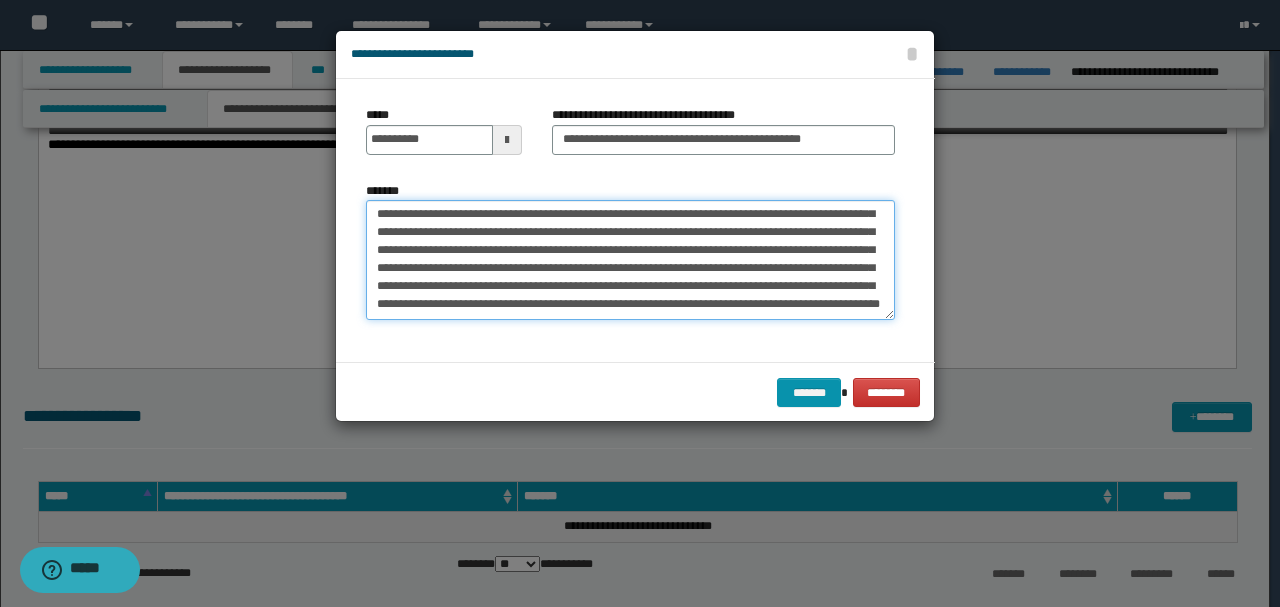 scroll, scrollTop: 198, scrollLeft: 0, axis: vertical 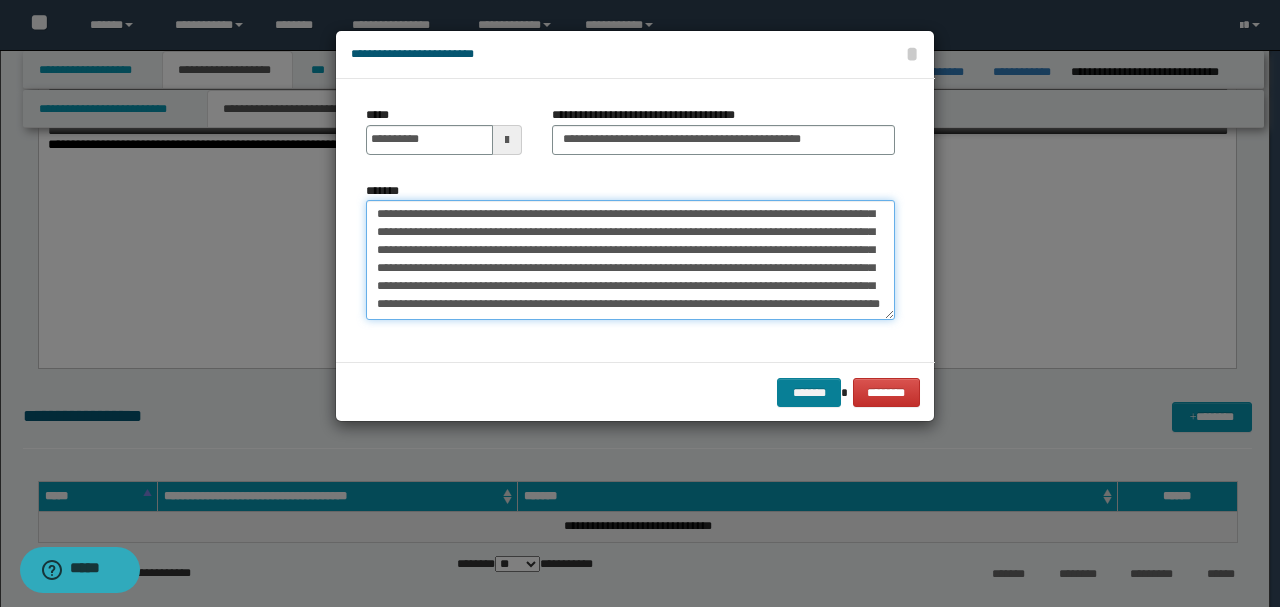 type on "**********" 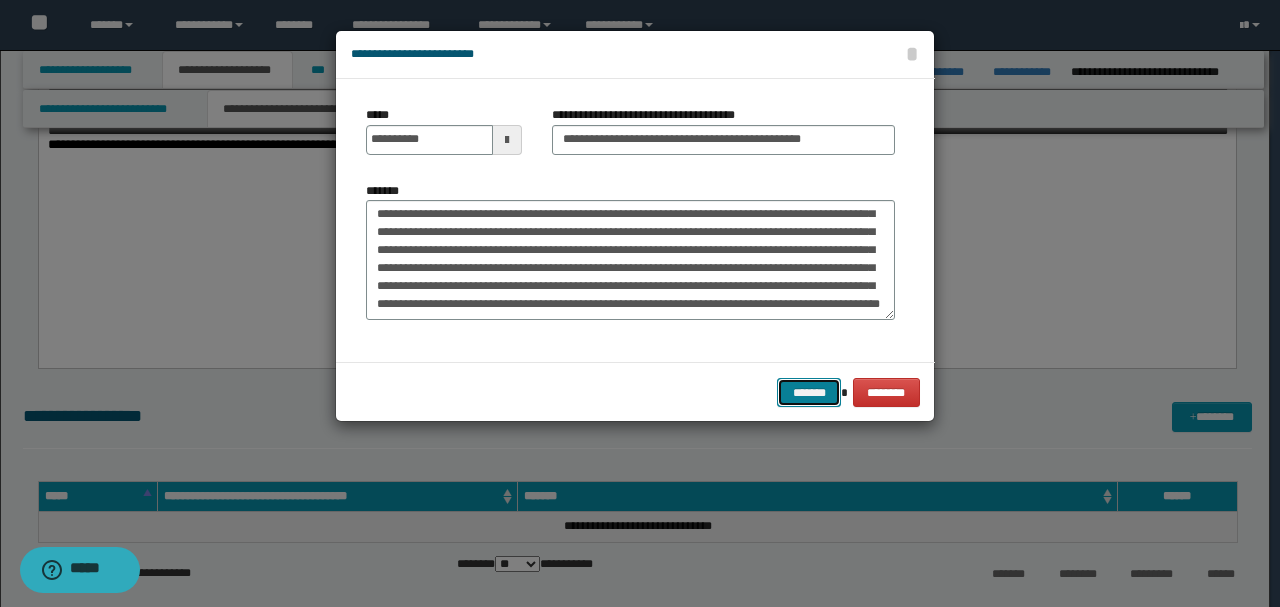 click on "*******" at bounding box center [809, 392] 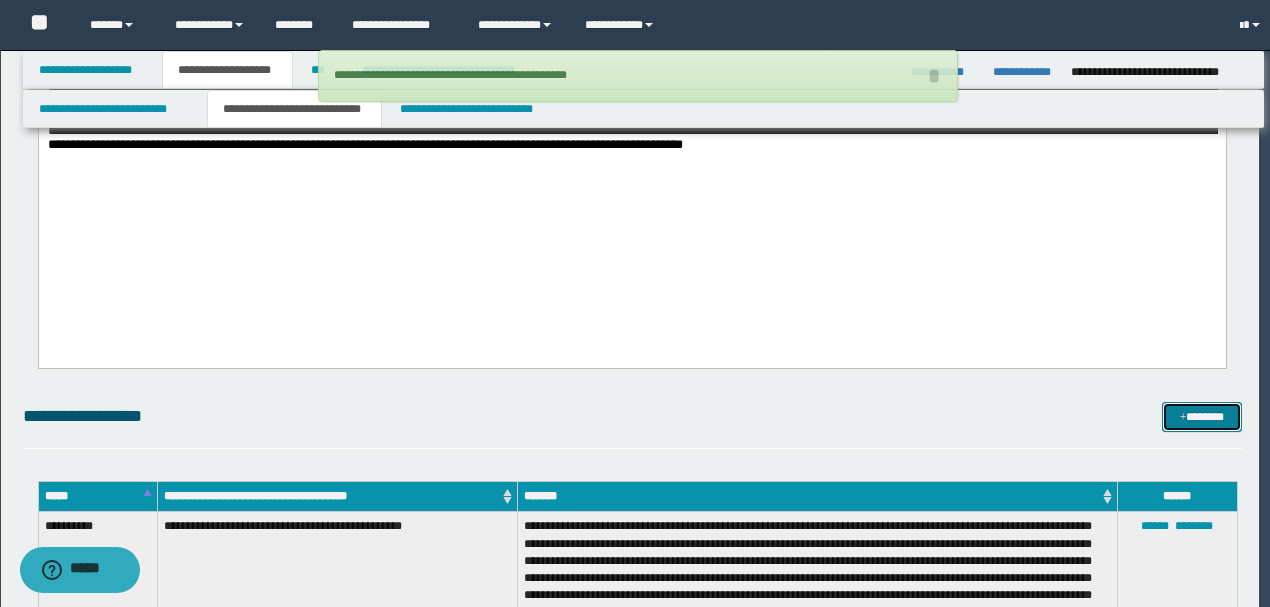 click on "*******" at bounding box center [1201, 416] 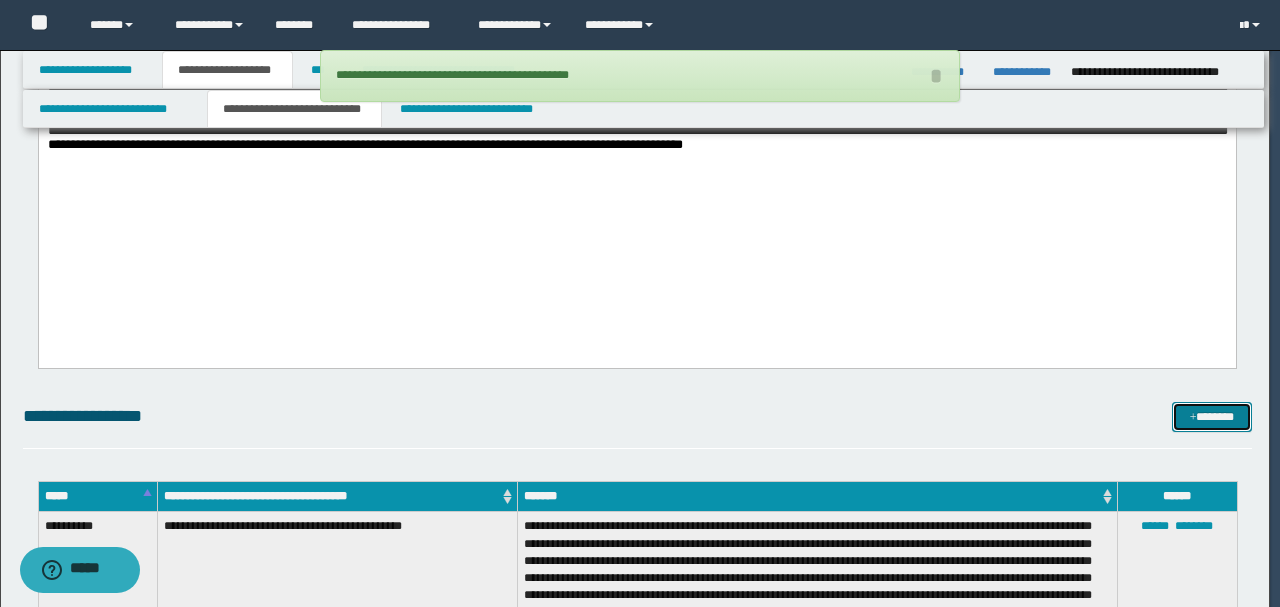 scroll, scrollTop: 0, scrollLeft: 0, axis: both 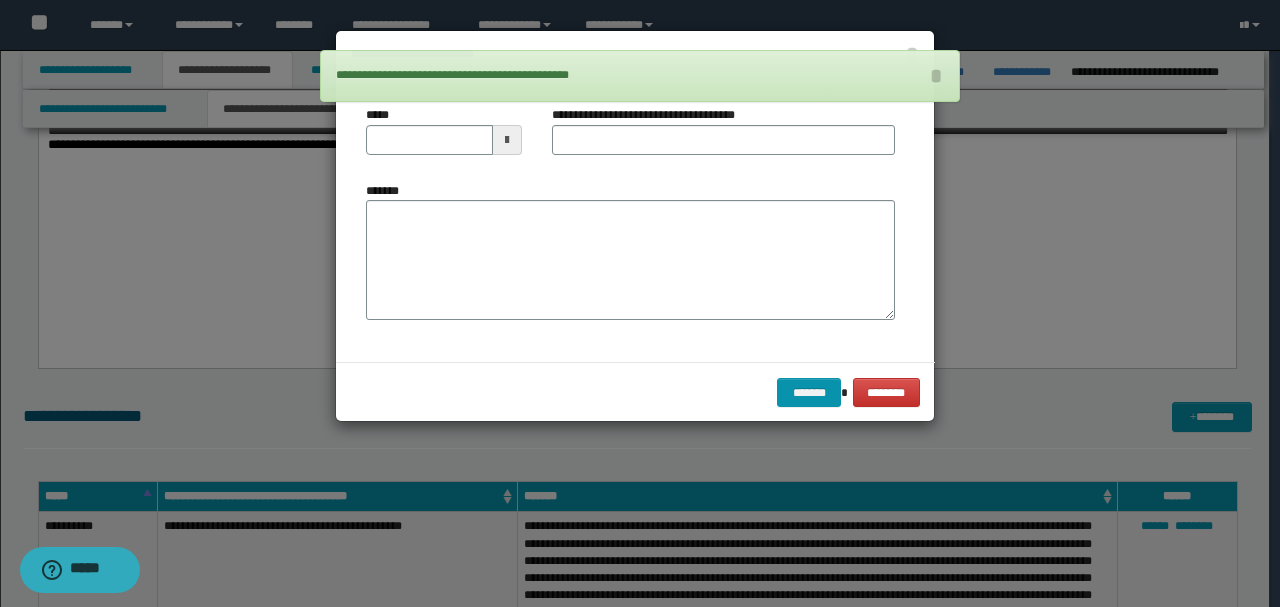 type 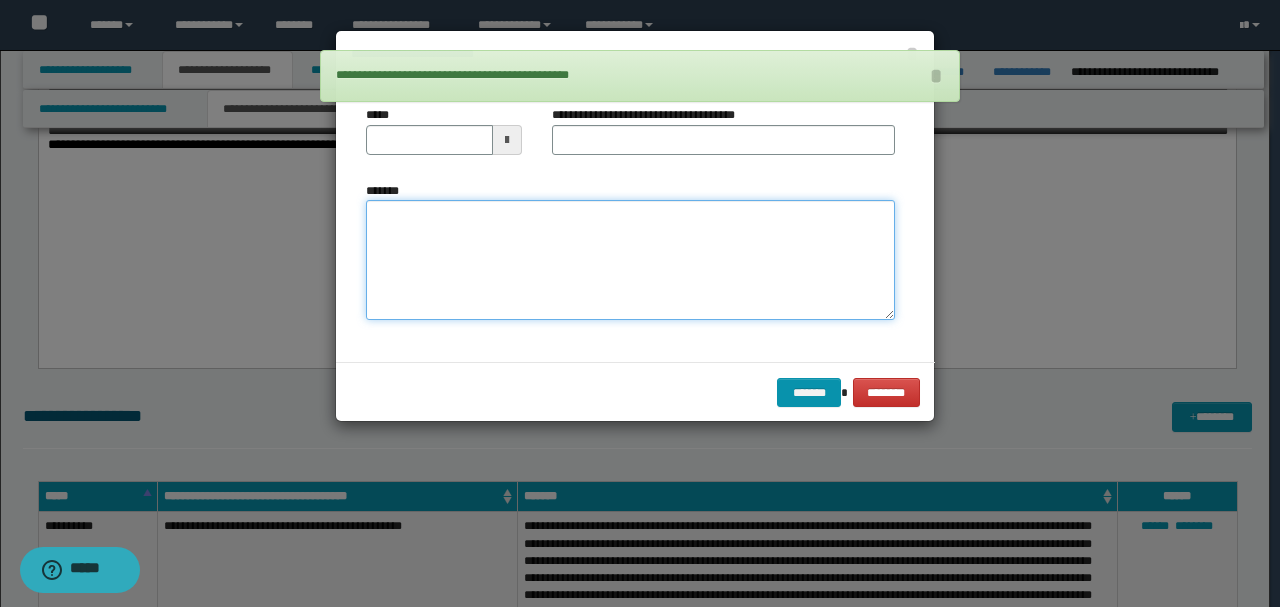 click on "*******" at bounding box center (630, 259) 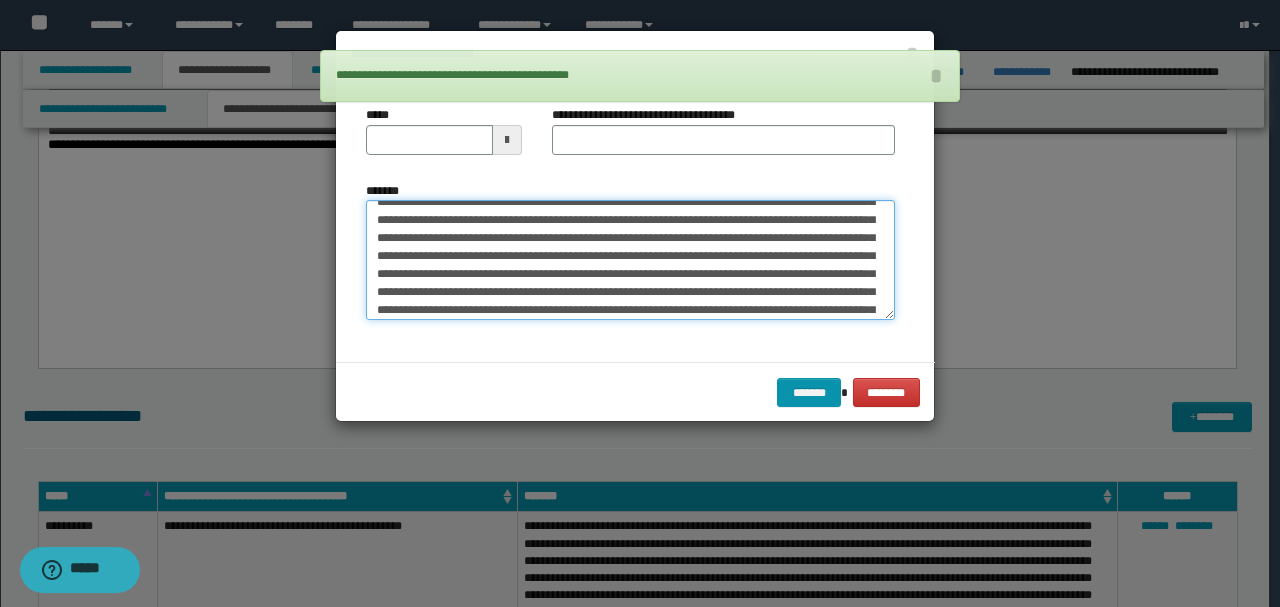 scroll, scrollTop: 0, scrollLeft: 0, axis: both 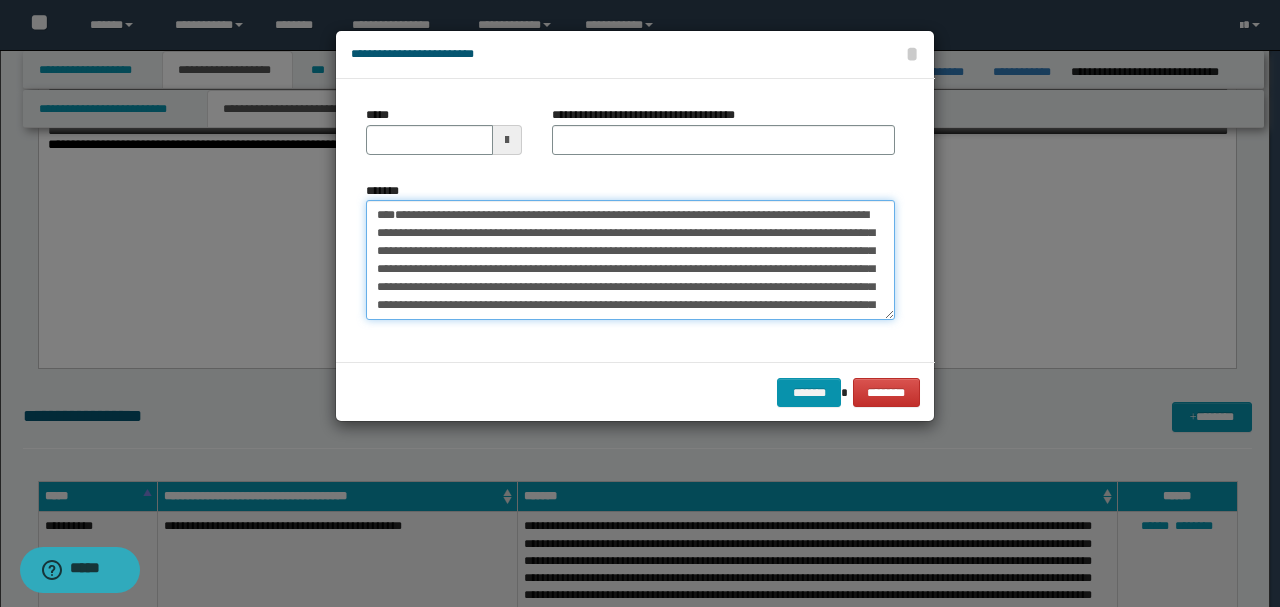drag, startPoint x: 370, startPoint y: 219, endPoint x: 238, endPoint y: 139, distance: 154.35025 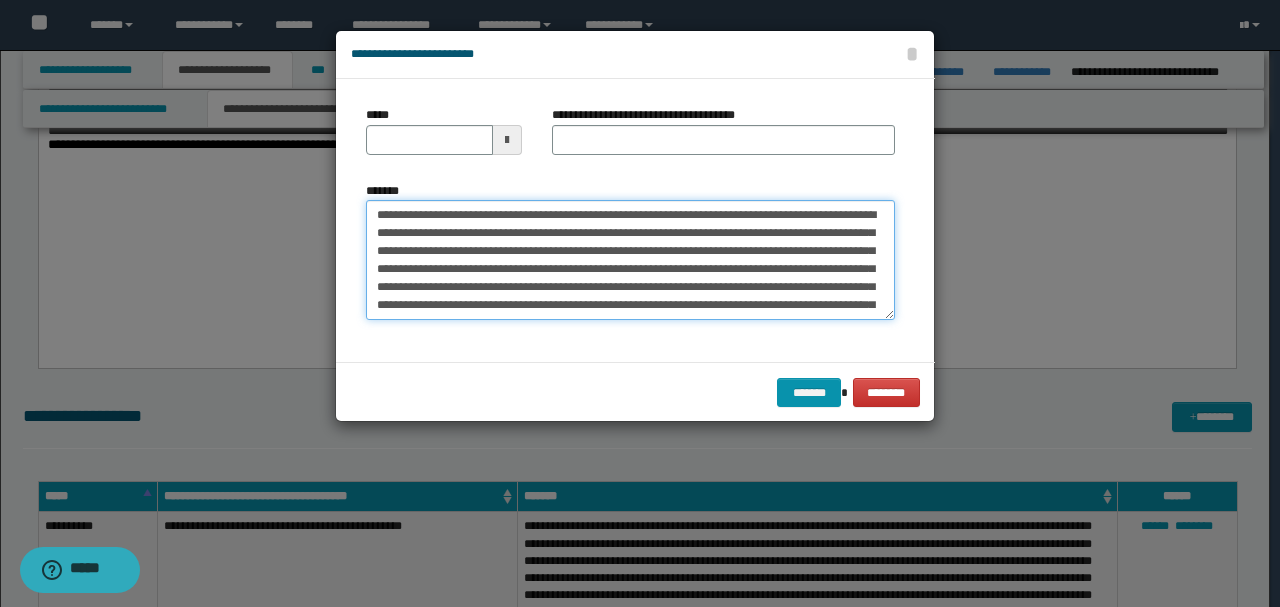 type 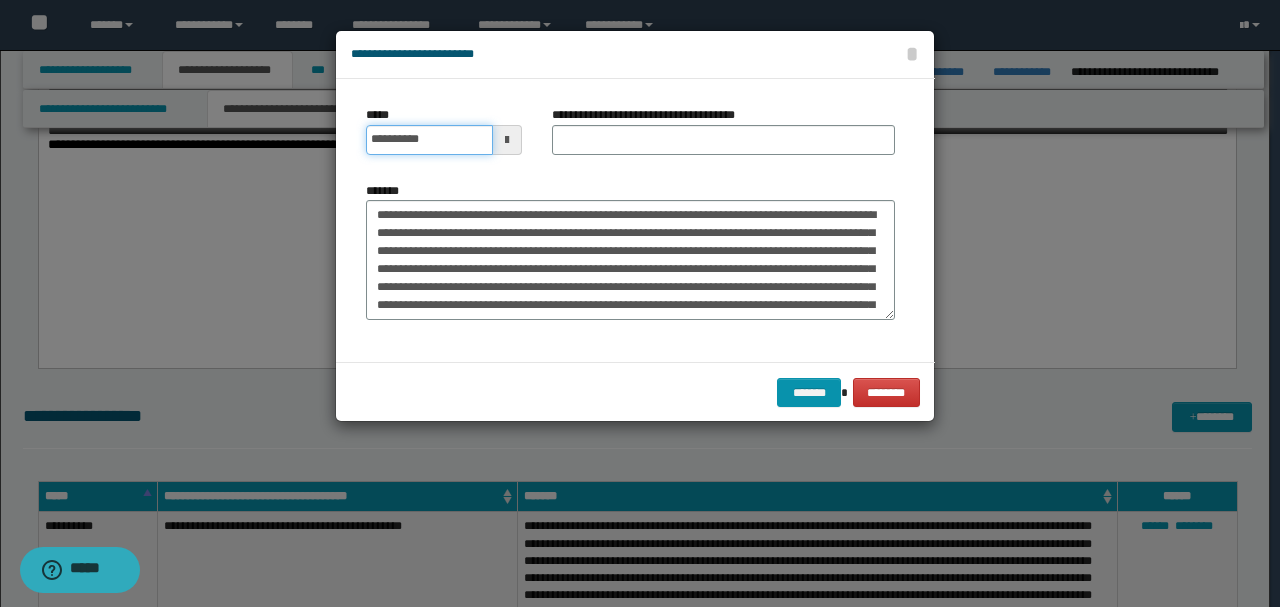 click on "**********" at bounding box center (429, 140) 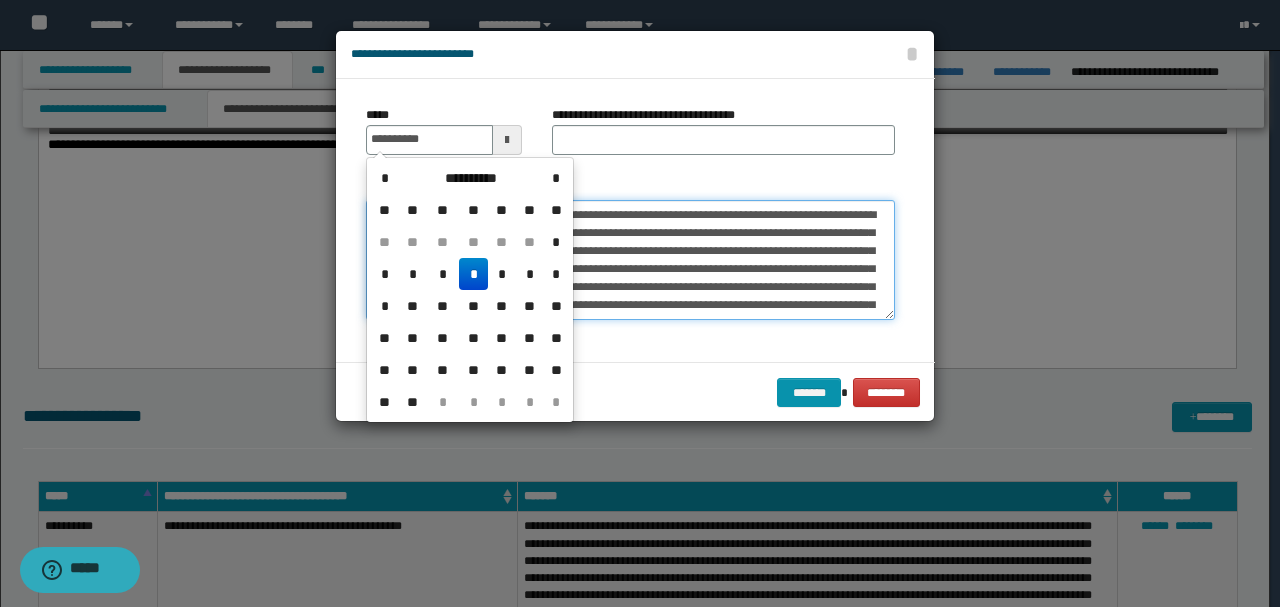 type on "**********" 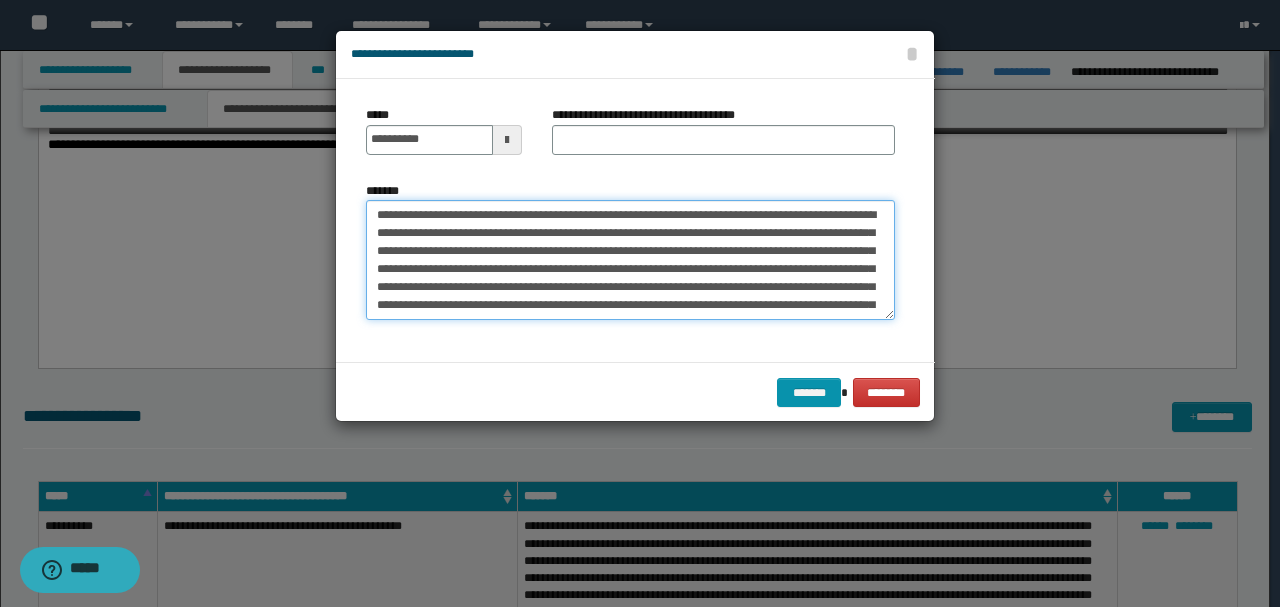 drag, startPoint x: 636, startPoint y: 212, endPoint x: 182, endPoint y: 208, distance: 454.0176 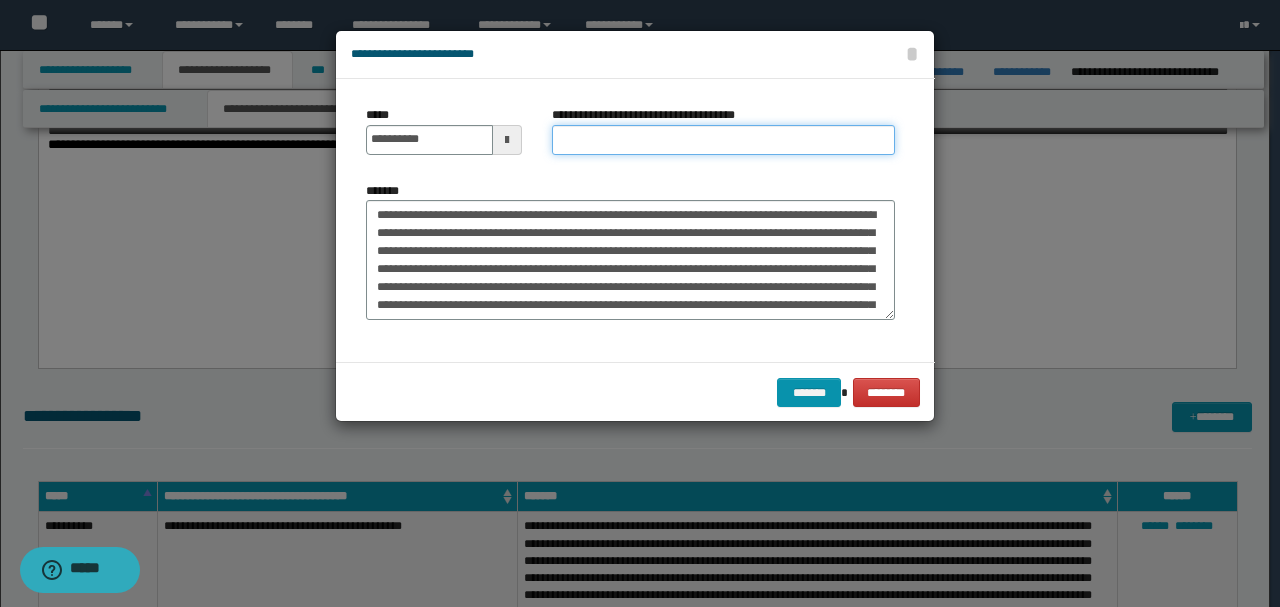 click on "**********" at bounding box center (723, 140) 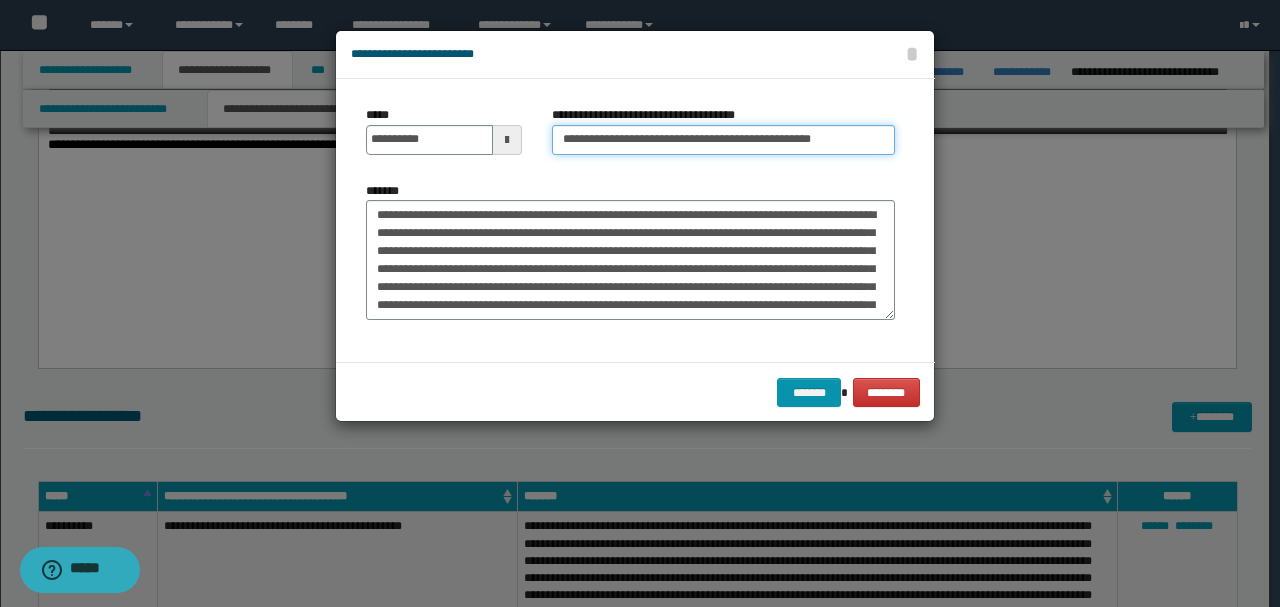 type on "**********" 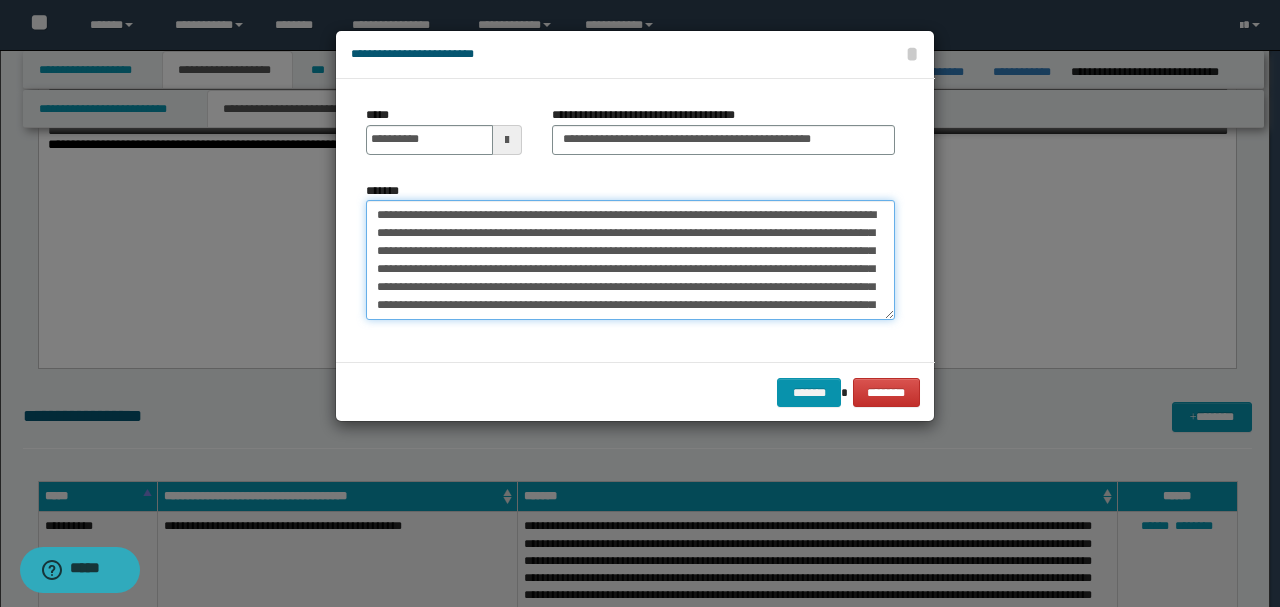 click on "*******" at bounding box center [630, 259] 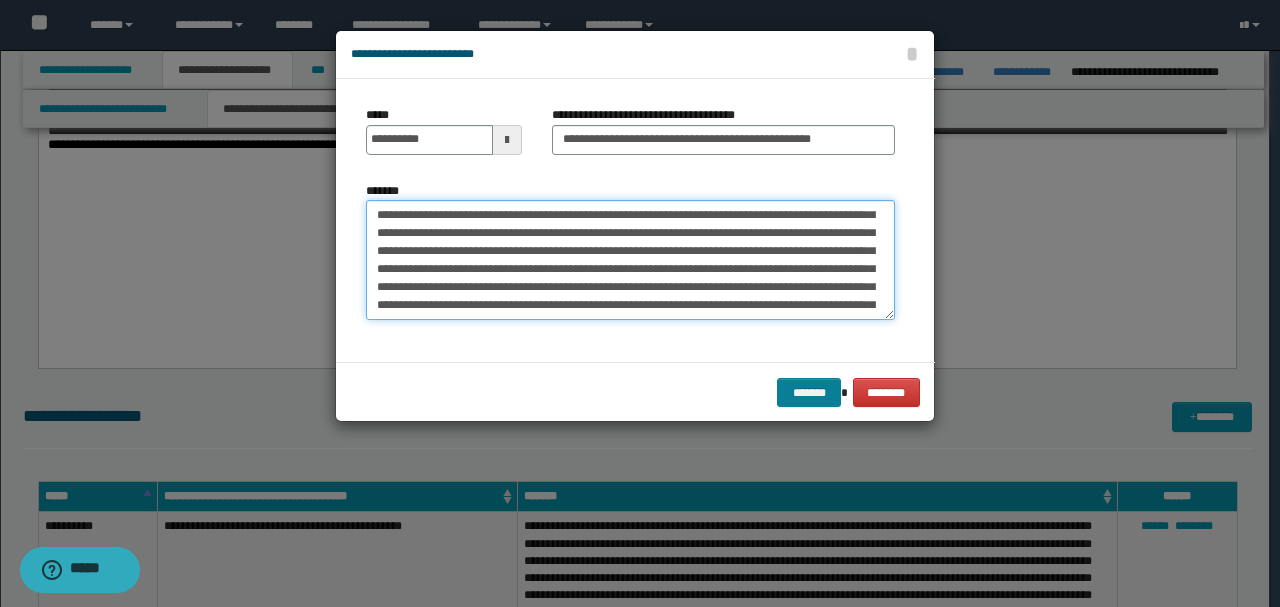 scroll, scrollTop: 180, scrollLeft: 0, axis: vertical 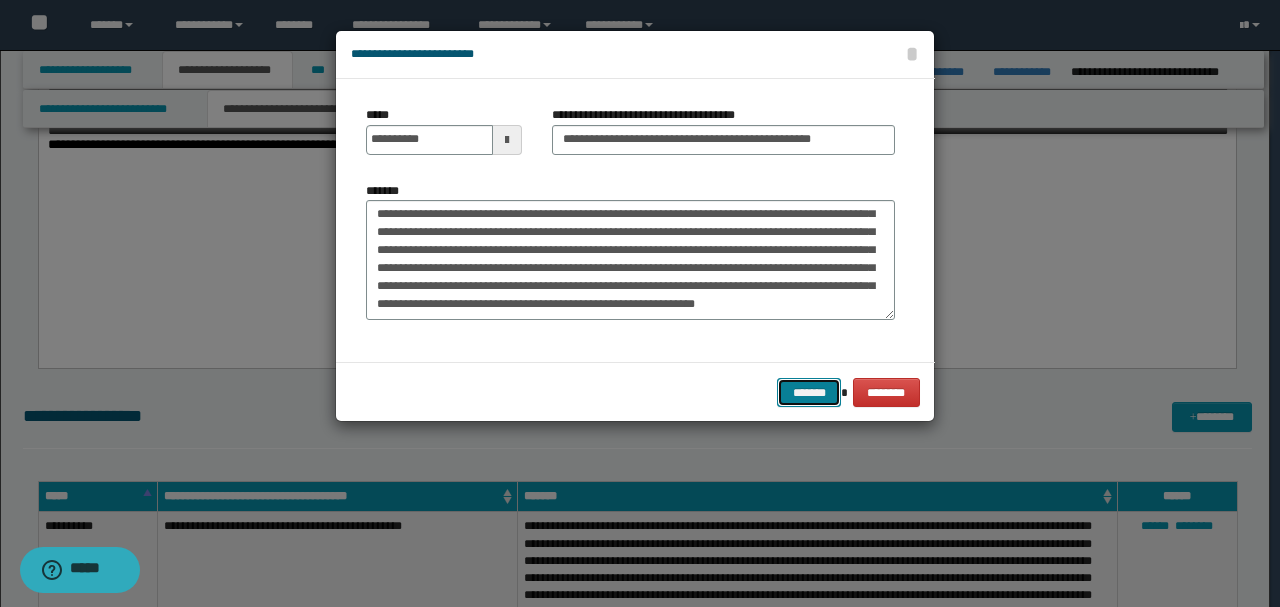 click on "*******" at bounding box center (809, 392) 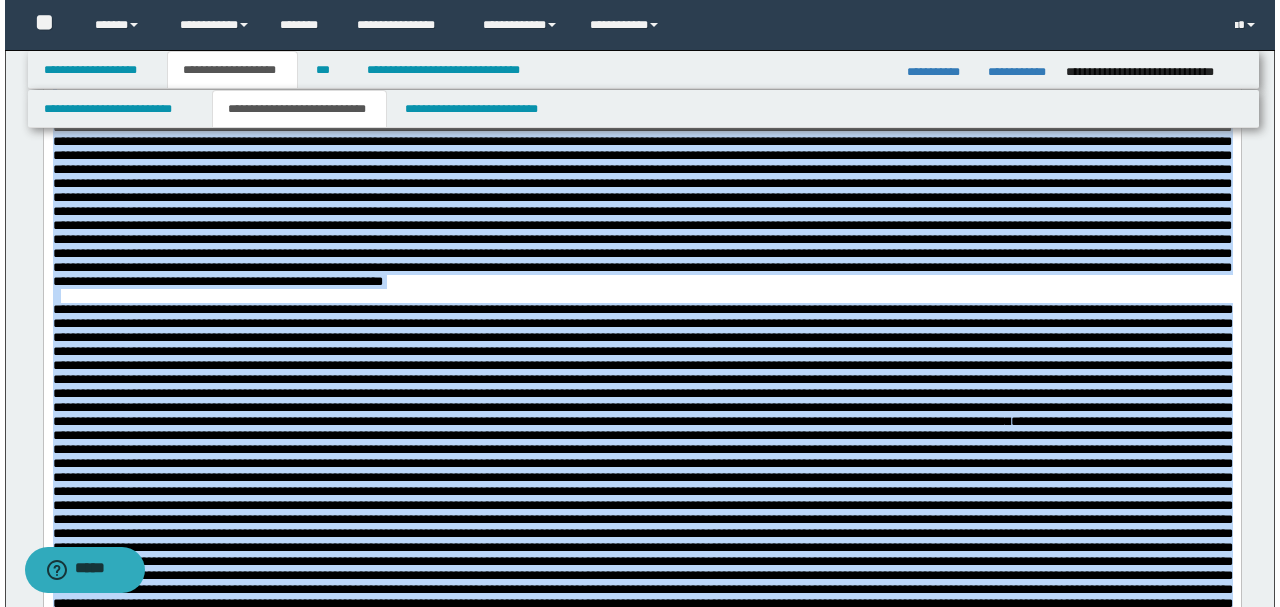 scroll, scrollTop: 3176, scrollLeft: 0, axis: vertical 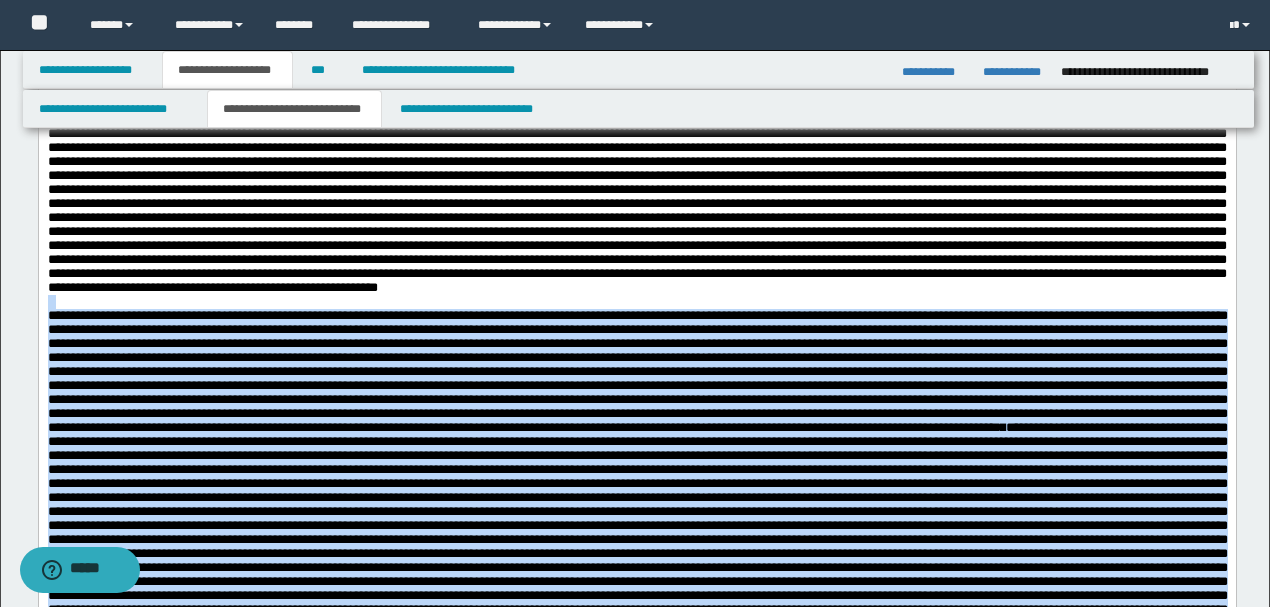 drag, startPoint x: 443, startPoint y: 757, endPoint x: 4, endPoint y: 350, distance: 598.64014 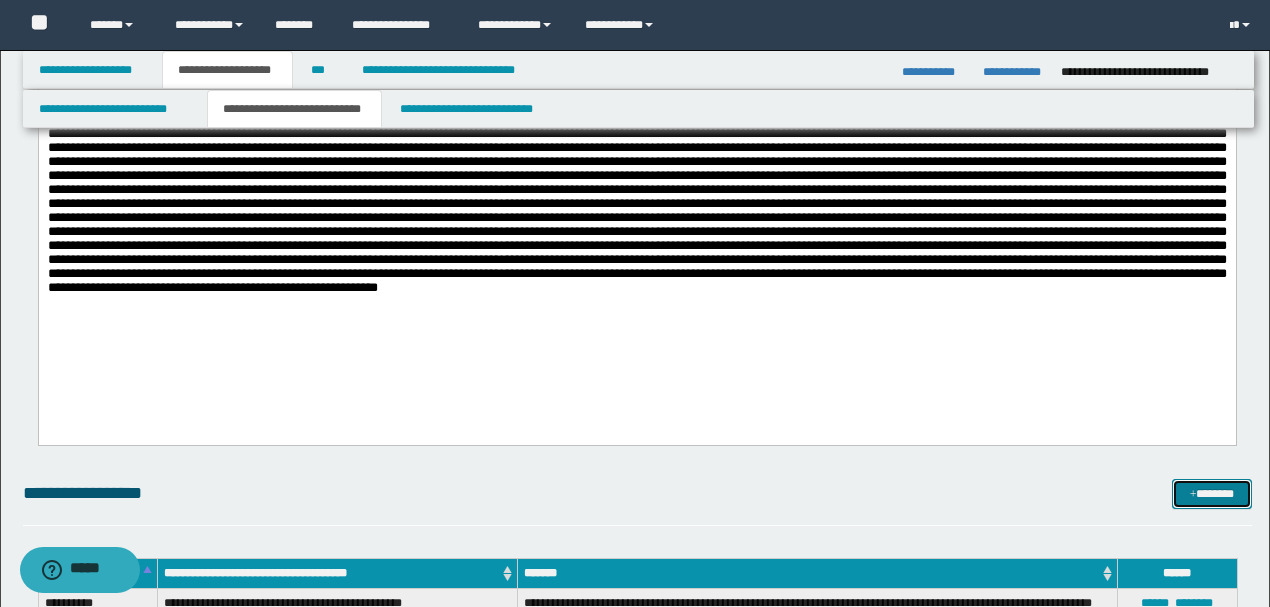 click on "*******" at bounding box center (1211, 493) 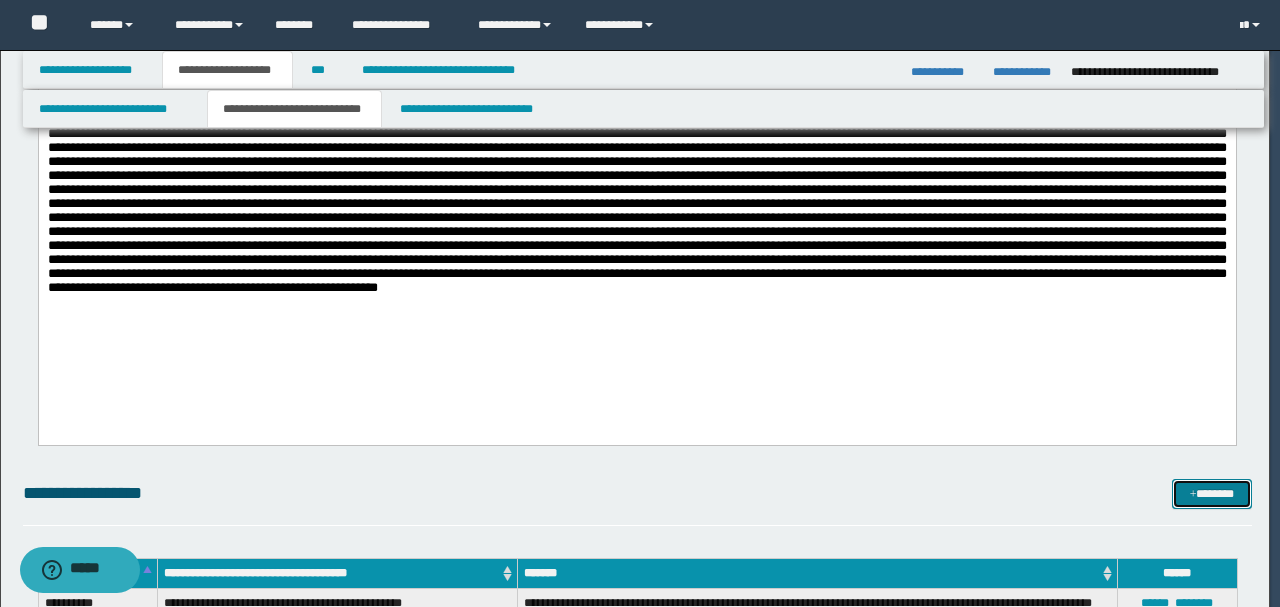 scroll, scrollTop: 0, scrollLeft: 0, axis: both 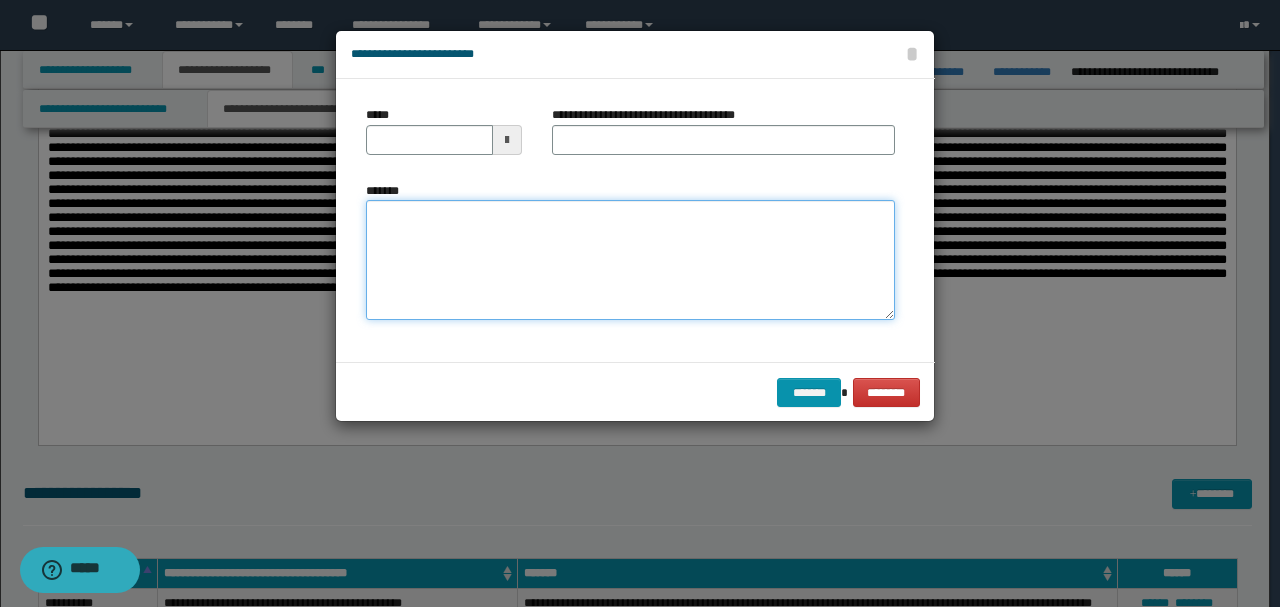 click on "*******" at bounding box center [630, 259] 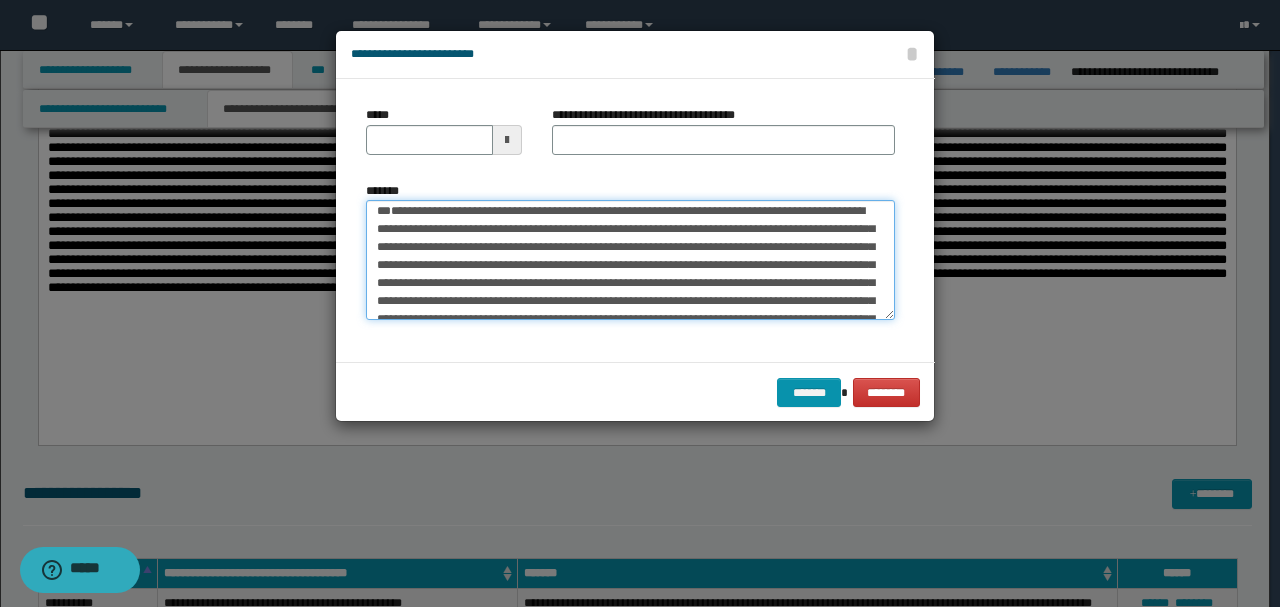scroll, scrollTop: 0, scrollLeft: 0, axis: both 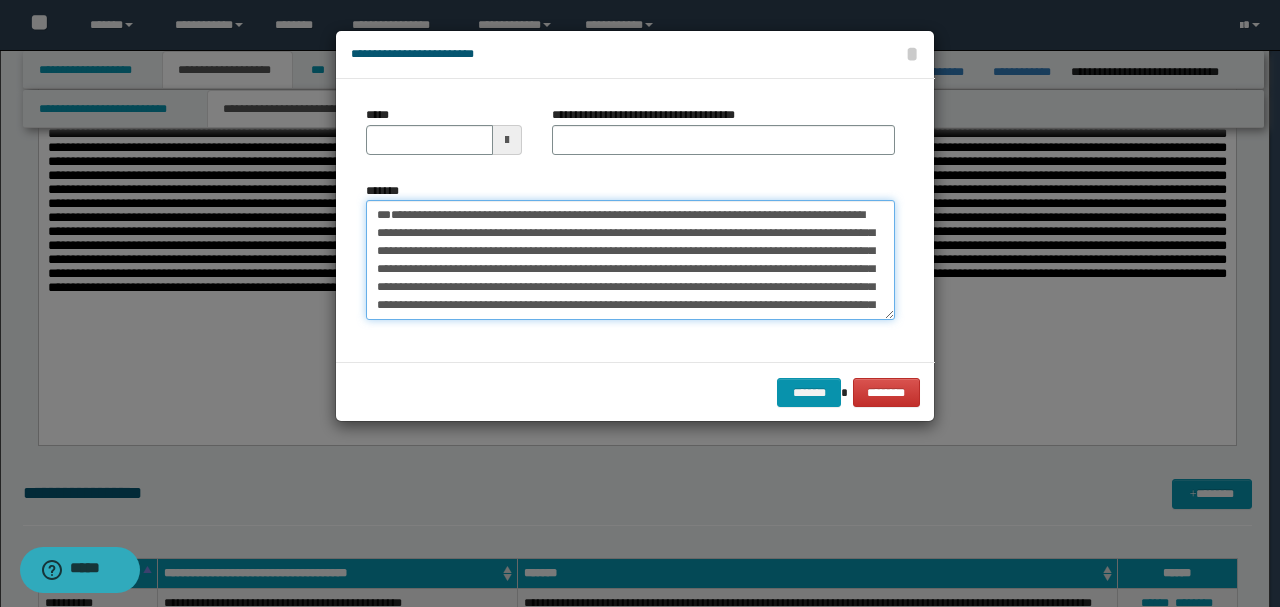 type on "**********" 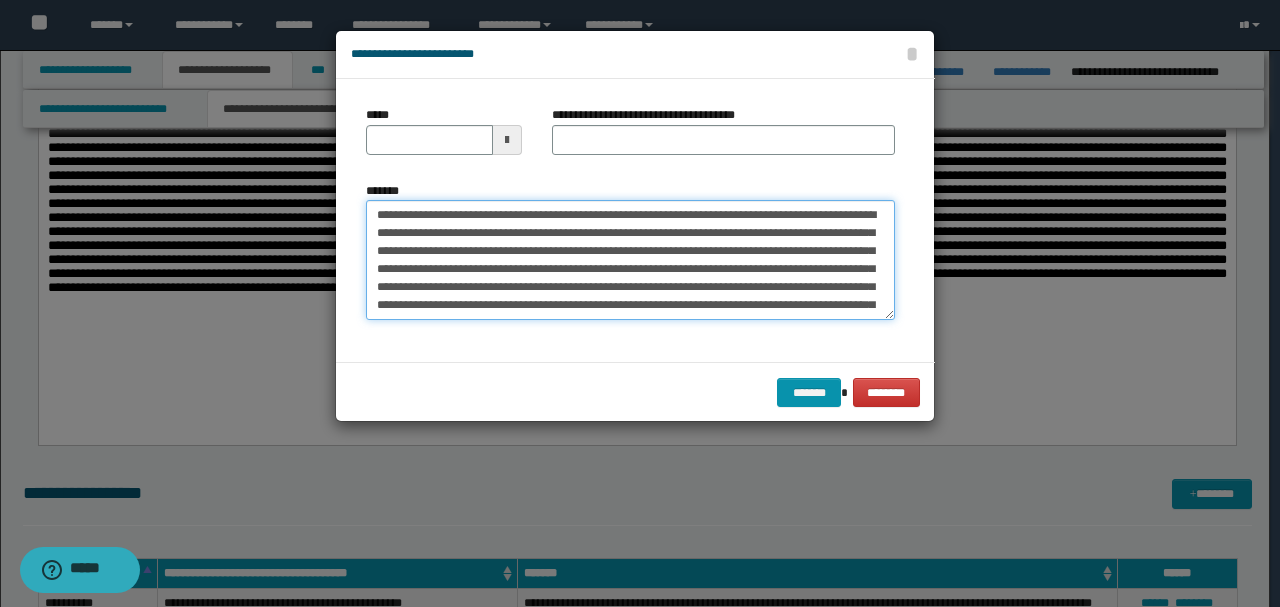 drag, startPoint x: 443, startPoint y: 252, endPoint x: 308, endPoint y: 150, distance: 169.20107 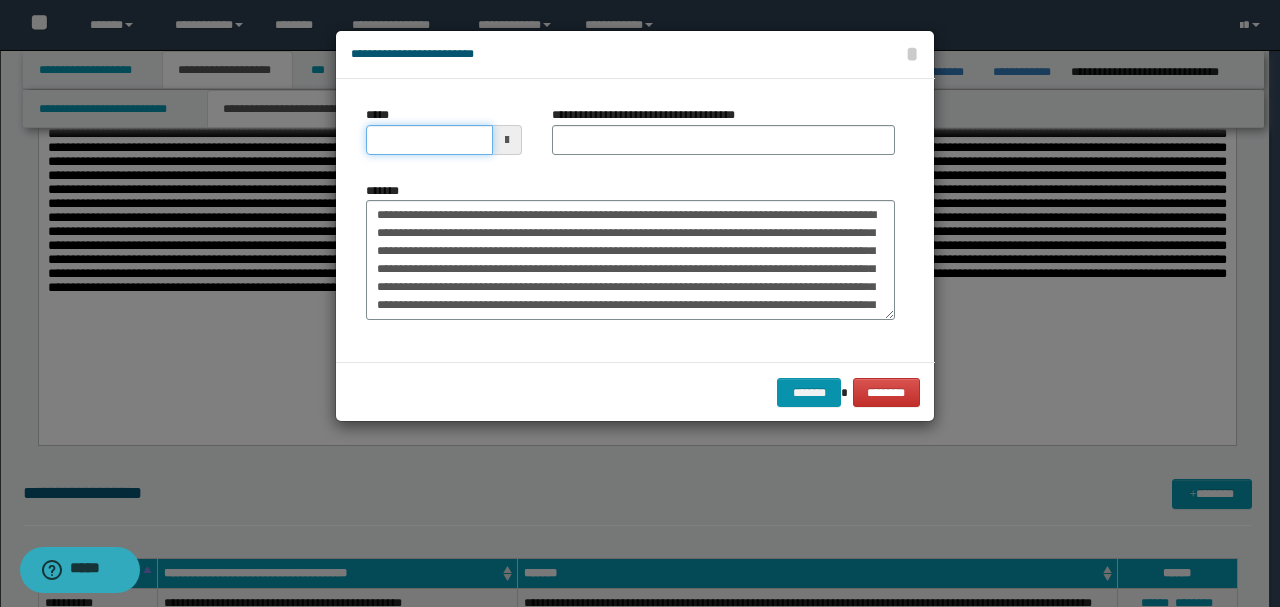 click on "*****" at bounding box center [429, 140] 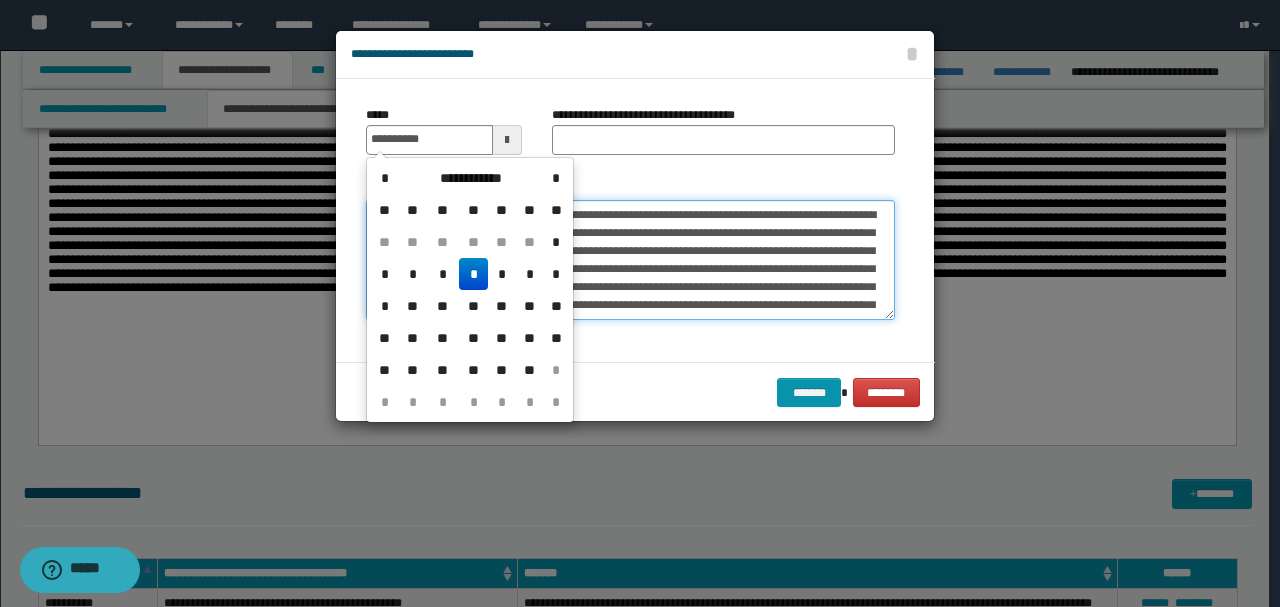 type on "**********" 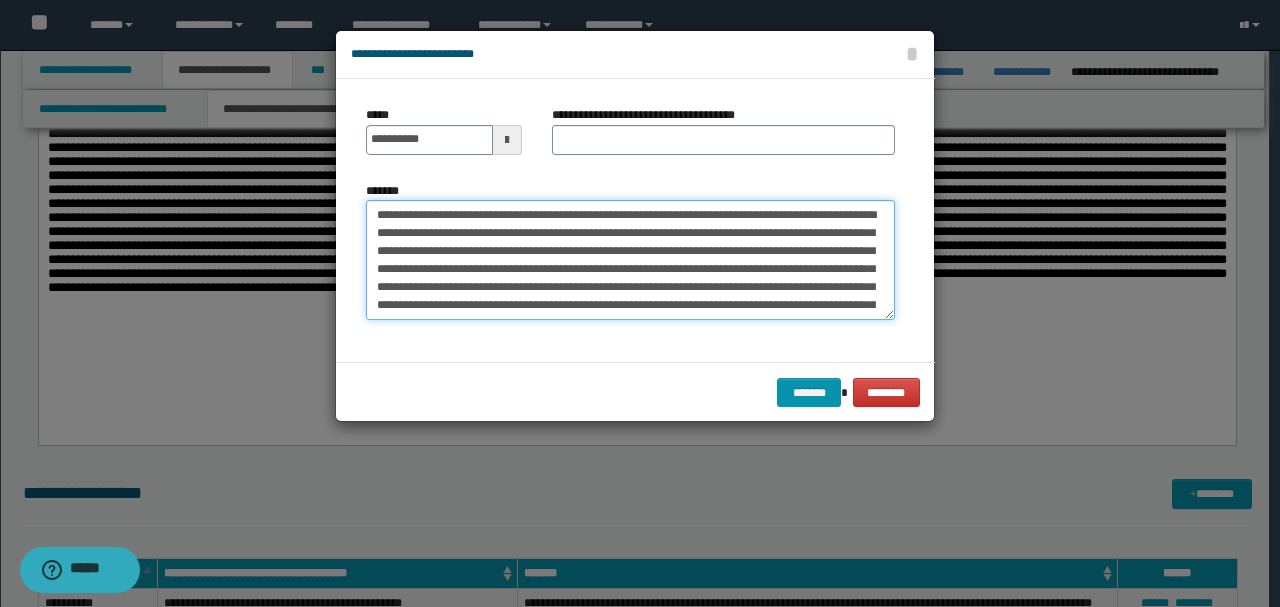 drag, startPoint x: 432, startPoint y: 214, endPoint x: 611, endPoint y: 156, distance: 188.16217 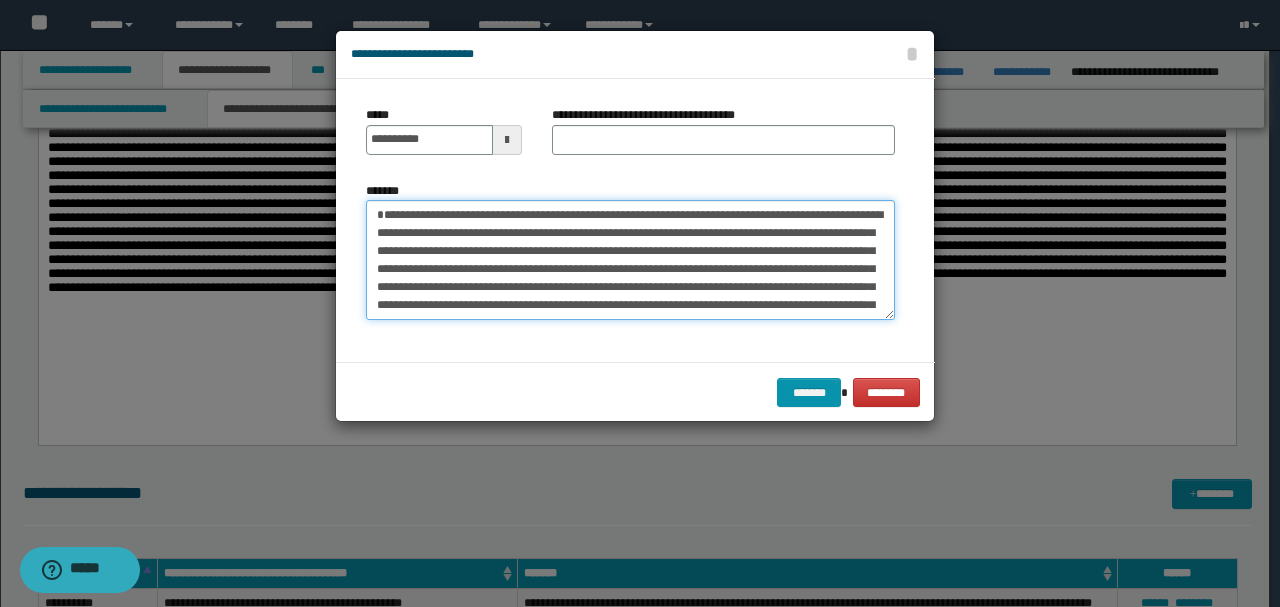 type on "**********" 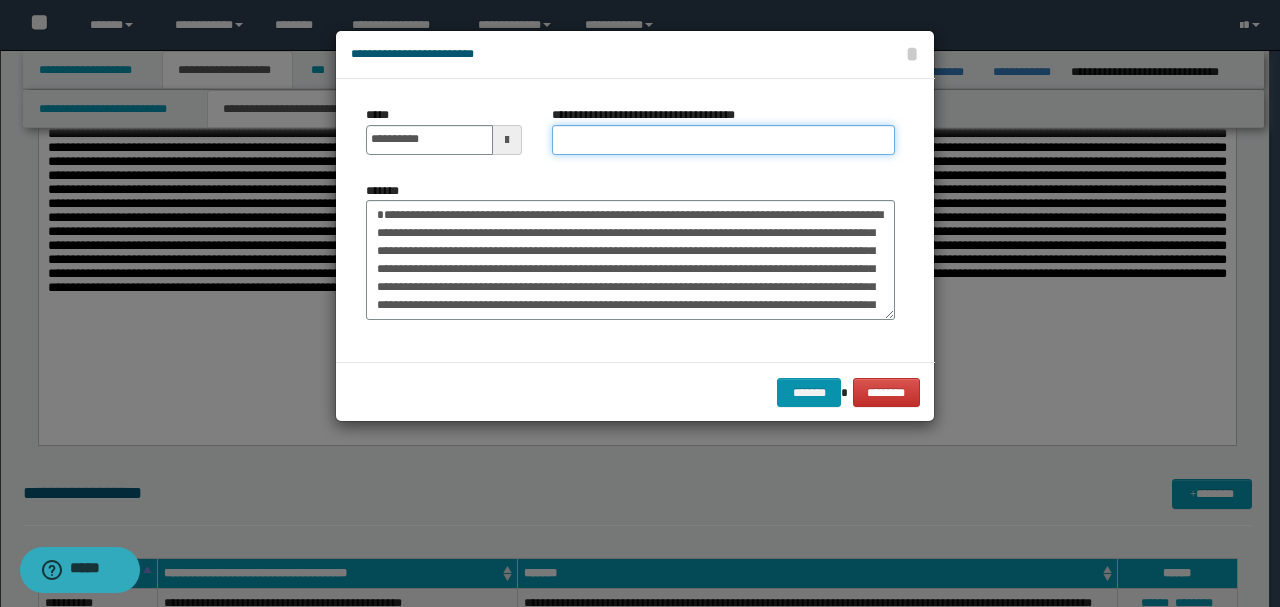 paste on "**********" 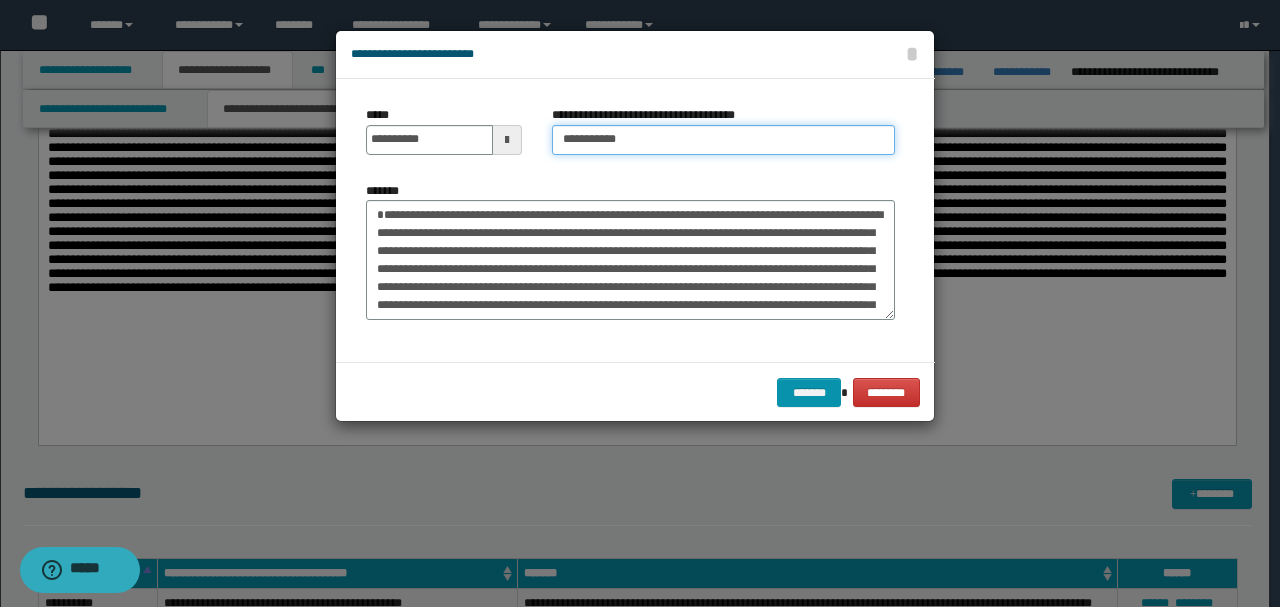 type on "**********" 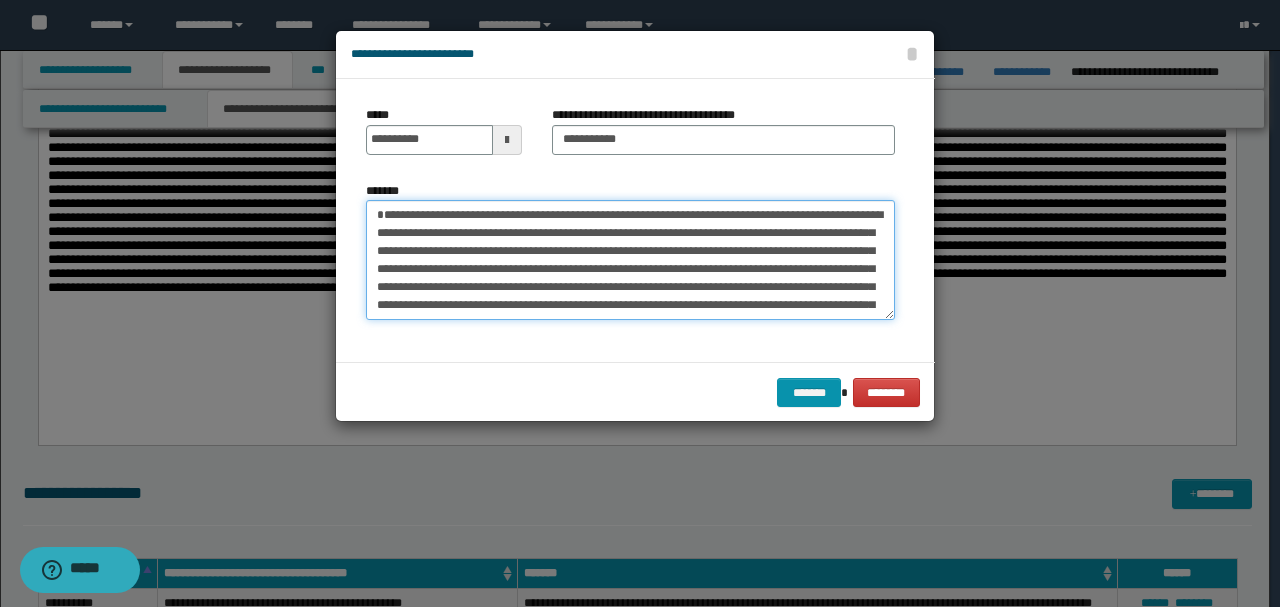 click on "*******" at bounding box center (630, 259) 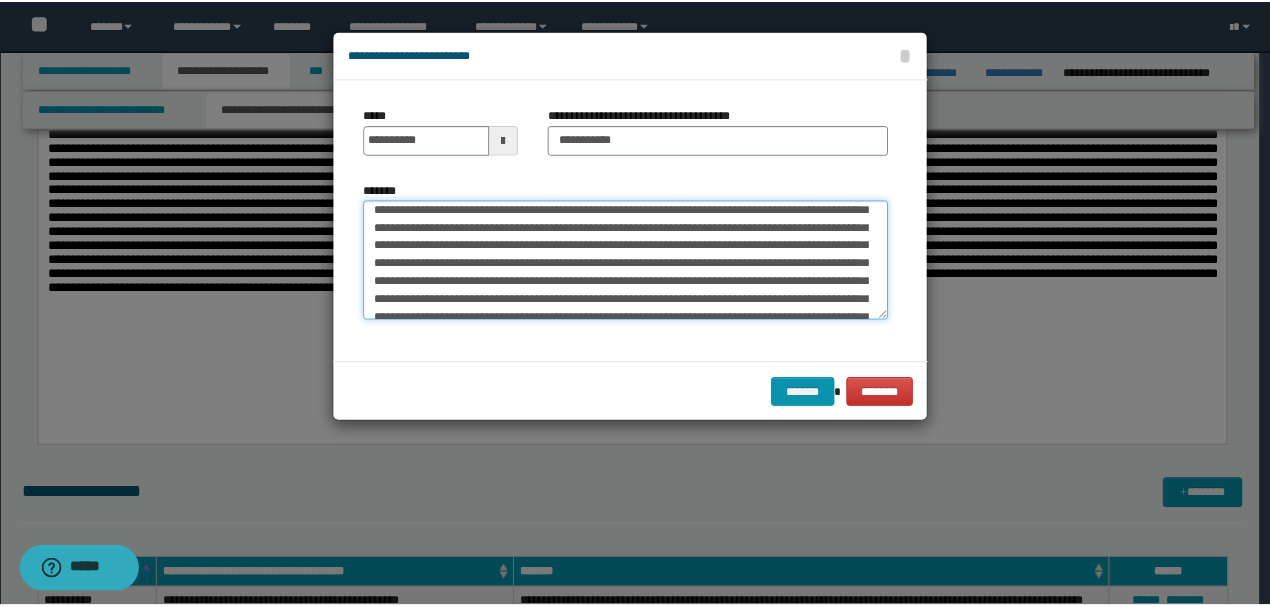 scroll, scrollTop: 933, scrollLeft: 0, axis: vertical 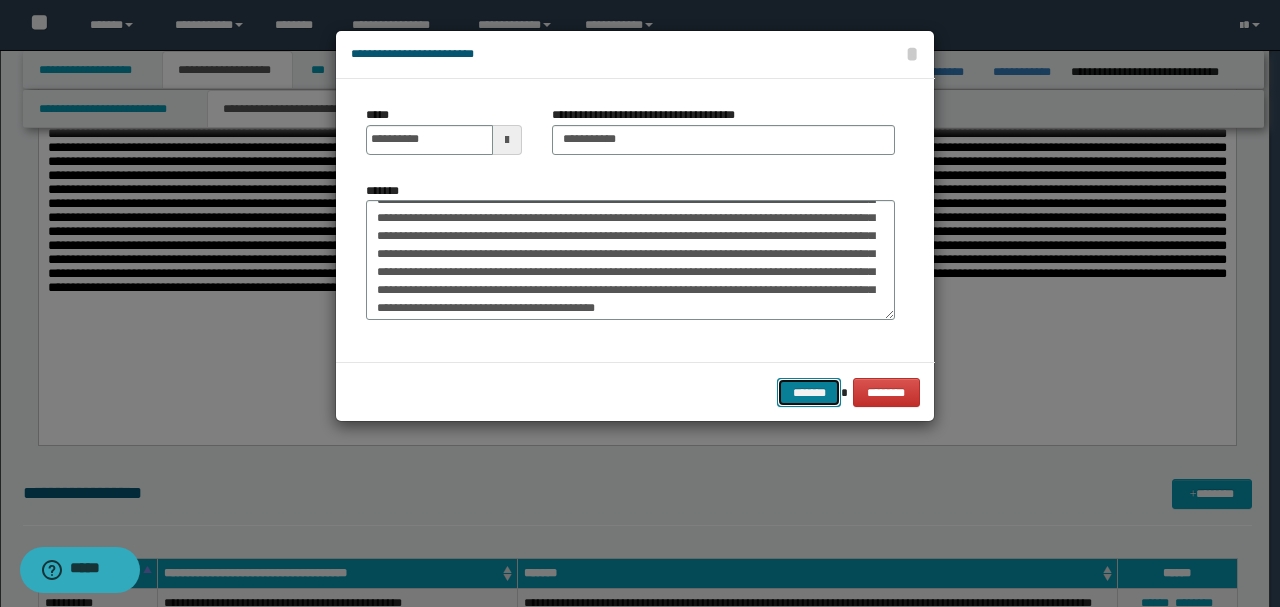 click on "*******" at bounding box center [809, 392] 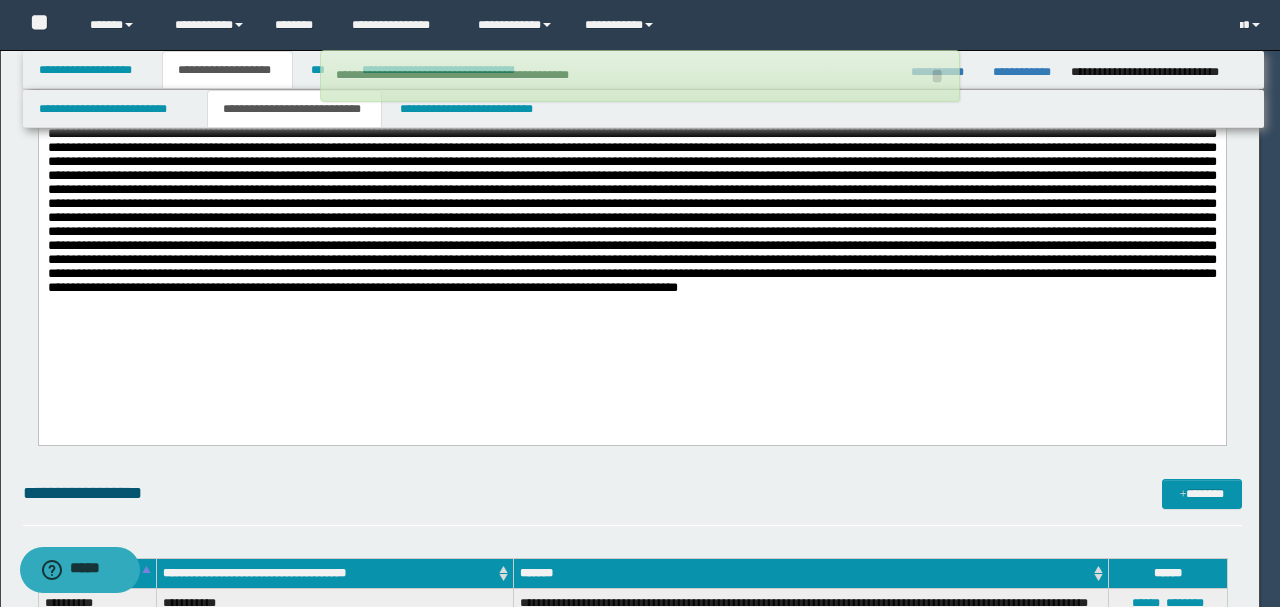 type 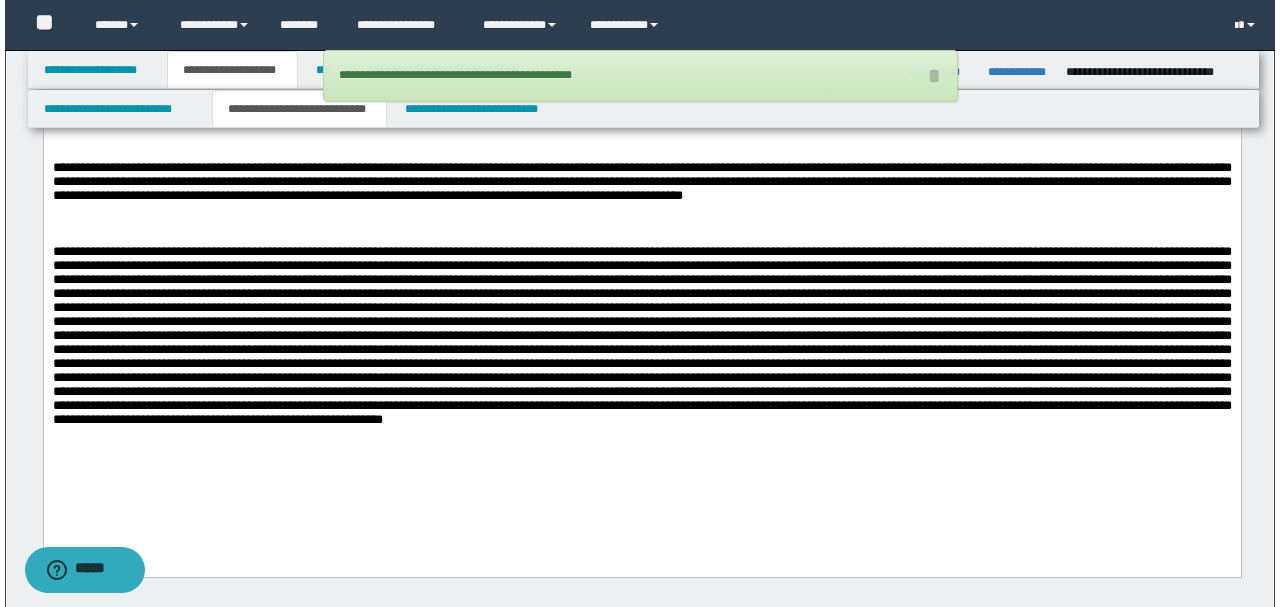 scroll, scrollTop: 3043, scrollLeft: 0, axis: vertical 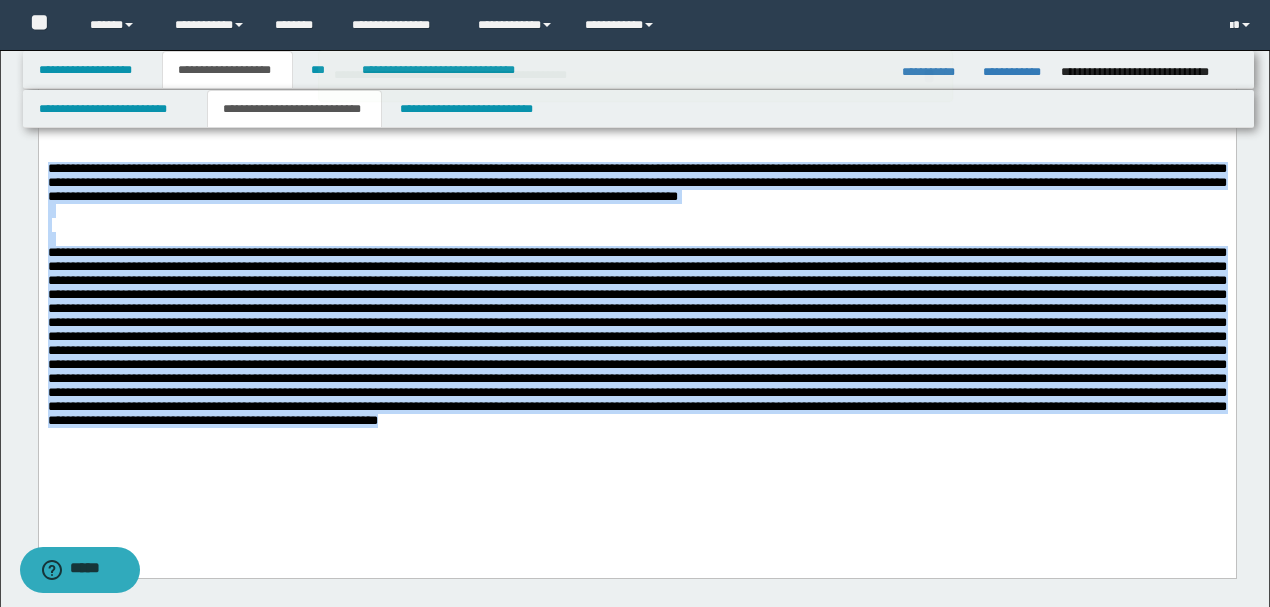 drag, startPoint x: 709, startPoint y: 463, endPoint x: 48, endPoint y: 291, distance: 683.0117 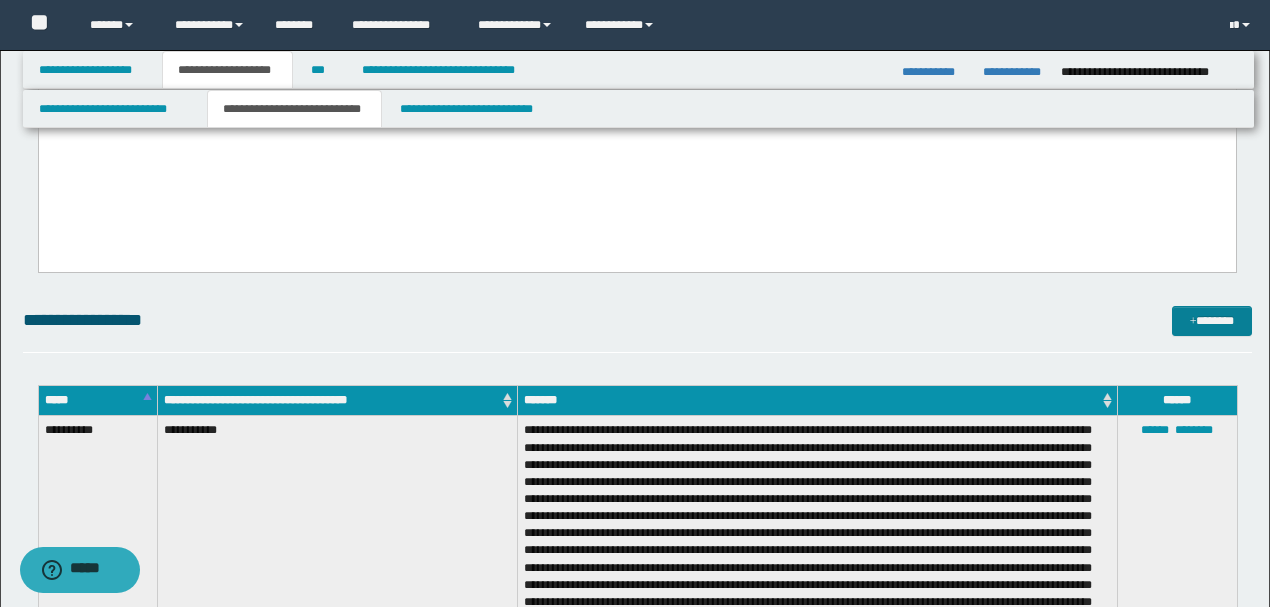 click on "**********" at bounding box center (635, 2445) 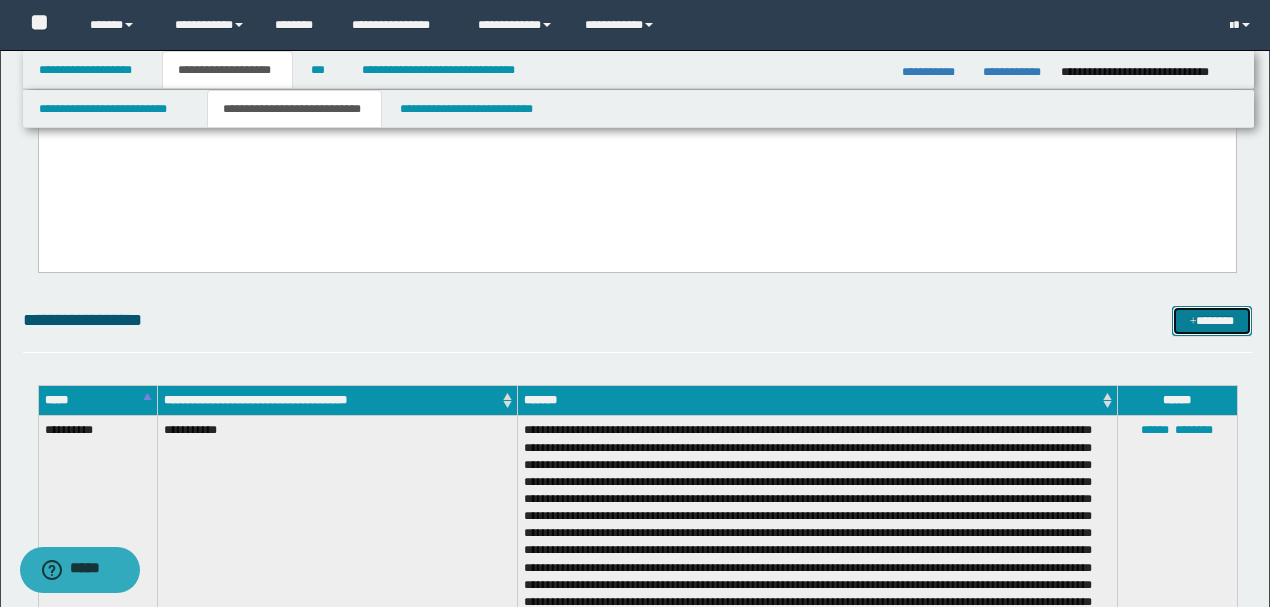 click on "*******" at bounding box center [1211, 320] 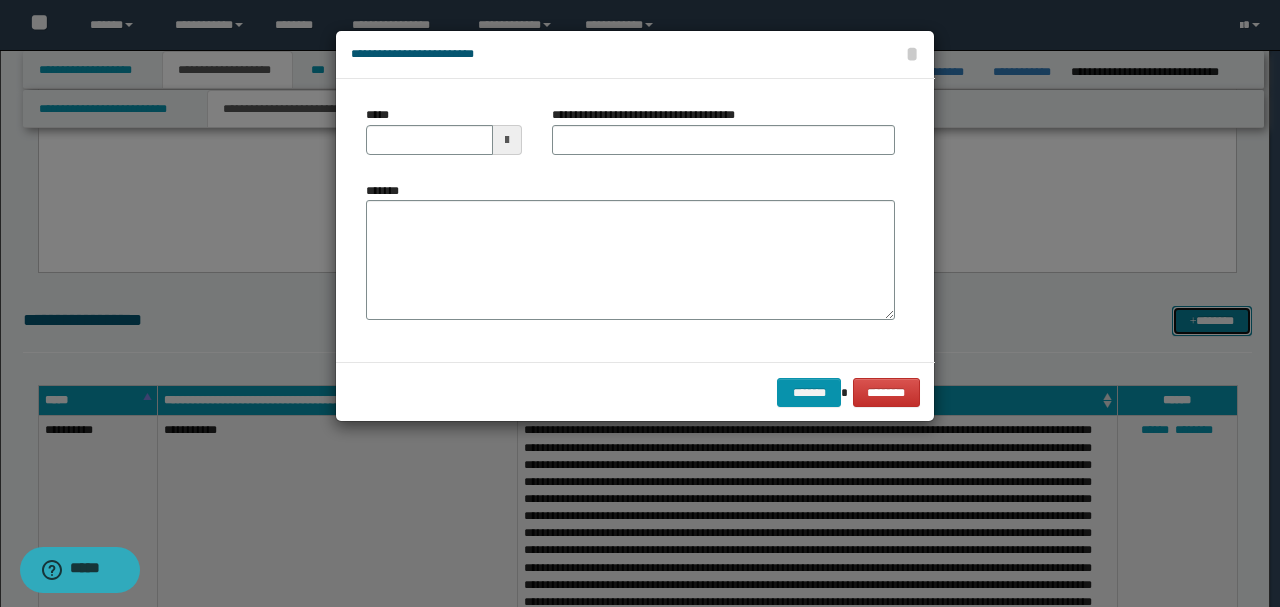 scroll, scrollTop: 0, scrollLeft: 0, axis: both 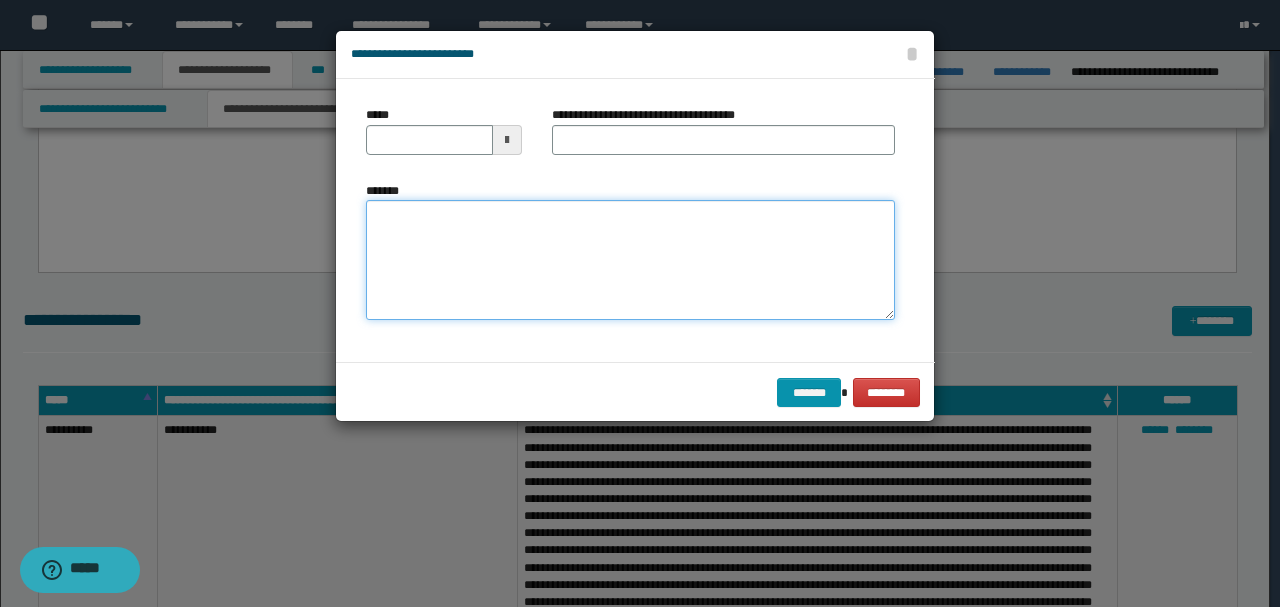 click on "*******" at bounding box center (630, 259) 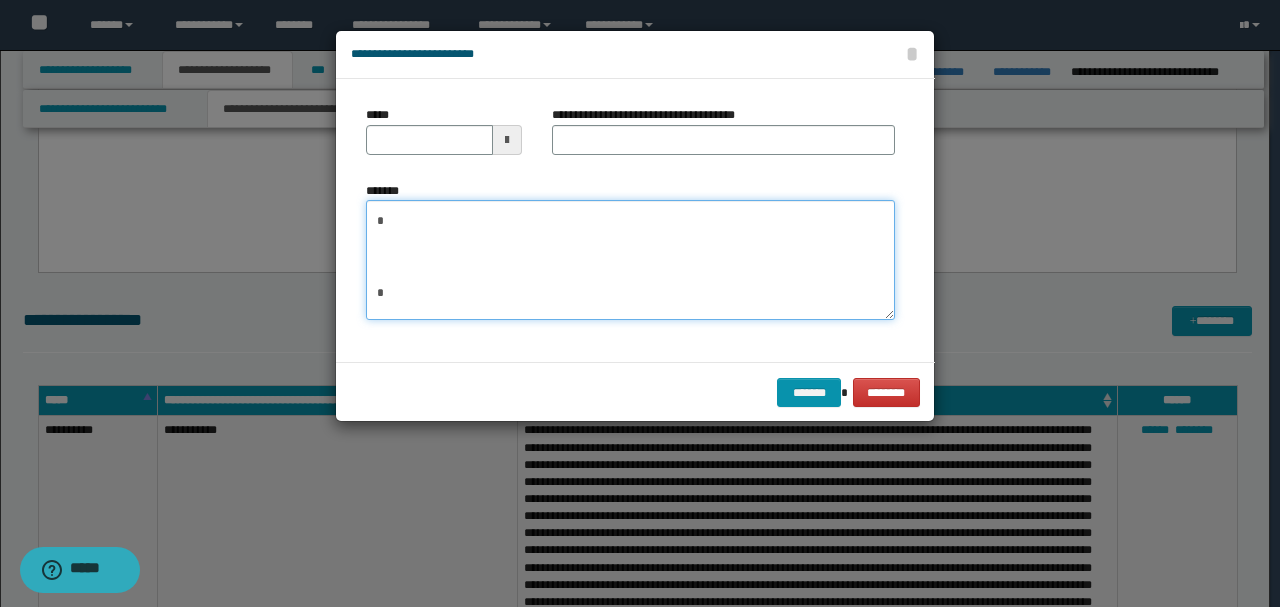 scroll, scrollTop: 0, scrollLeft: 0, axis: both 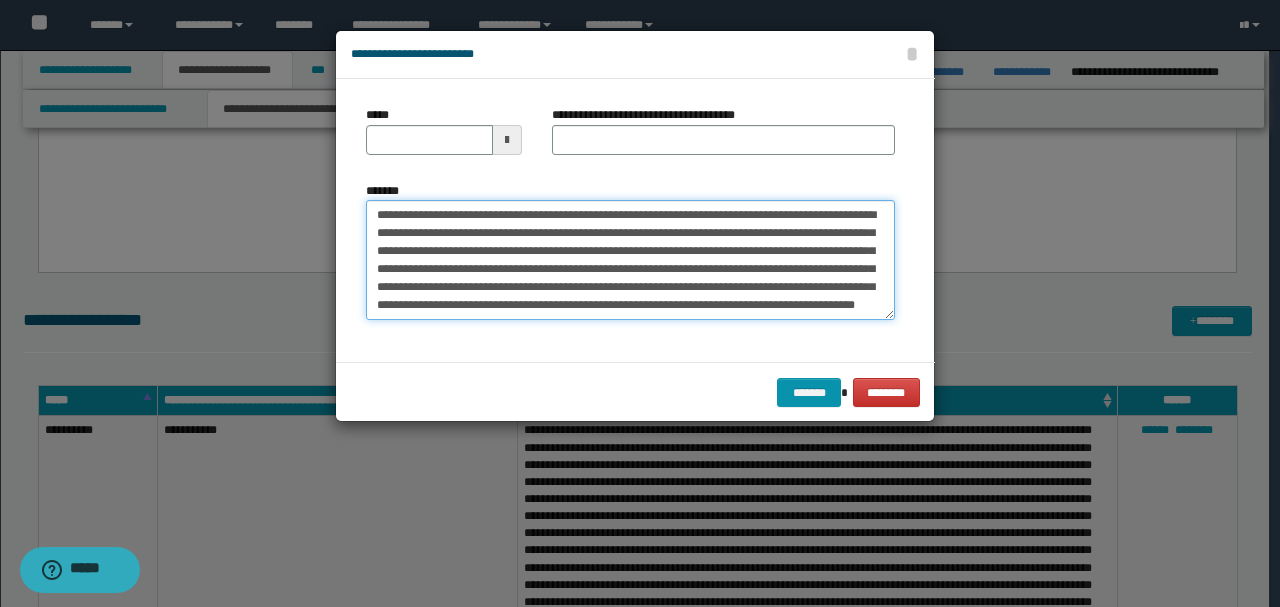 type on "**********" 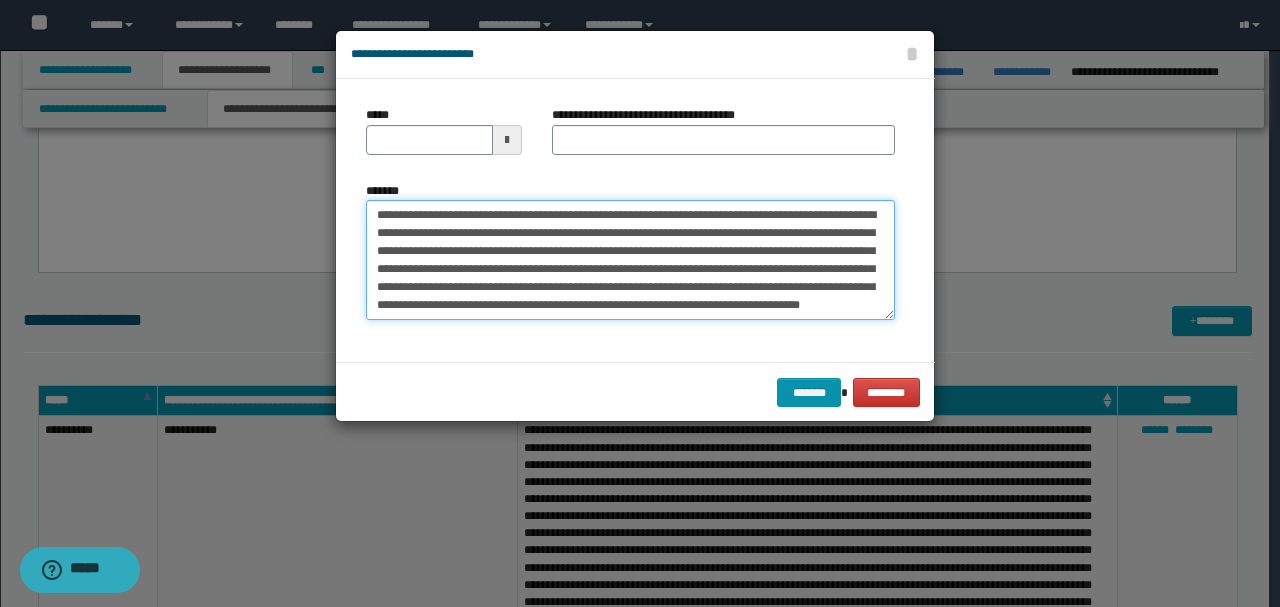 drag, startPoint x: 442, startPoint y: 216, endPoint x: 327, endPoint y: 184, distance: 119.36918 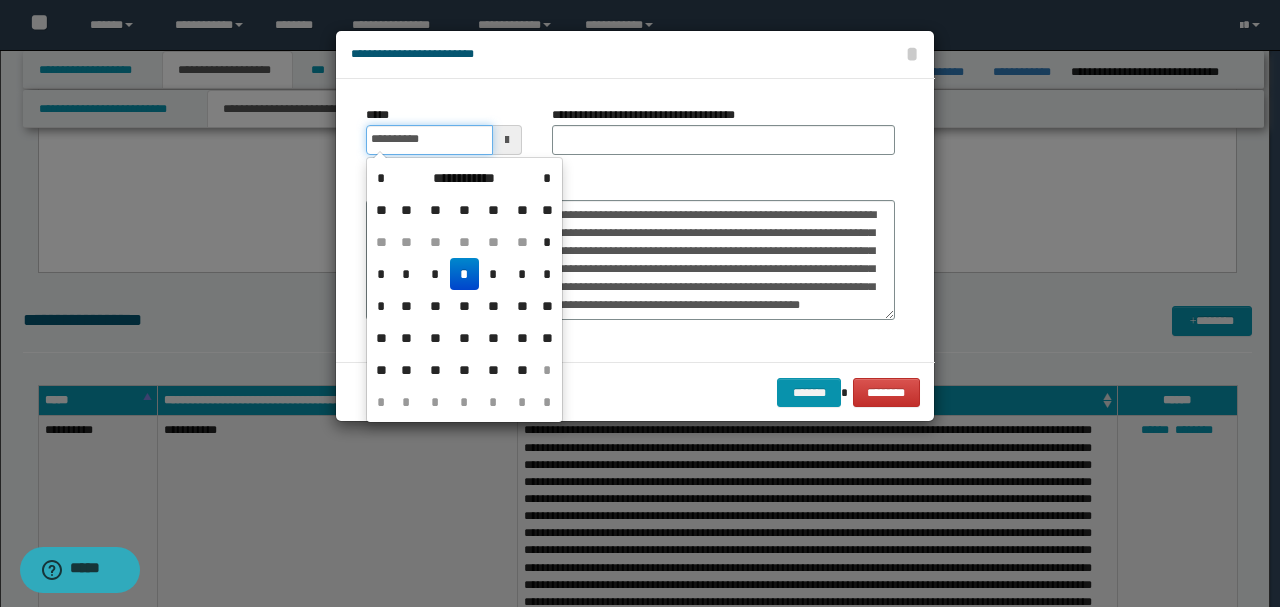 click on "**********" at bounding box center [429, 140] 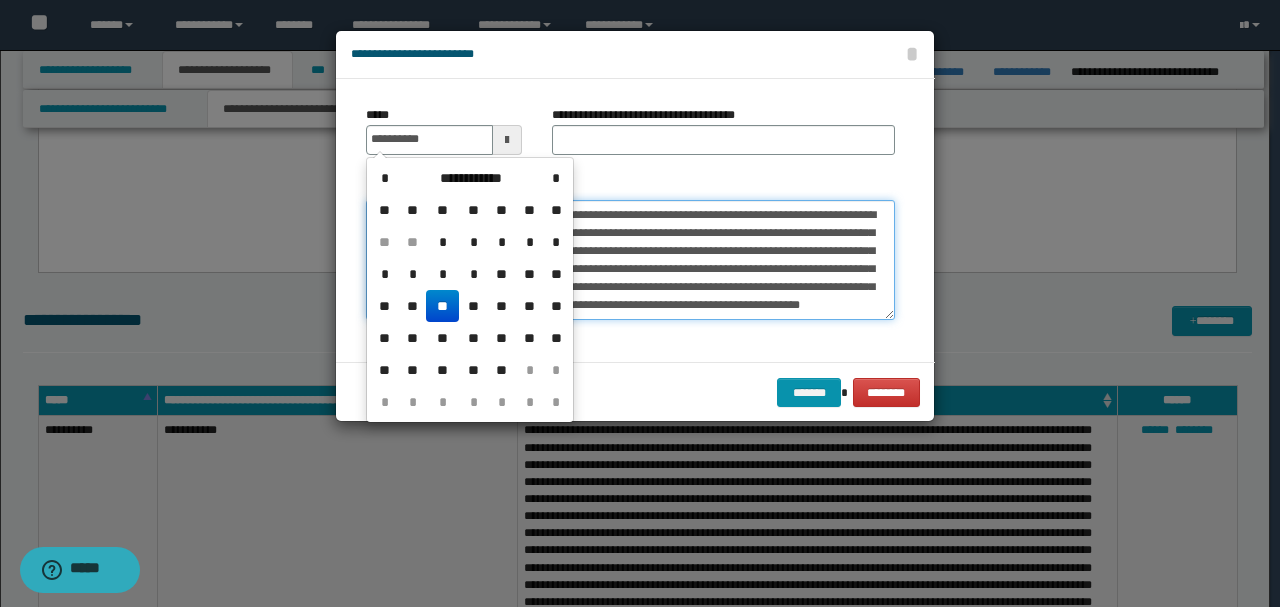 type on "**********" 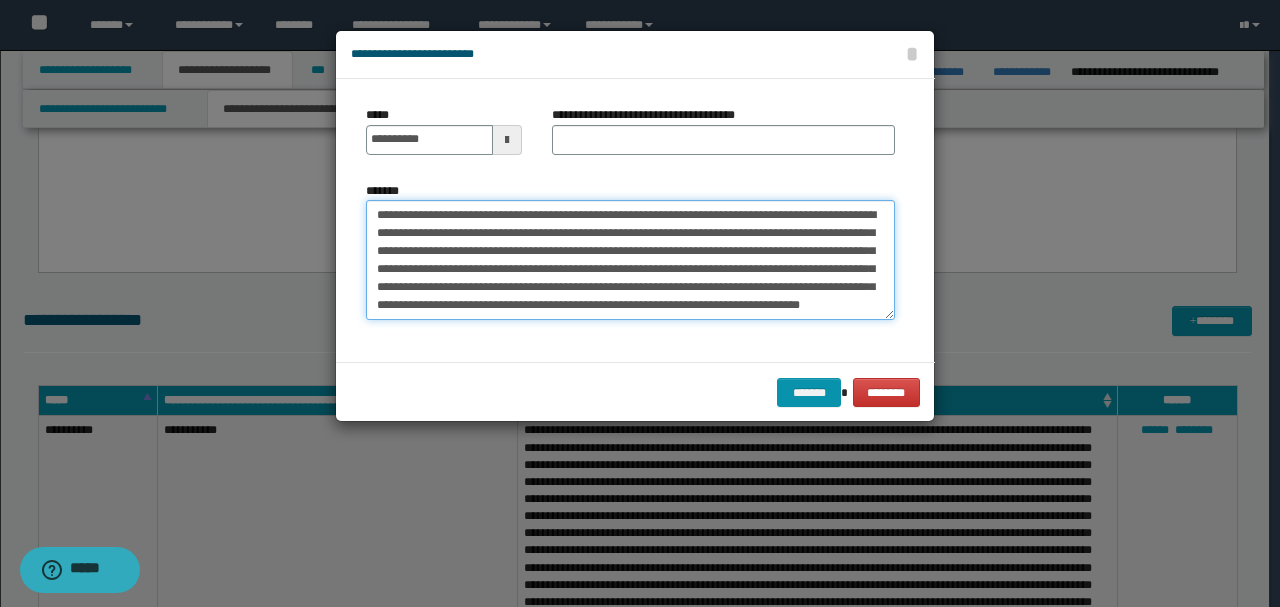 drag, startPoint x: 470, startPoint y: 211, endPoint x: 282, endPoint y: 212, distance: 188.00266 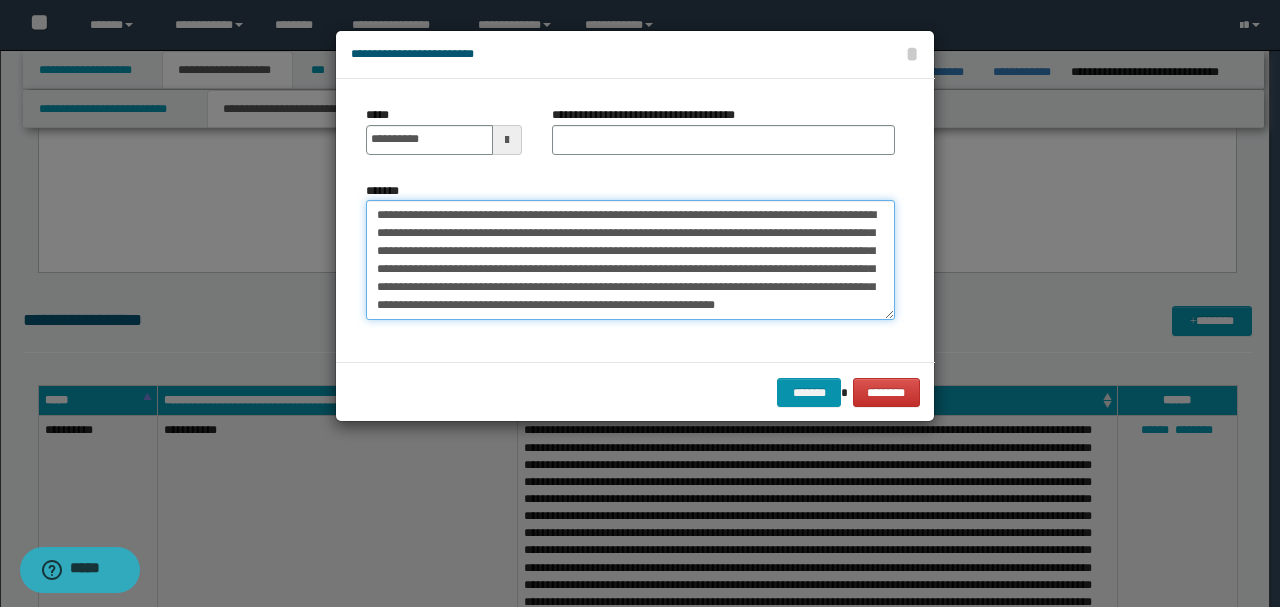 type on "**********" 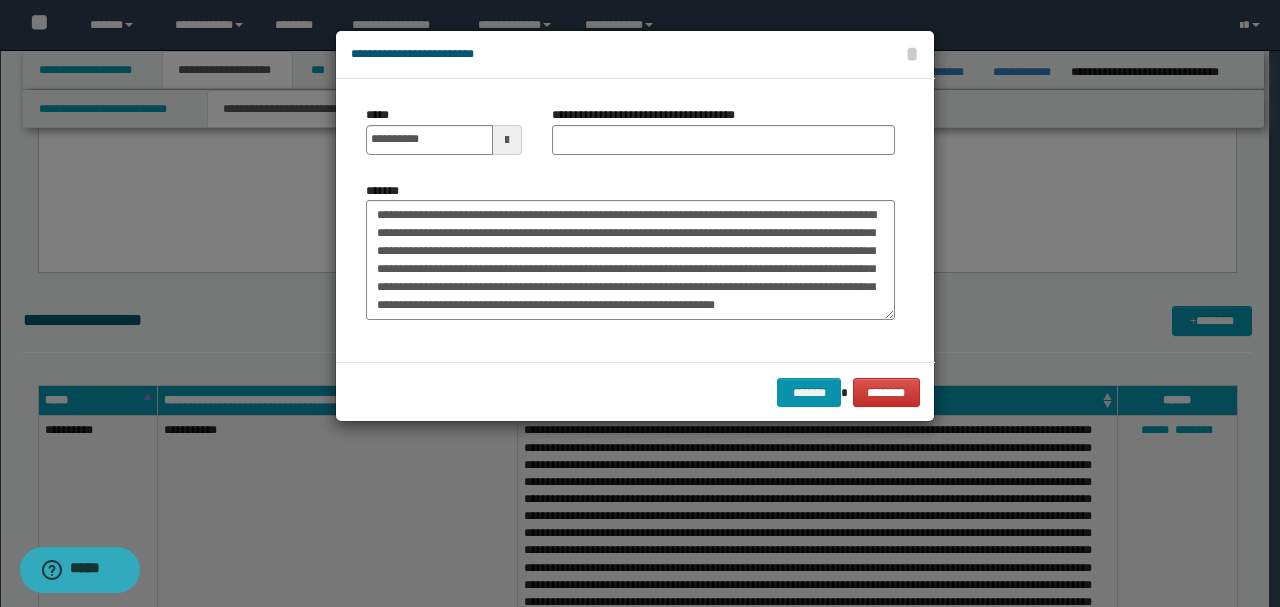 click on "**********" at bounding box center [651, 115] 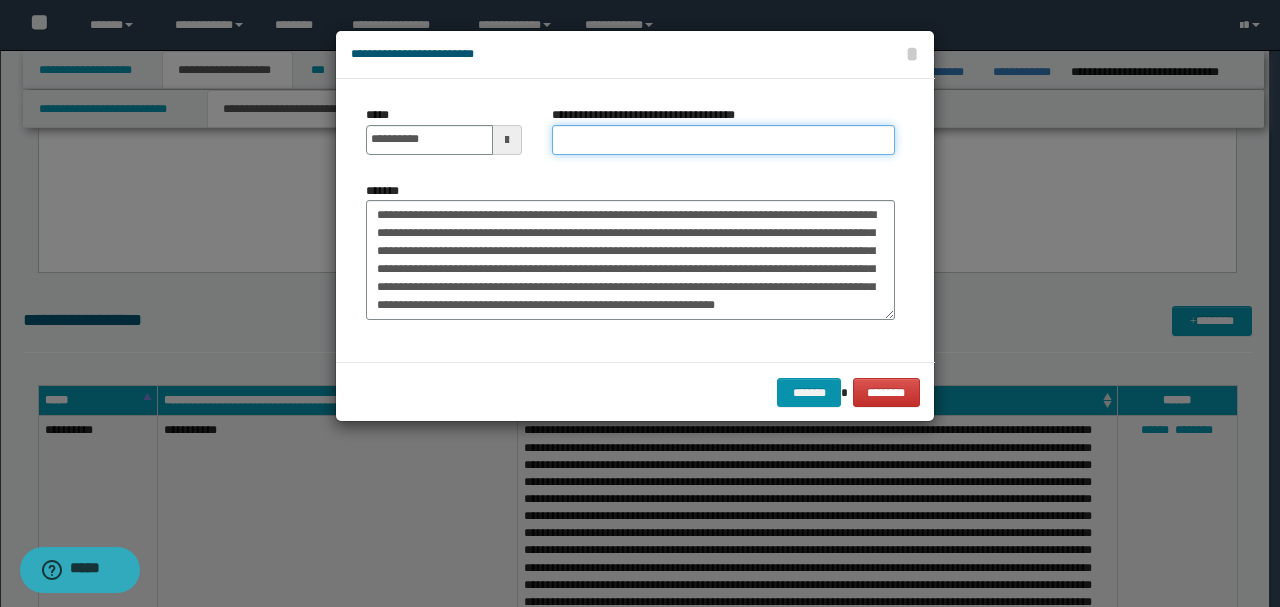 click on "**********" at bounding box center (723, 140) 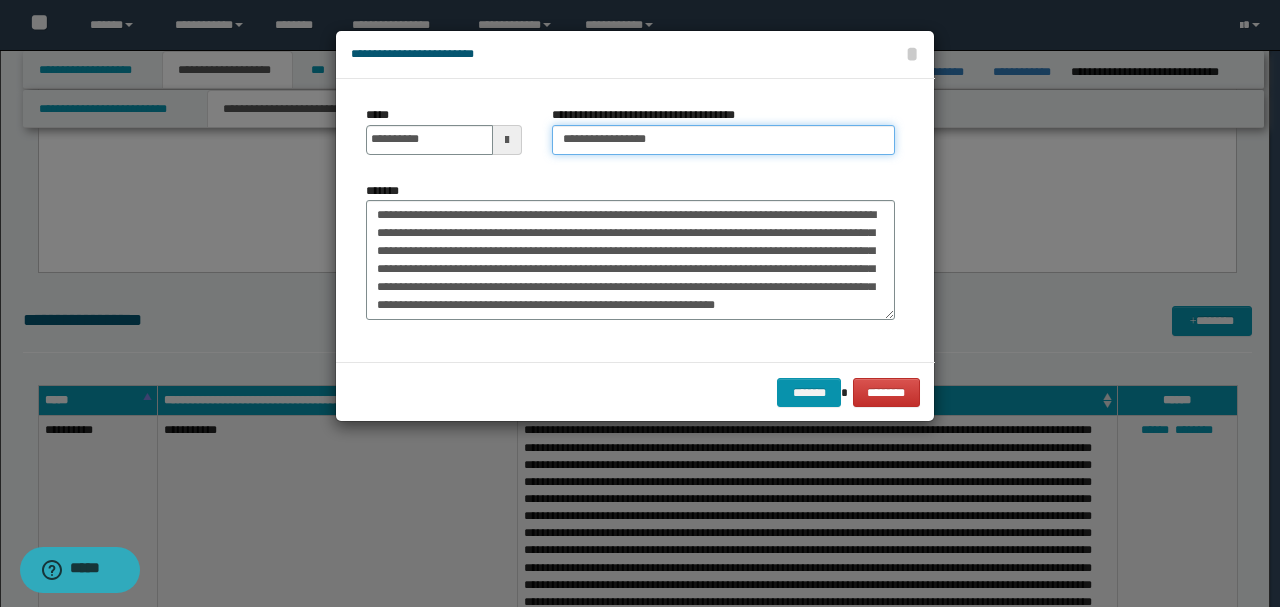 type on "**********" 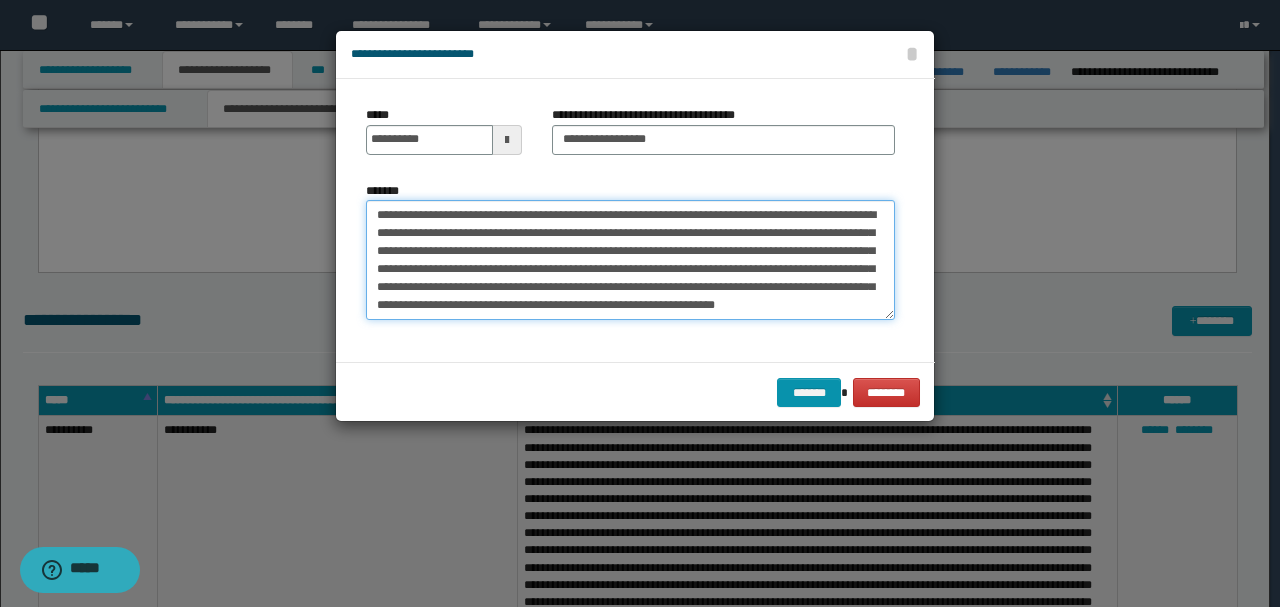 click on "*******" at bounding box center (630, 259) 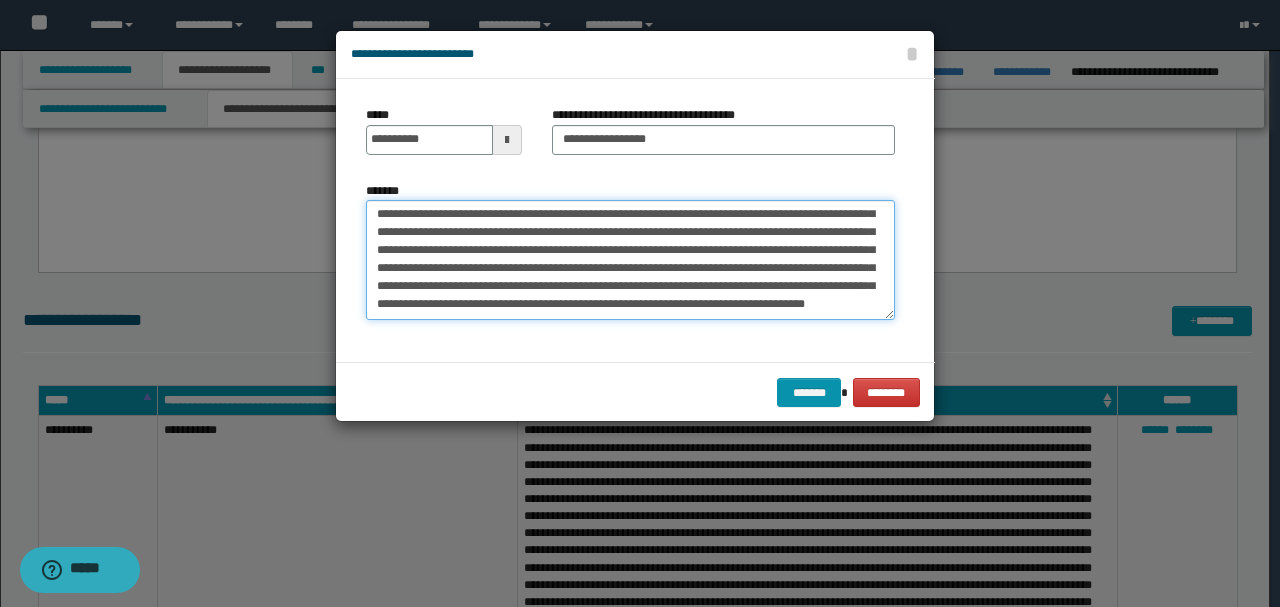 drag, startPoint x: 374, startPoint y: 273, endPoint x: 680, endPoint y: 387, distance: 326.54556 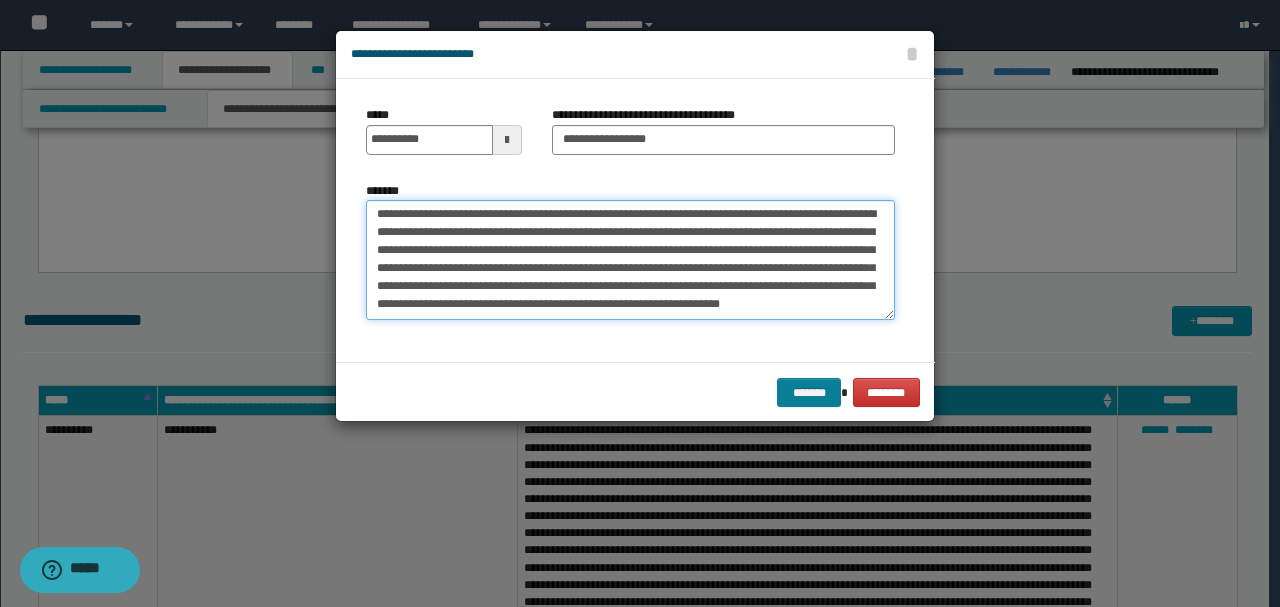 scroll, scrollTop: 36, scrollLeft: 0, axis: vertical 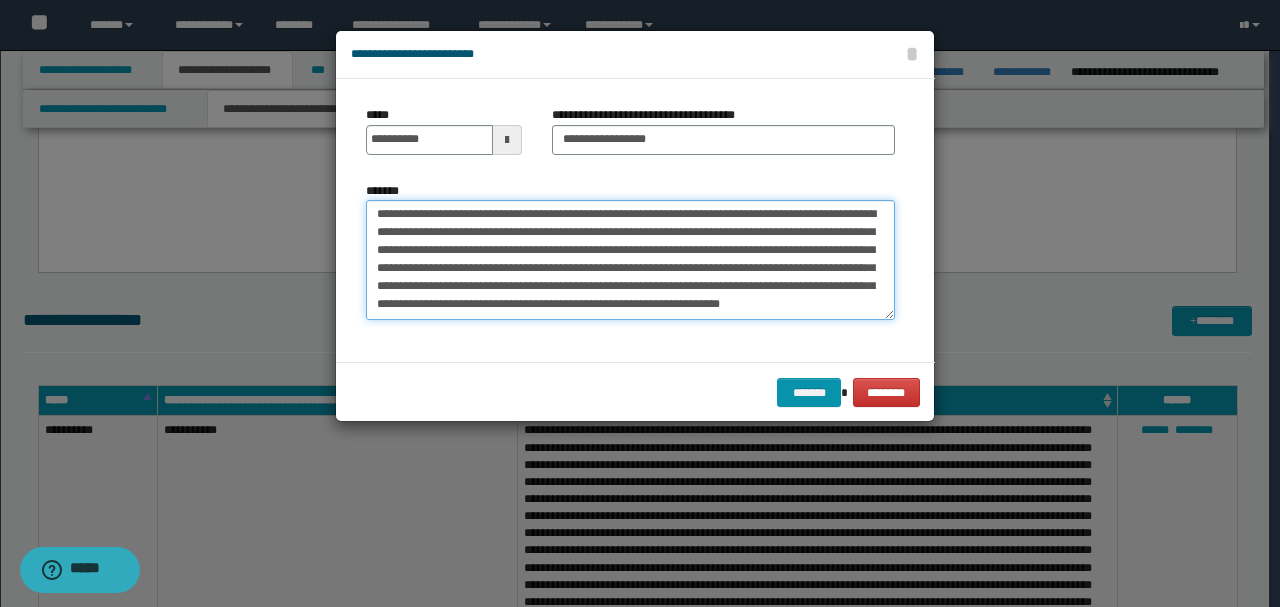 type on "**********" 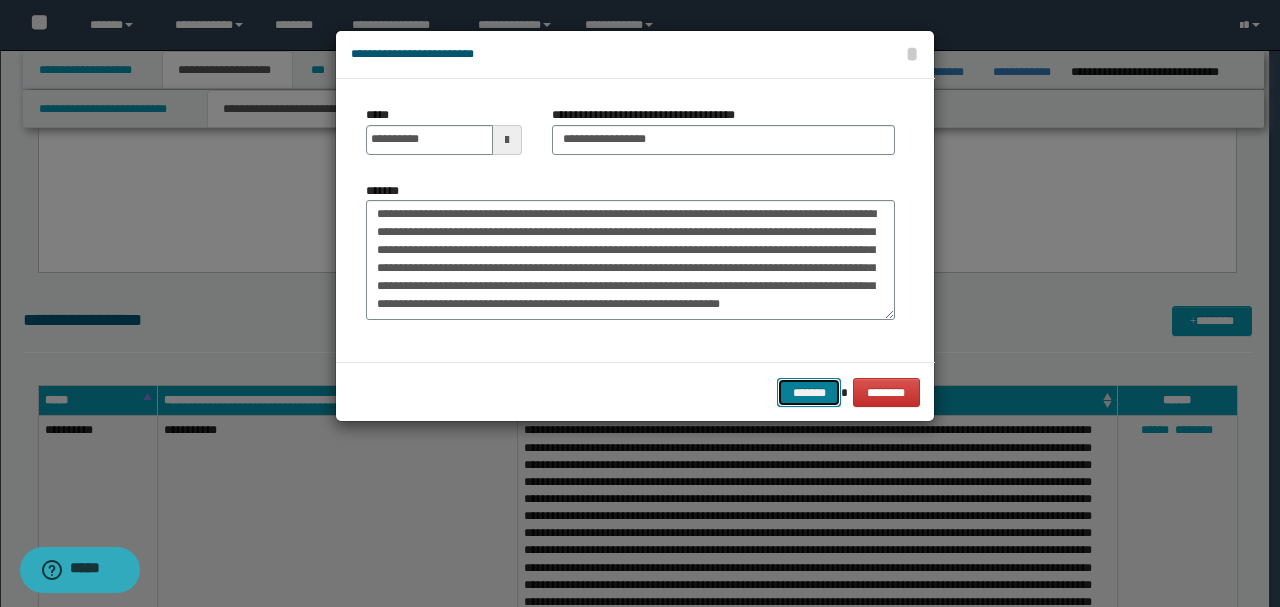 click on "*******" at bounding box center (809, 392) 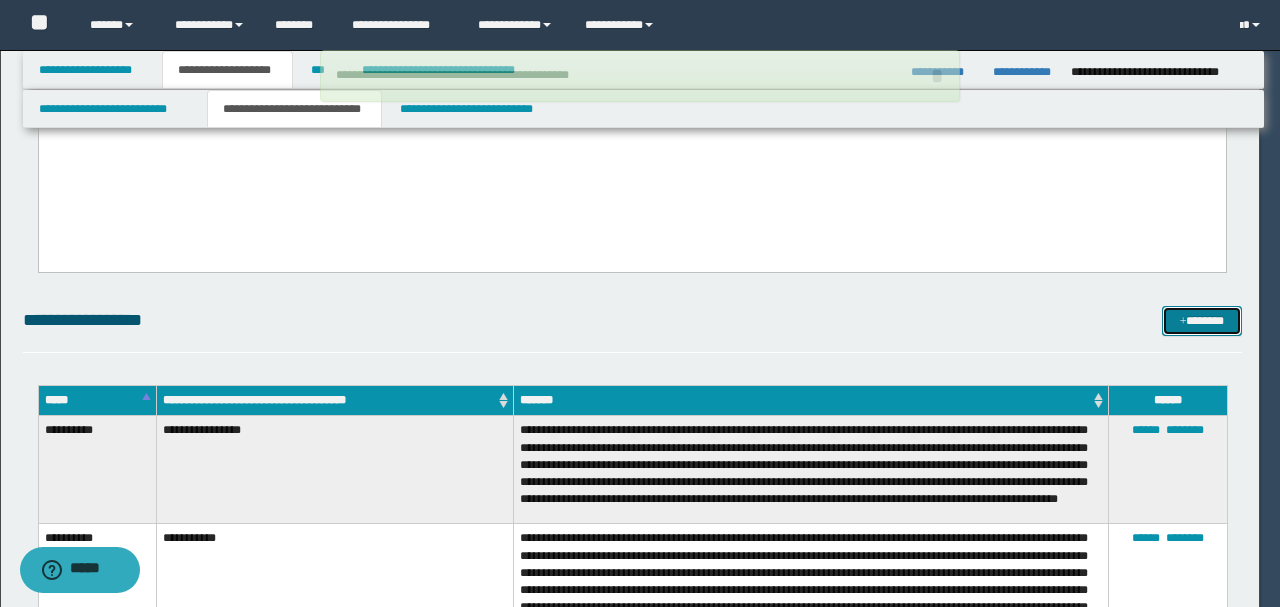 type 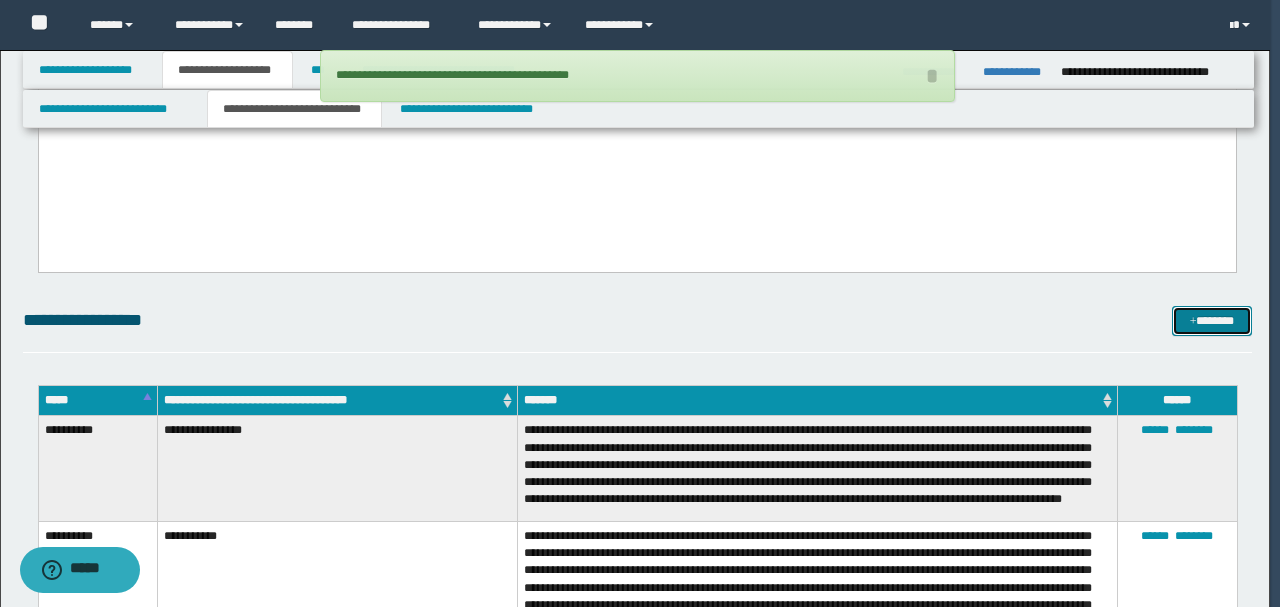 scroll, scrollTop: 0, scrollLeft: 0, axis: both 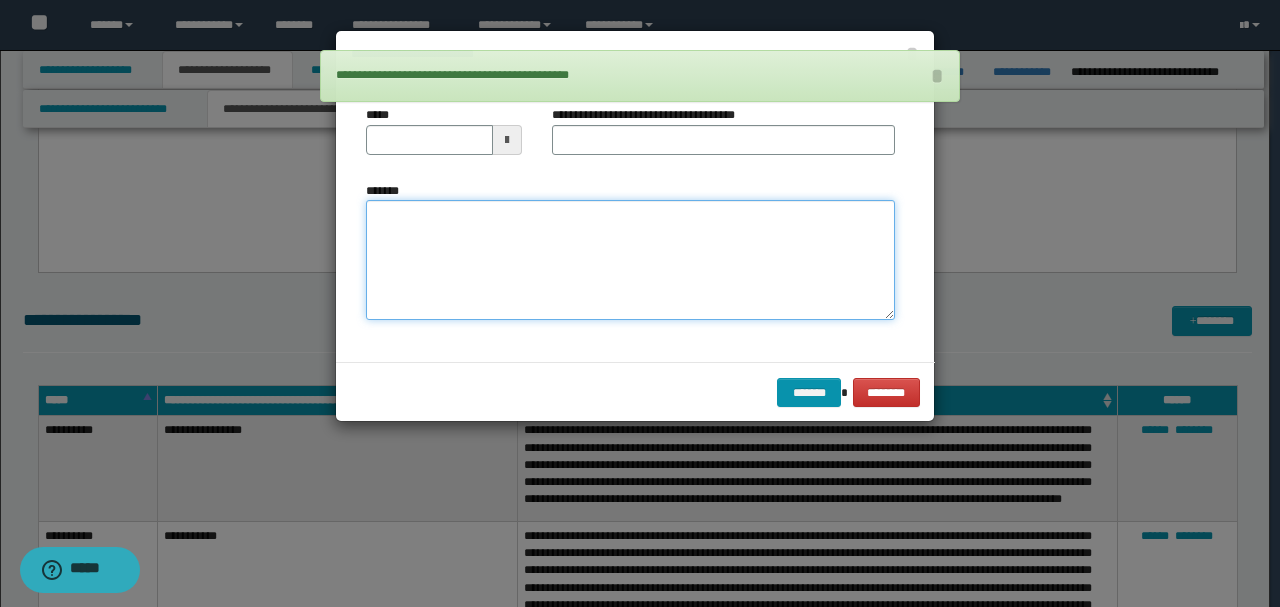 drag, startPoint x: 462, startPoint y: 308, endPoint x: 462, endPoint y: 287, distance: 21 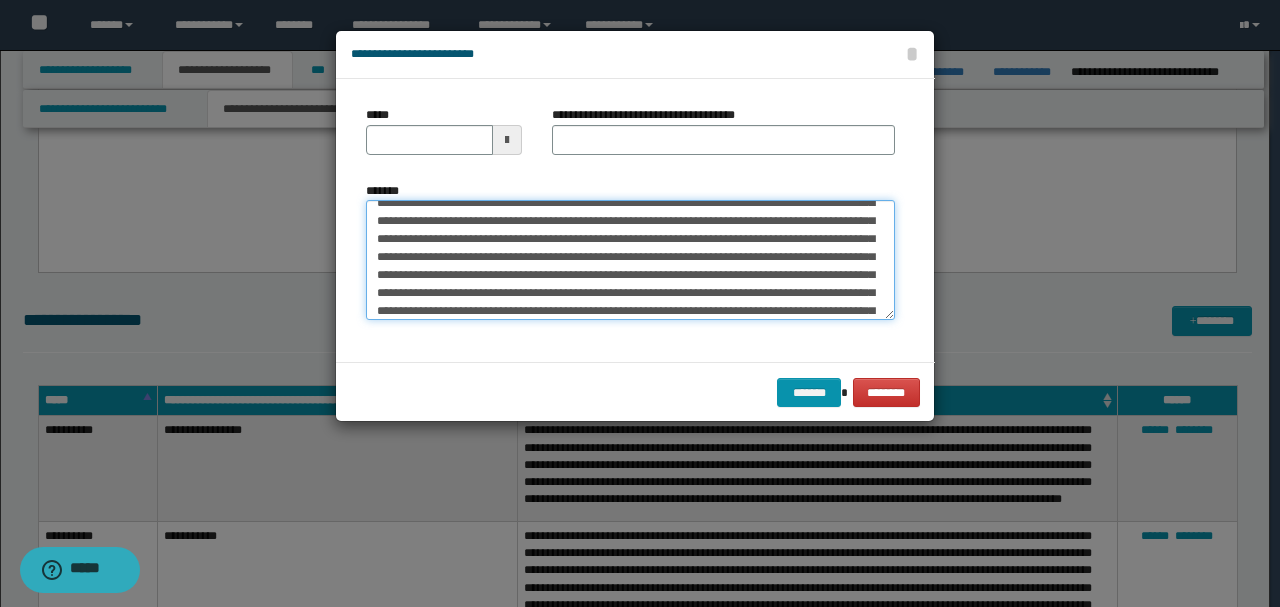 scroll, scrollTop: 0, scrollLeft: 0, axis: both 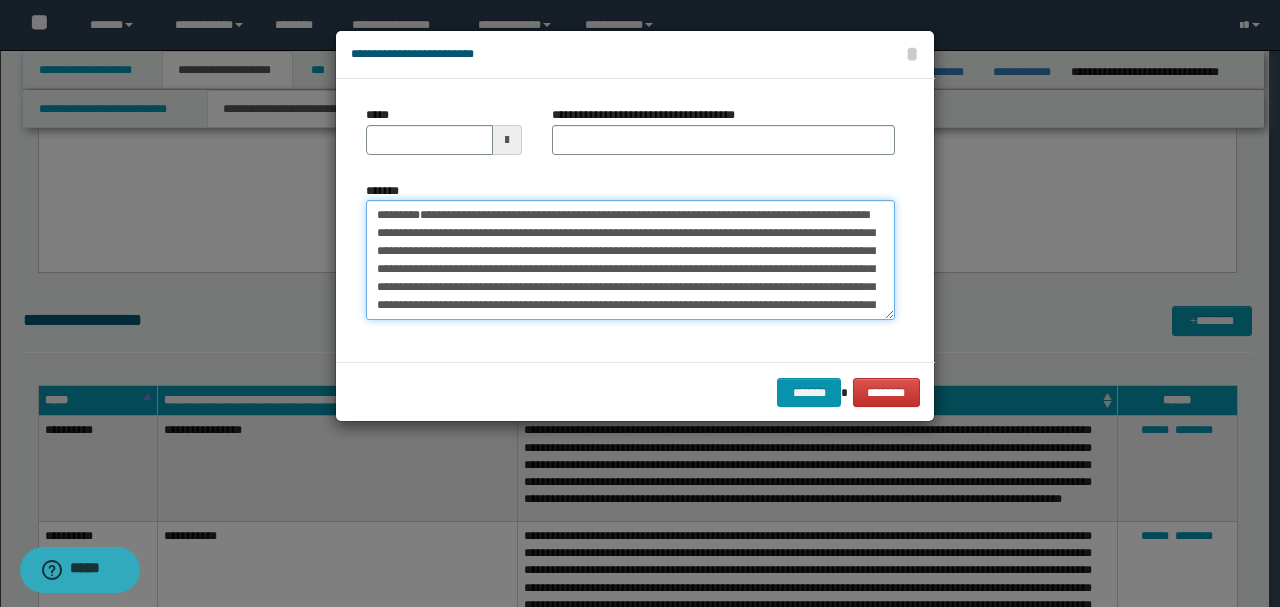 drag, startPoint x: 439, startPoint y: 275, endPoint x: 304, endPoint y: 154, distance: 181.28983 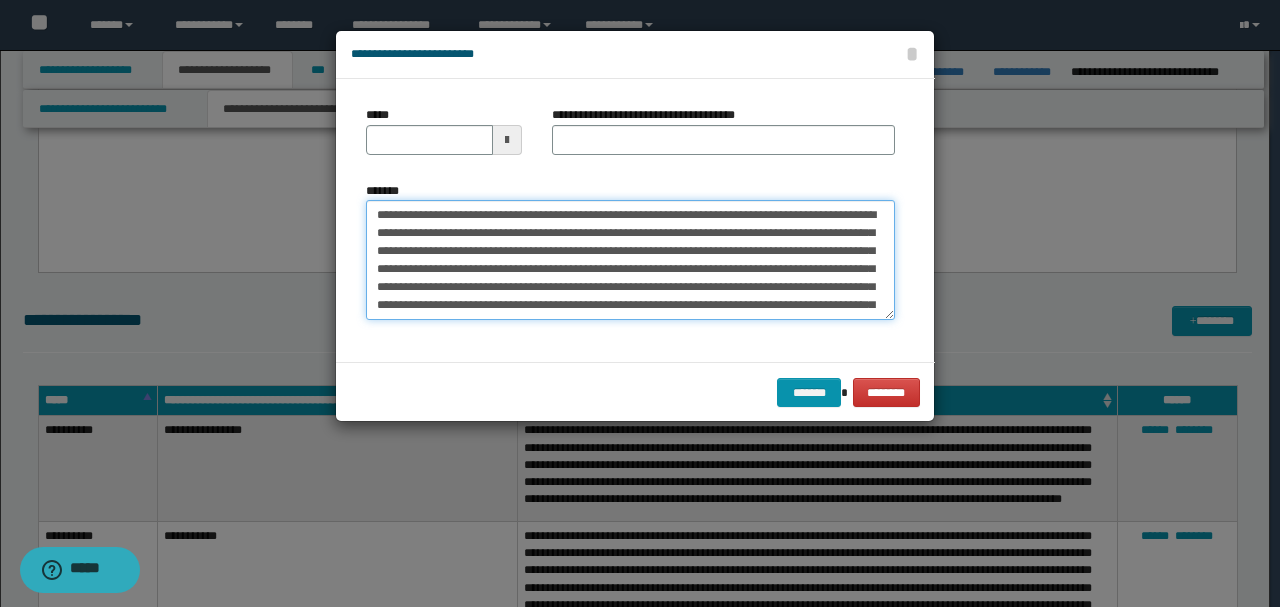type 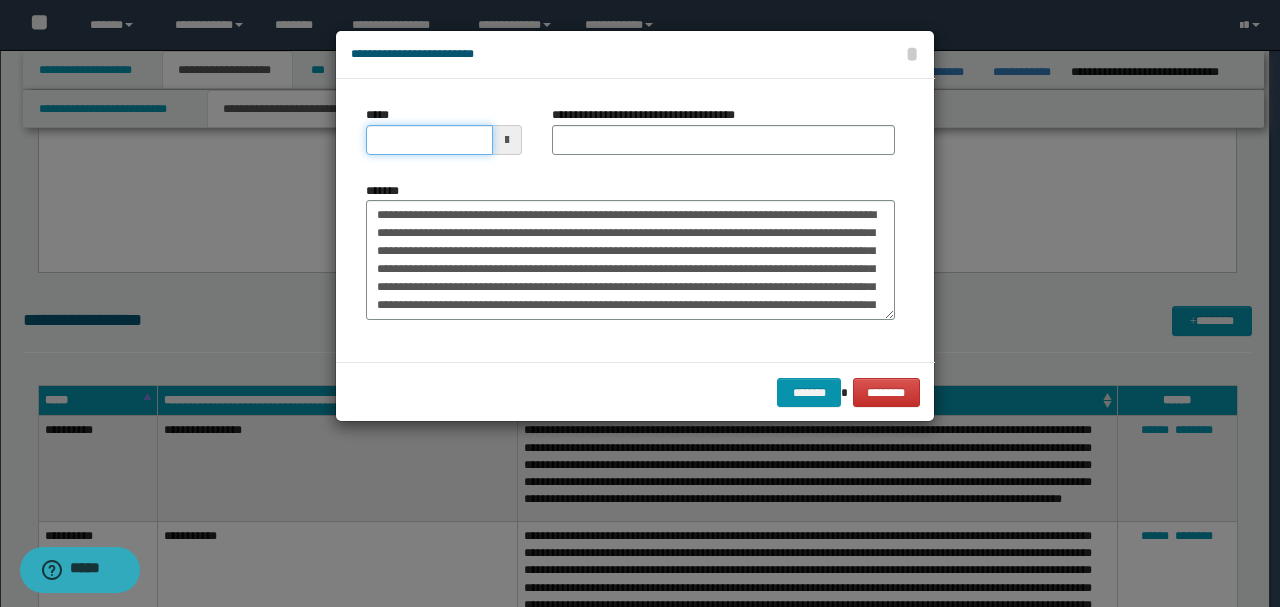 click on "*****" at bounding box center [429, 140] 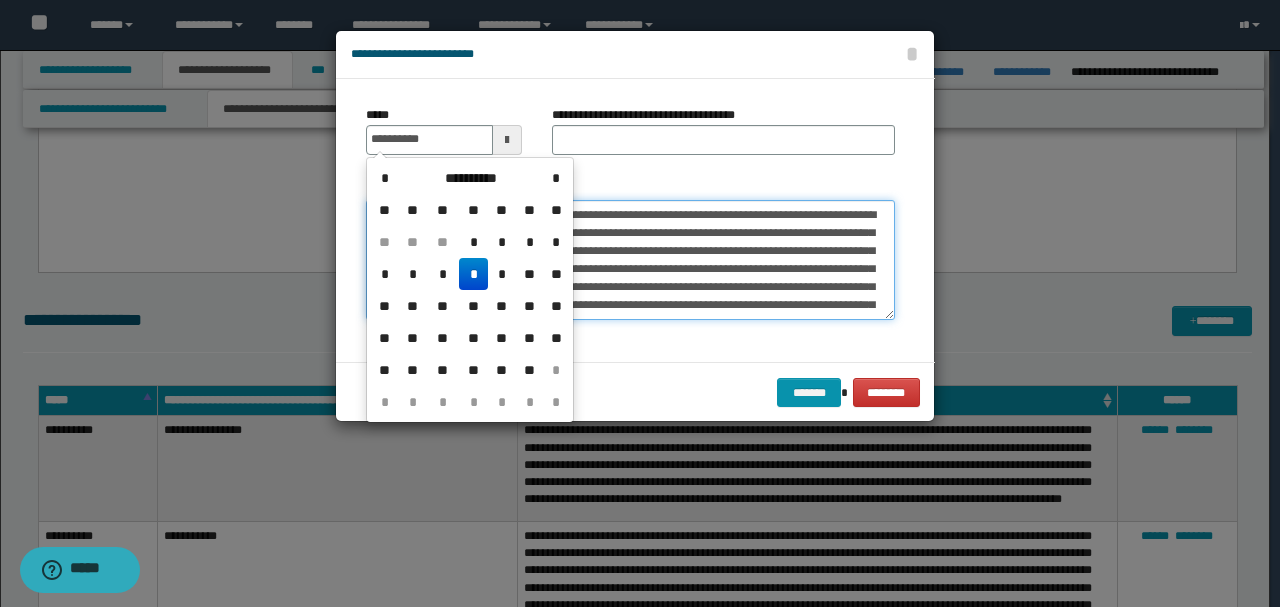 type on "**********" 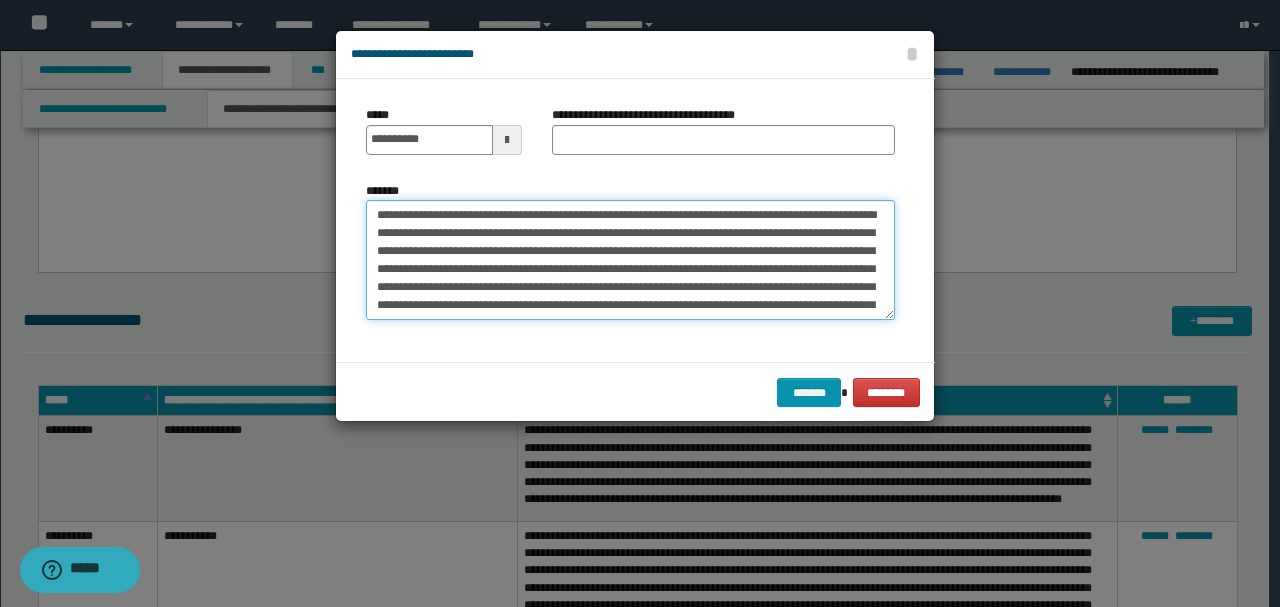 drag, startPoint x: 528, startPoint y: 215, endPoint x: 600, endPoint y: 133, distance: 109.12378 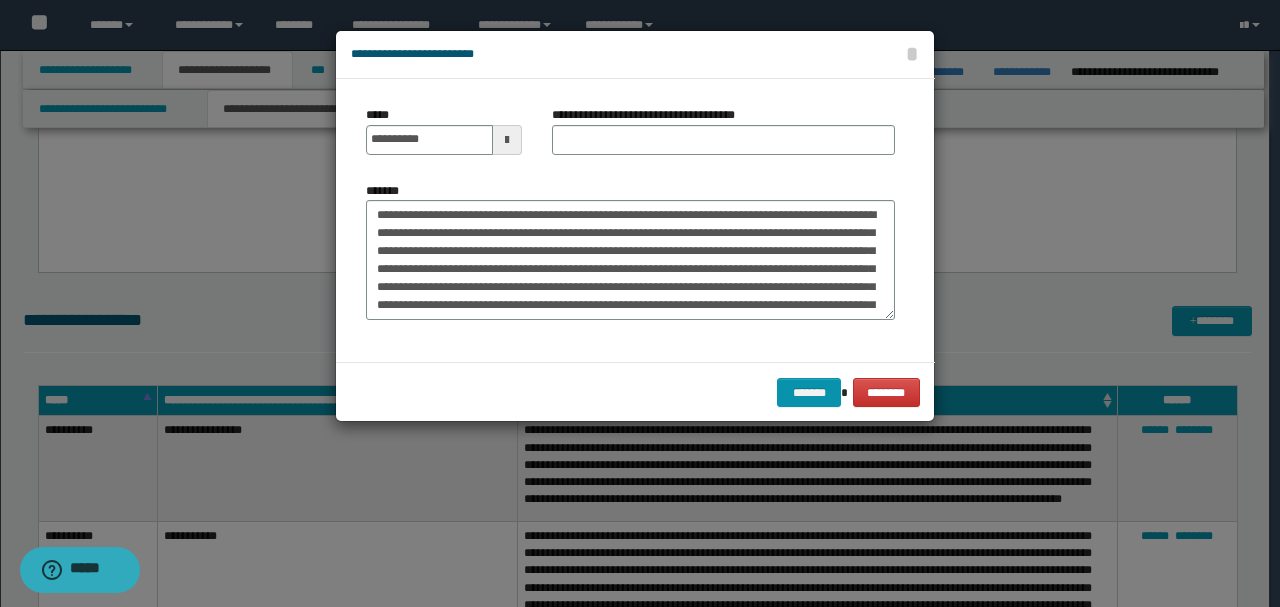 click on "**********" at bounding box center (651, 115) 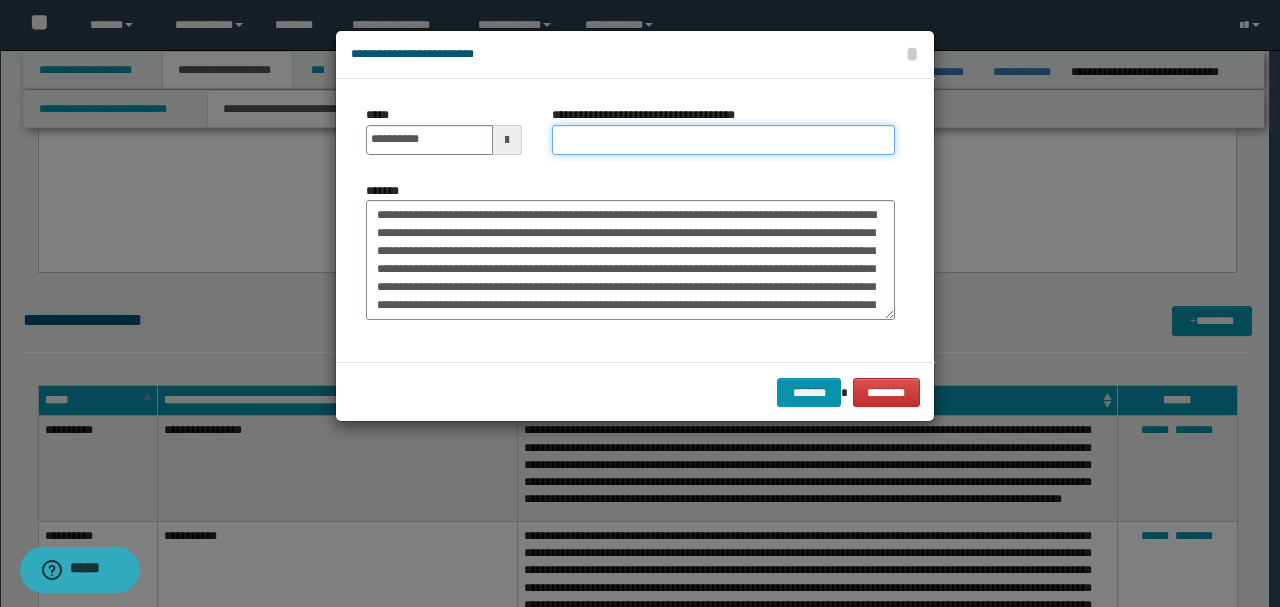 click on "**********" at bounding box center [723, 140] 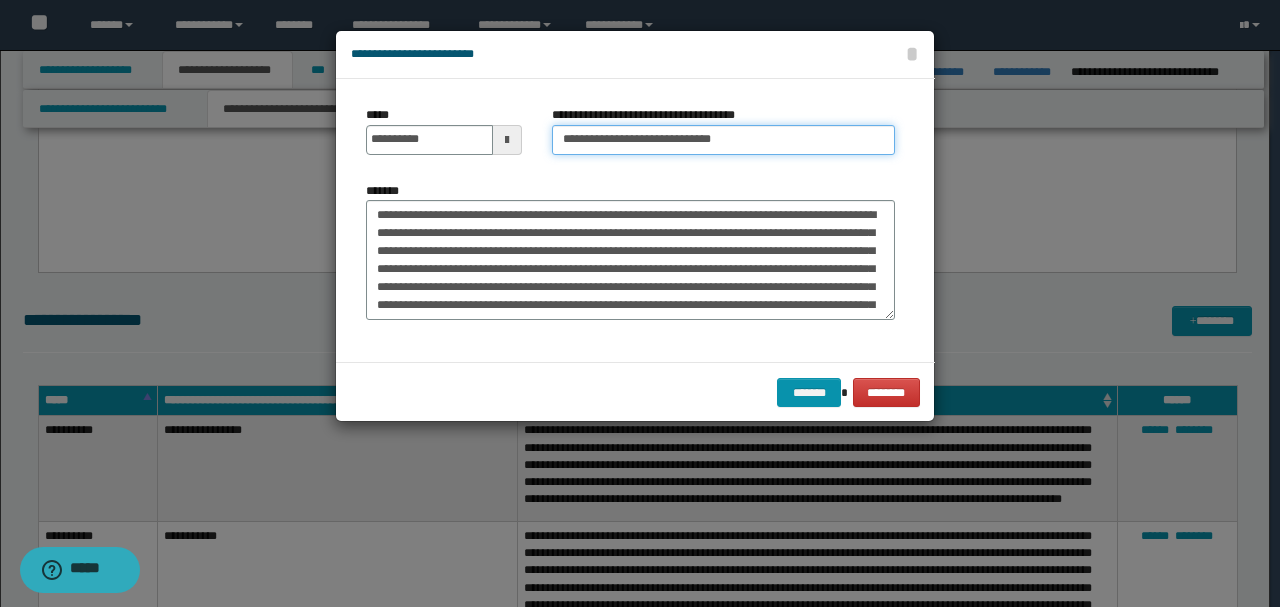 type on "**********" 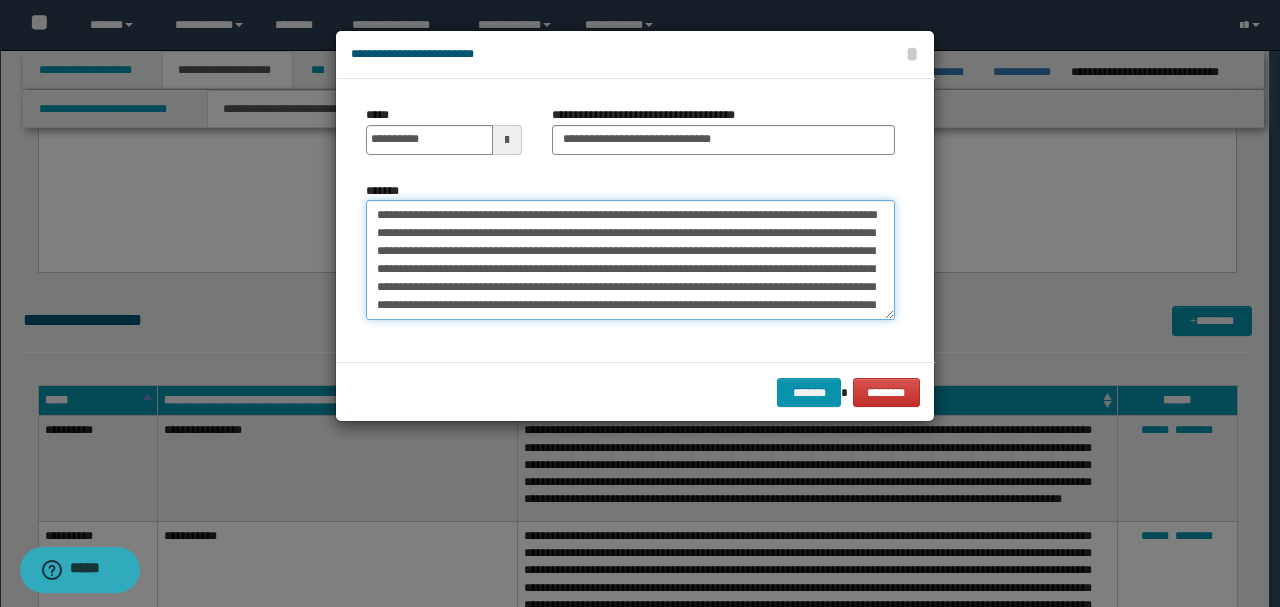 click on "*******" at bounding box center (630, 259) 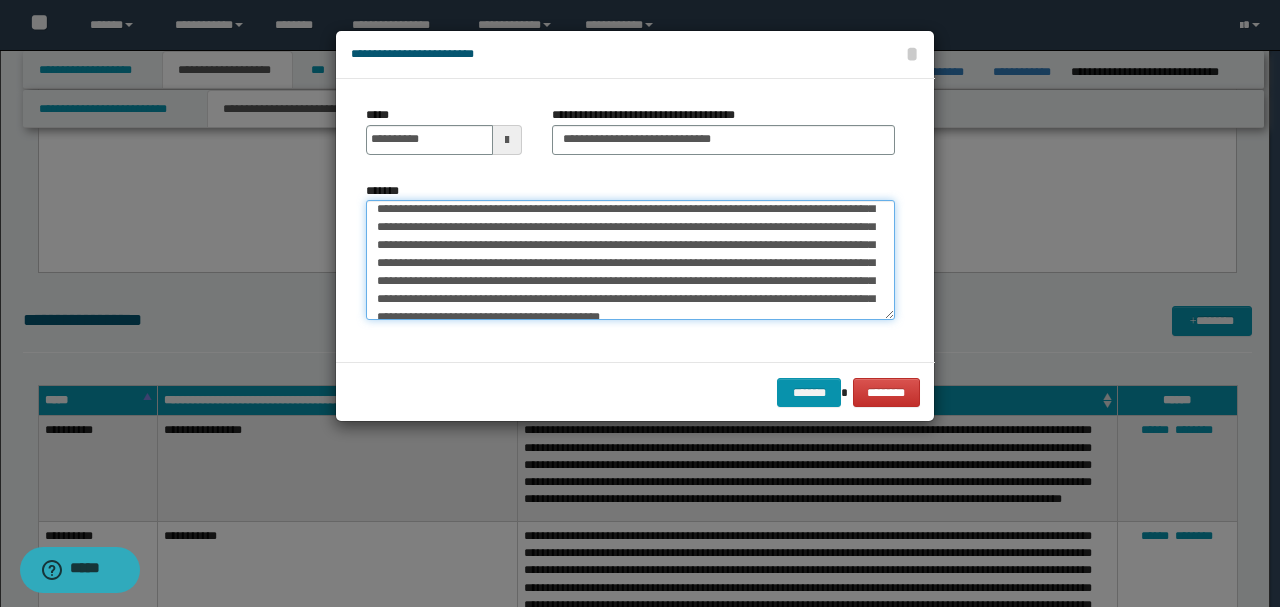scroll, scrollTop: 486, scrollLeft: 0, axis: vertical 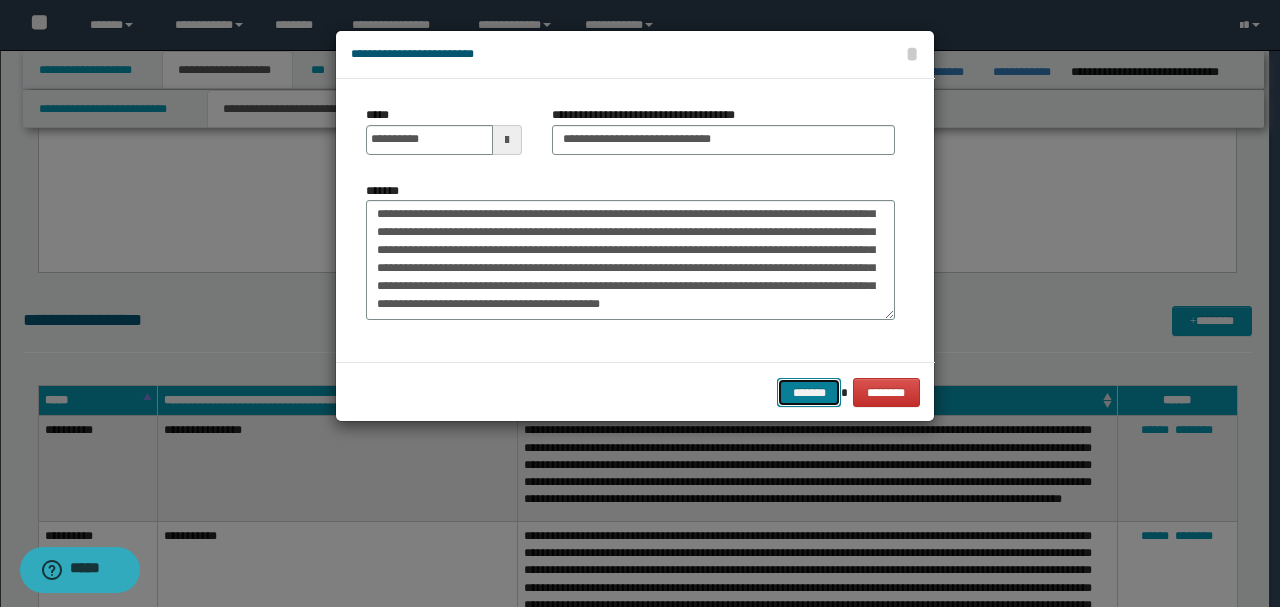 click on "*******" at bounding box center [809, 392] 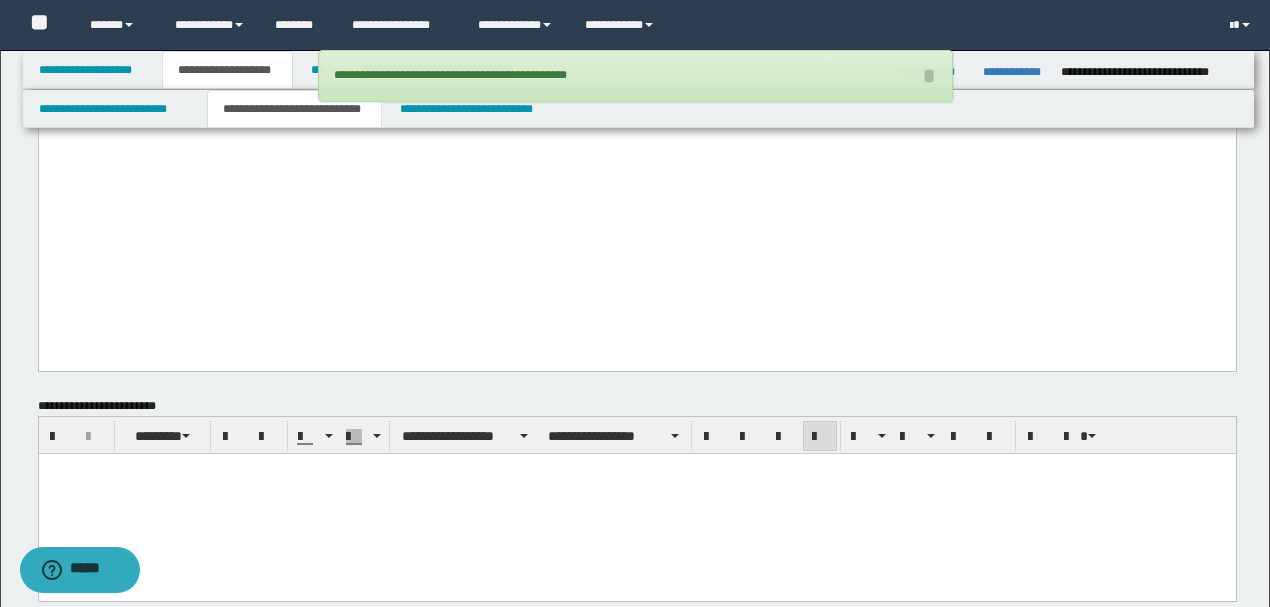 scroll, scrollTop: 2776, scrollLeft: 0, axis: vertical 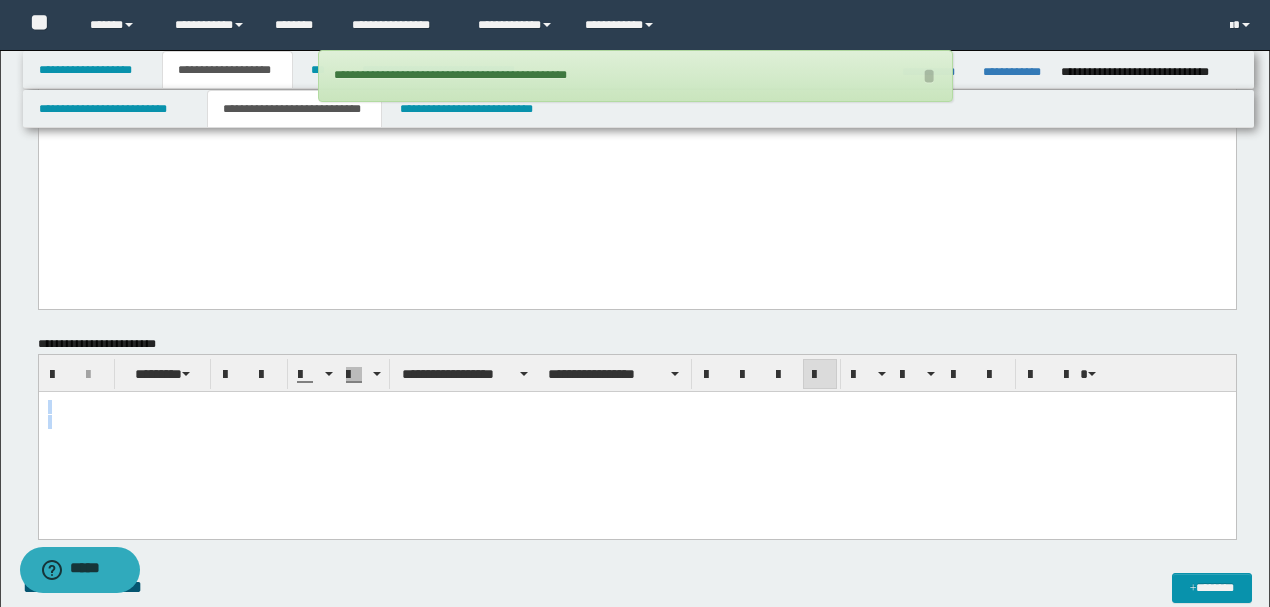 drag, startPoint x: 355, startPoint y: 406, endPoint x: 368, endPoint y: 569, distance: 163.51758 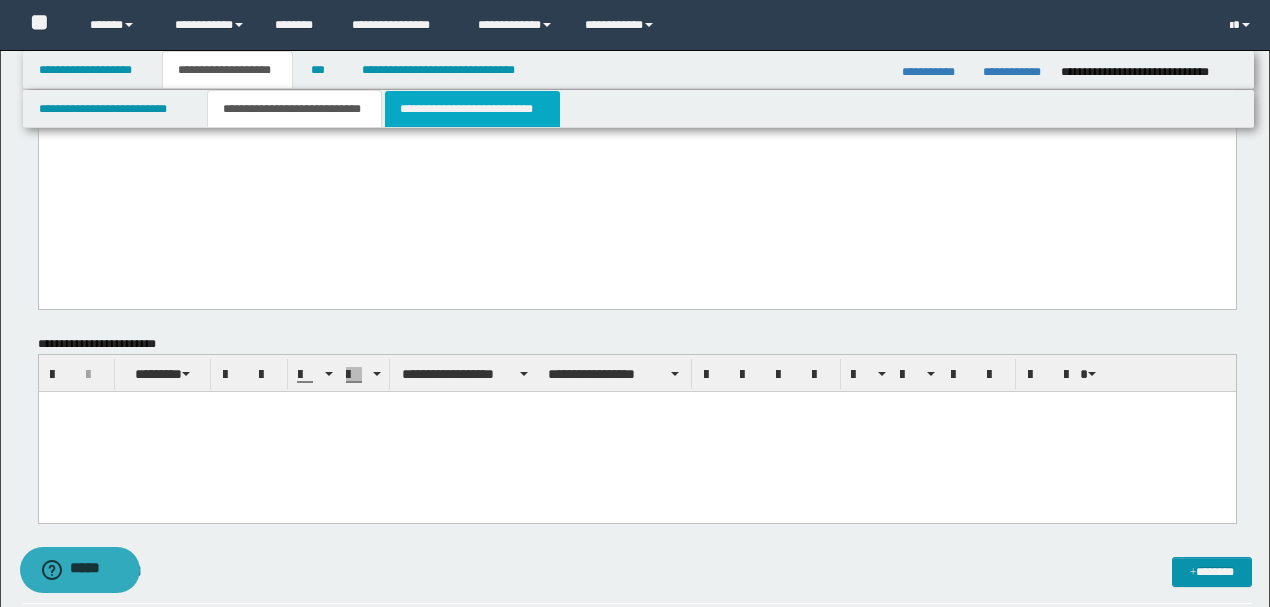 click on "**********" at bounding box center (472, 109) 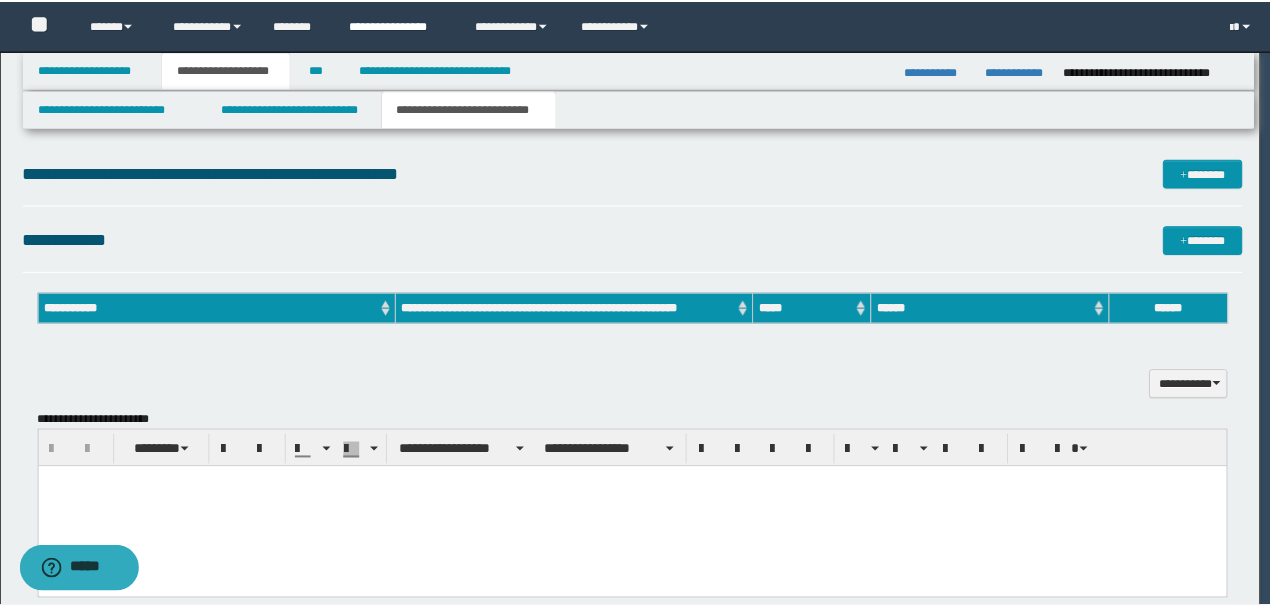 scroll, scrollTop: 0, scrollLeft: 0, axis: both 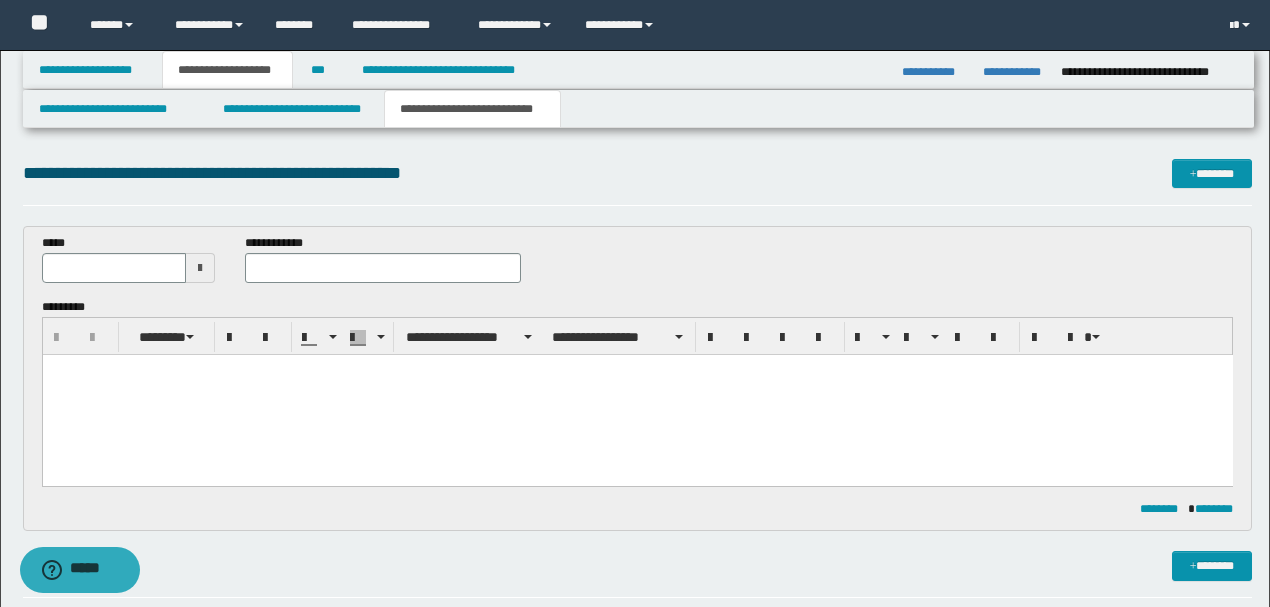 click at bounding box center [200, 268] 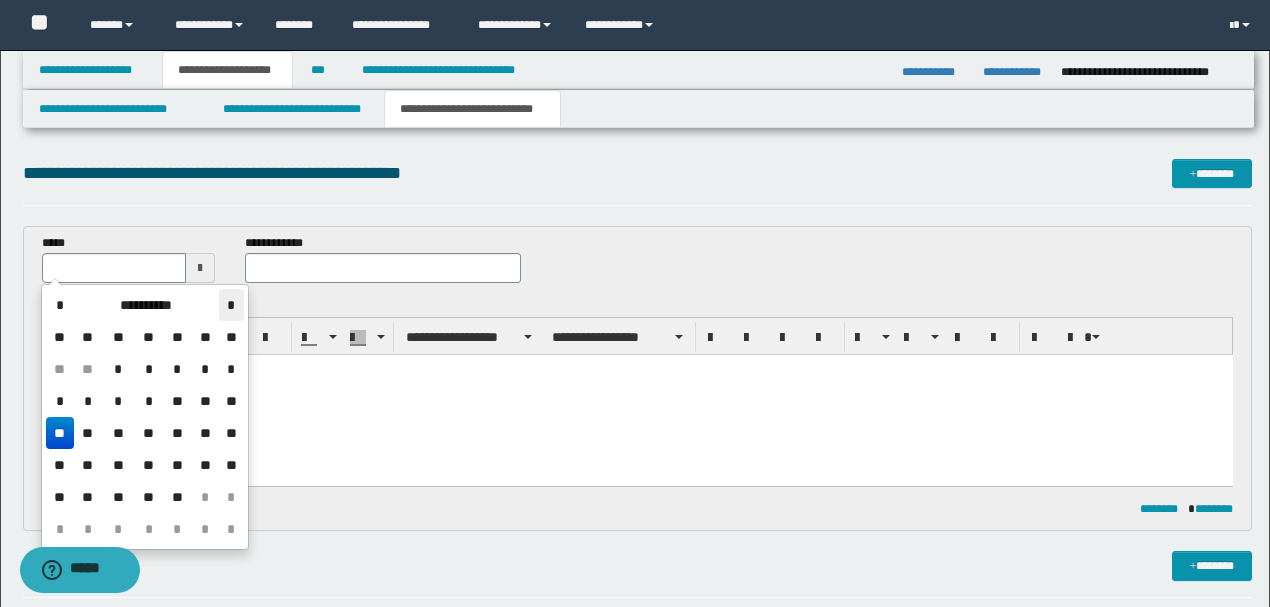 click on "*" at bounding box center [231, 305] 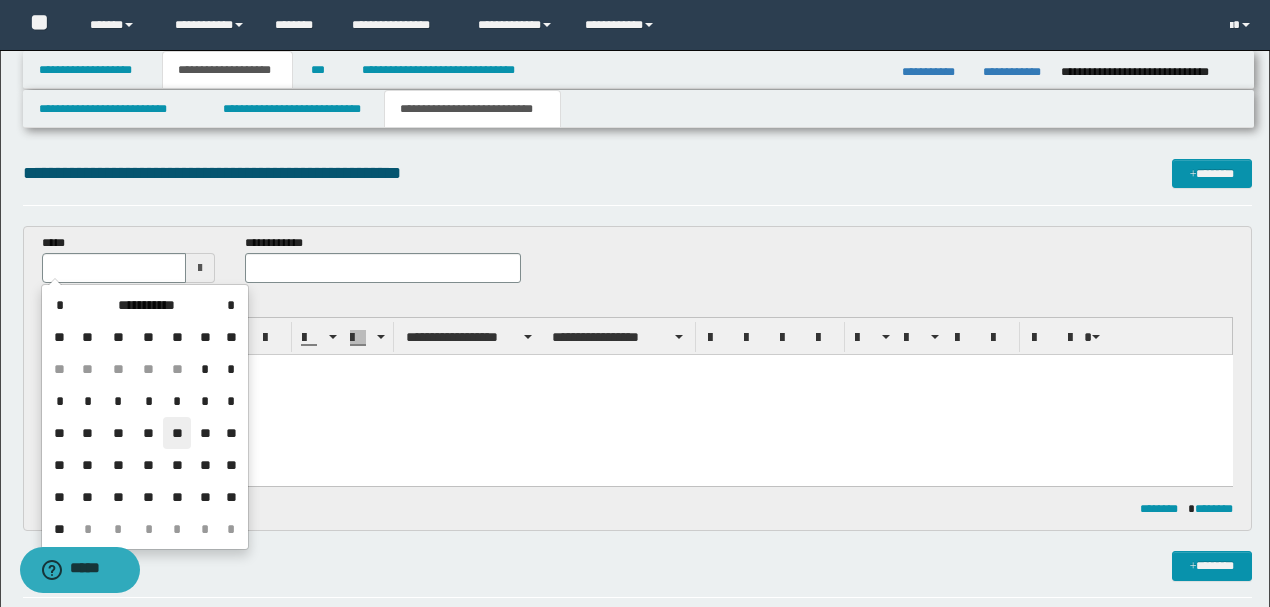 click on "**" at bounding box center [177, 433] 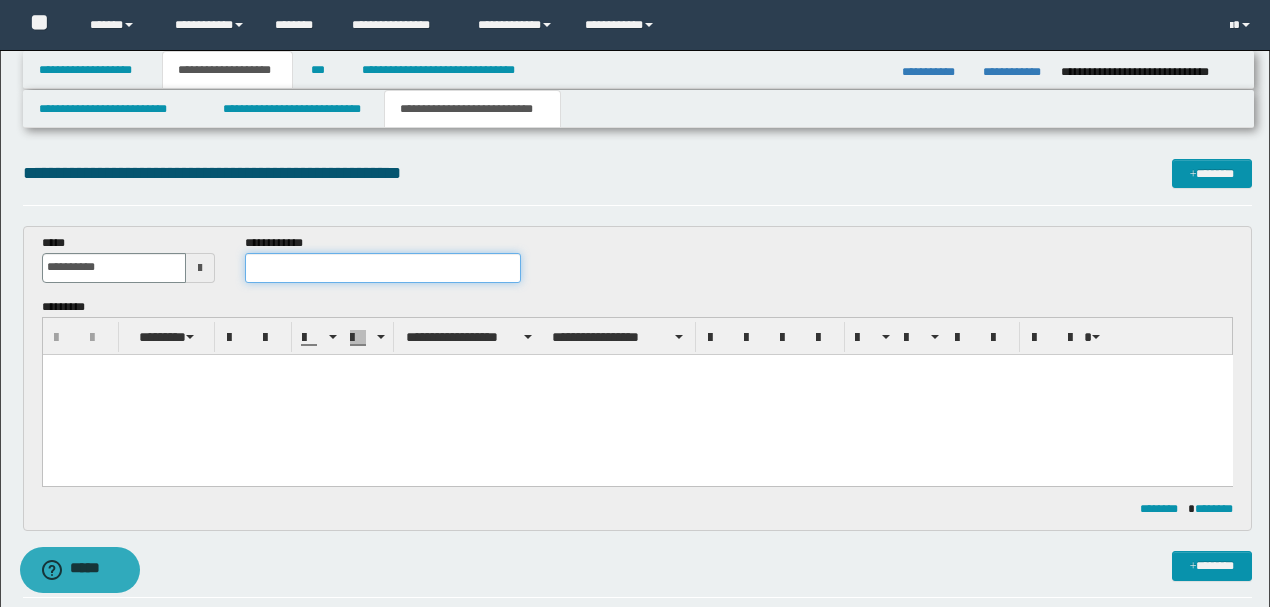 click at bounding box center [382, 268] 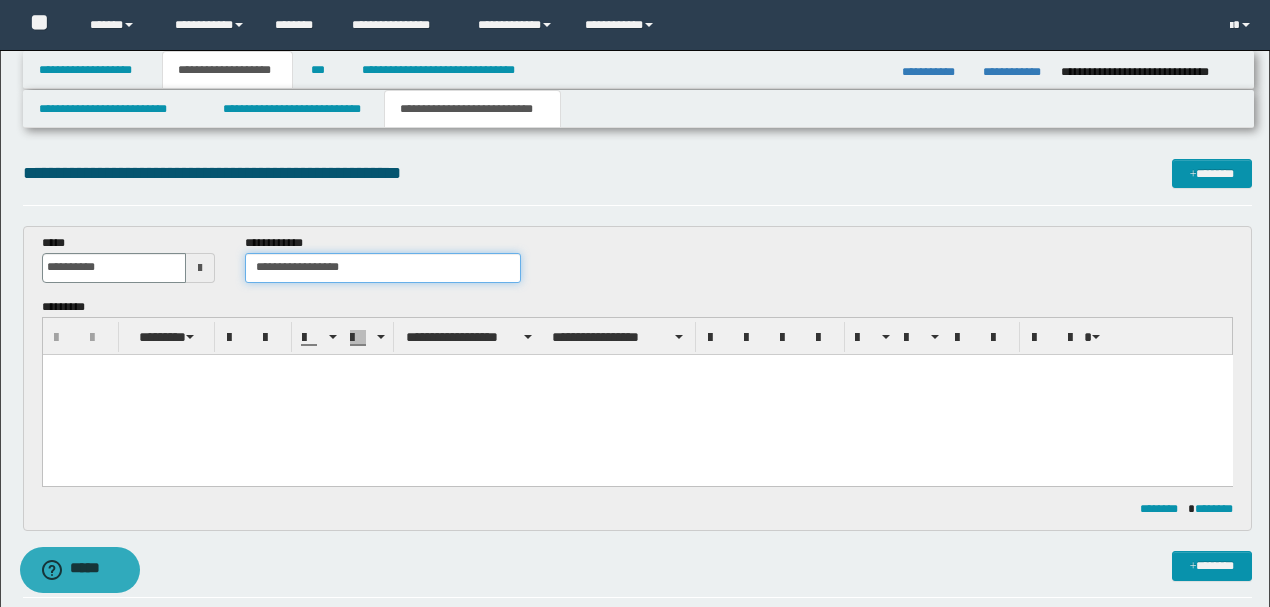 type on "**********" 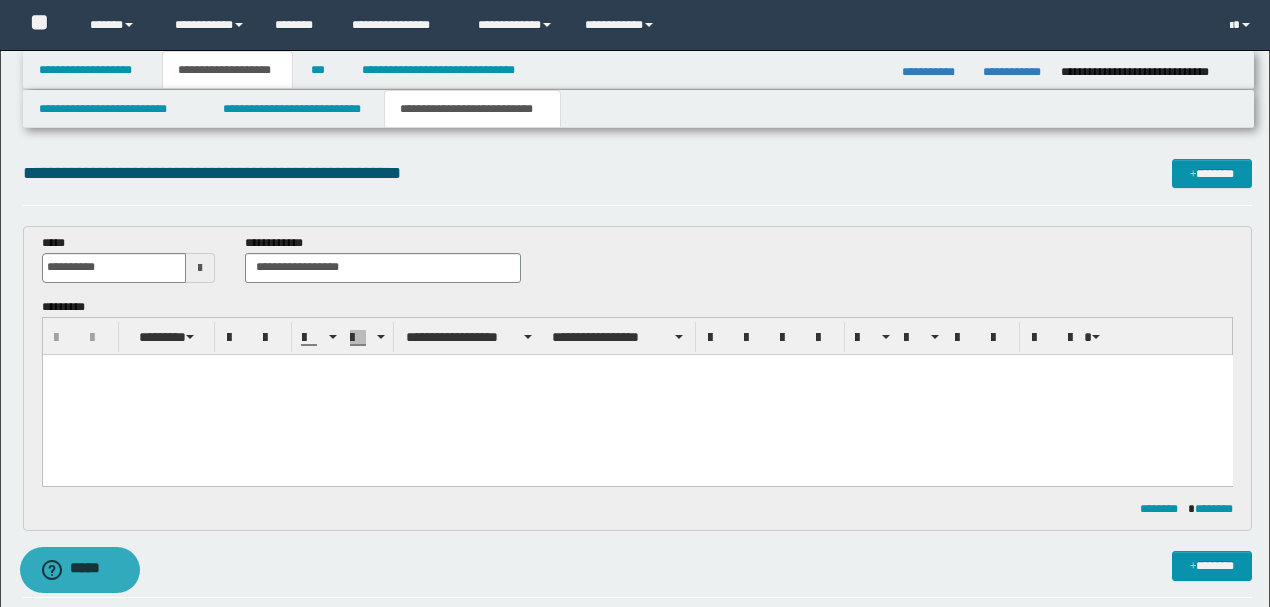 click at bounding box center (637, 394) 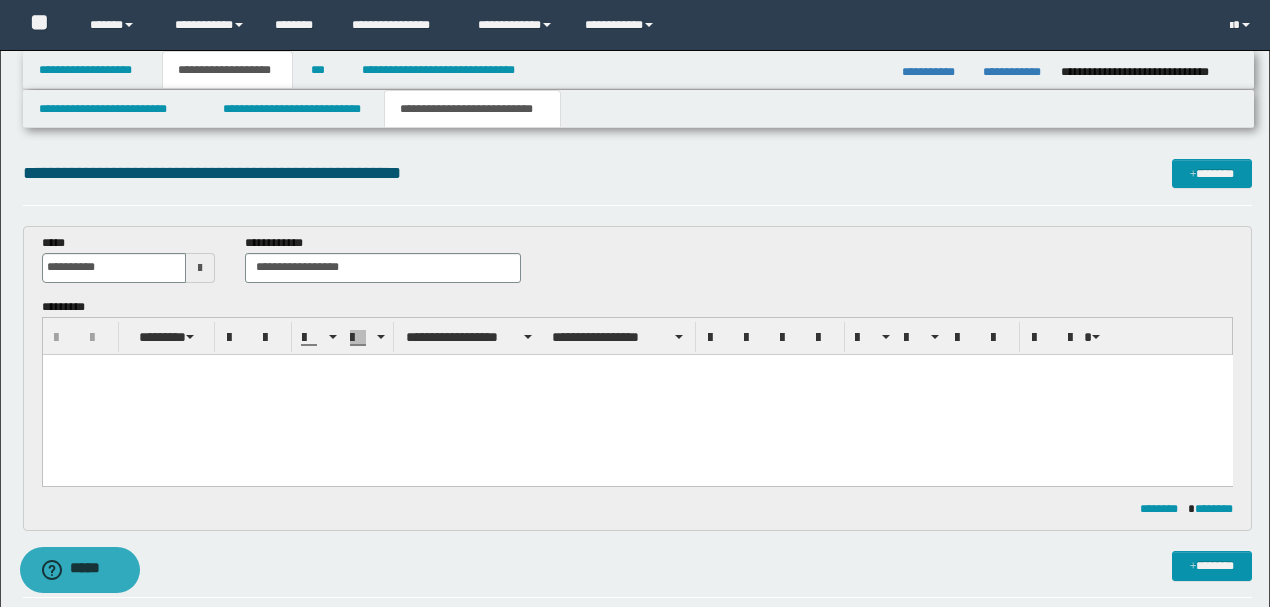 click at bounding box center (637, 394) 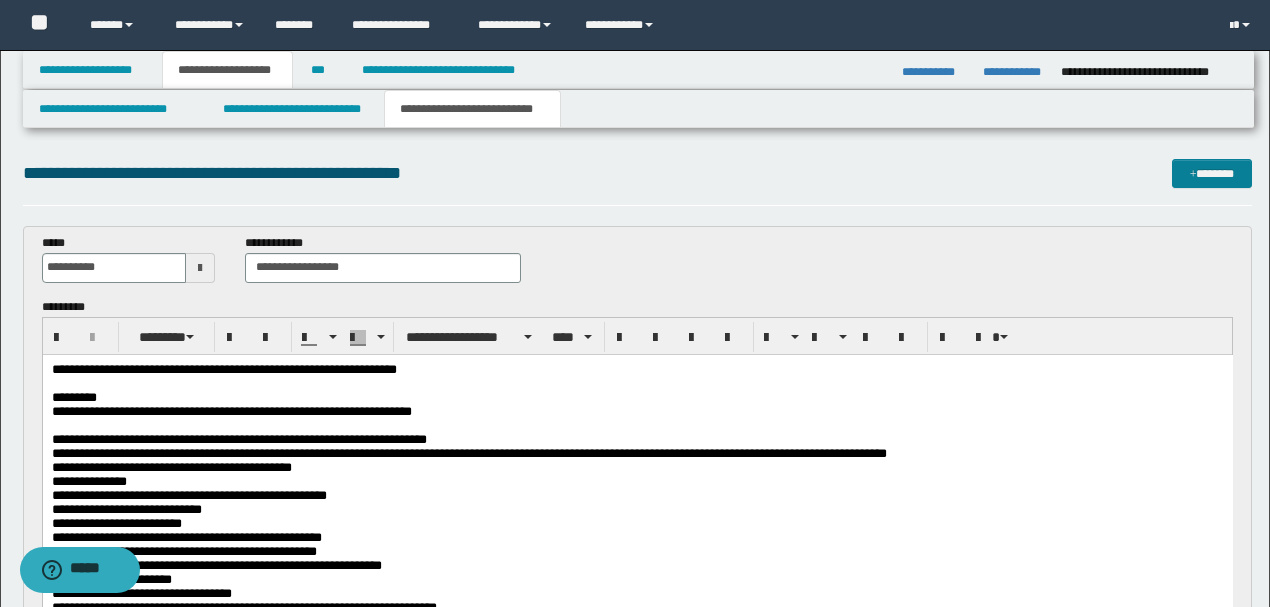 click on "*******" at bounding box center [1211, 173] 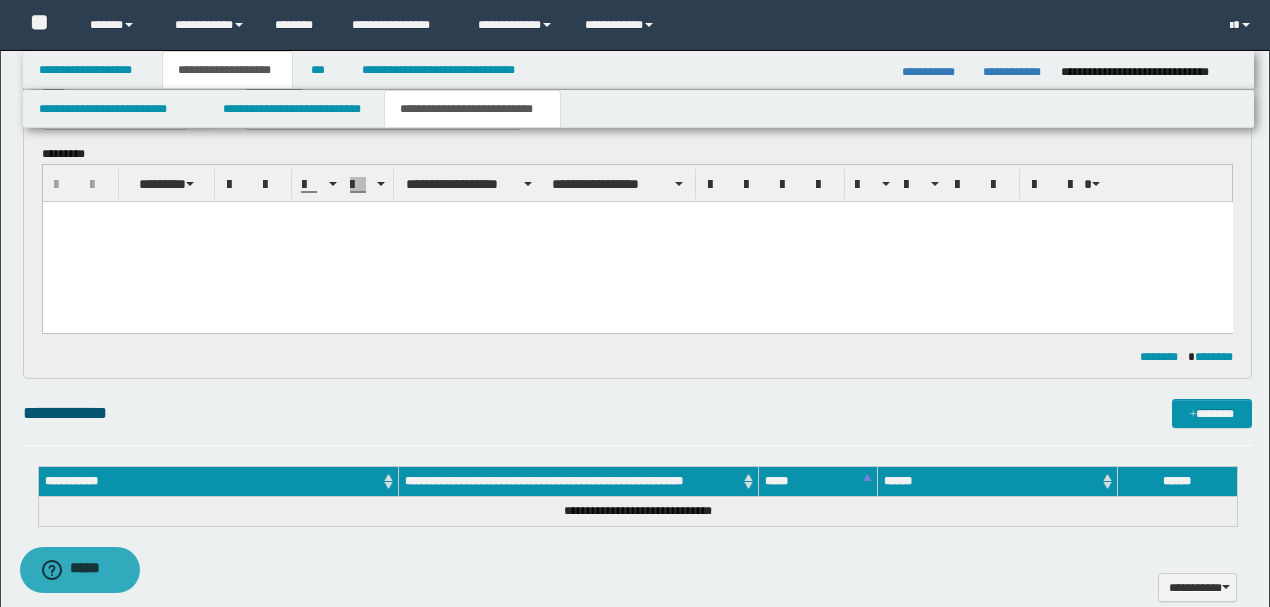 scroll, scrollTop: 728, scrollLeft: 0, axis: vertical 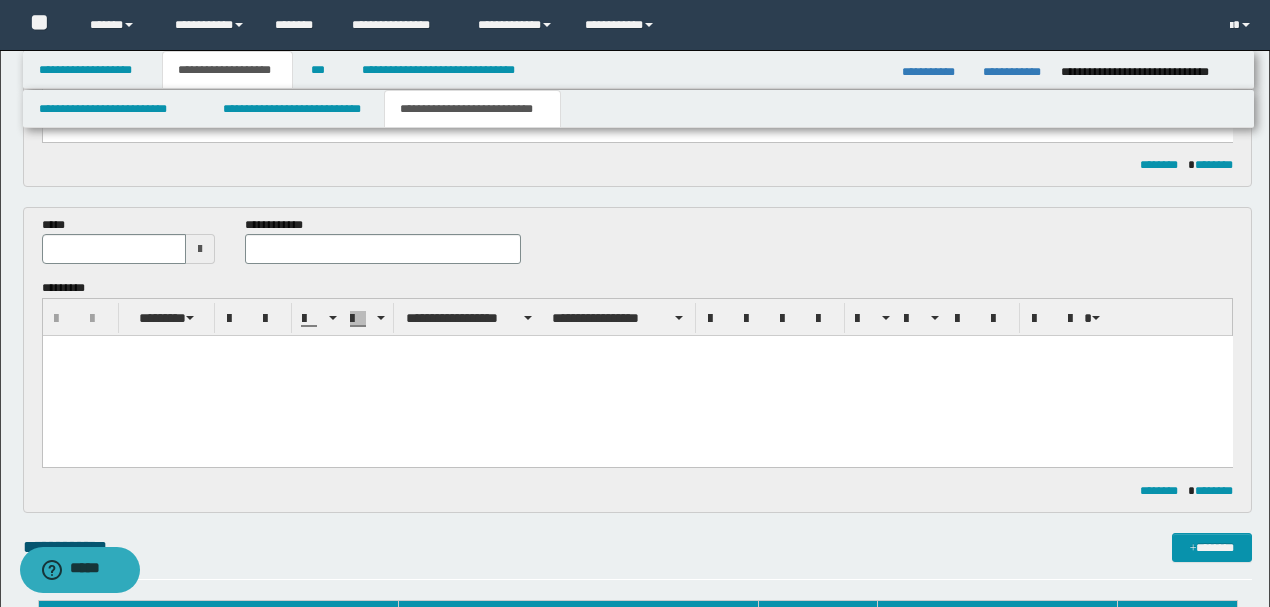 click at bounding box center [200, 249] 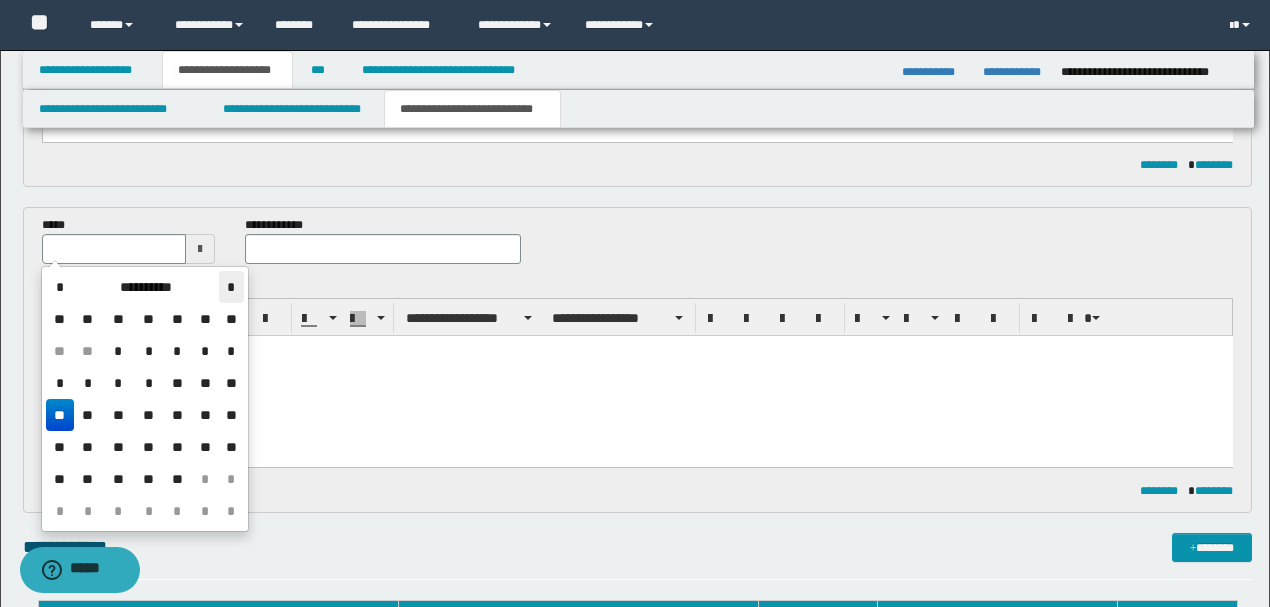 click on "*" at bounding box center (231, 287) 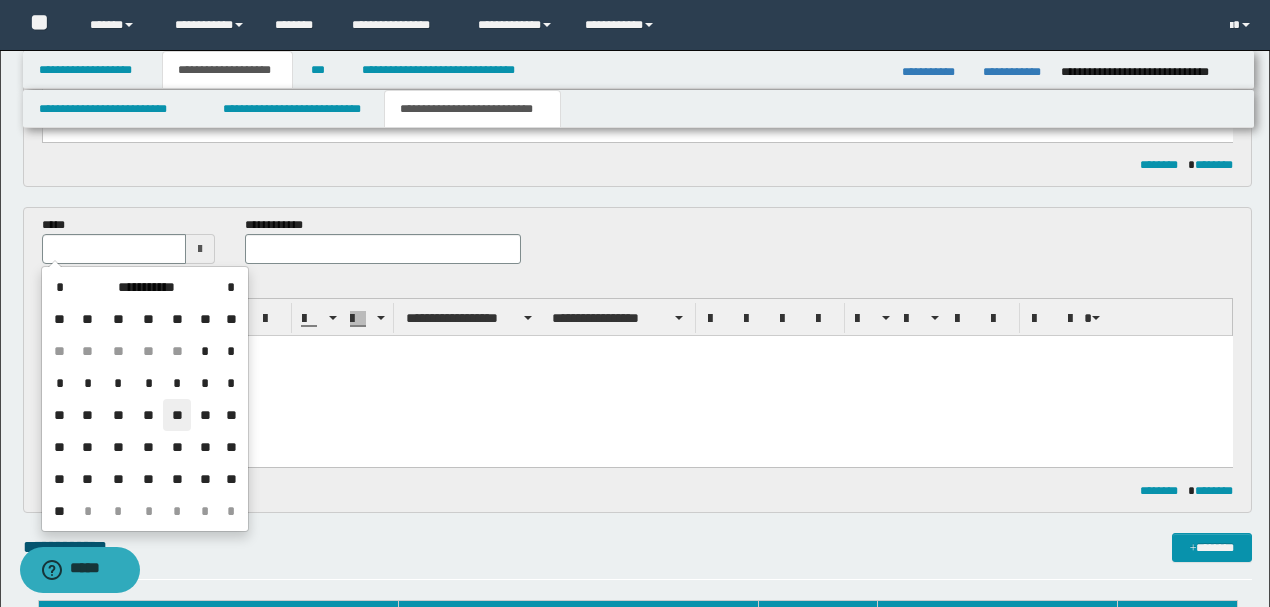 drag, startPoint x: 170, startPoint y: 417, endPoint x: 258, endPoint y: 288, distance: 156.15697 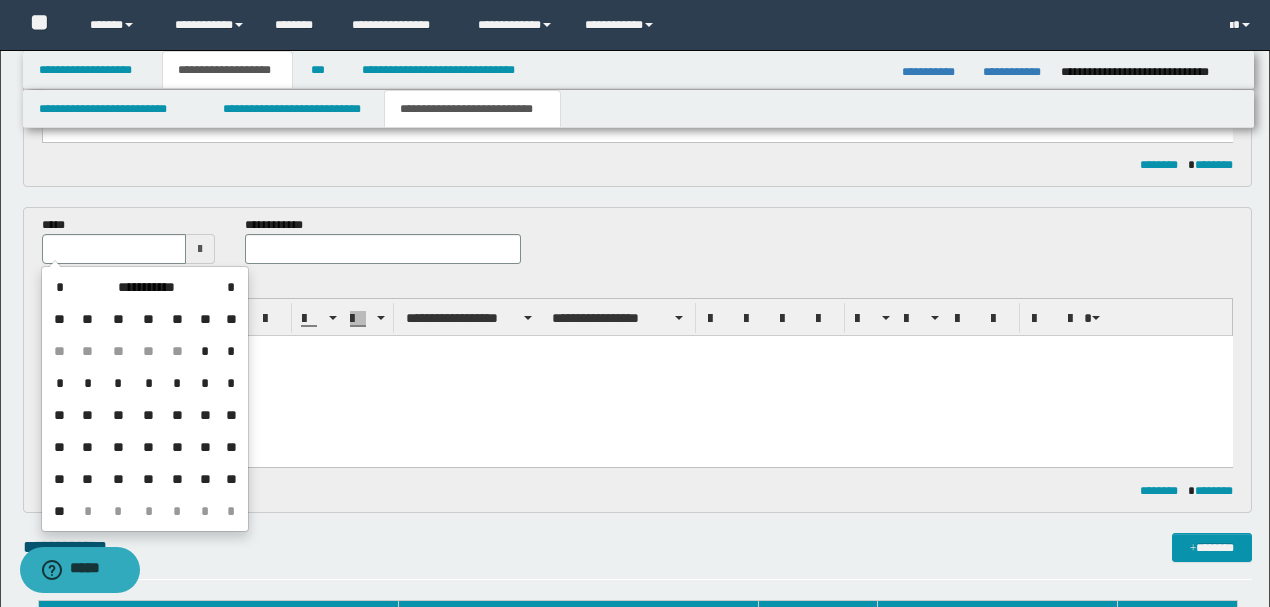 click on "**" at bounding box center [177, 415] 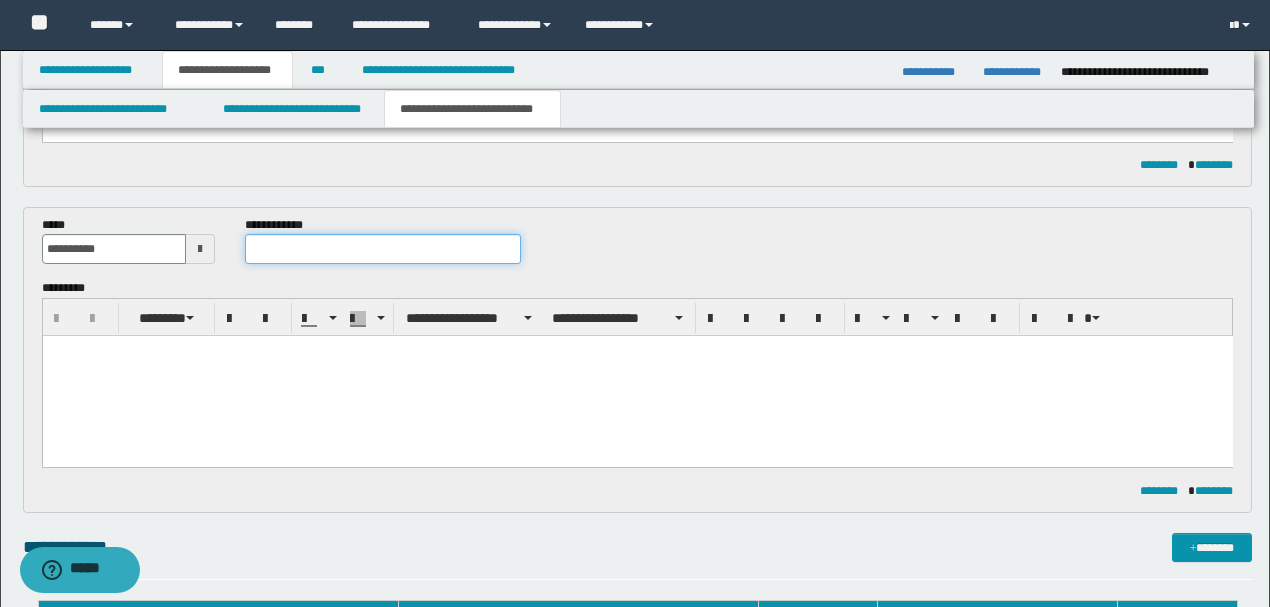 click at bounding box center (382, 249) 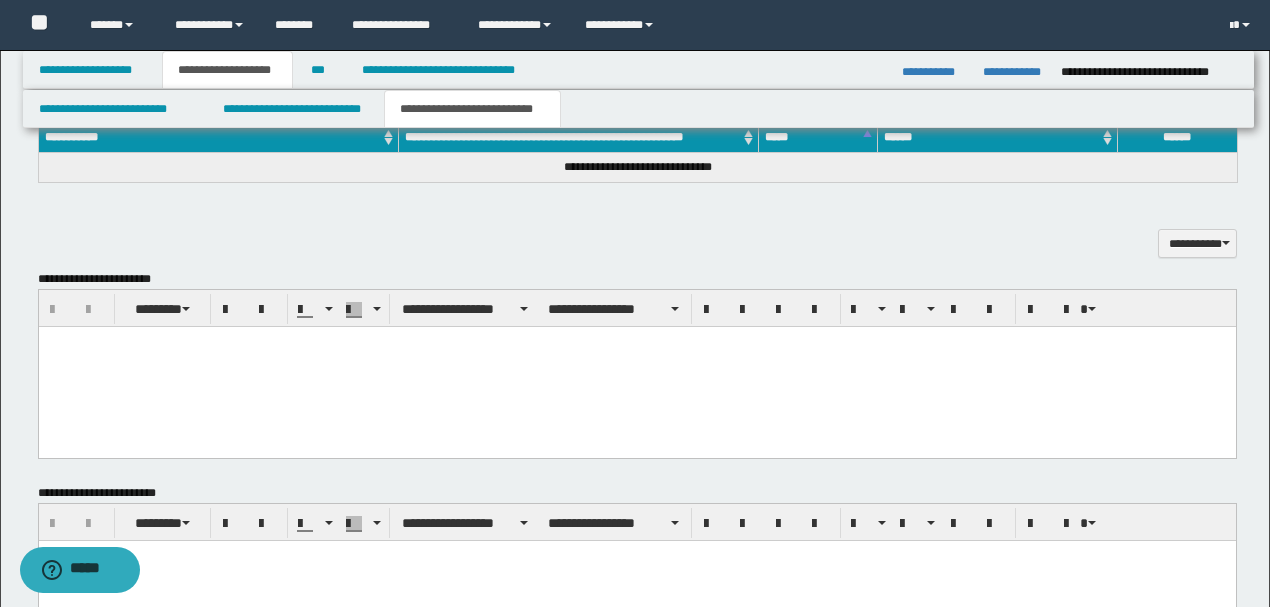 scroll, scrollTop: 1262, scrollLeft: 0, axis: vertical 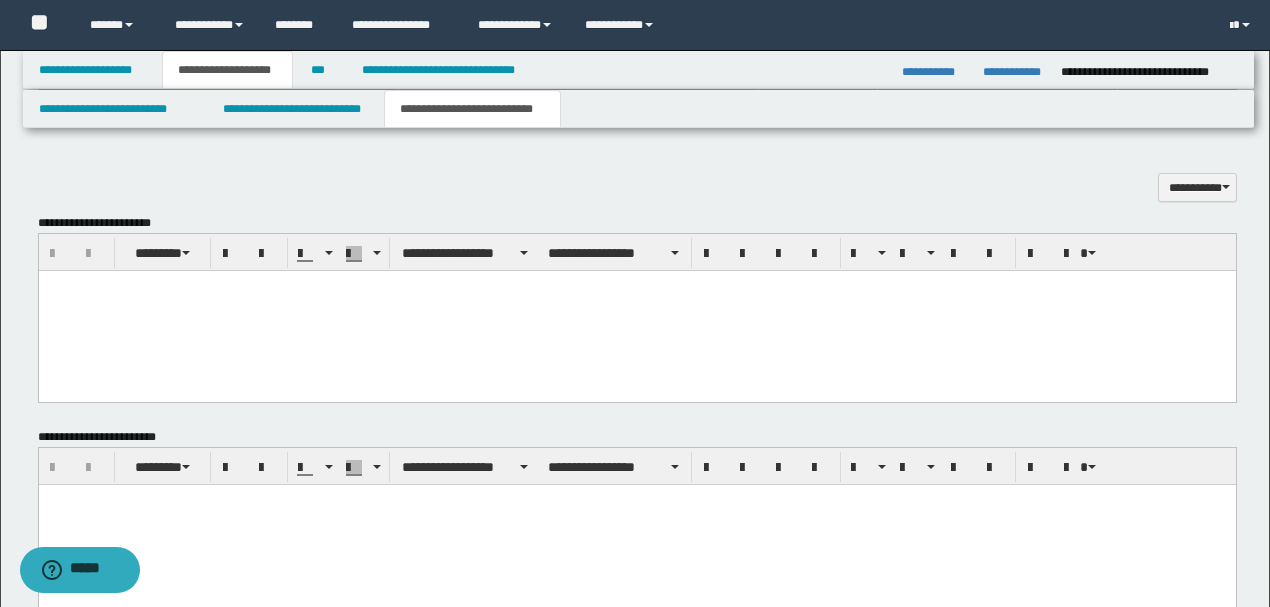 type on "**********" 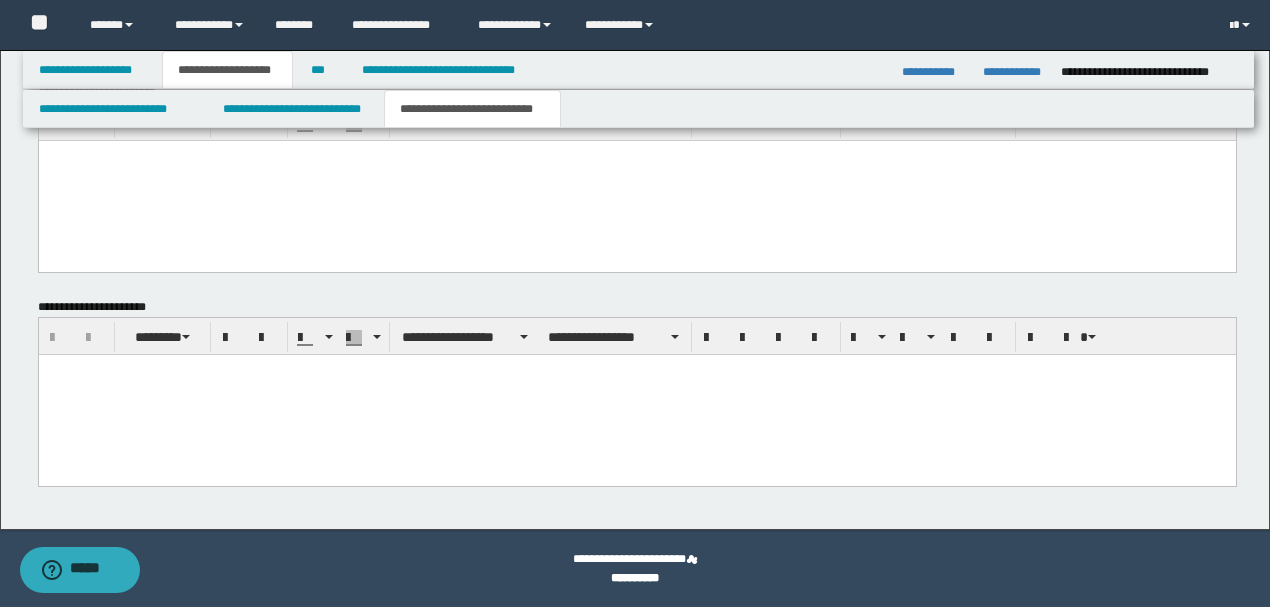 click at bounding box center (636, 395) 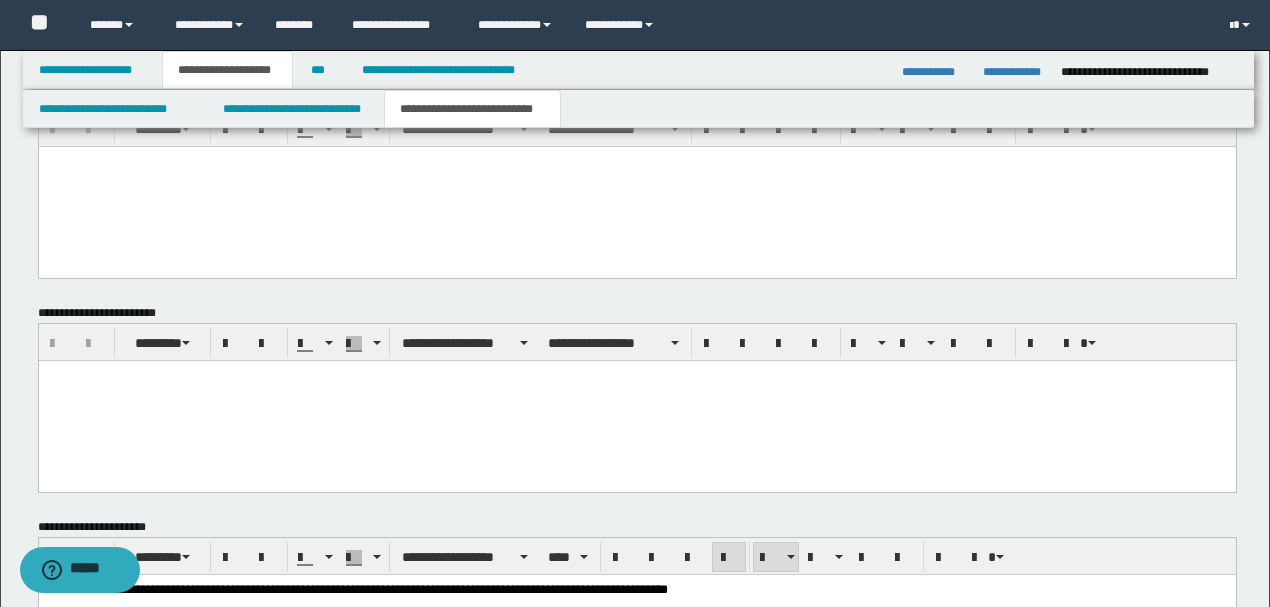 scroll, scrollTop: 1272, scrollLeft: 0, axis: vertical 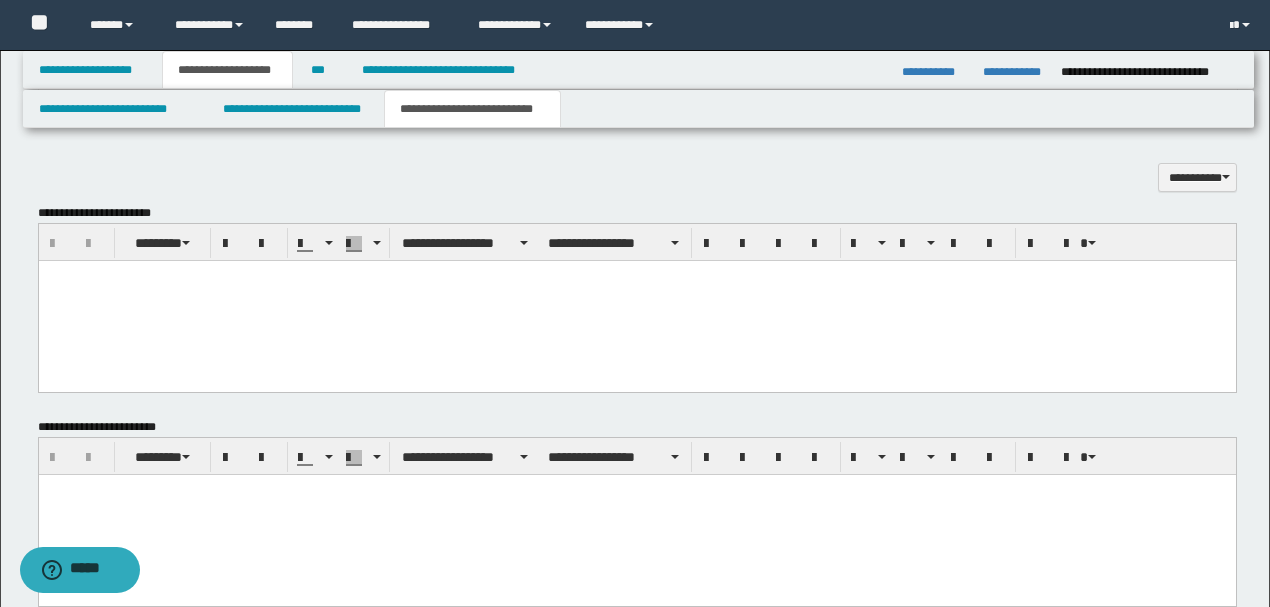 click at bounding box center (636, 300) 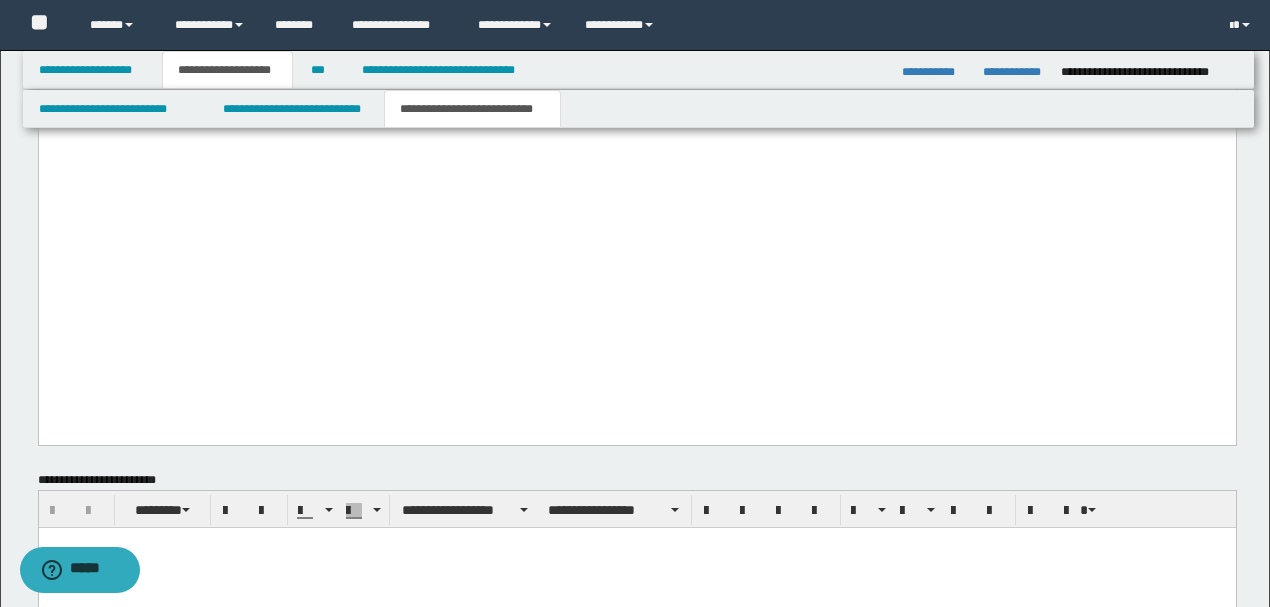 scroll, scrollTop: 6739, scrollLeft: 0, axis: vertical 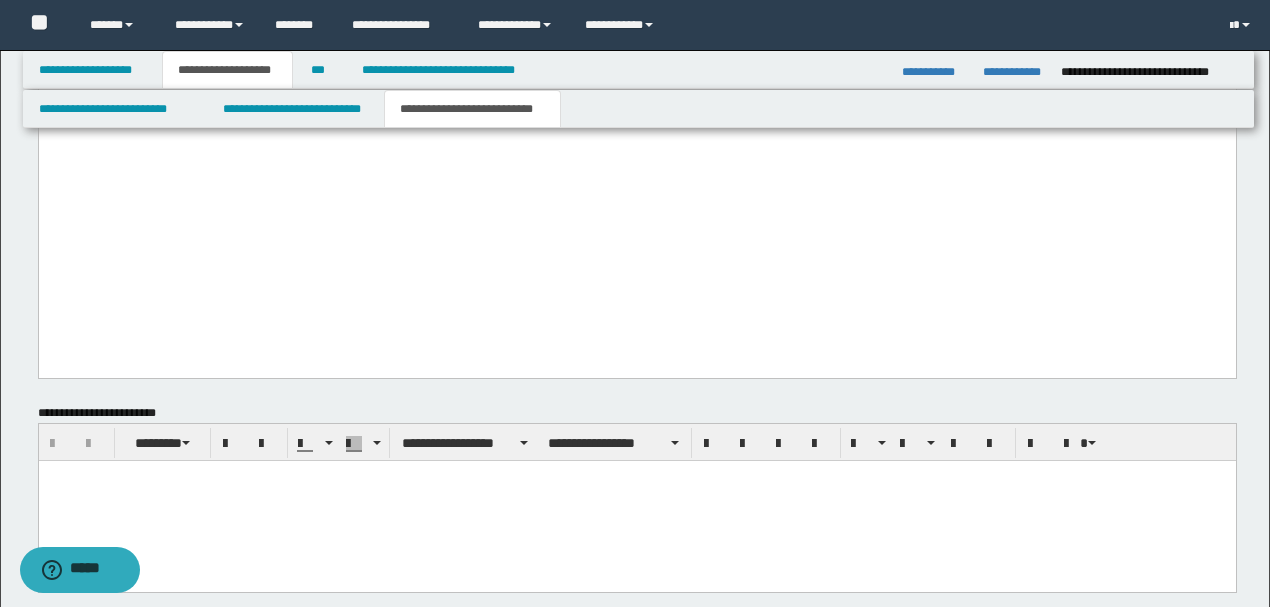 click at bounding box center (636, -58) 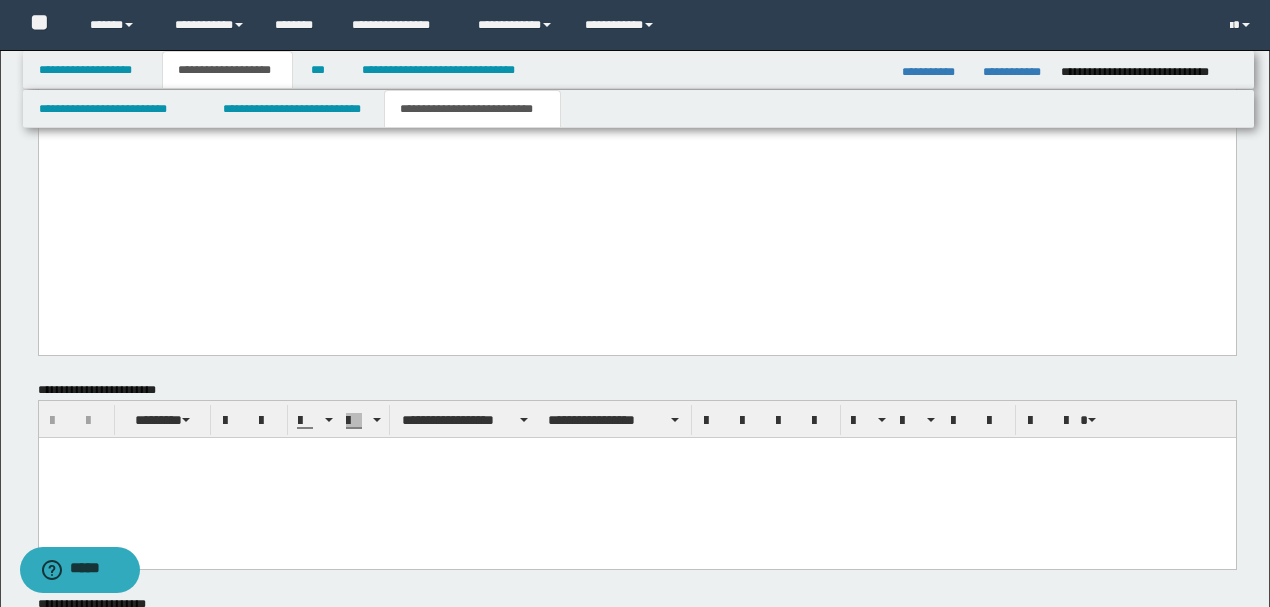 drag, startPoint x: 399, startPoint y: 177, endPoint x: 182, endPoint y: 175, distance: 217.00922 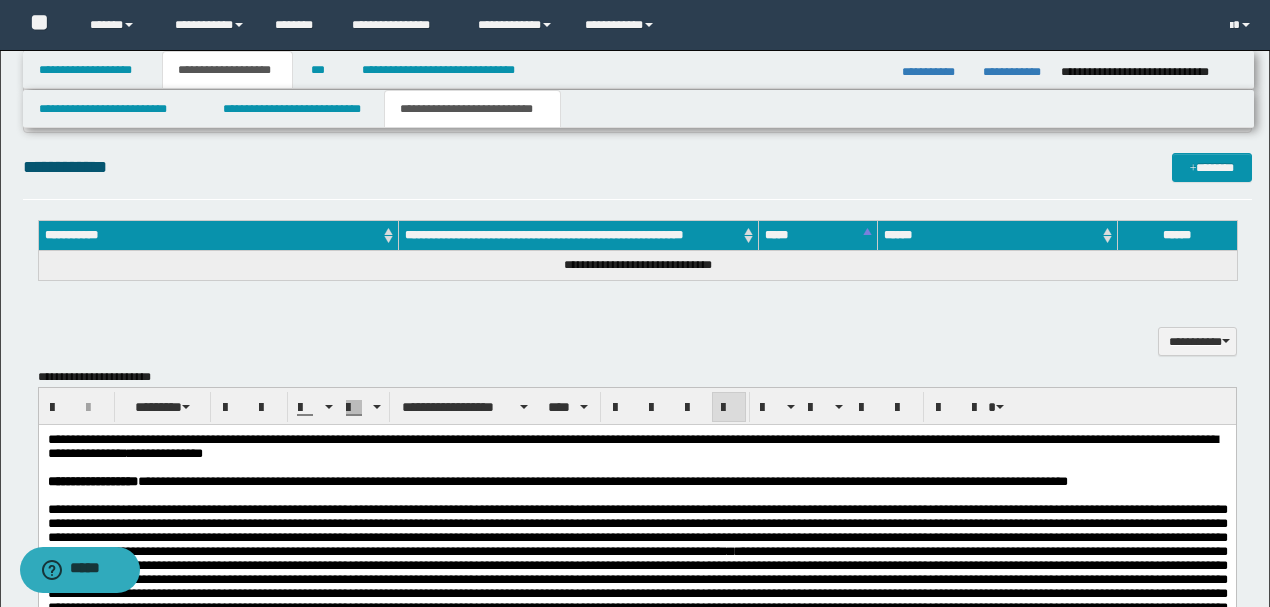 scroll, scrollTop: 1072, scrollLeft: 0, axis: vertical 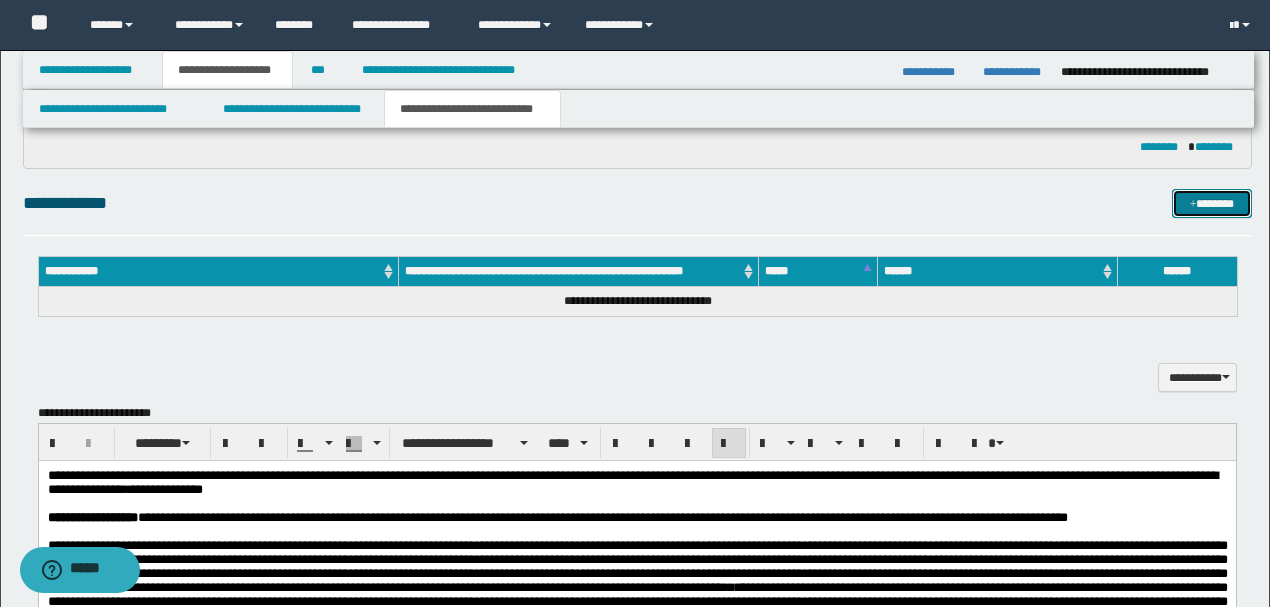 click on "*******" at bounding box center [1211, 203] 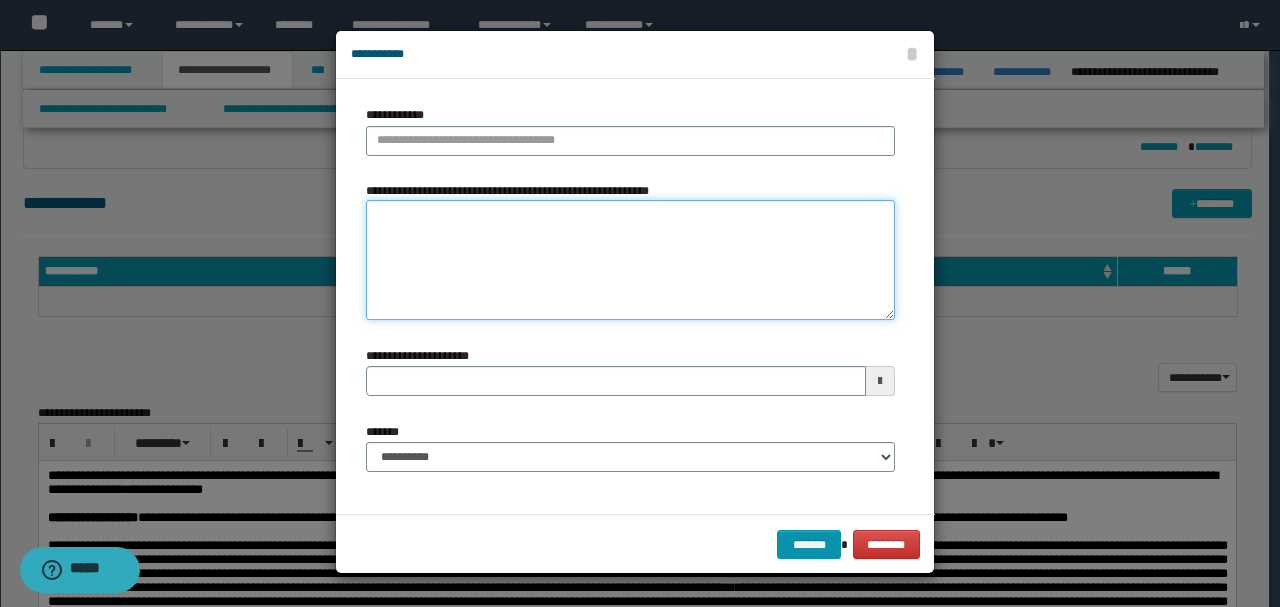 click on "**********" at bounding box center (630, 260) 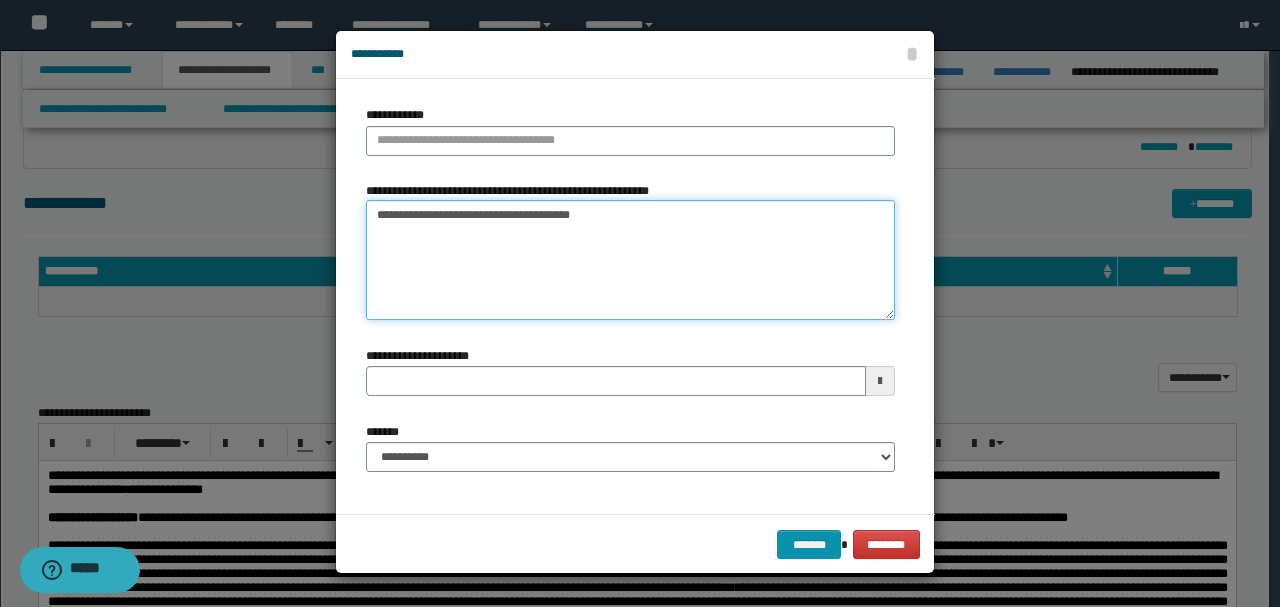 type on "**********" 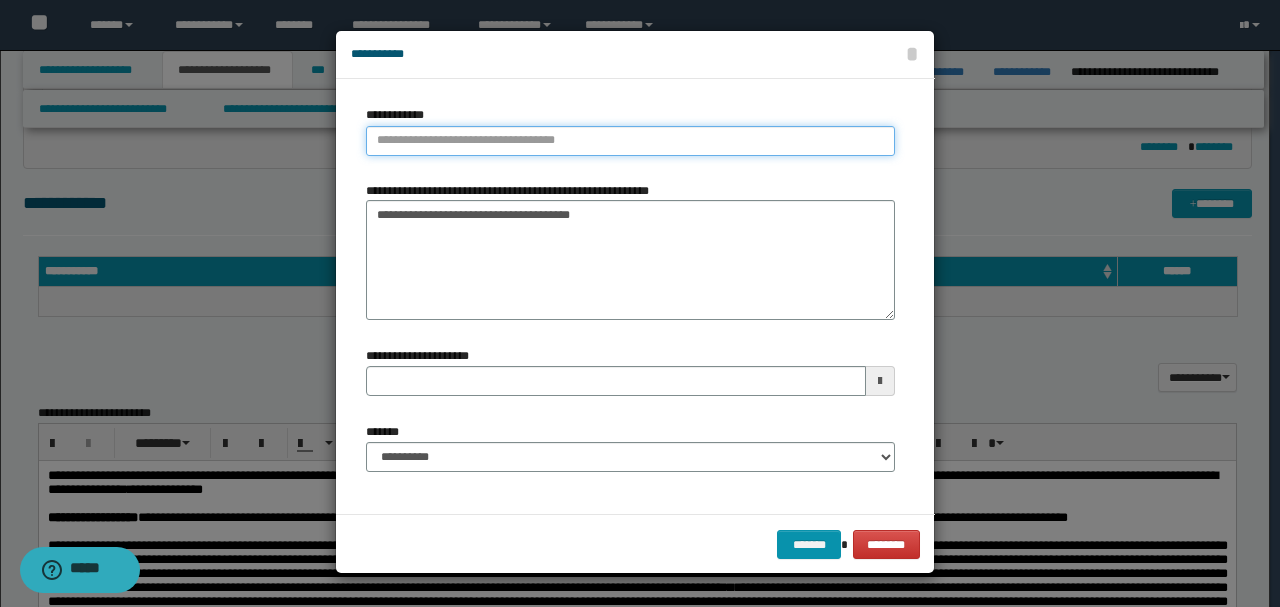 click on "**********" at bounding box center (630, 141) 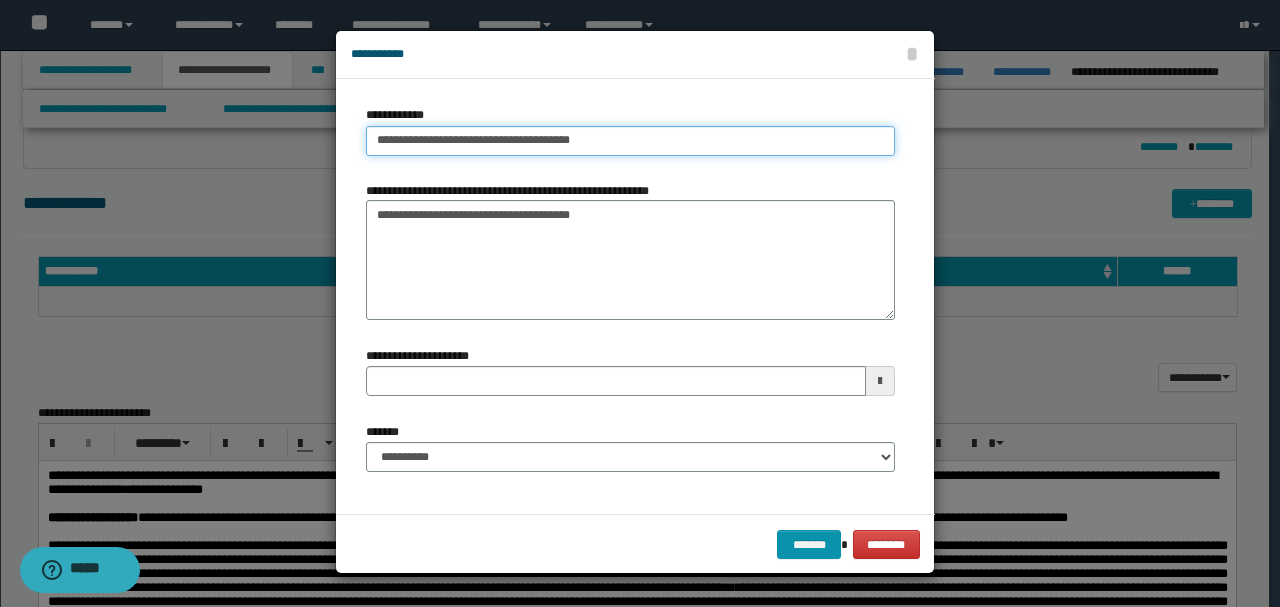 type on "**********" 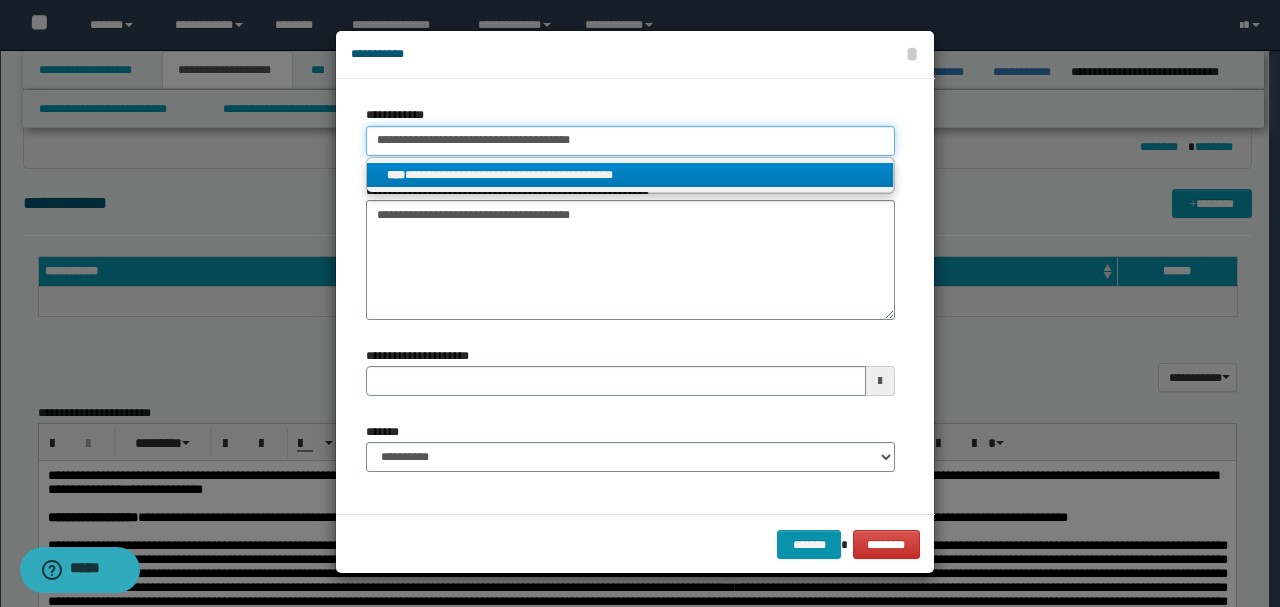 type on "**********" 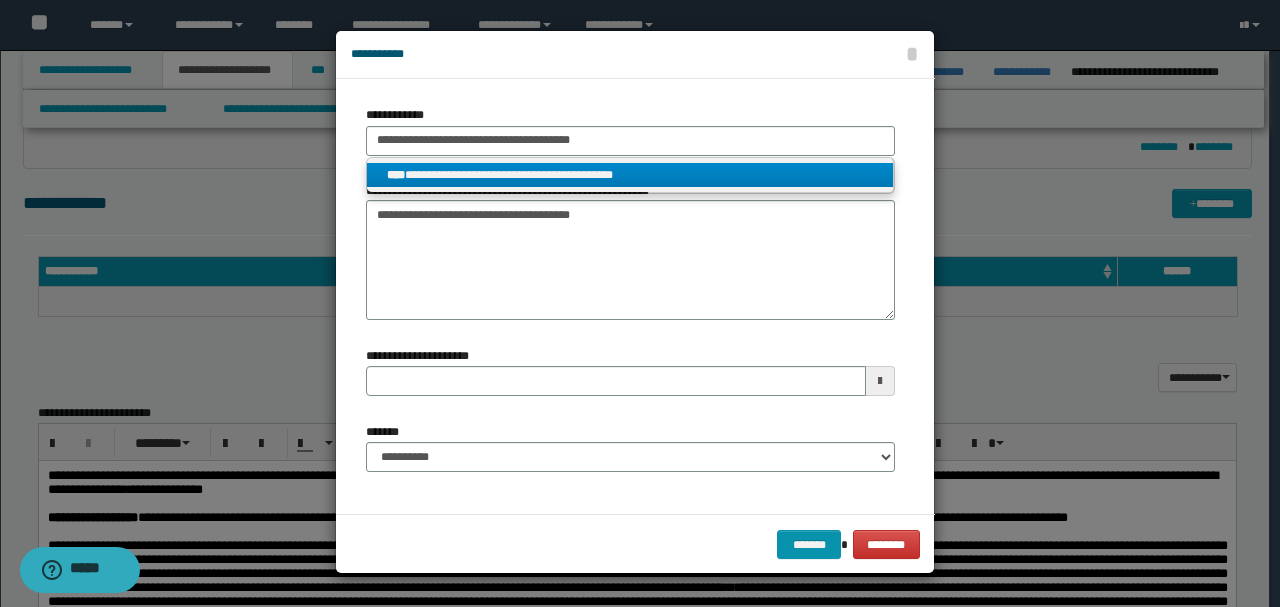 click on "**********" at bounding box center [630, 175] 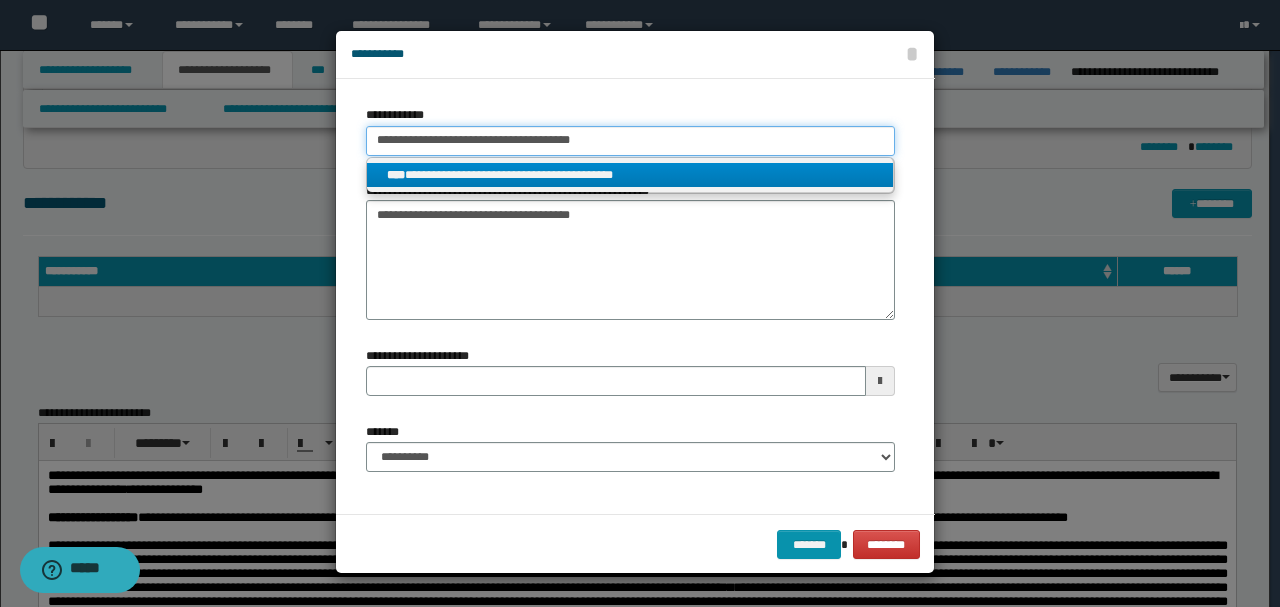 type 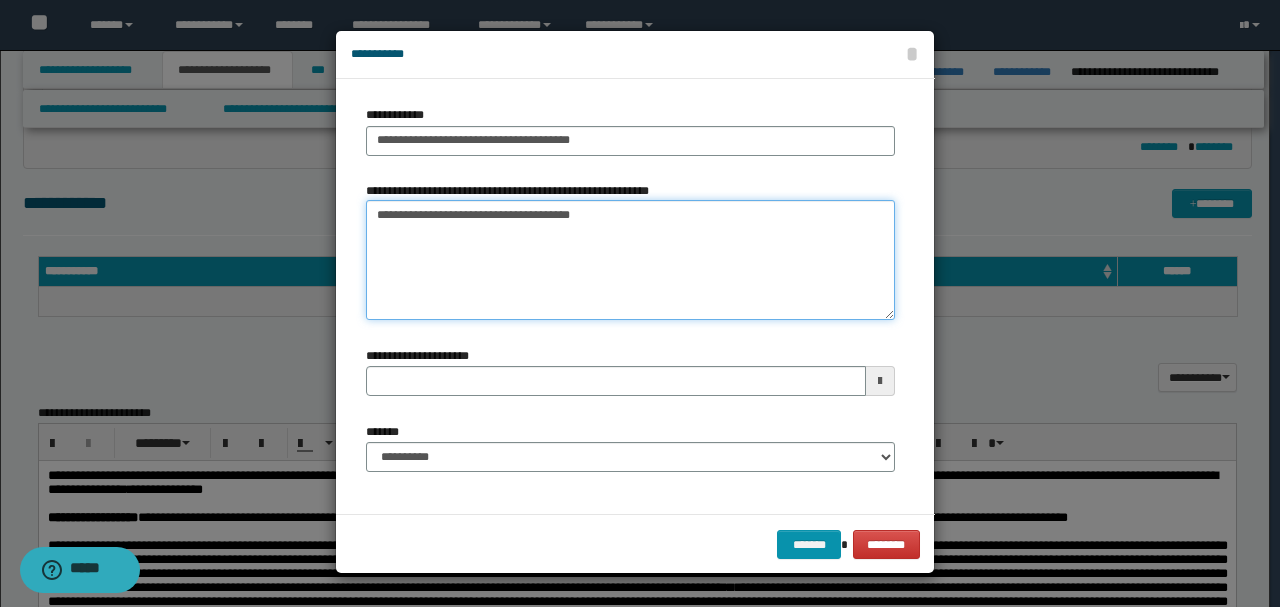 drag, startPoint x: 608, startPoint y: 210, endPoint x: 248, endPoint y: 212, distance: 360.00555 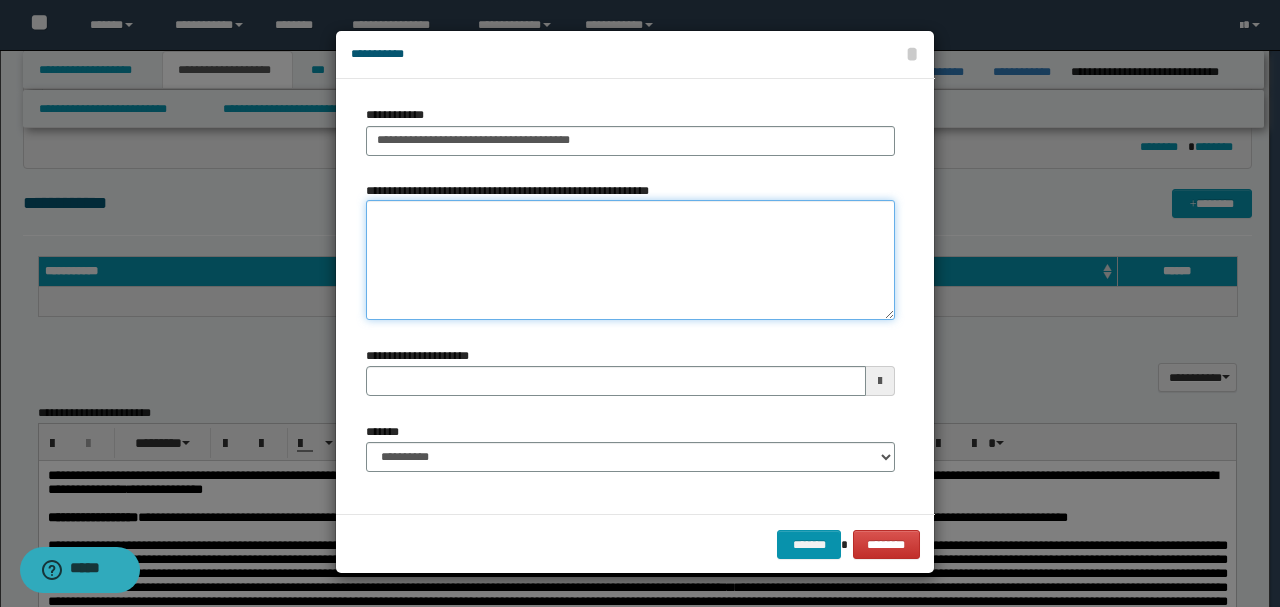 type 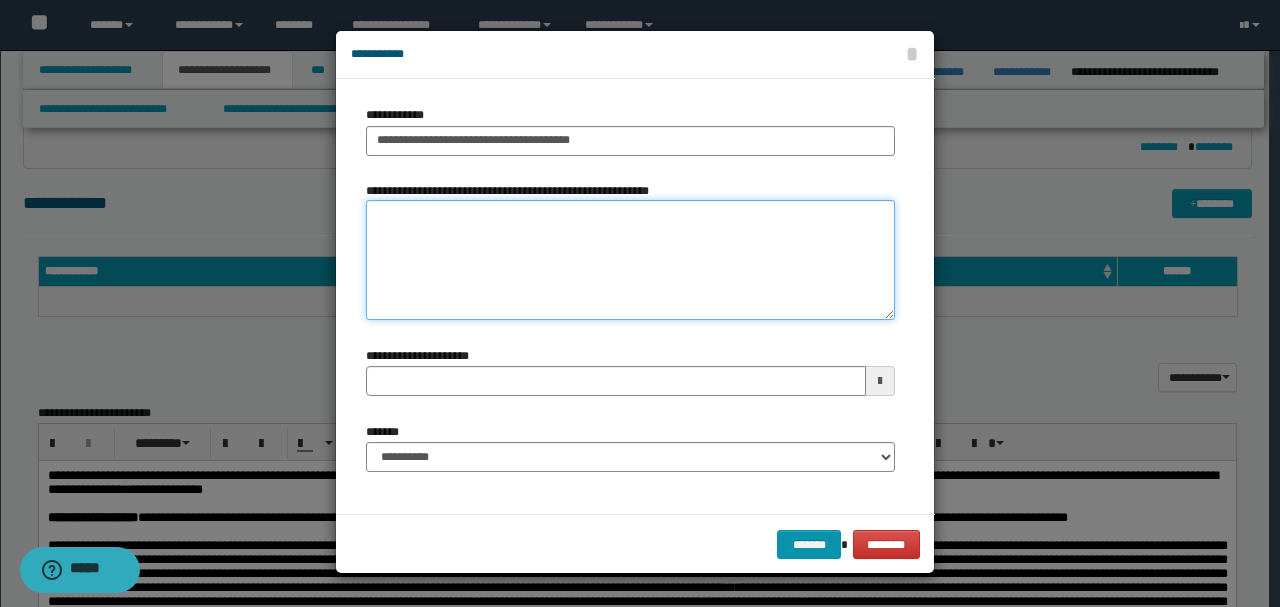 type 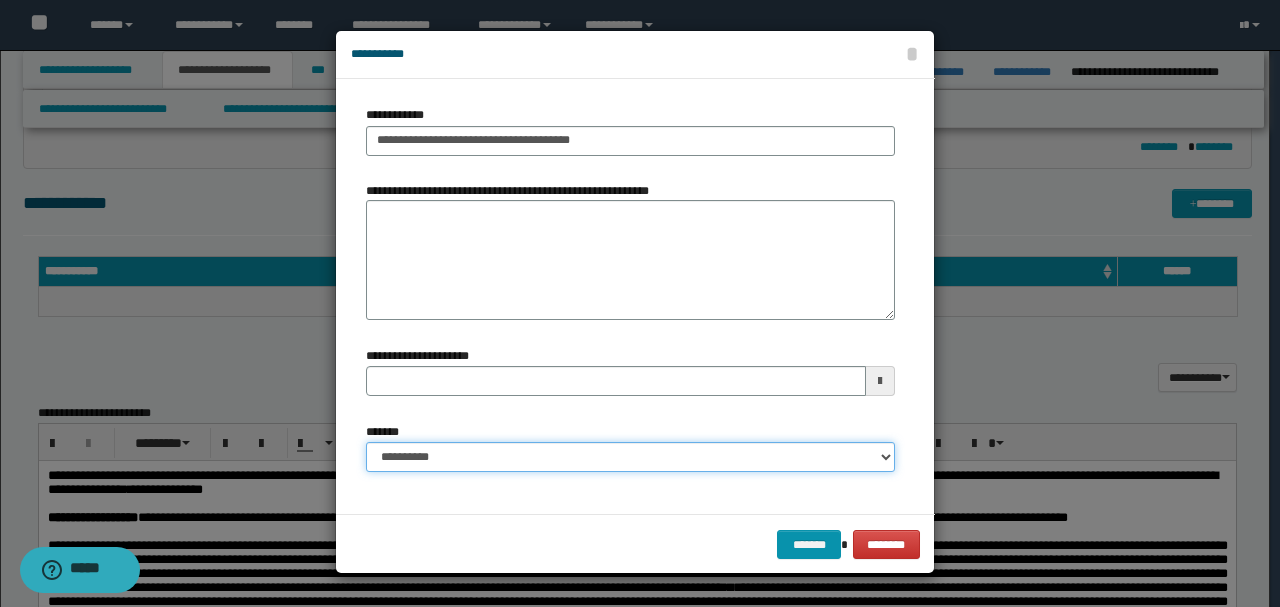 drag, startPoint x: 376, startPoint y: 452, endPoint x: 383, endPoint y: 442, distance: 12.206555 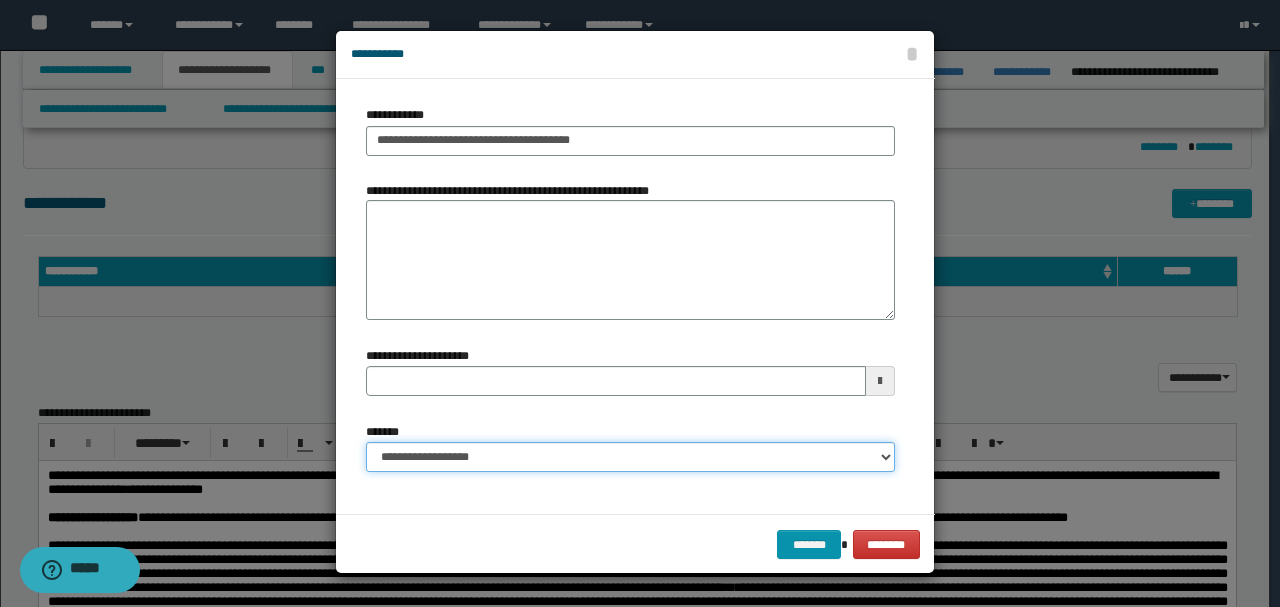 type 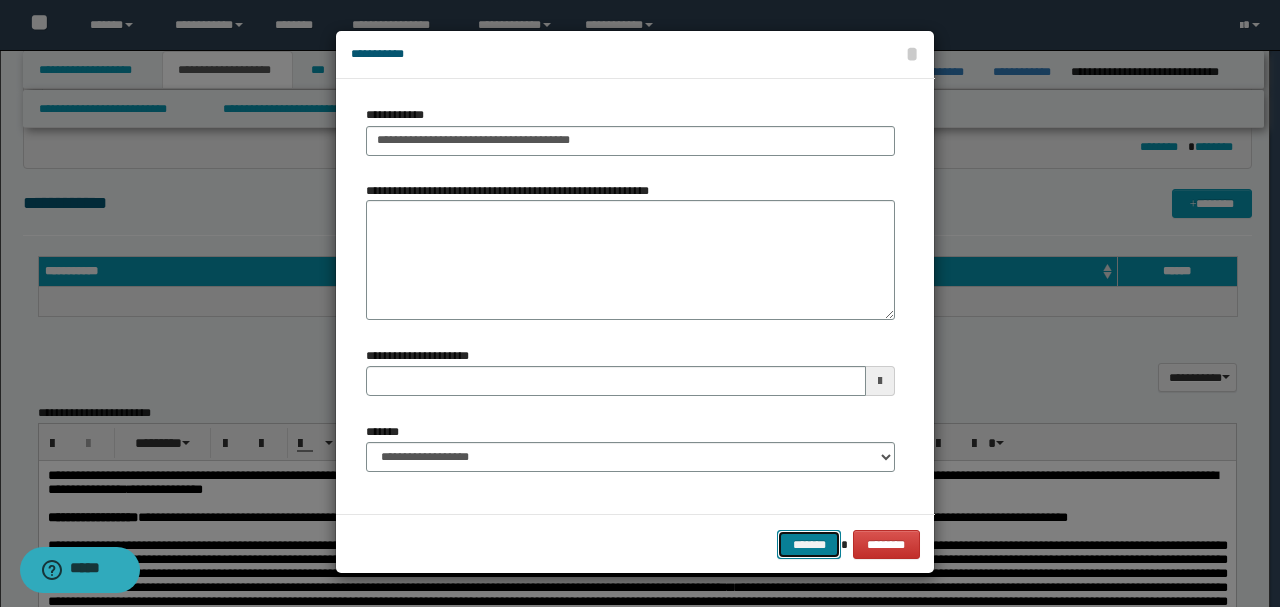 click on "*******" at bounding box center (809, 544) 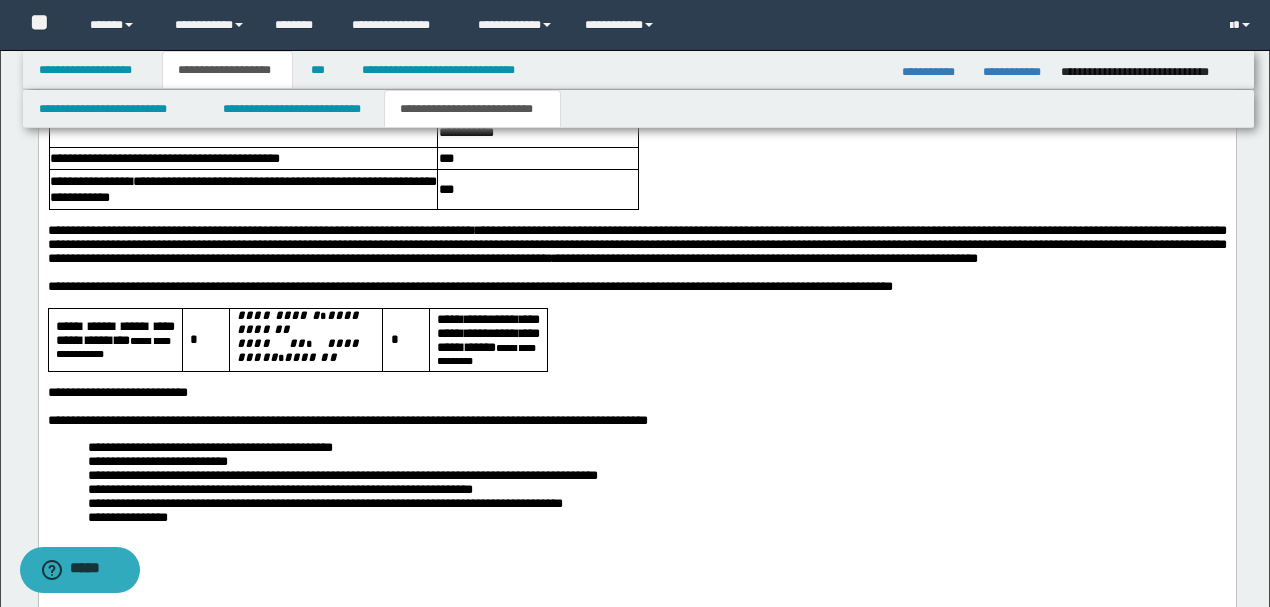 scroll, scrollTop: 7590, scrollLeft: 0, axis: vertical 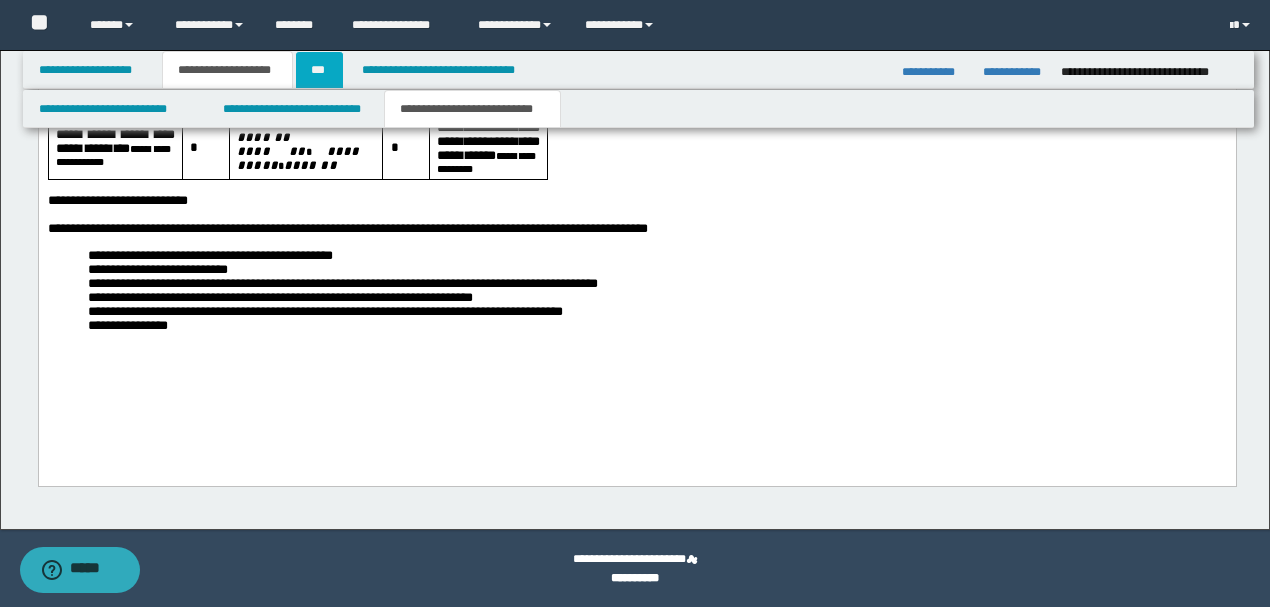 click on "***" at bounding box center [319, 70] 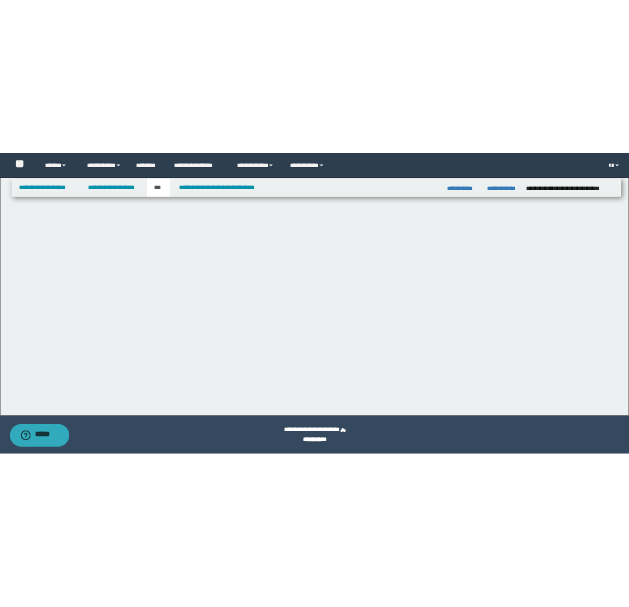 scroll, scrollTop: 0, scrollLeft: 0, axis: both 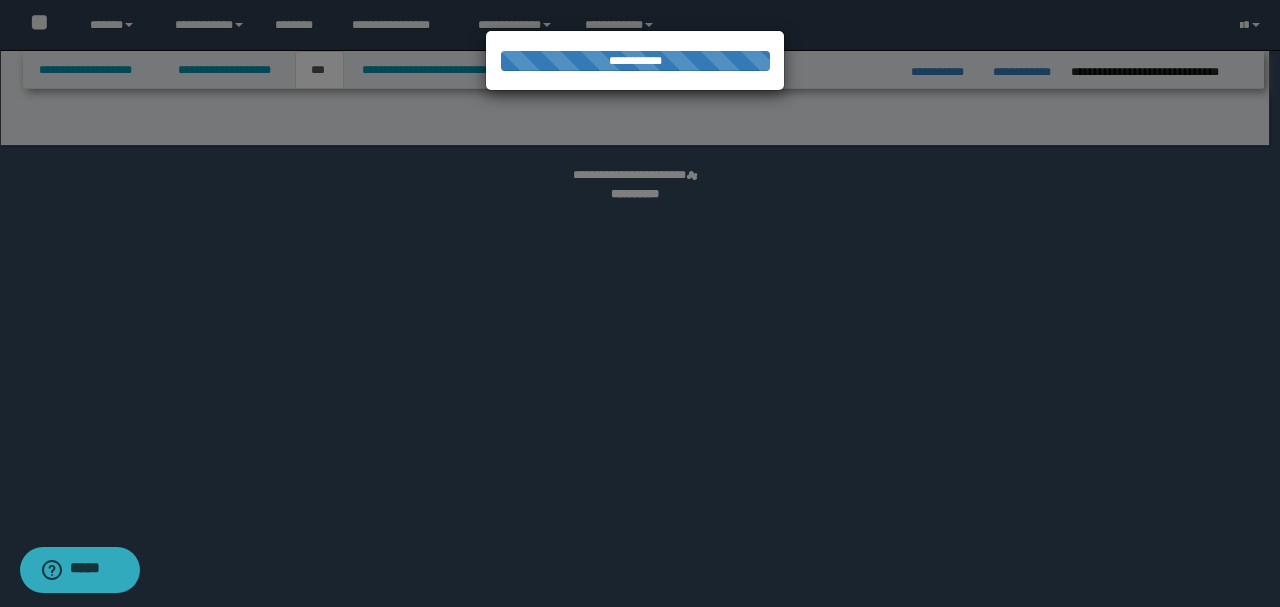 select on "***" 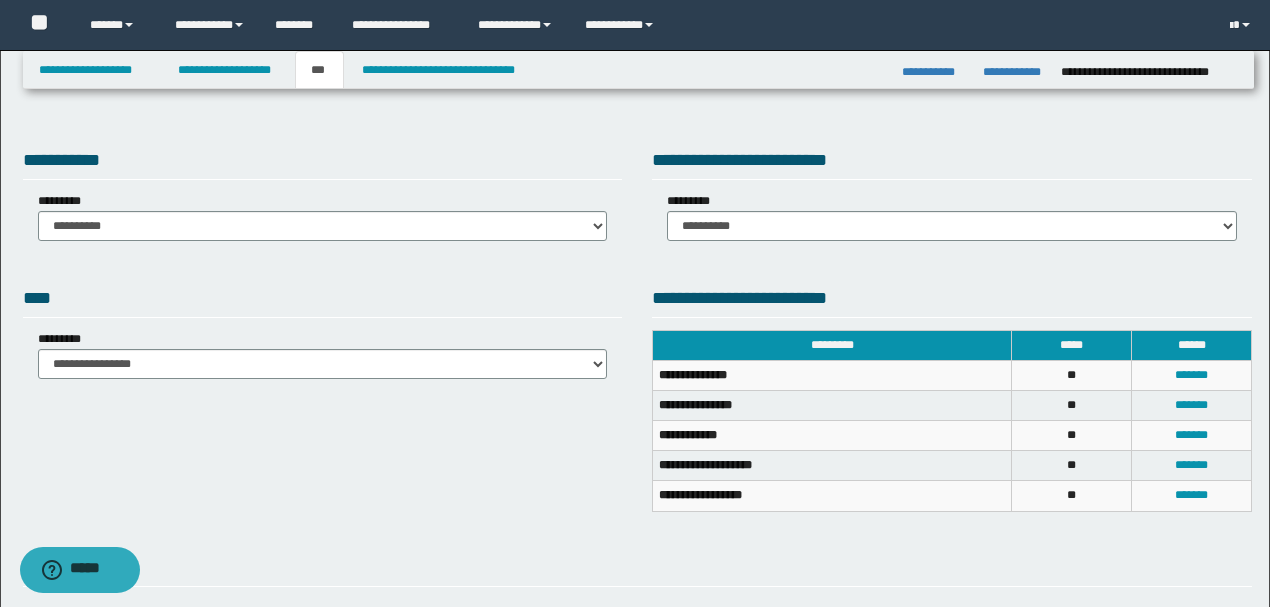 drag, startPoint x: 631, startPoint y: 123, endPoint x: 887, endPoint y: 9, distance: 280.23563 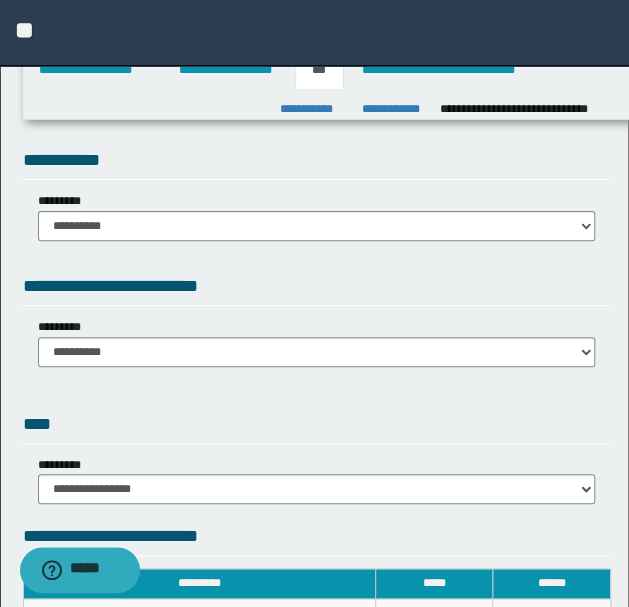 click on "**********" at bounding box center [317, 200] 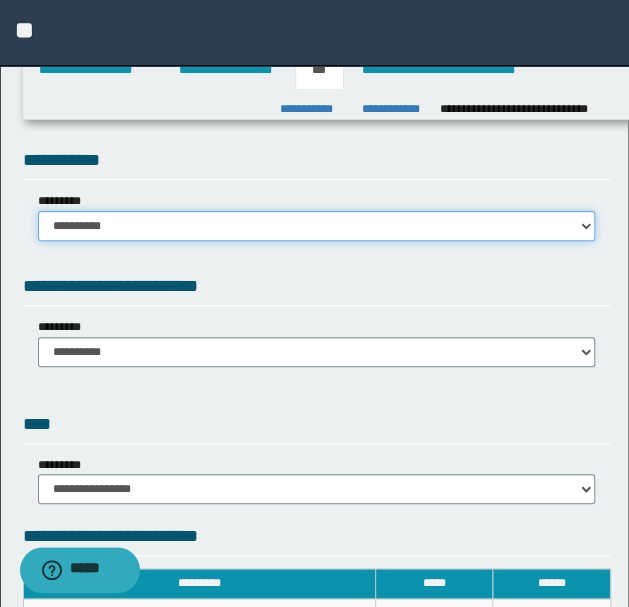 click on "**********" at bounding box center [317, 226] 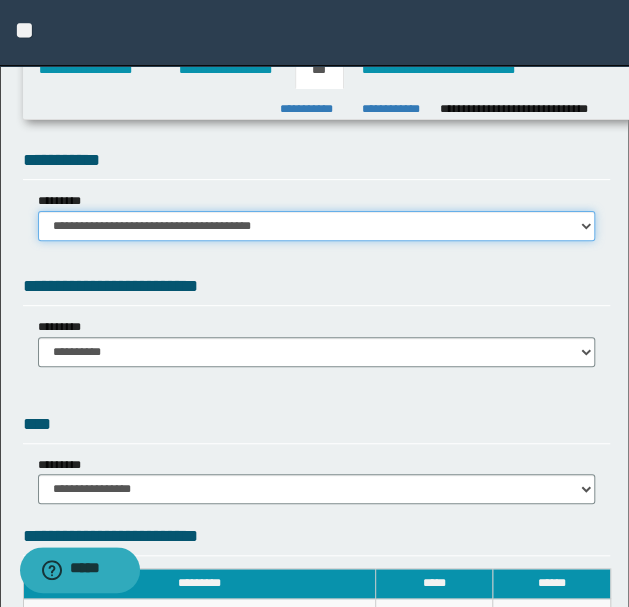 click on "**********" at bounding box center (317, 226) 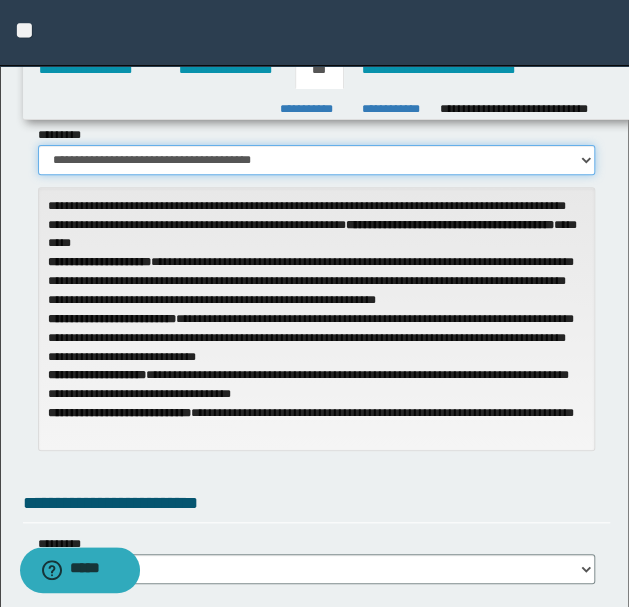 scroll, scrollTop: 0, scrollLeft: 0, axis: both 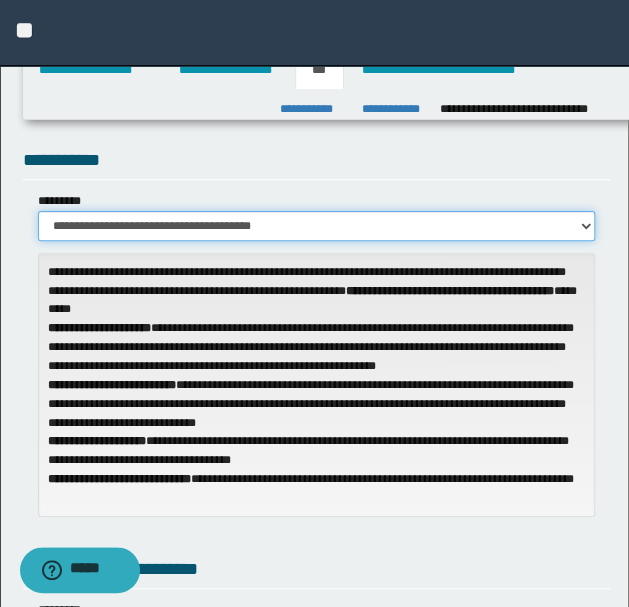 click on "**********" at bounding box center (317, 226) 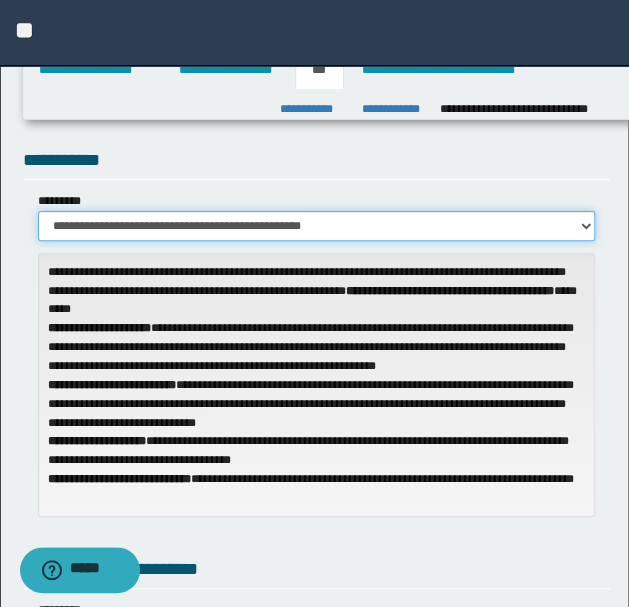 click on "**********" at bounding box center [317, 226] 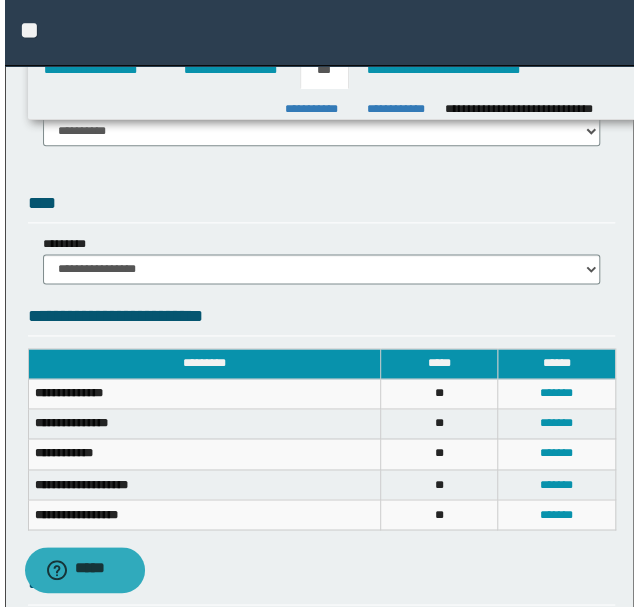 scroll, scrollTop: 533, scrollLeft: 0, axis: vertical 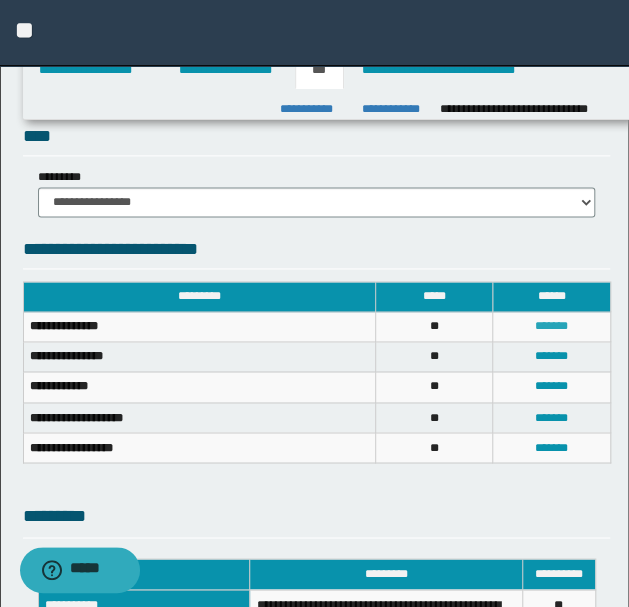 click on "*******" at bounding box center (551, 326) 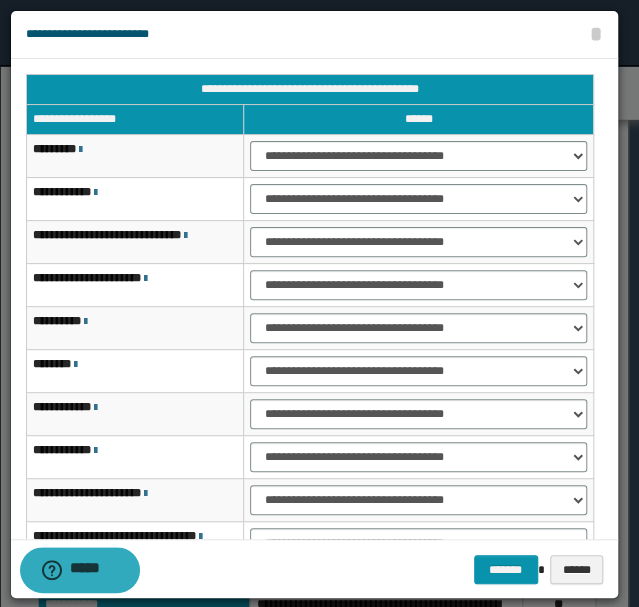 scroll, scrollTop: 116, scrollLeft: 0, axis: vertical 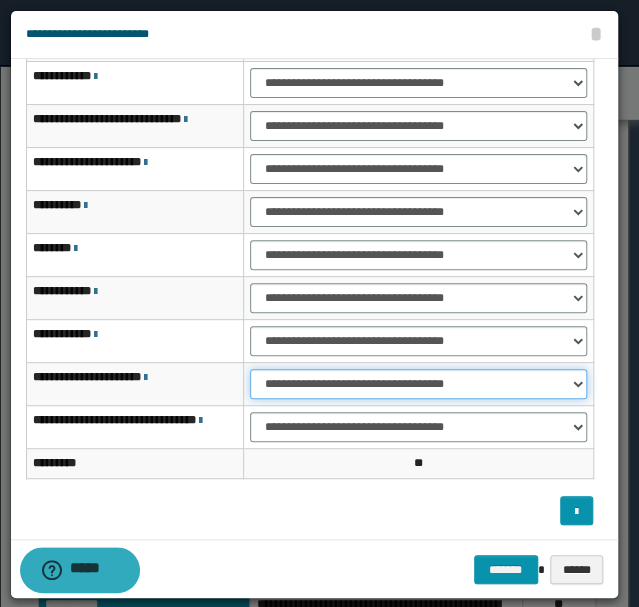 click on "**********" at bounding box center (418, 384) 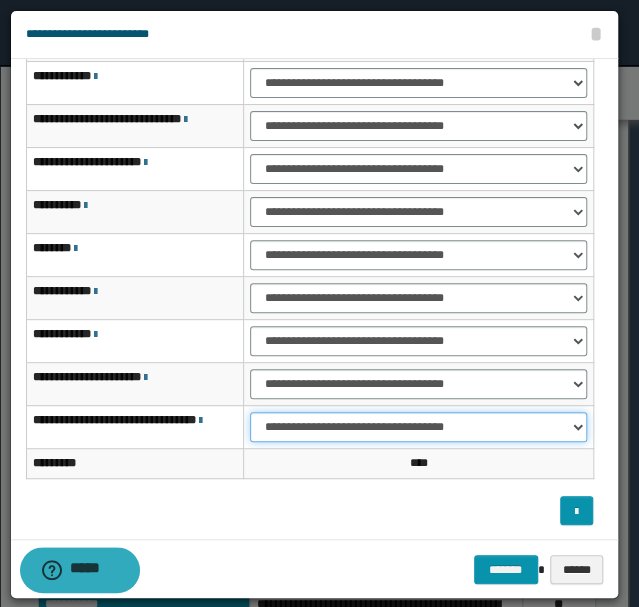 click on "**********" at bounding box center [418, 427] 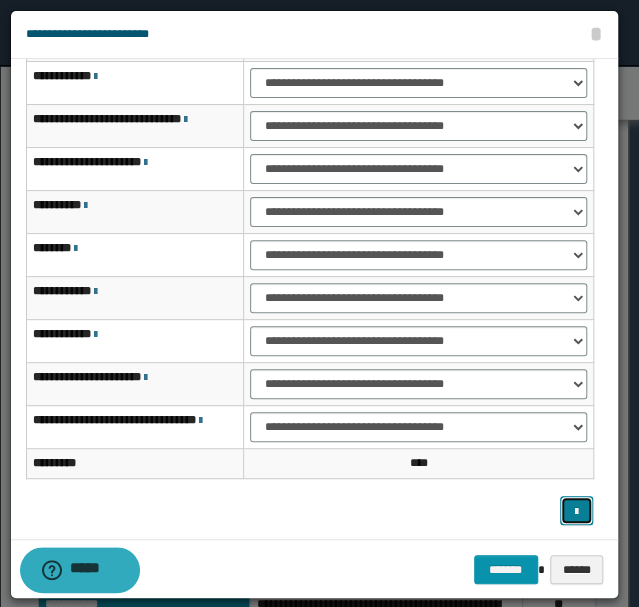 click at bounding box center (576, 512) 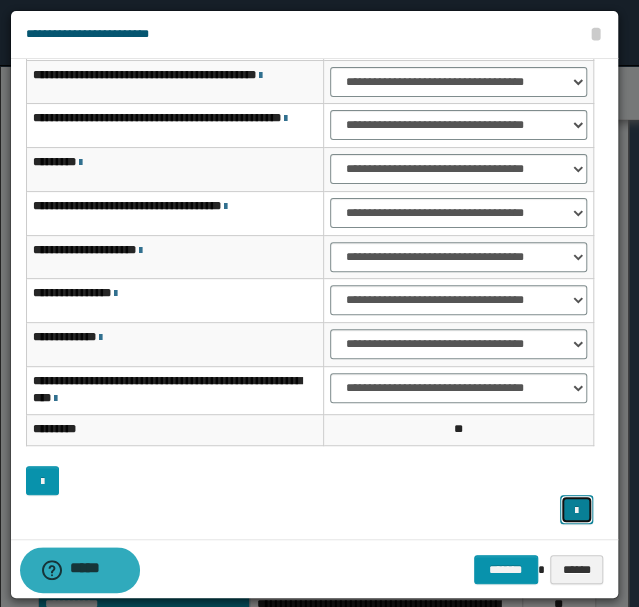 click at bounding box center [576, 511] 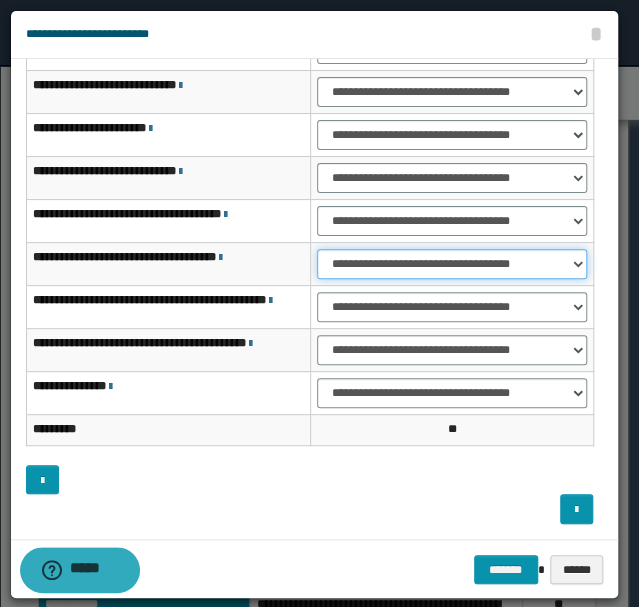 click on "**********" at bounding box center (452, 264) 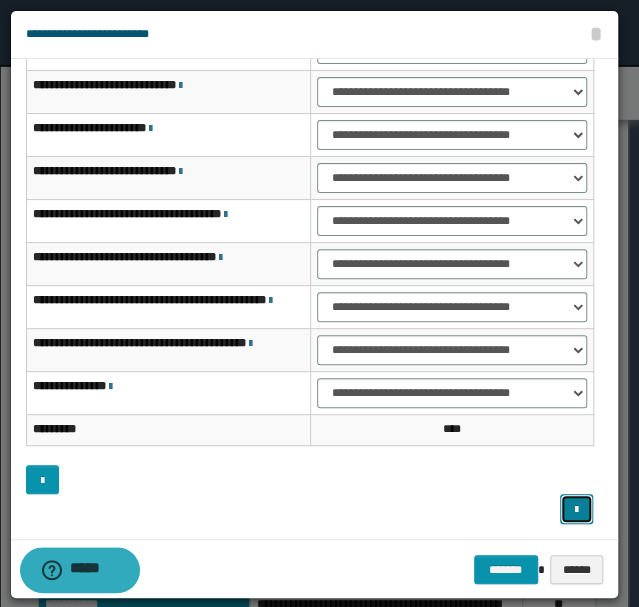 click at bounding box center [576, 510] 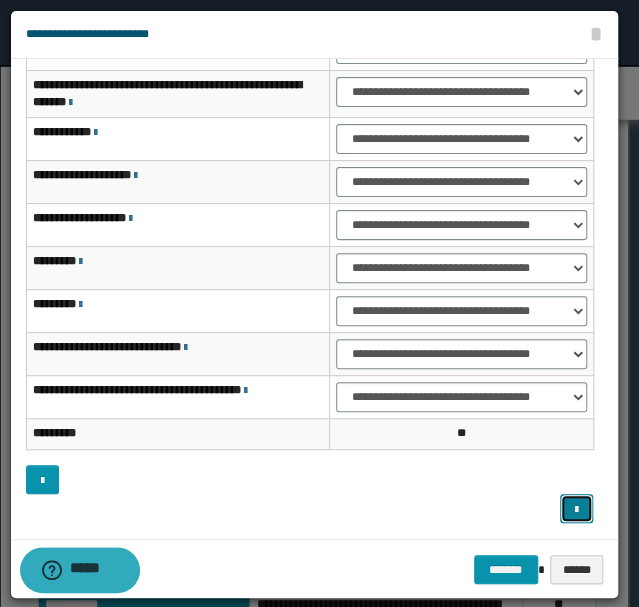 scroll, scrollTop: 149, scrollLeft: 0, axis: vertical 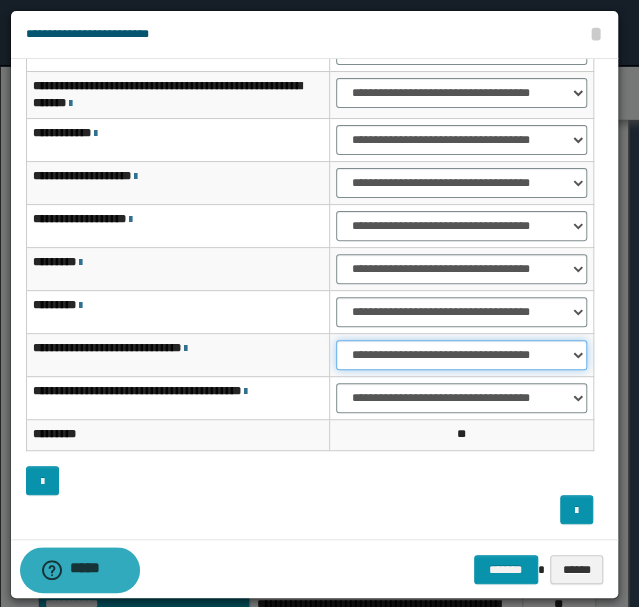 click on "**********" at bounding box center [461, 355] 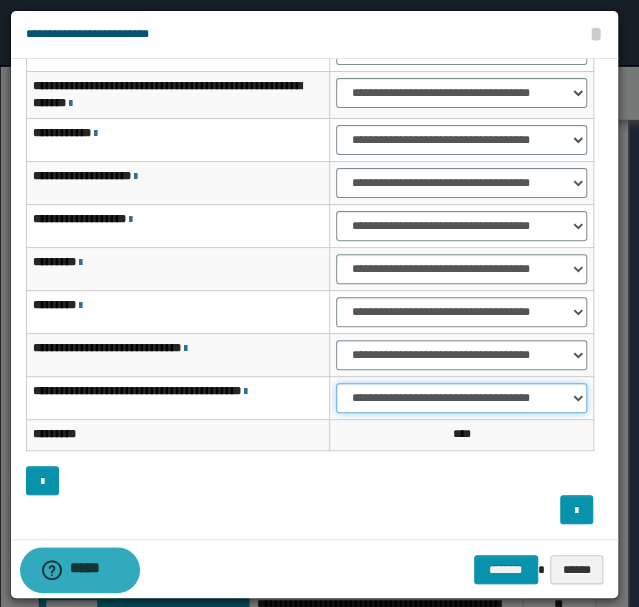 click on "**********" at bounding box center (461, 398) 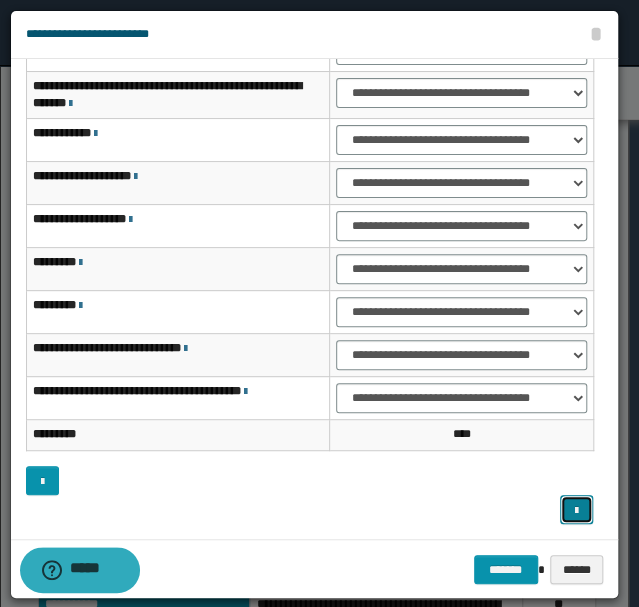 click at bounding box center [576, 509] 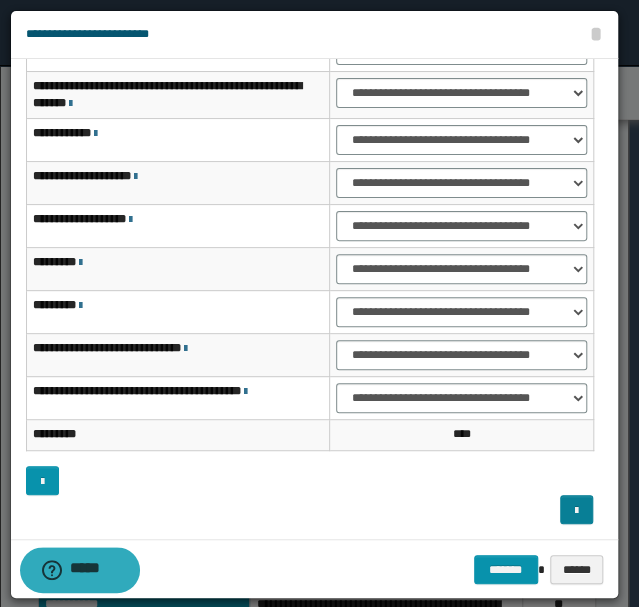scroll, scrollTop: 121, scrollLeft: 0, axis: vertical 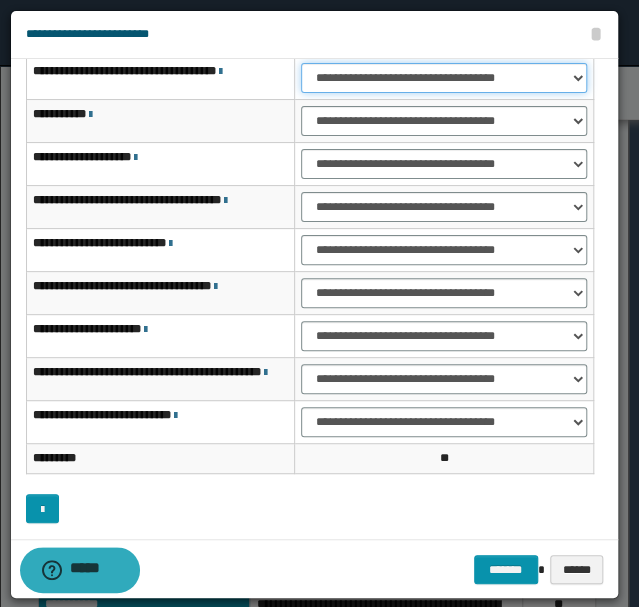 click on "**********" at bounding box center (444, 78) 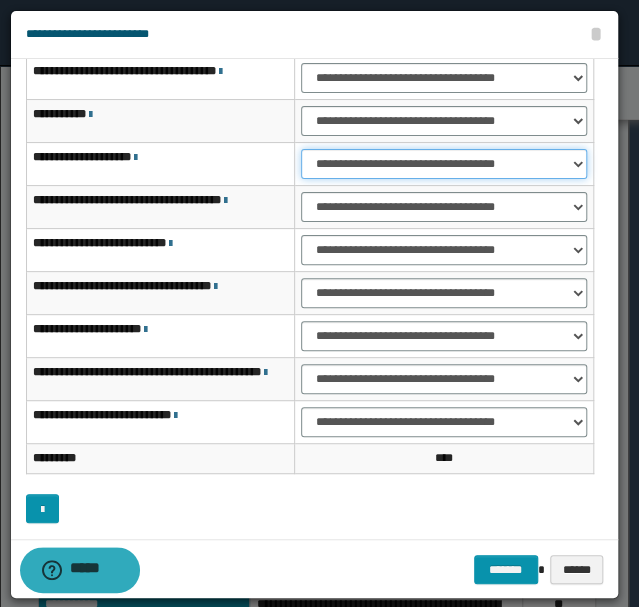 click on "**********" at bounding box center [444, 164] 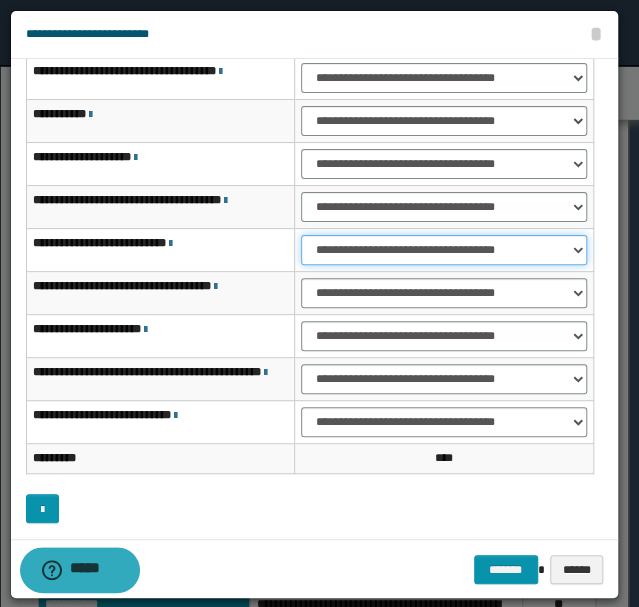 click on "**********" at bounding box center (444, 250) 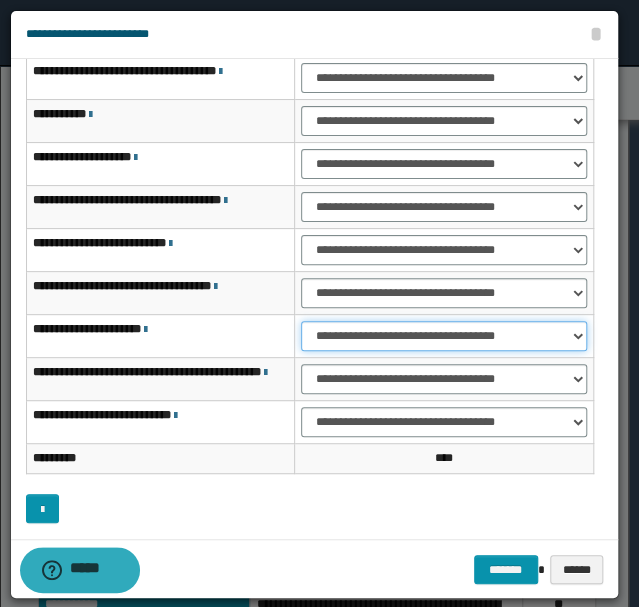 click on "**********" at bounding box center (444, 336) 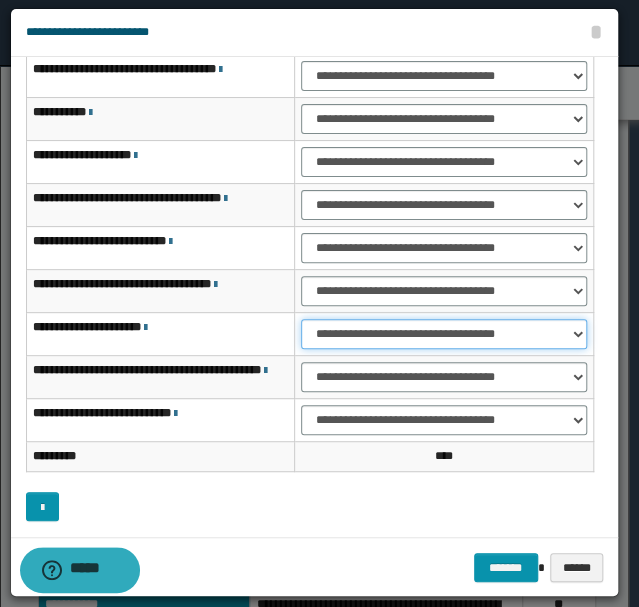 scroll, scrollTop: 2, scrollLeft: 0, axis: vertical 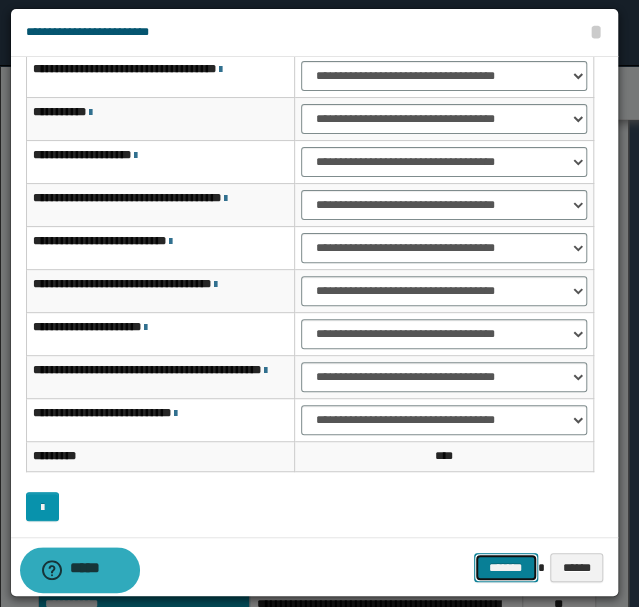click on "*******" at bounding box center (506, 567) 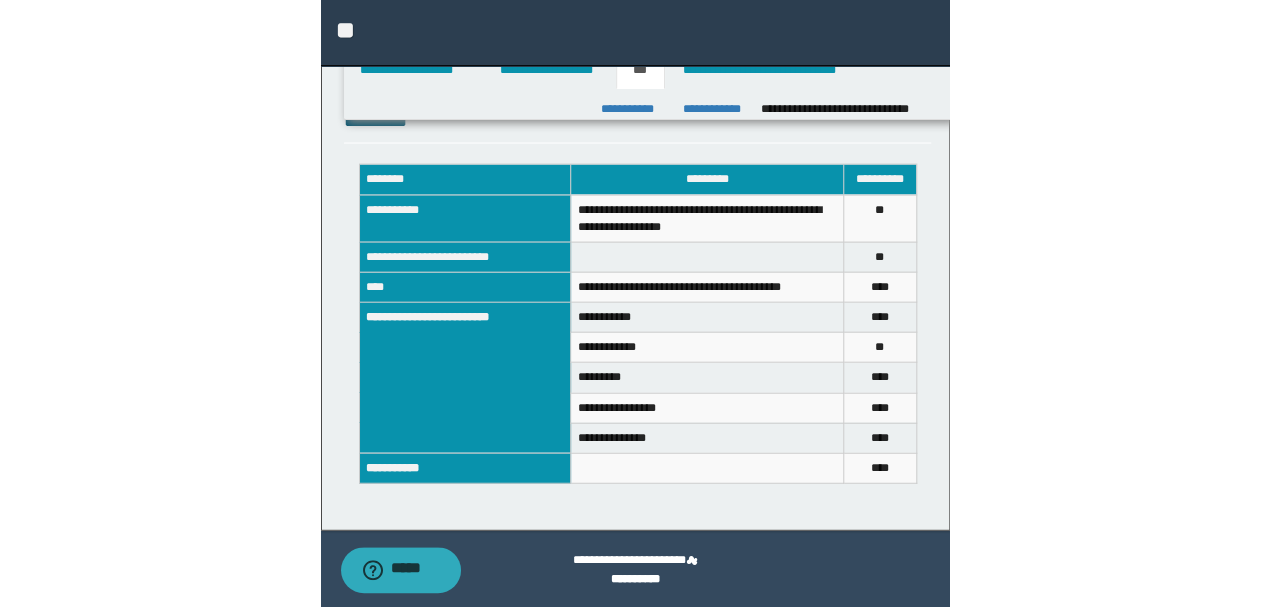 scroll, scrollTop: 672, scrollLeft: 0, axis: vertical 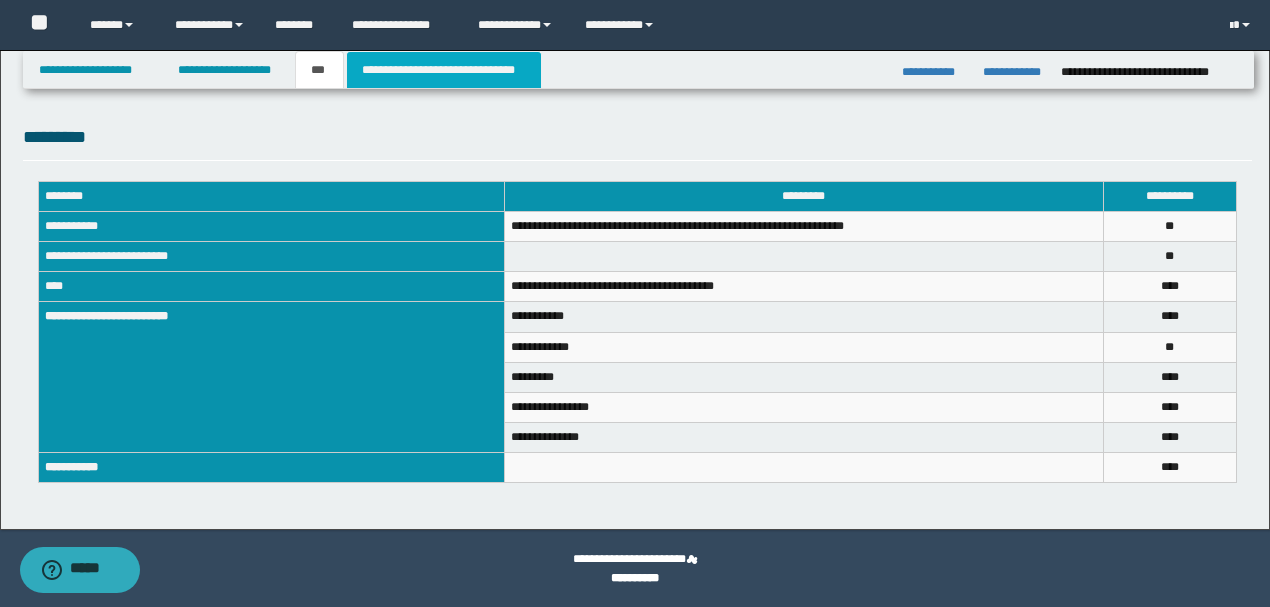 click on "**********" at bounding box center (444, 70) 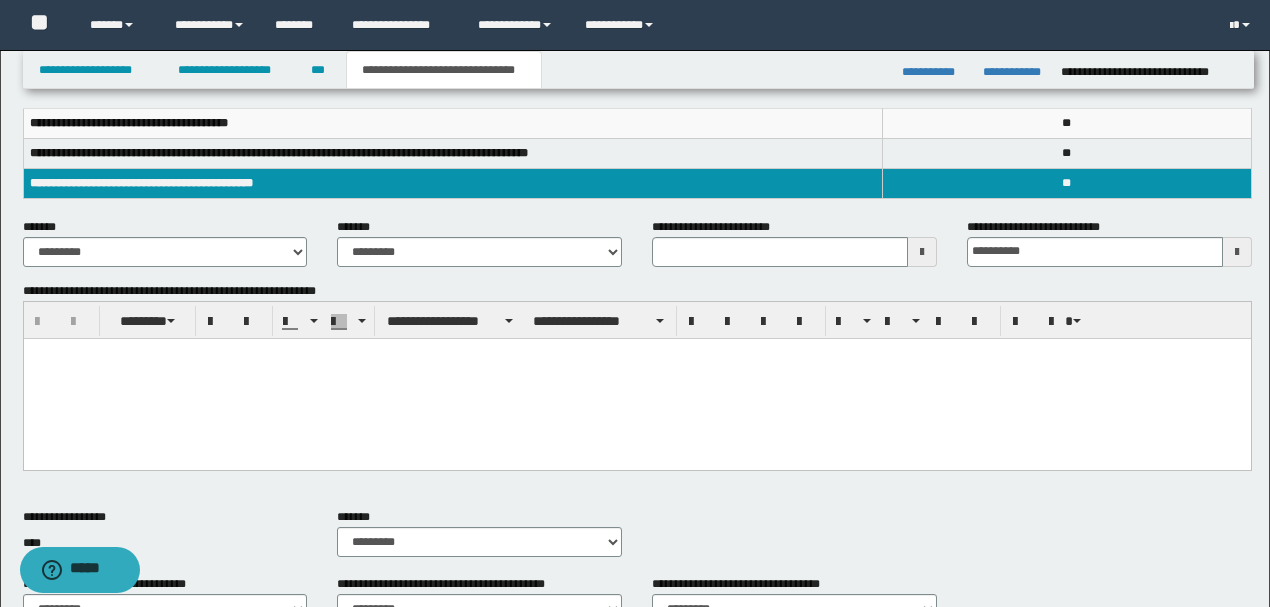 scroll, scrollTop: 266, scrollLeft: 0, axis: vertical 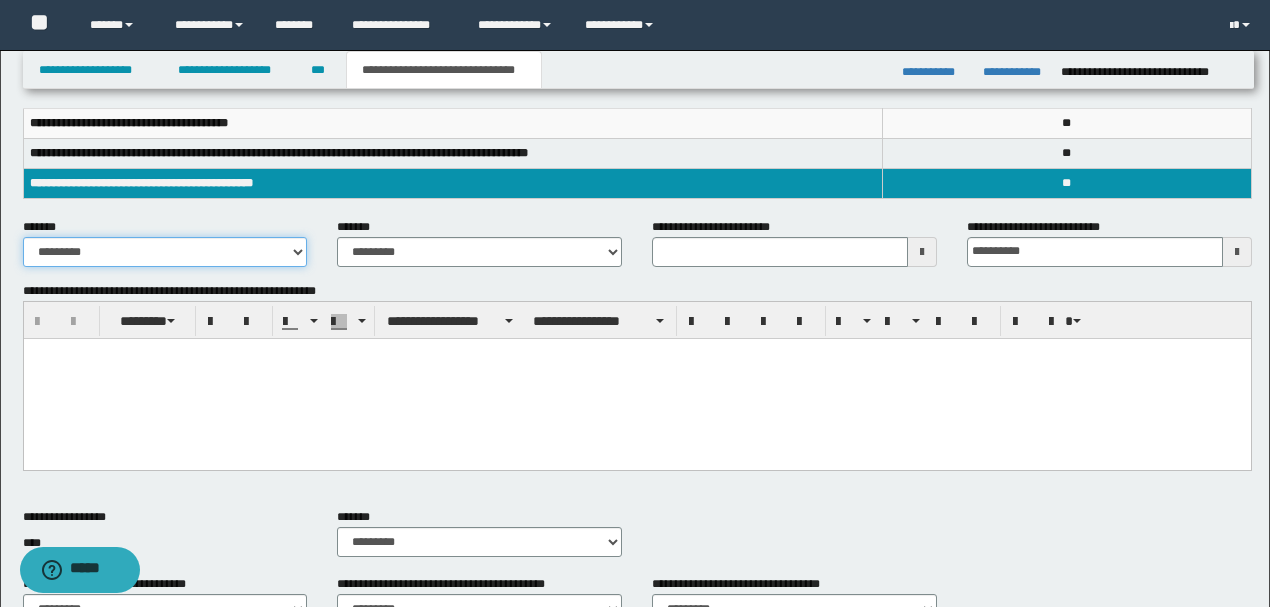click on "**********" at bounding box center [165, 252] 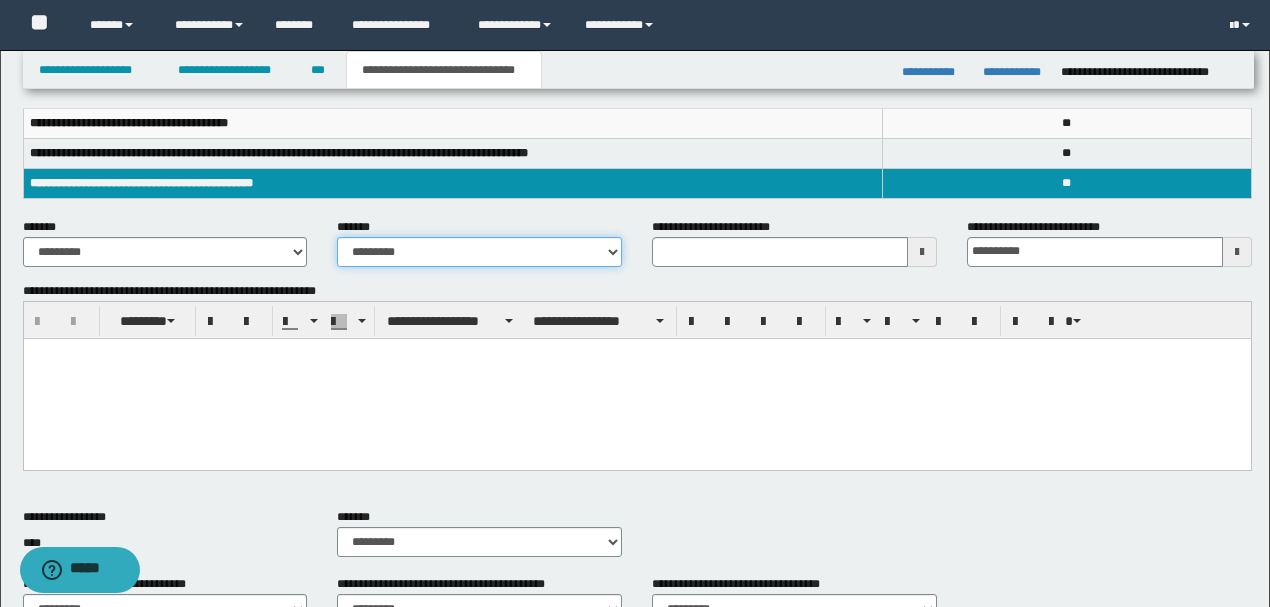 click on "**********" at bounding box center [479, 252] 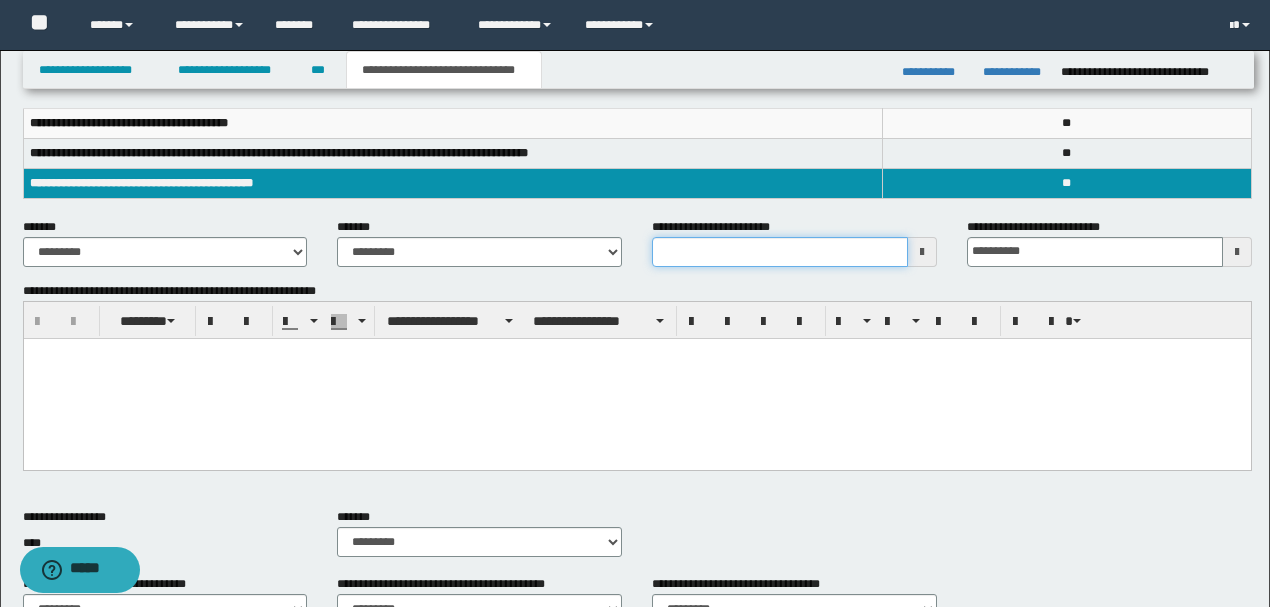 click on "**********" at bounding box center [780, 252] 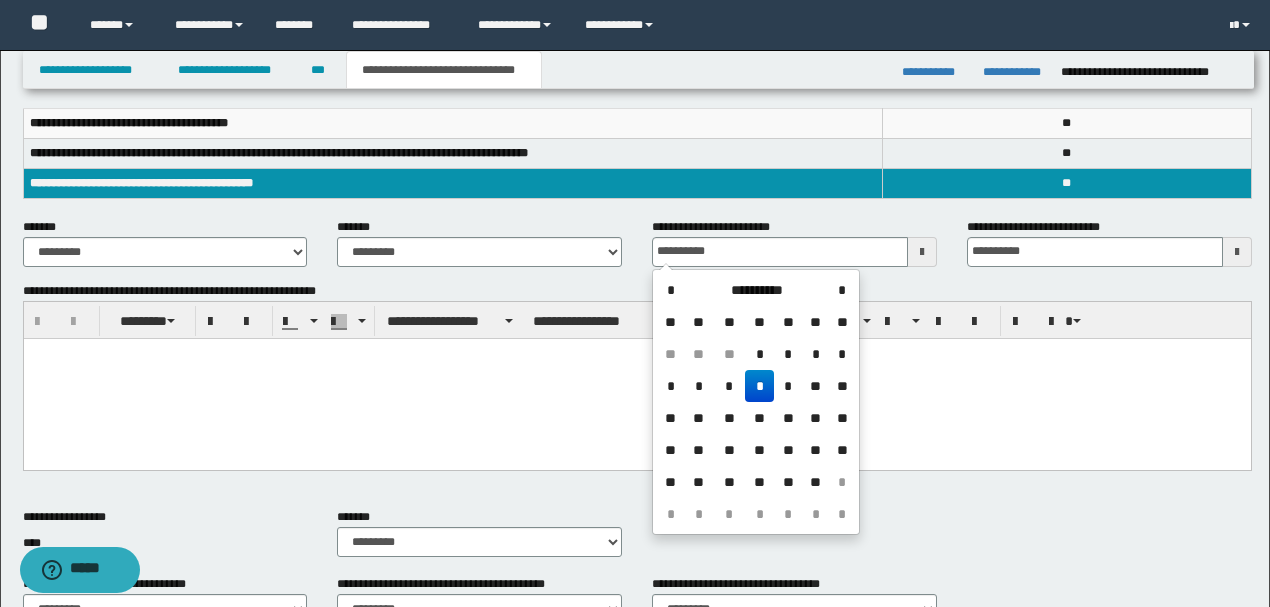 type on "**********" 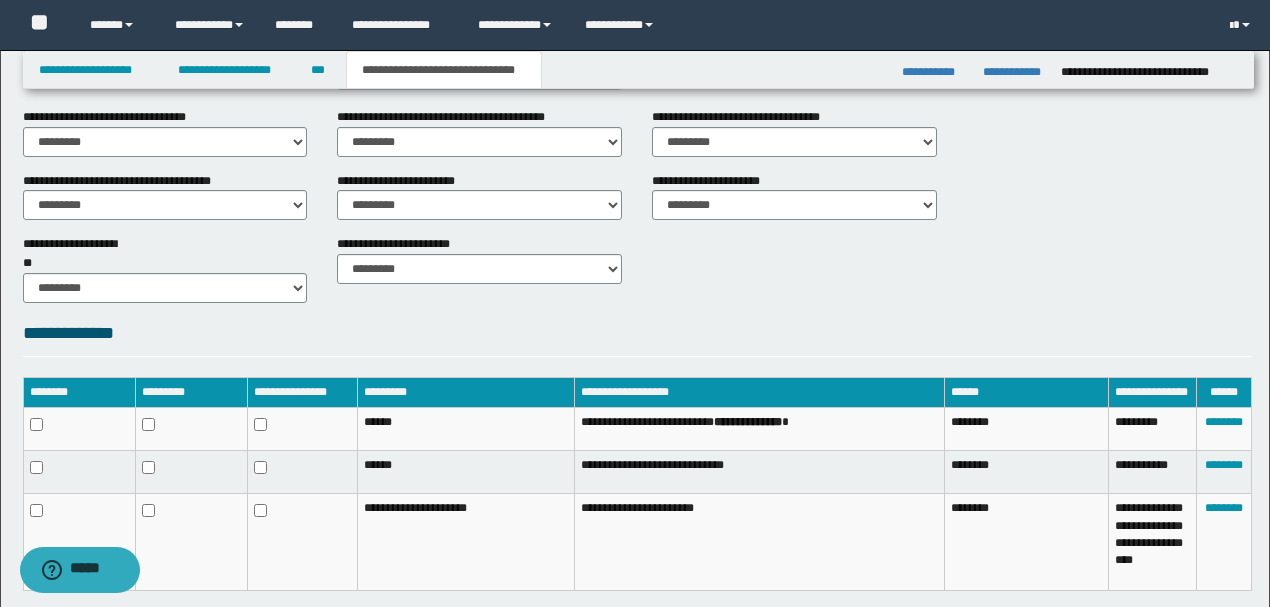 scroll, scrollTop: 881, scrollLeft: 0, axis: vertical 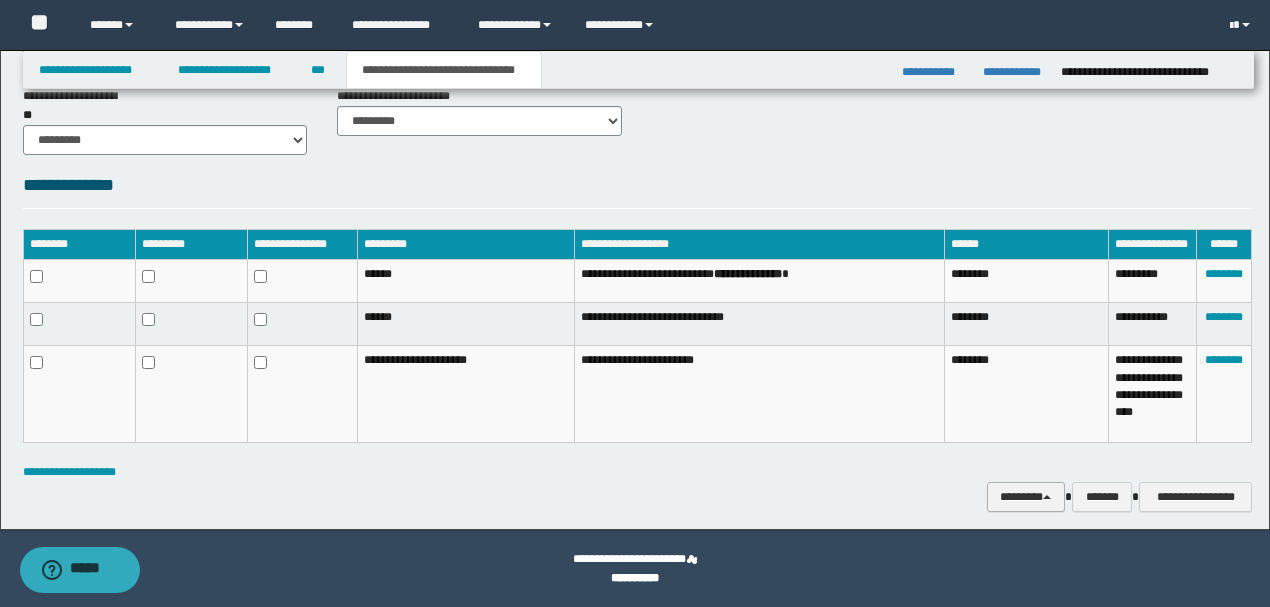 click on "********" at bounding box center (1026, 496) 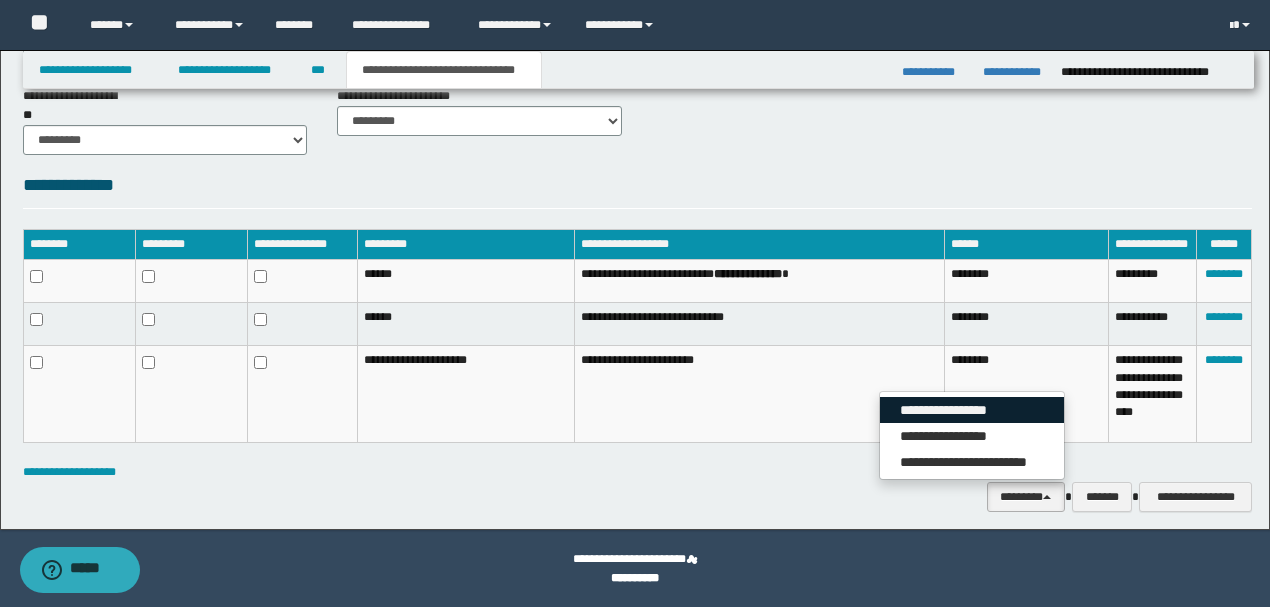click on "**********" at bounding box center (972, 410) 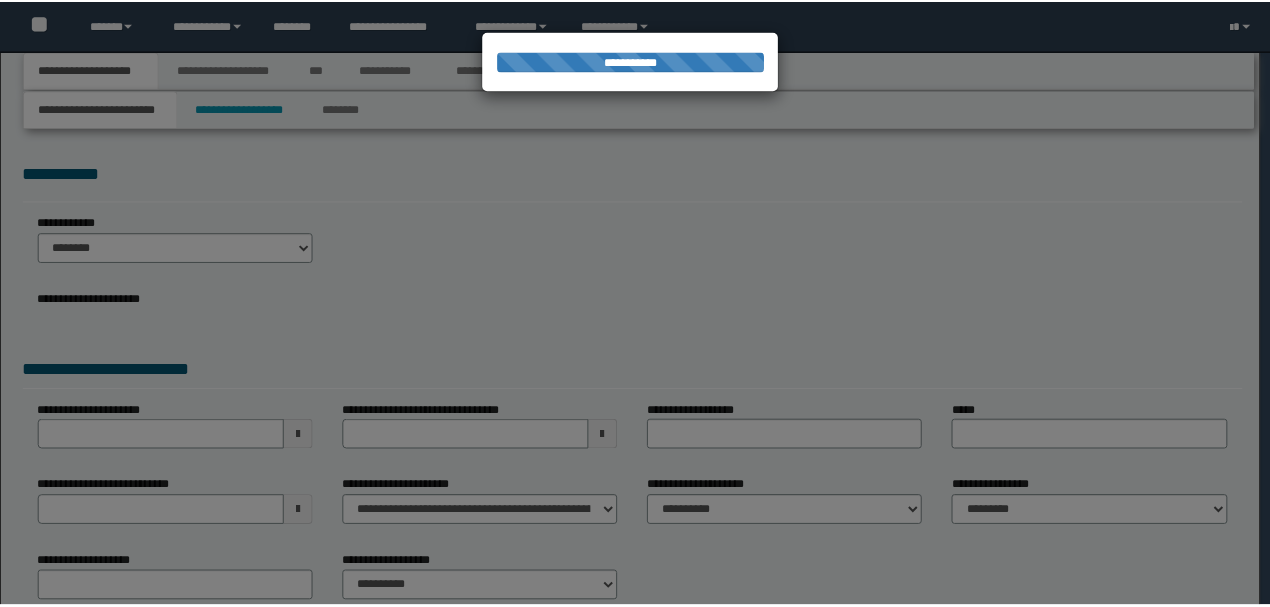 scroll, scrollTop: 0, scrollLeft: 0, axis: both 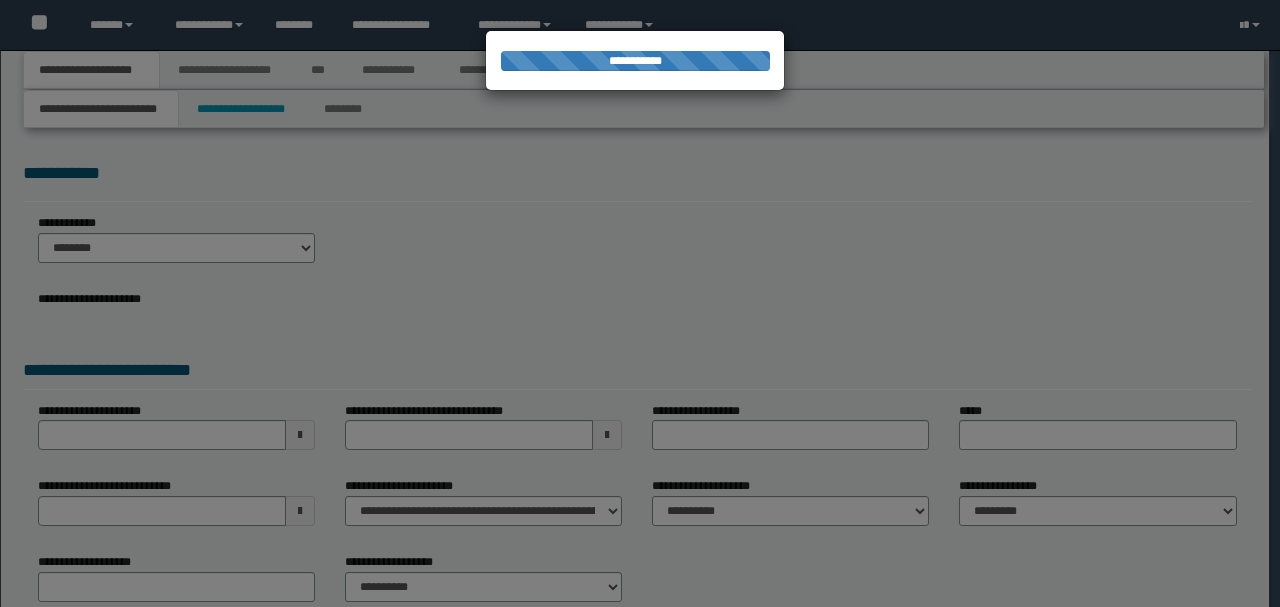 select on "*" 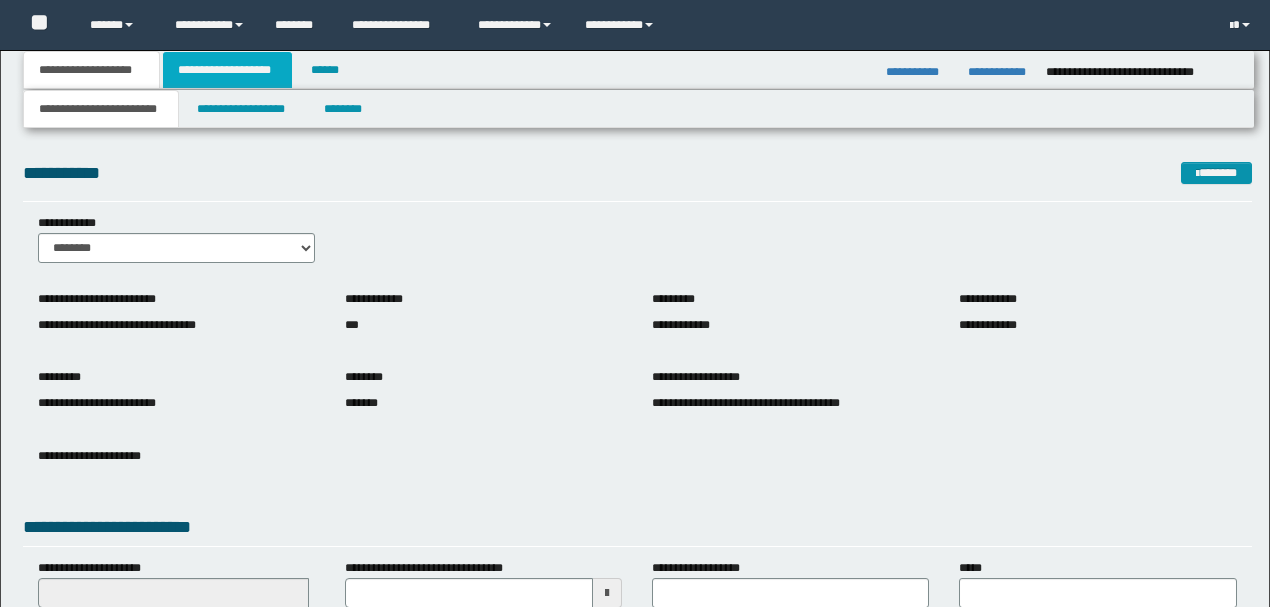 scroll, scrollTop: 0, scrollLeft: 0, axis: both 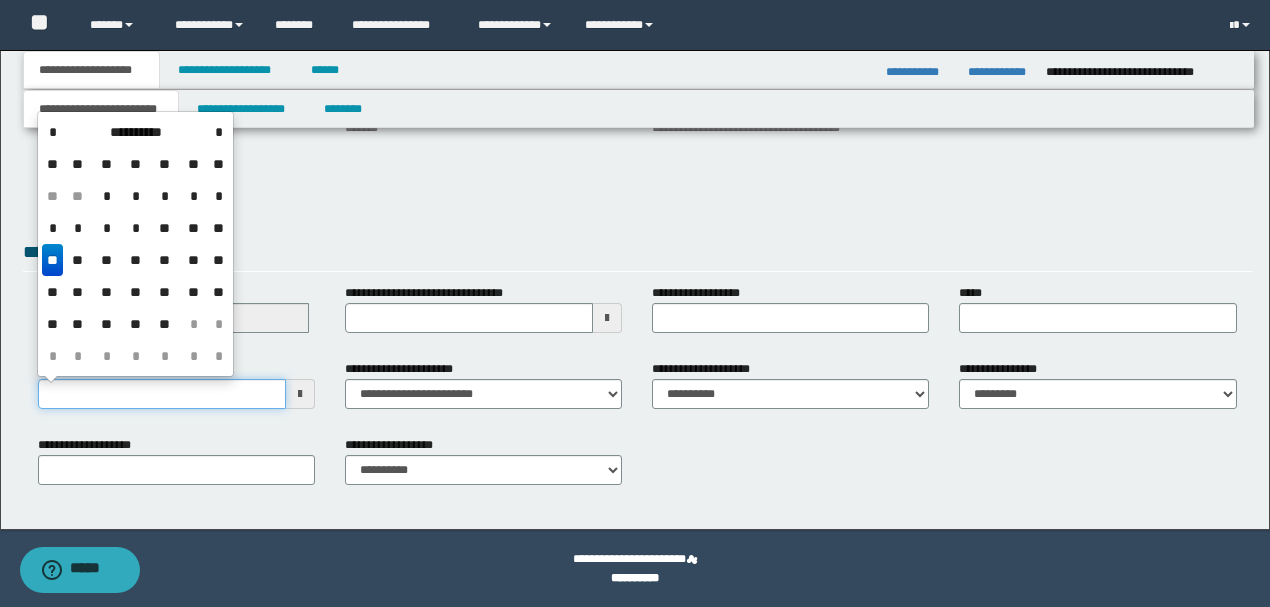 click on "**********" at bounding box center [162, 394] 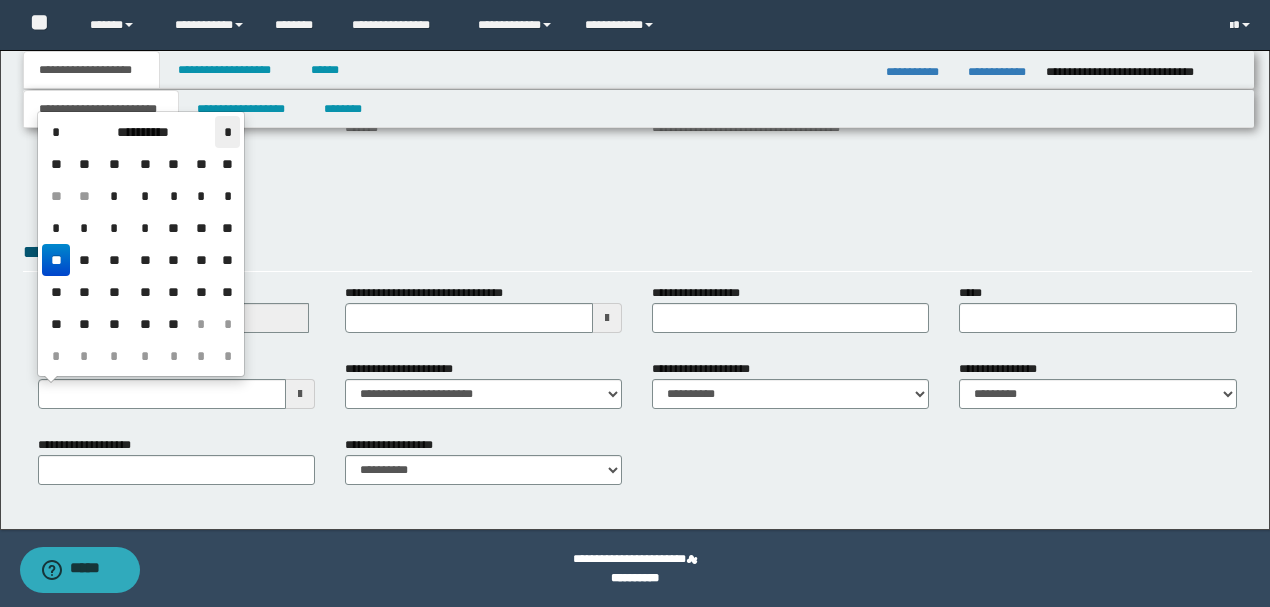 click on "*" at bounding box center (227, 132) 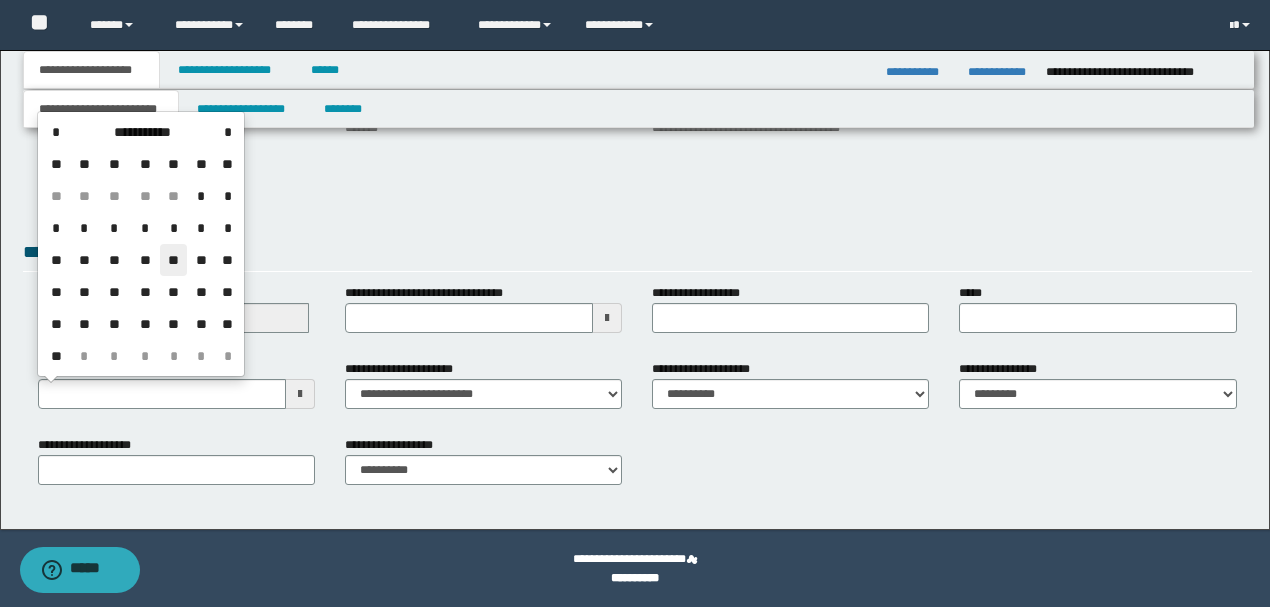 click on "**" at bounding box center [174, 260] 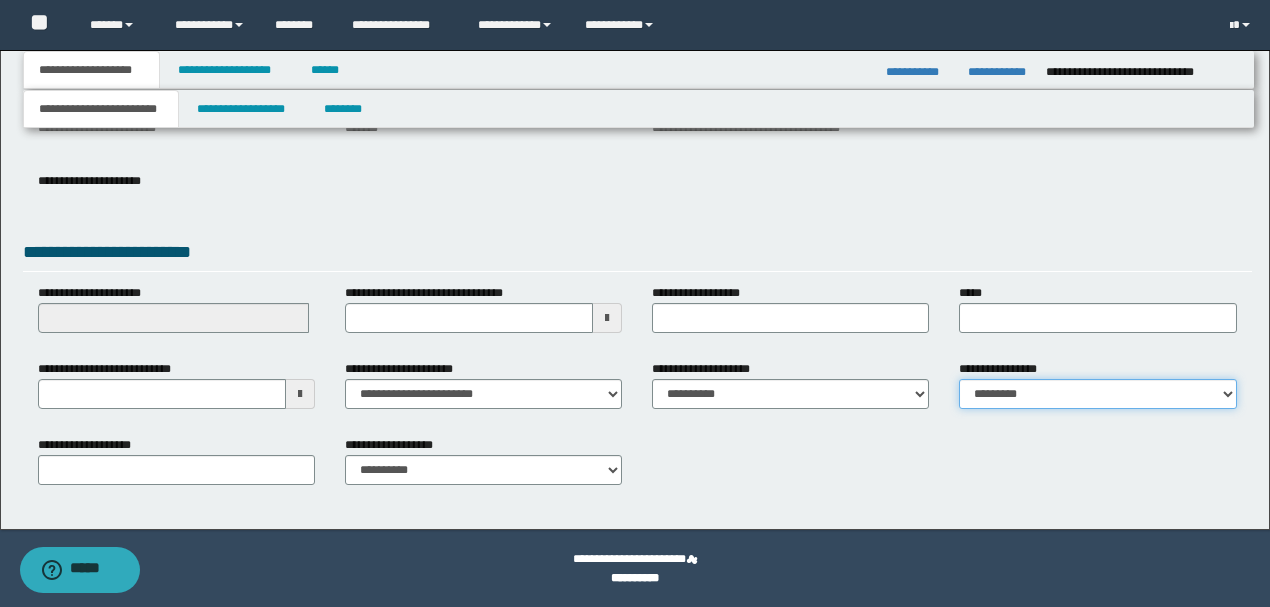 click on "**********" at bounding box center [1097, 394] 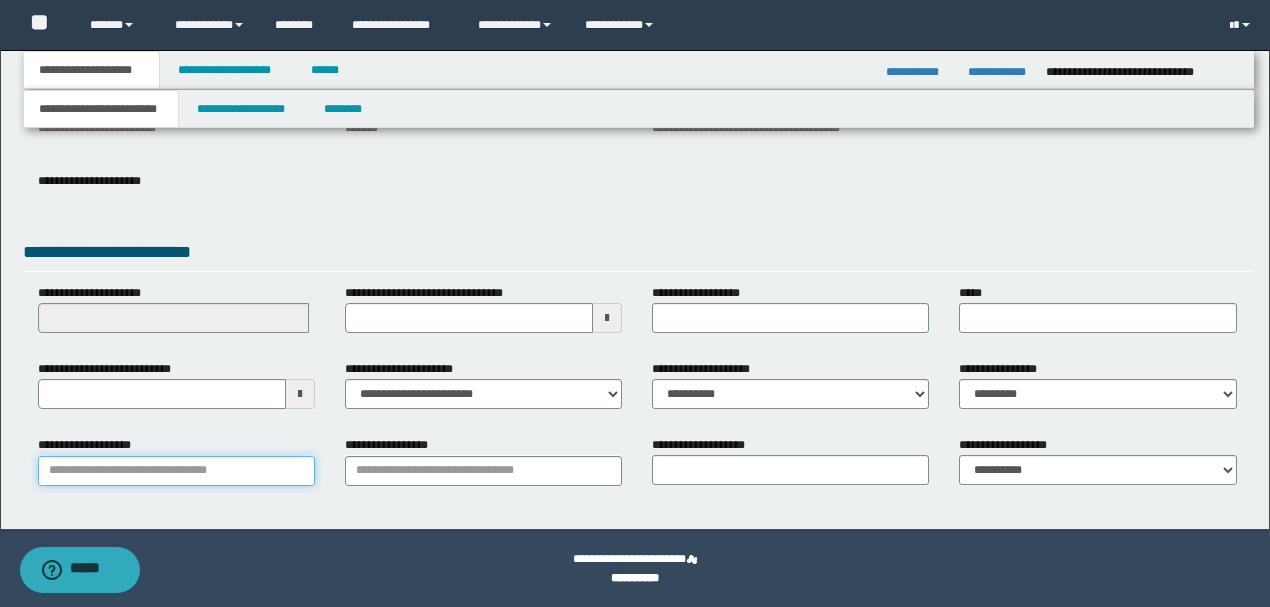 click on "**********" at bounding box center [176, 471] 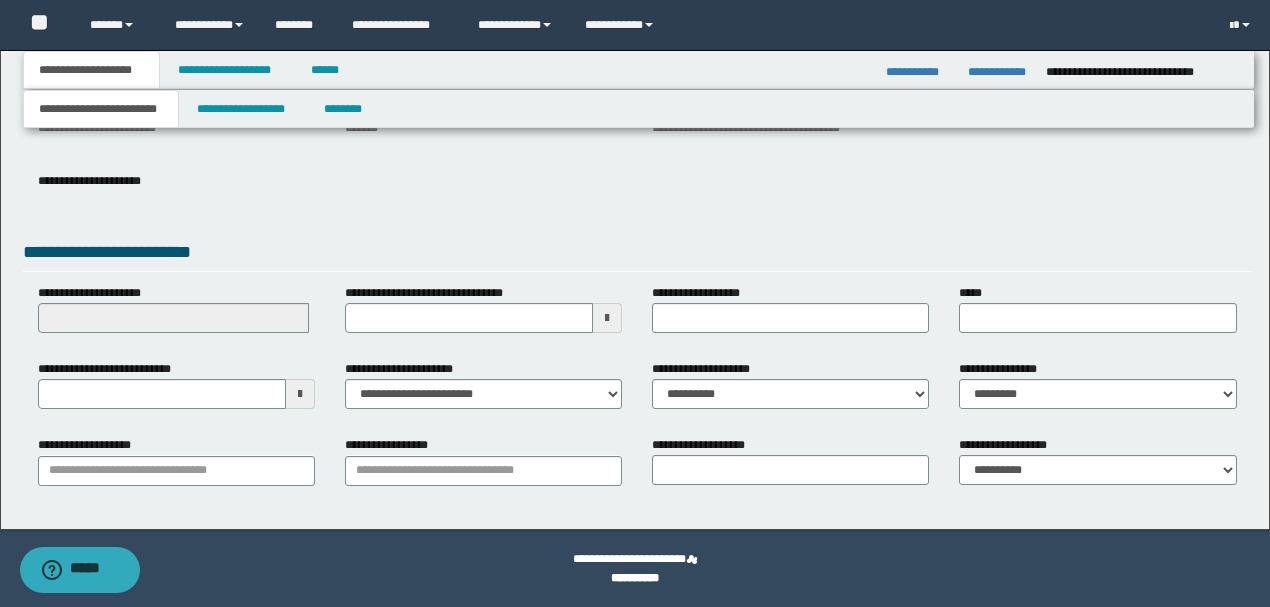 click on "**********" at bounding box center (635, 152) 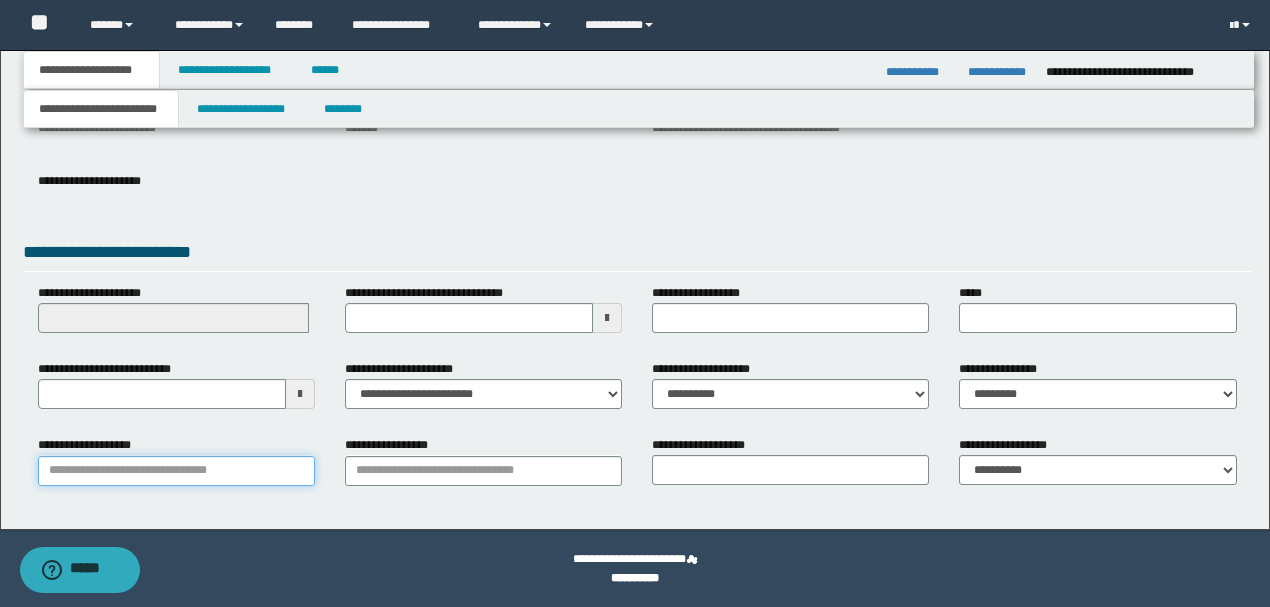 click on "**********" at bounding box center [176, 471] 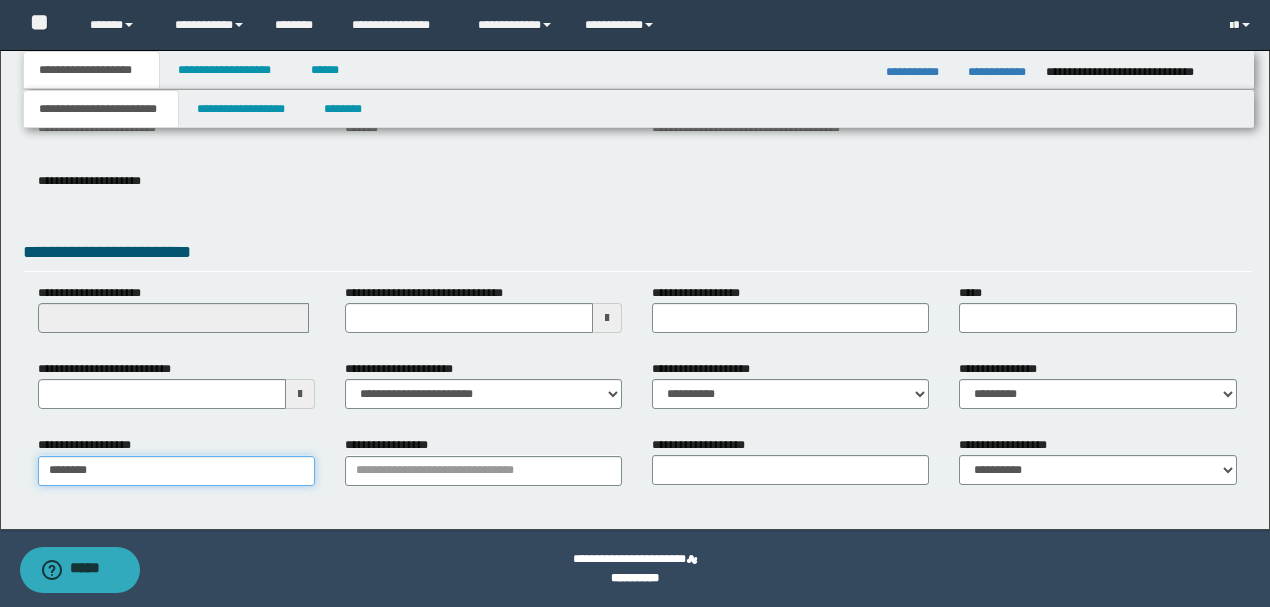 type on "*********" 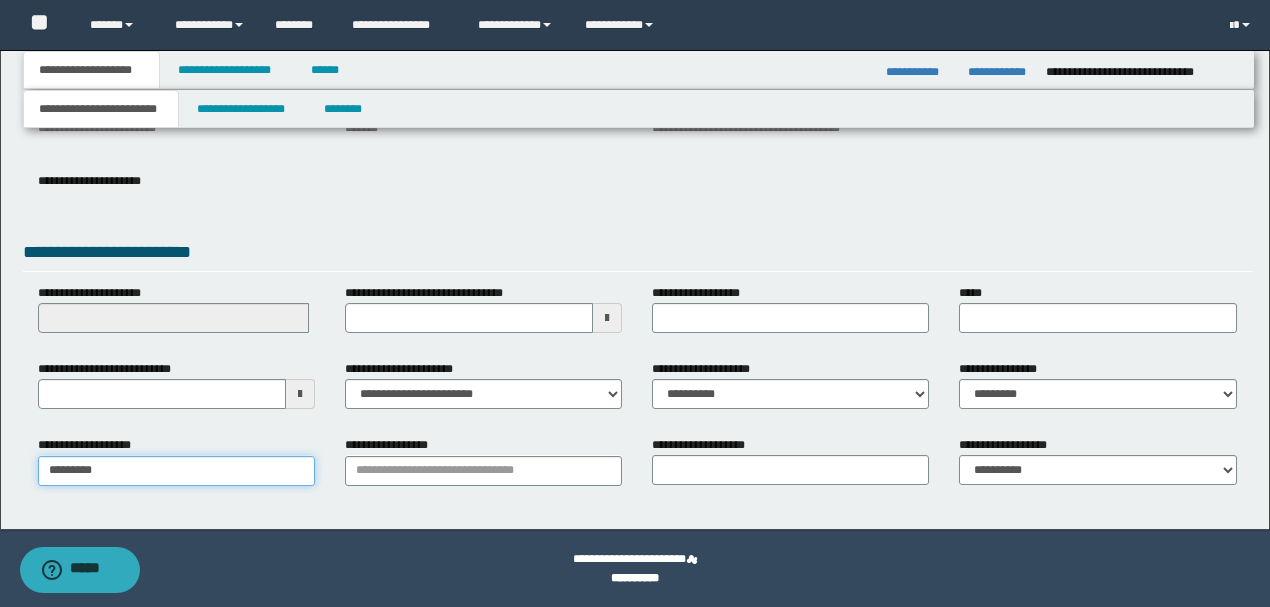 type on "*********" 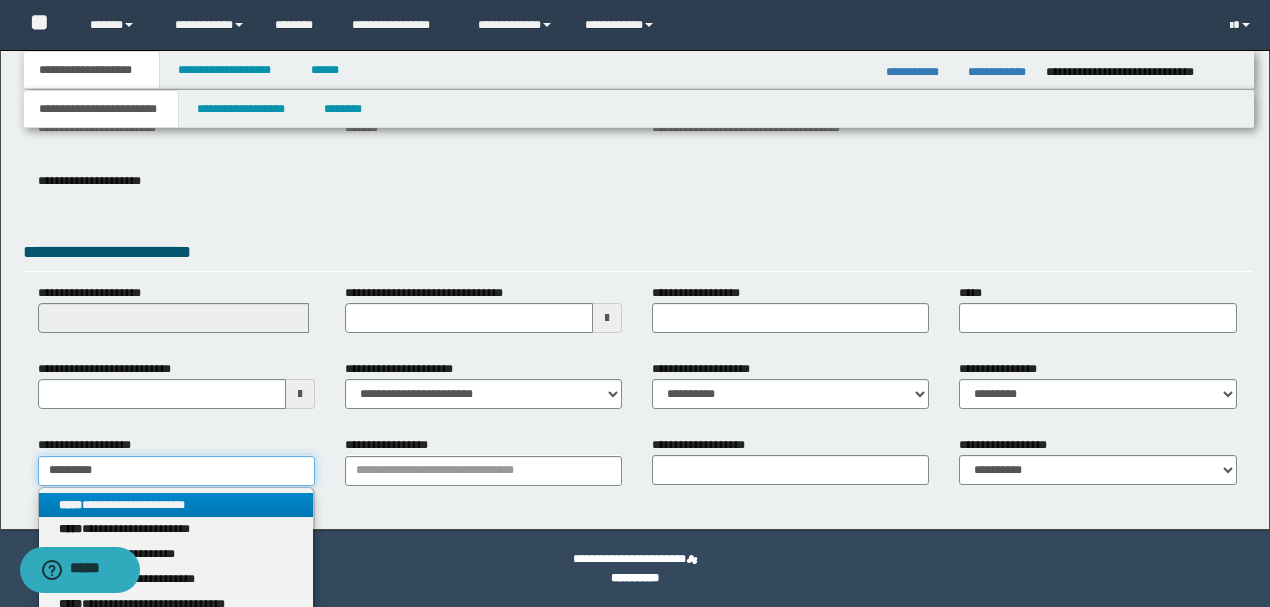 type on "*********" 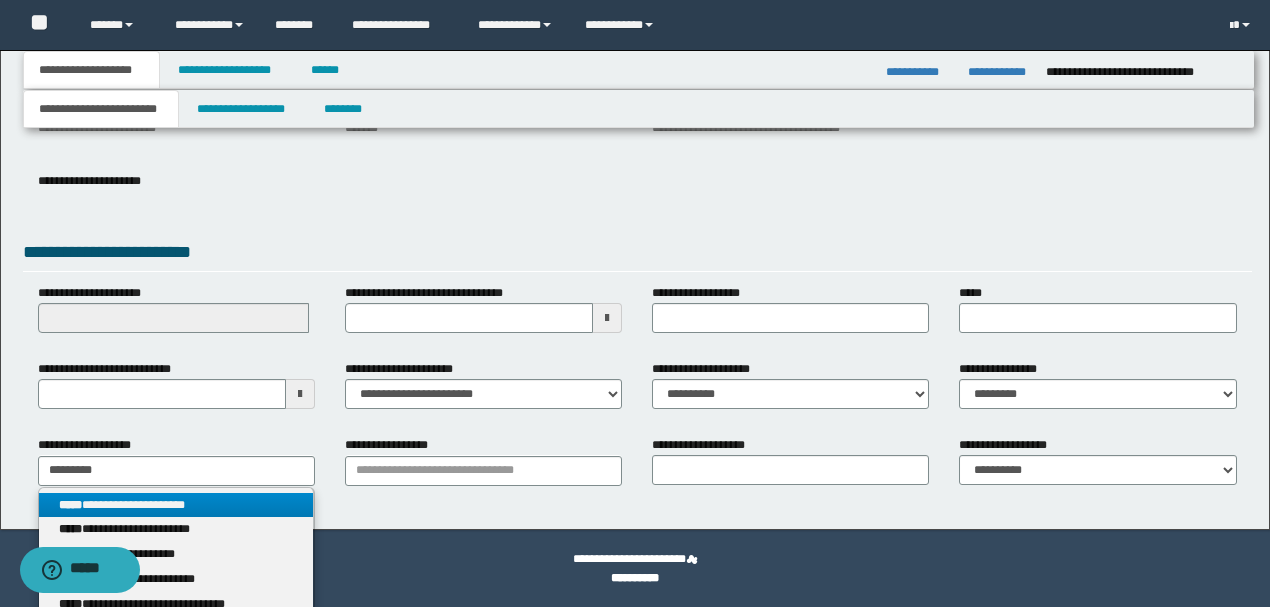 click on "**********" at bounding box center (176, 505) 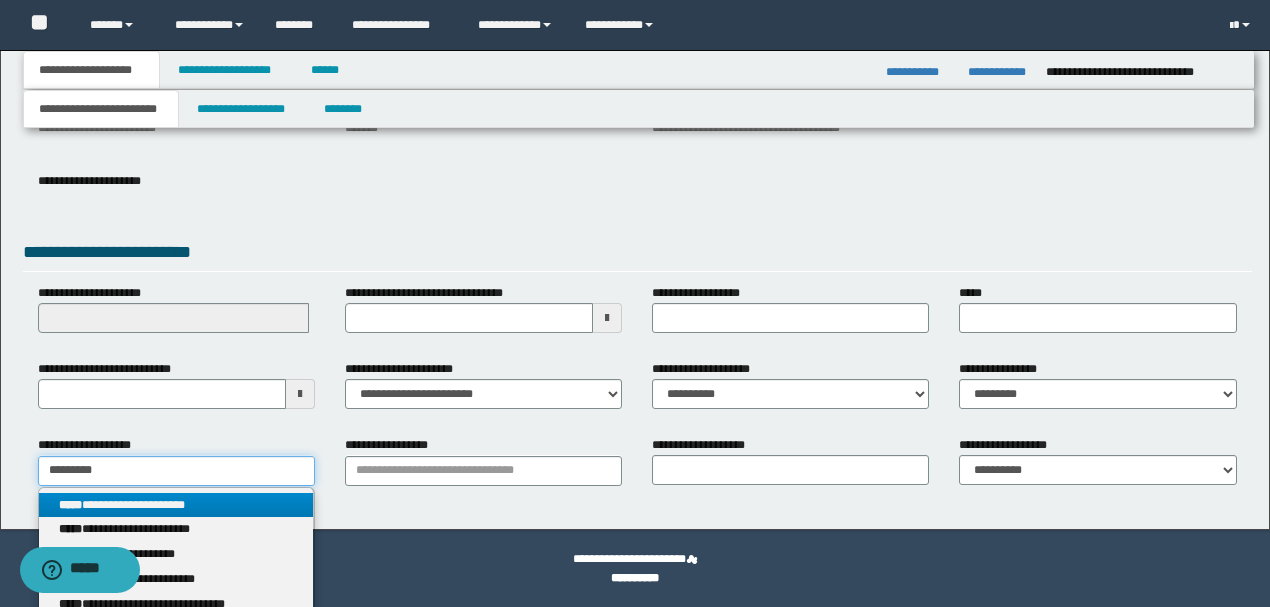 type 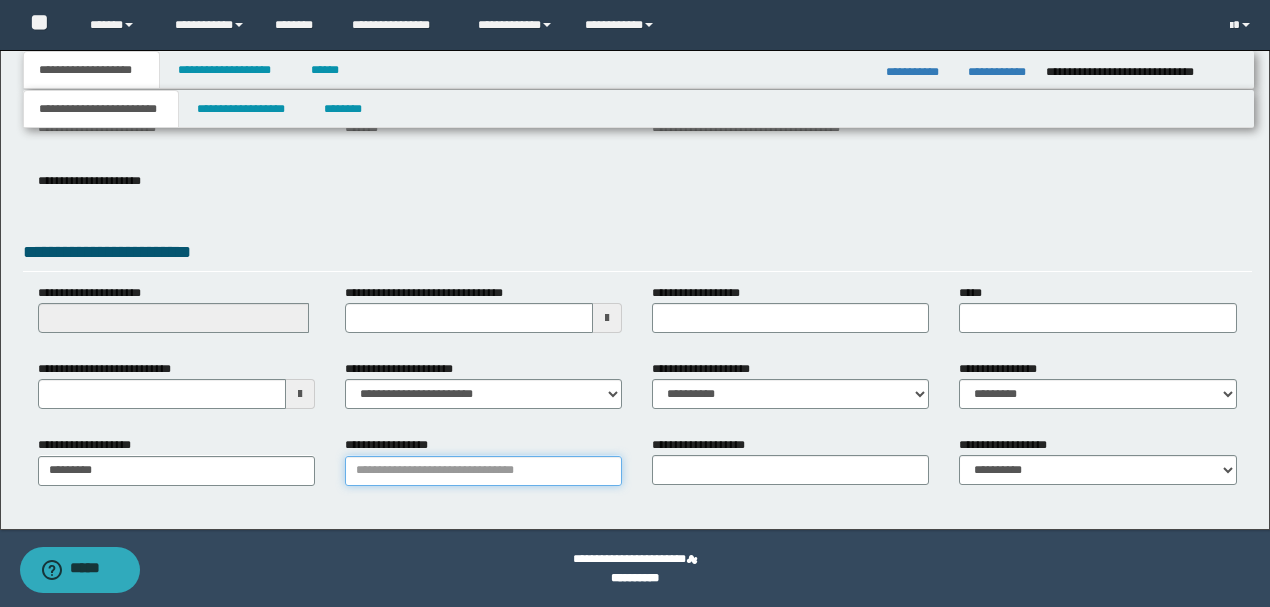 click on "**********" at bounding box center [483, 471] 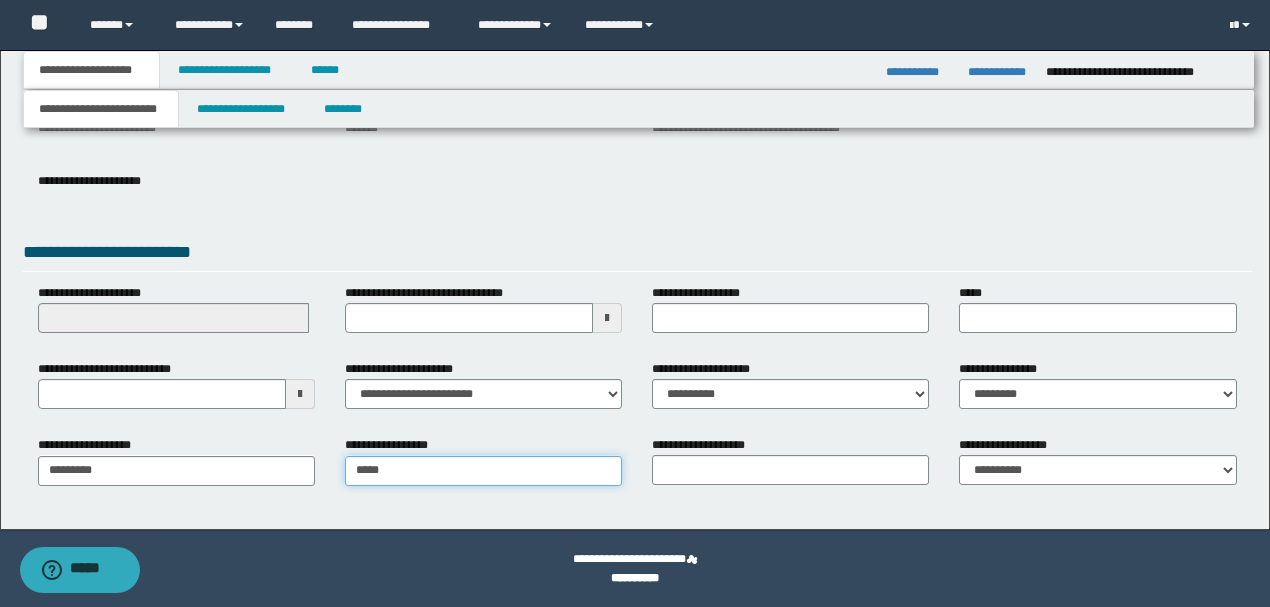 type on "*****" 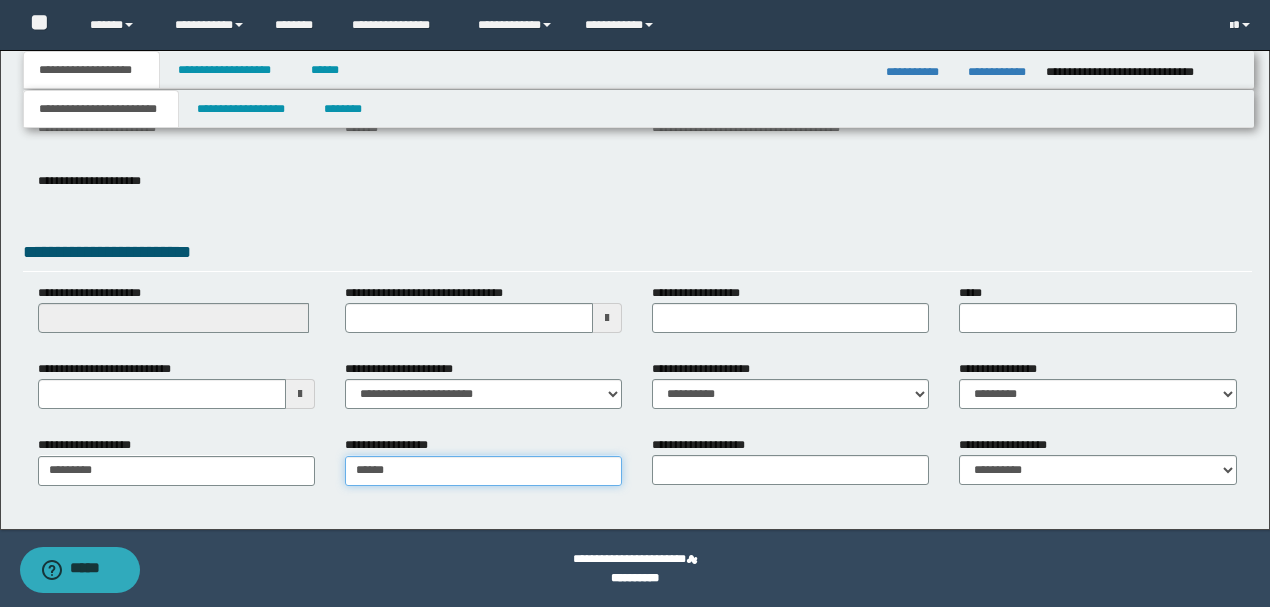 type on "**********" 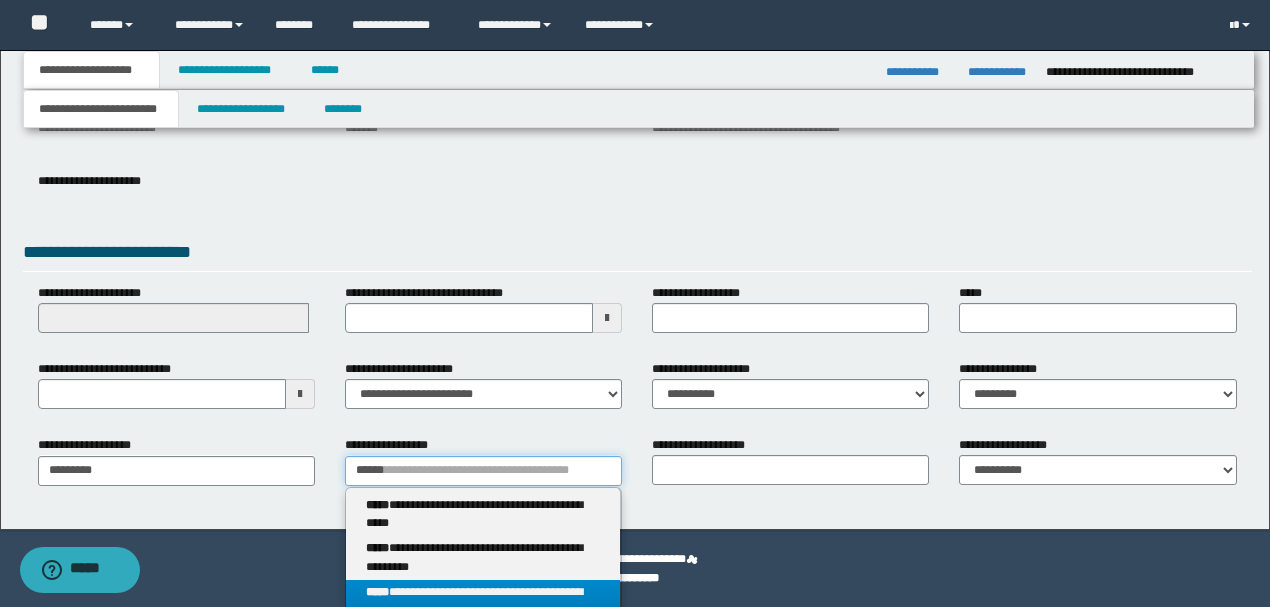 type on "*****" 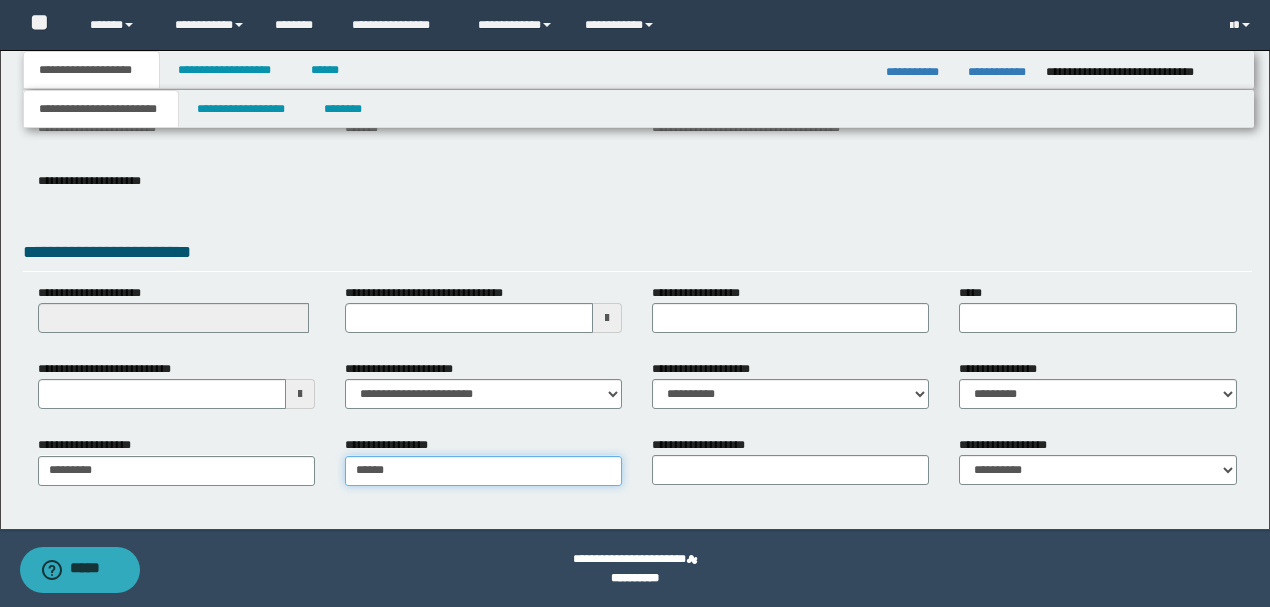 type on "**********" 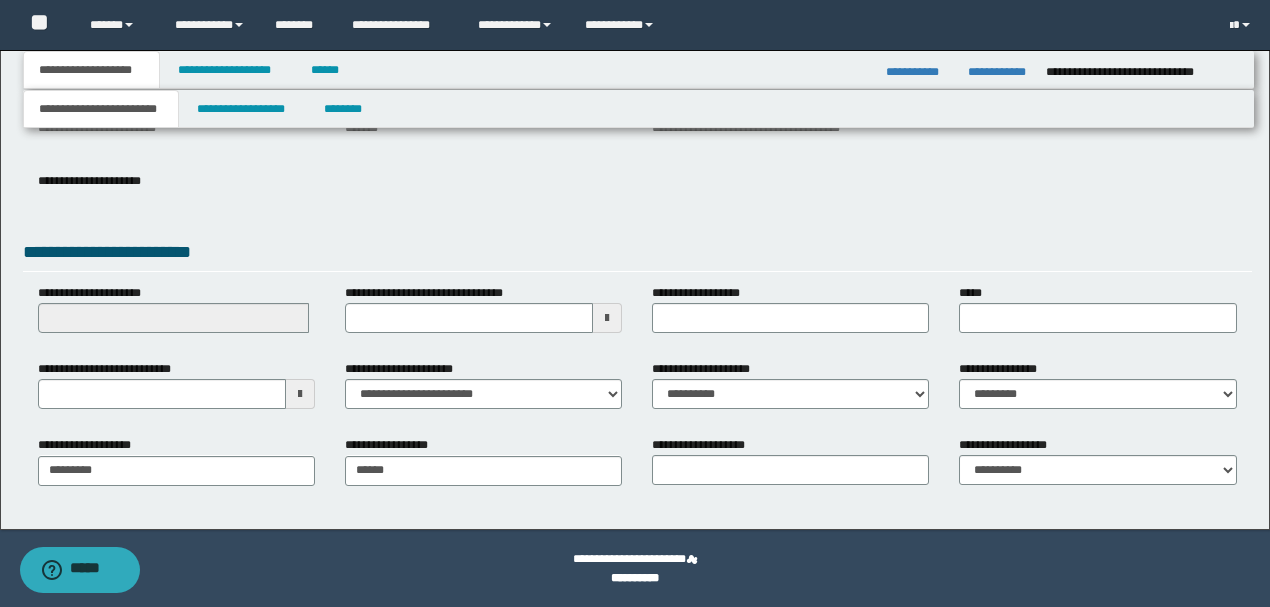 click on "**********" at bounding box center [635, 152] 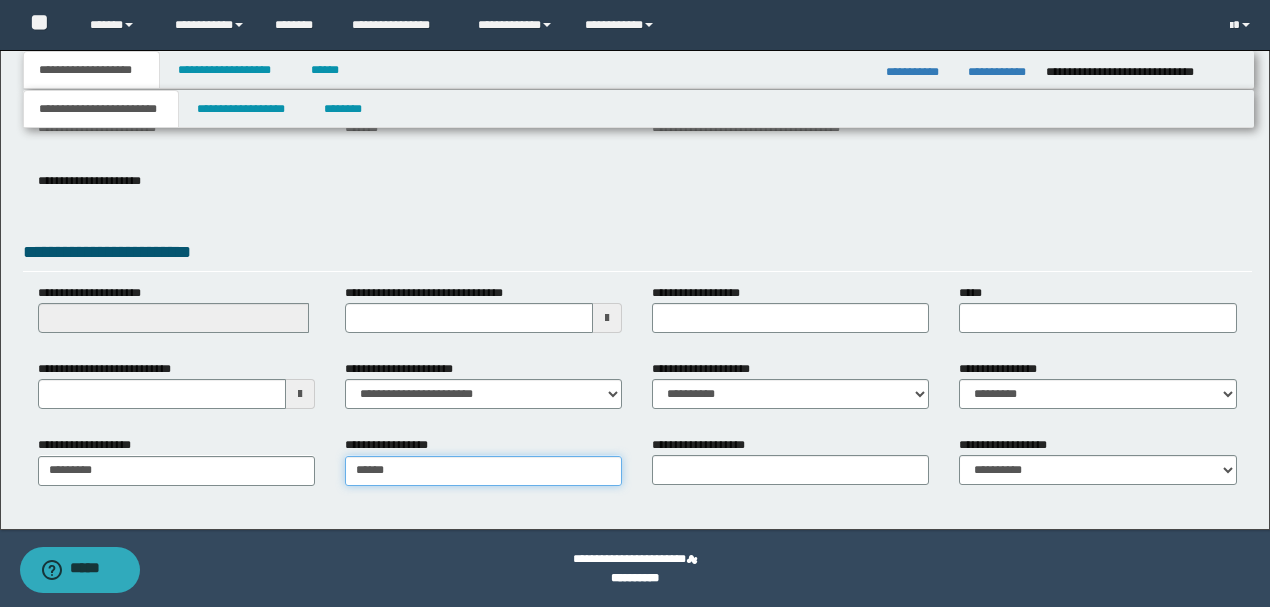 type on "**********" 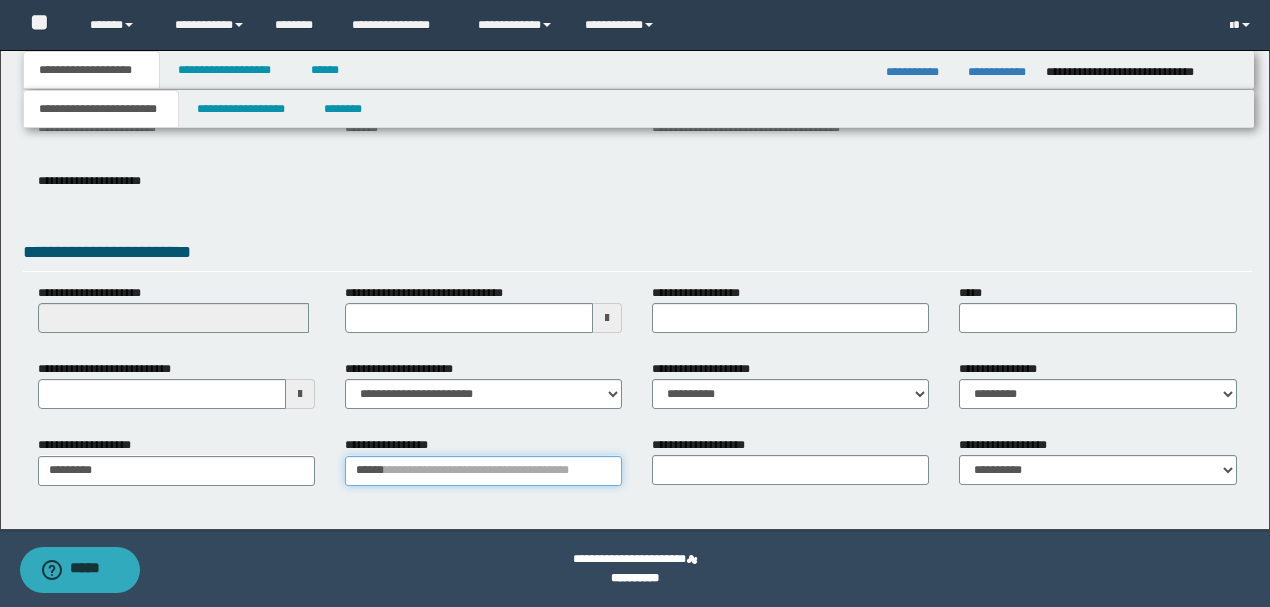 click on "*****" at bounding box center (483, 471) 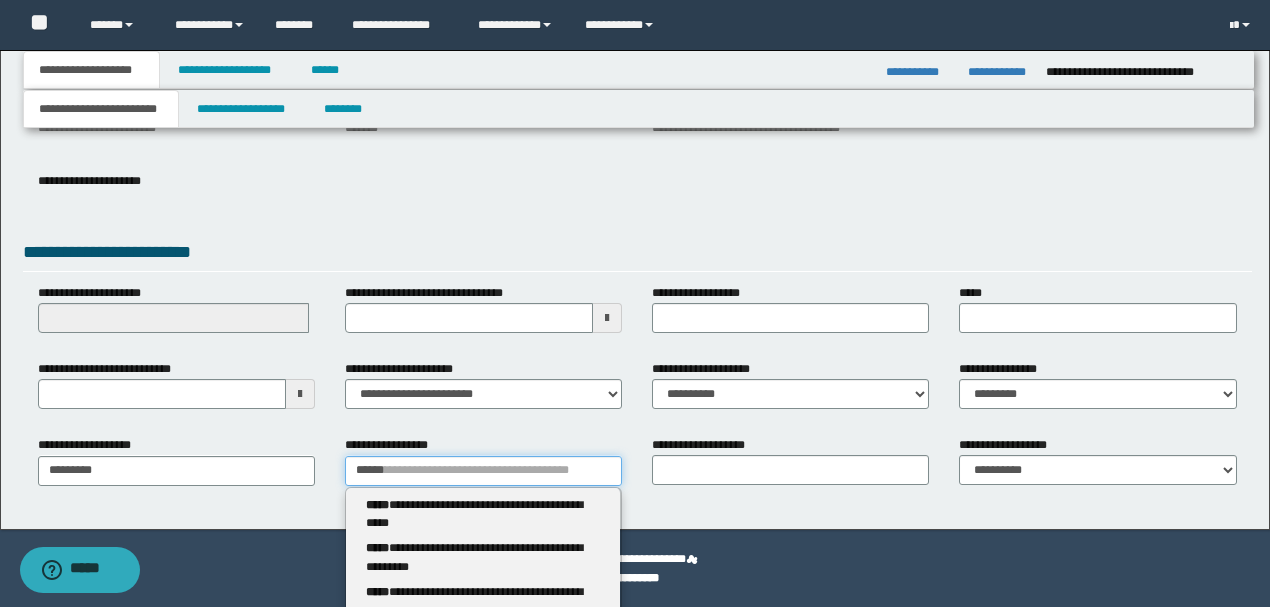 type 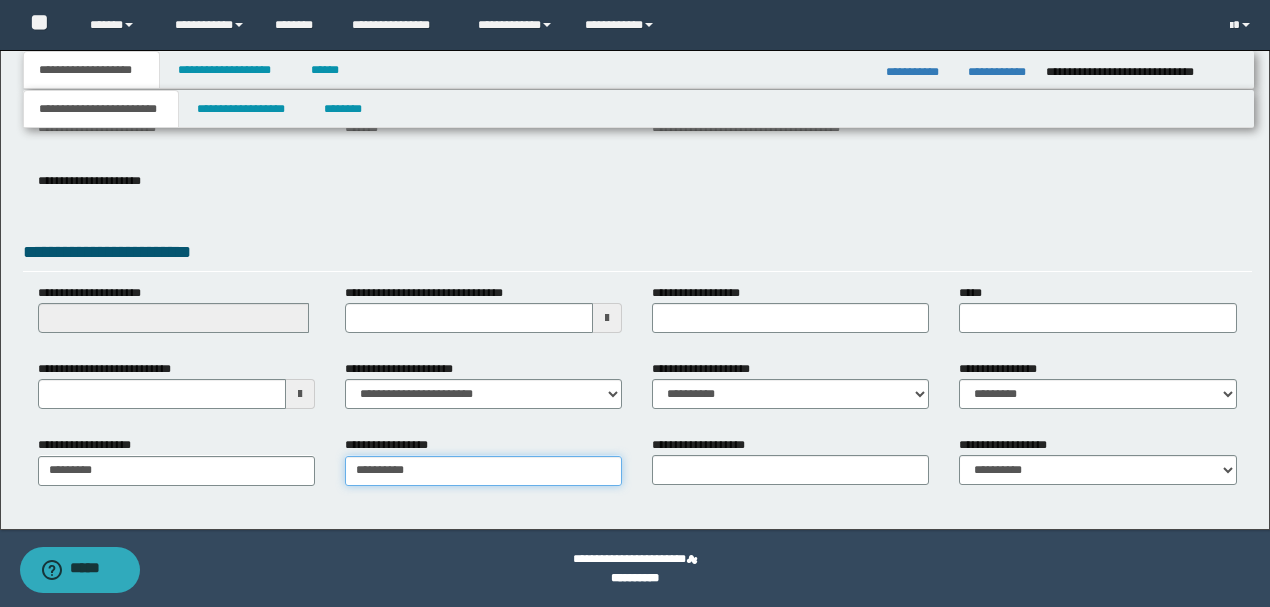 type on "**********" 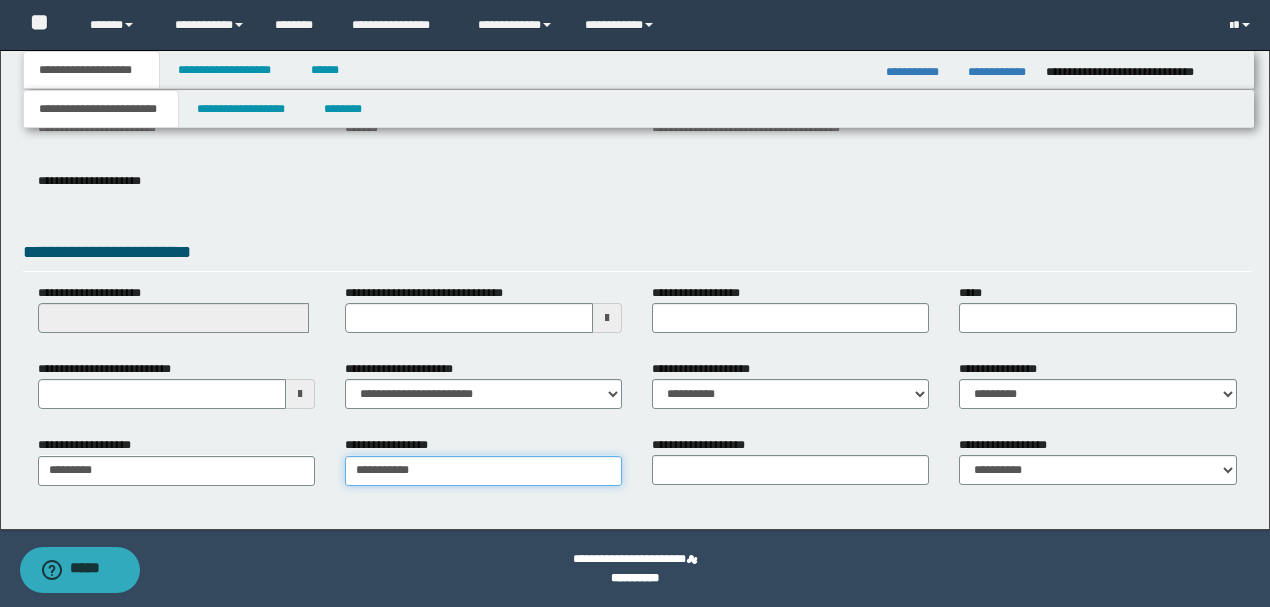 type on "**********" 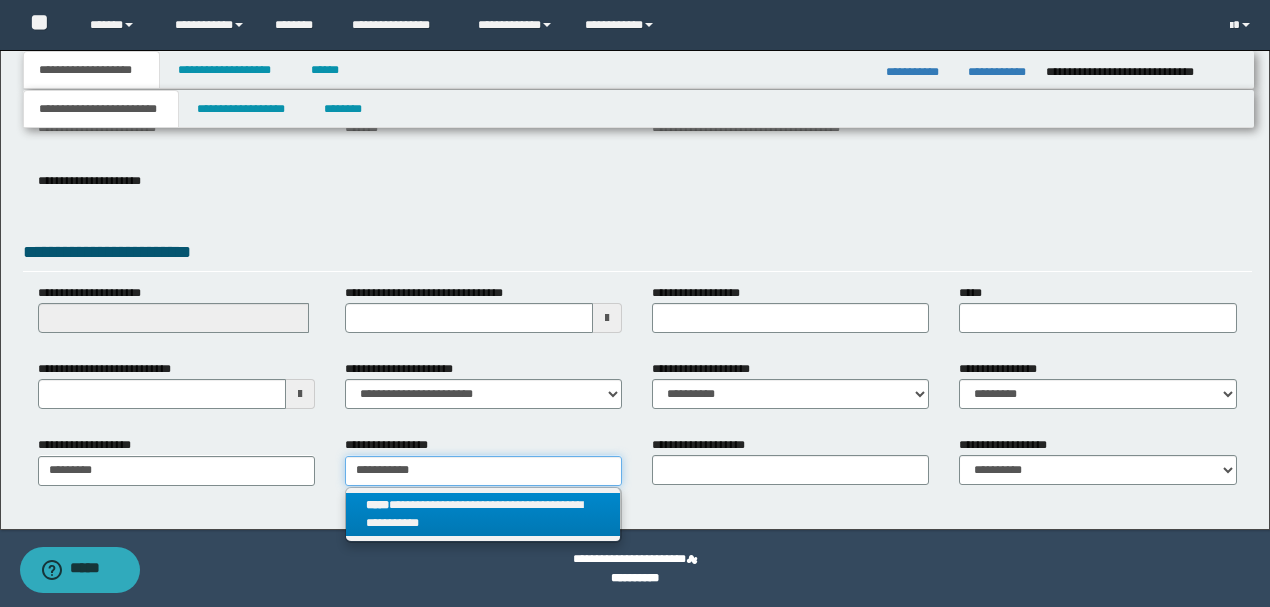 type on "**********" 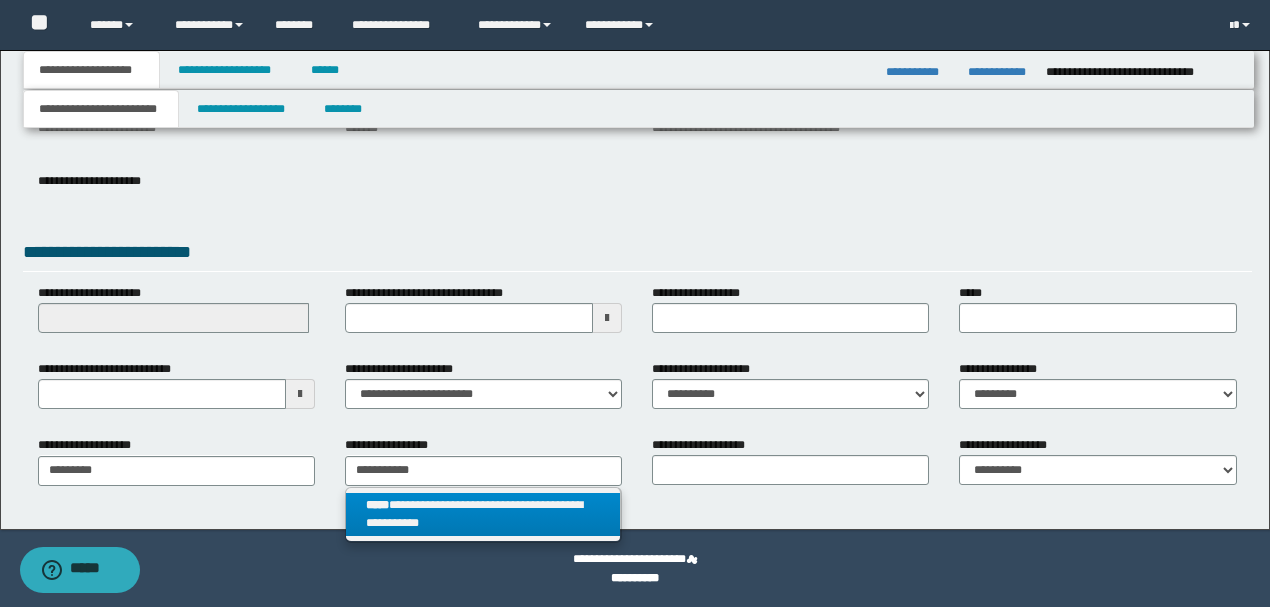 click on "**********" at bounding box center [483, 515] 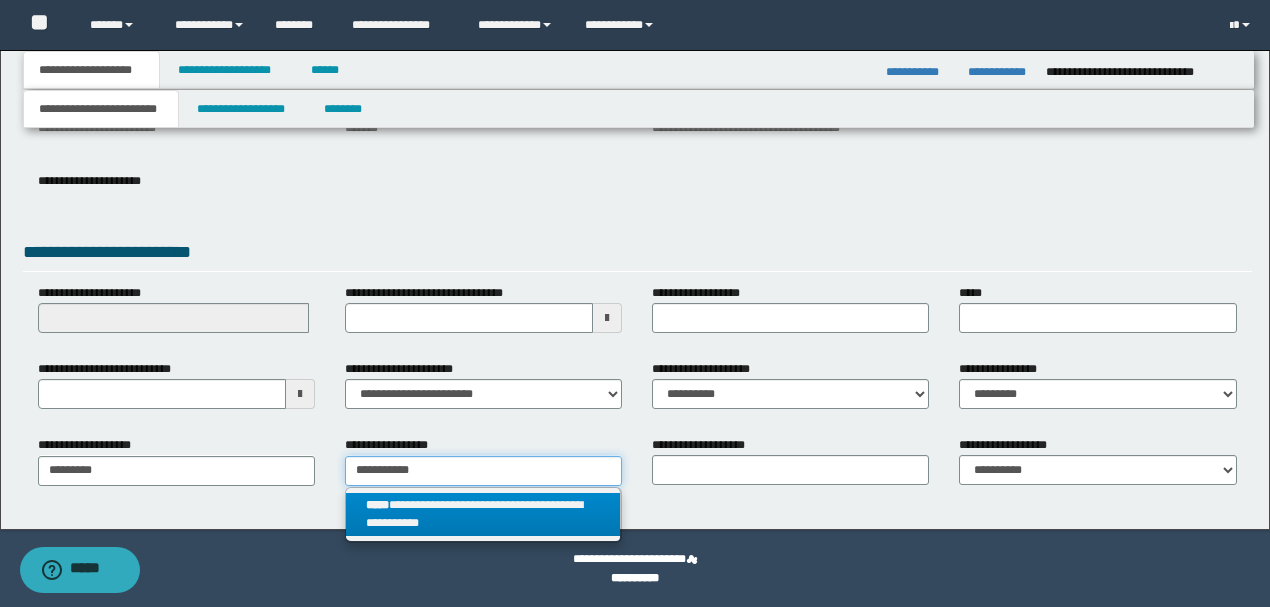 type 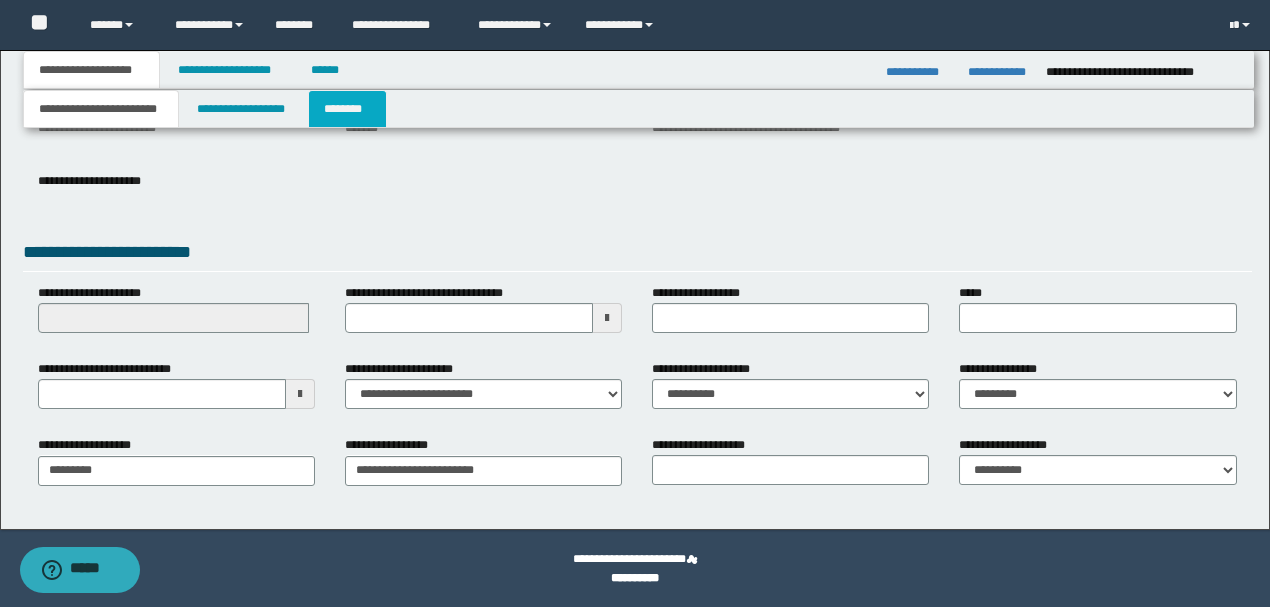 click on "********" at bounding box center (347, 109) 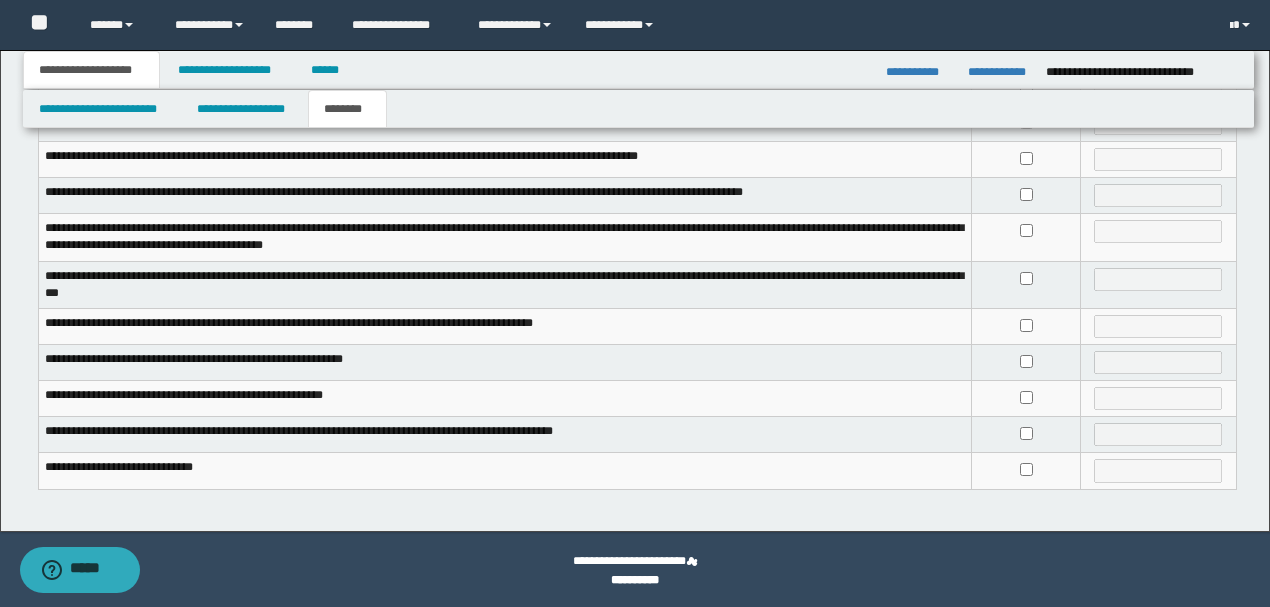 scroll, scrollTop: 537, scrollLeft: 0, axis: vertical 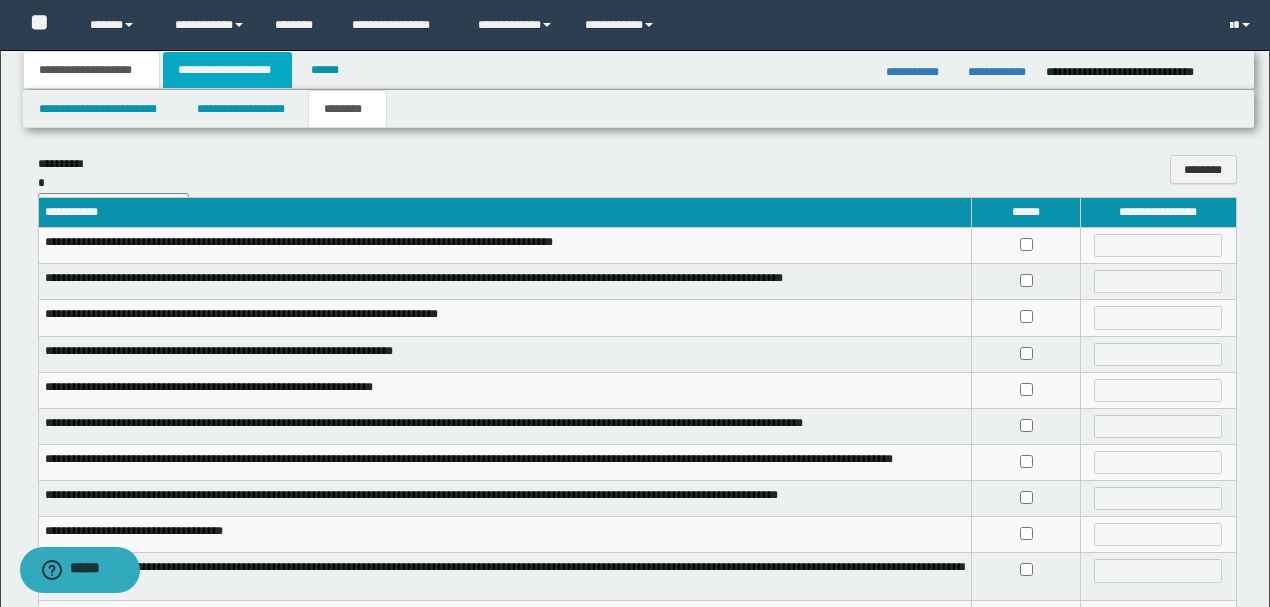 click on "**********" at bounding box center (227, 70) 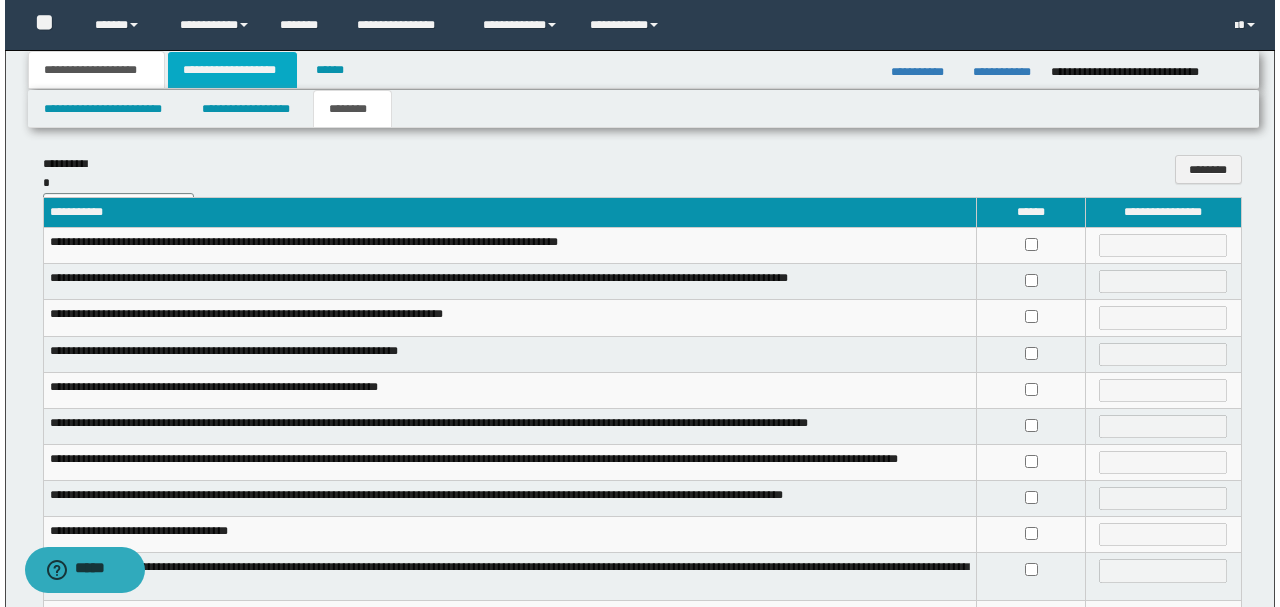 scroll, scrollTop: 0, scrollLeft: 0, axis: both 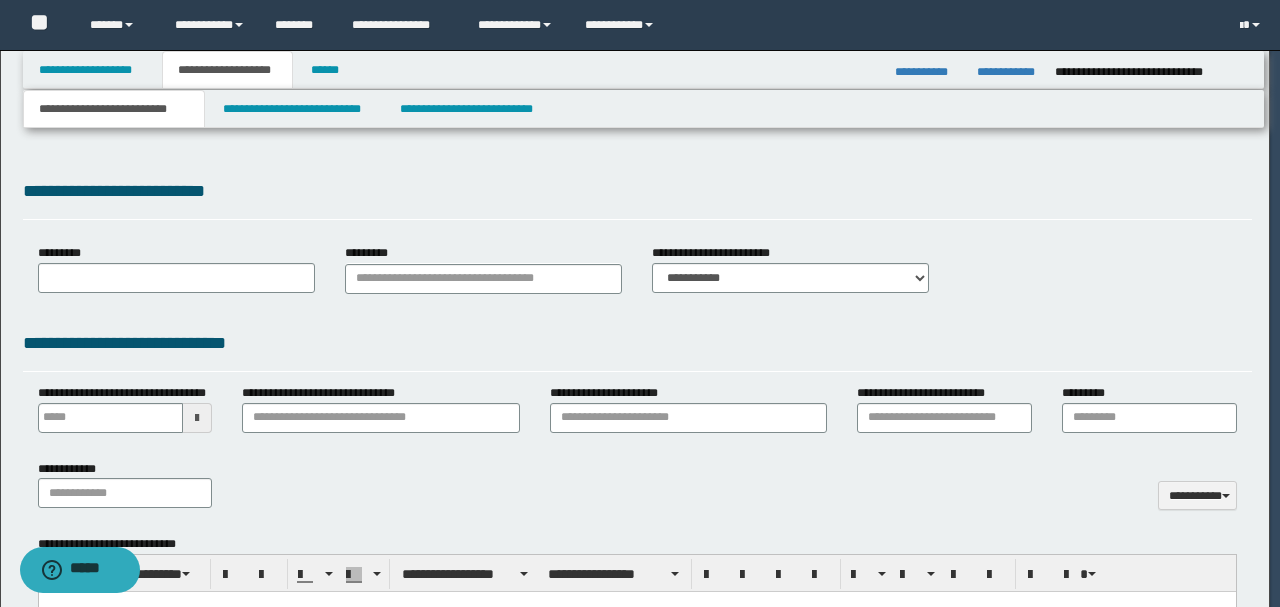 type 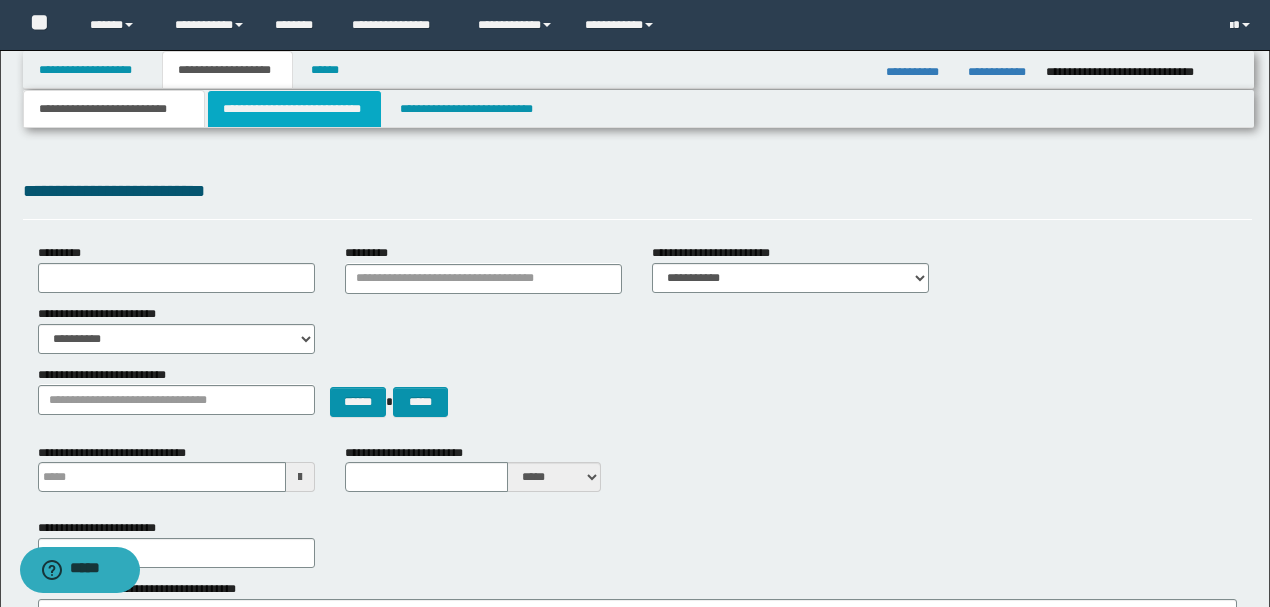 click on "**********" at bounding box center [294, 109] 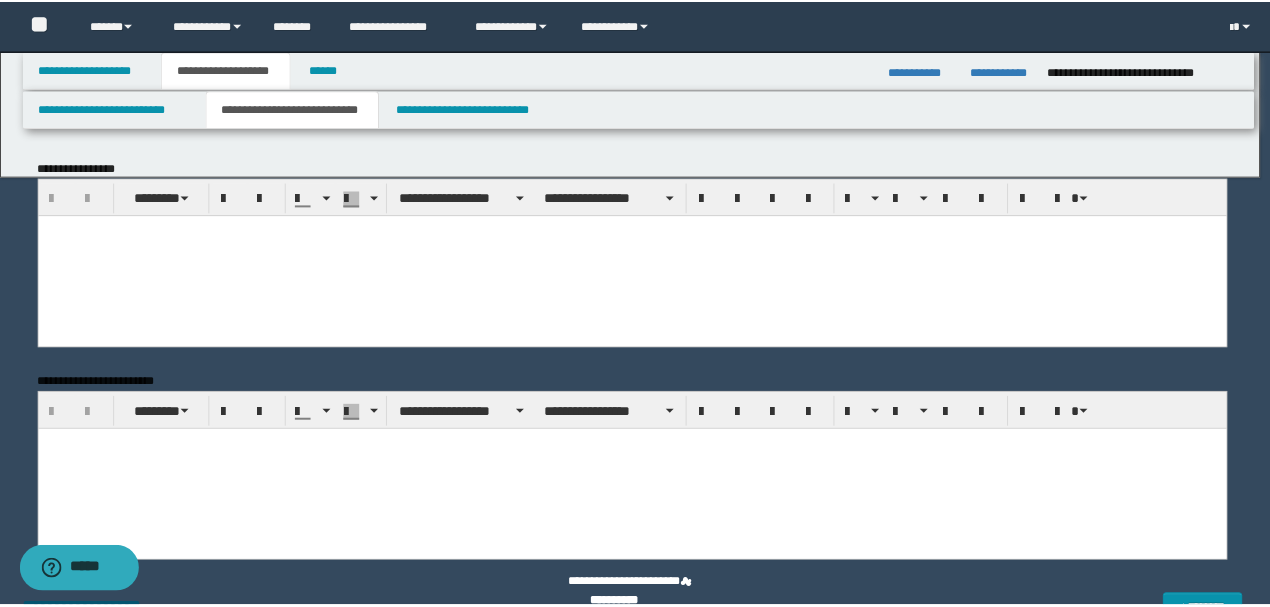 scroll, scrollTop: 0, scrollLeft: 0, axis: both 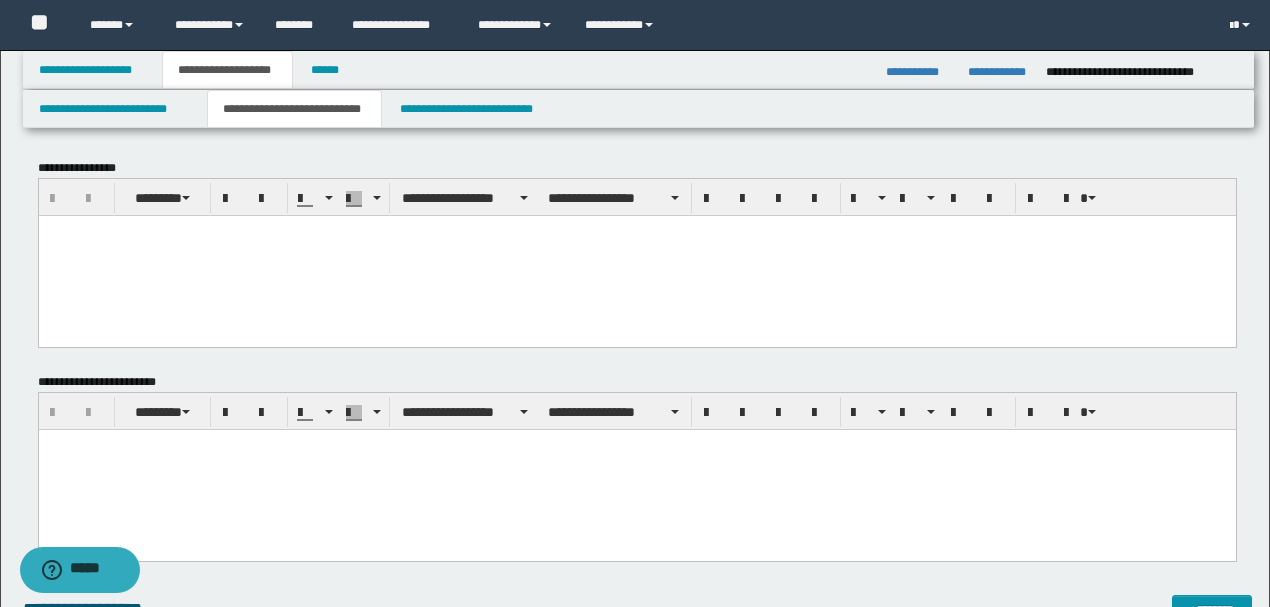 click at bounding box center [636, 255] 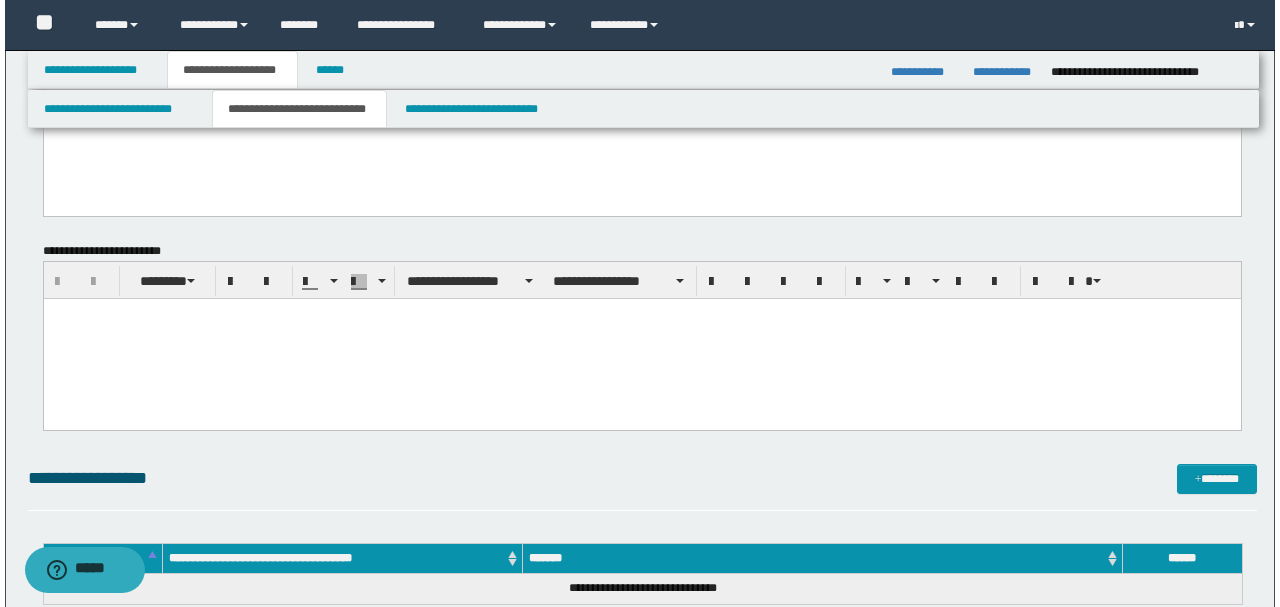 scroll, scrollTop: 1666, scrollLeft: 0, axis: vertical 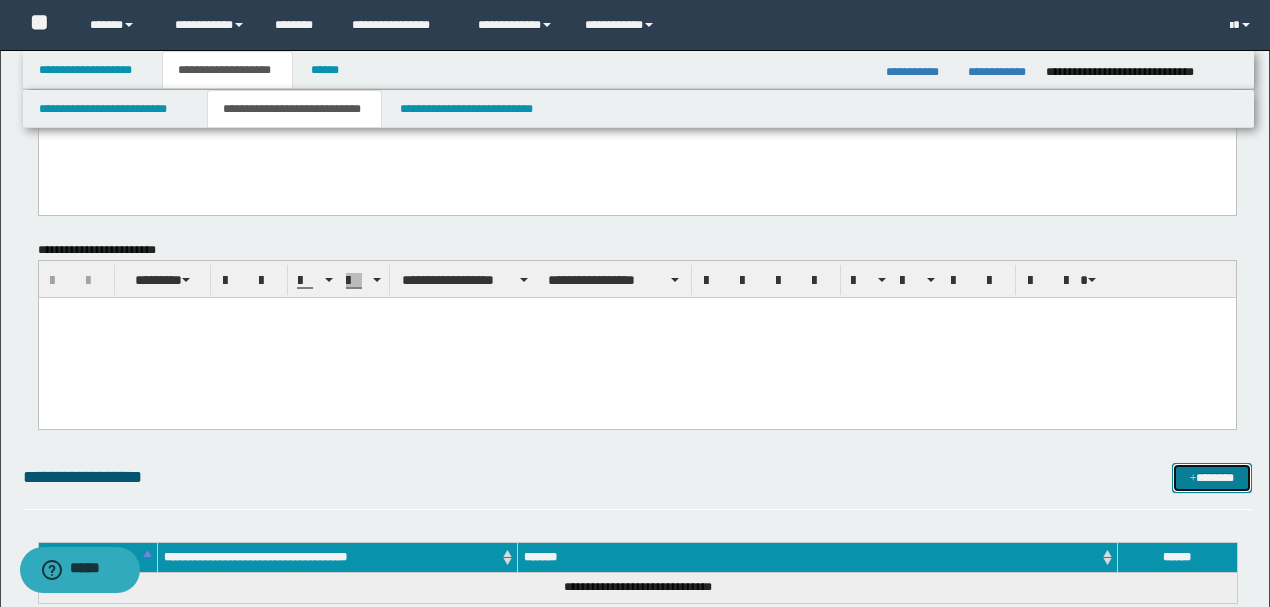click on "*******" at bounding box center [1211, 477] 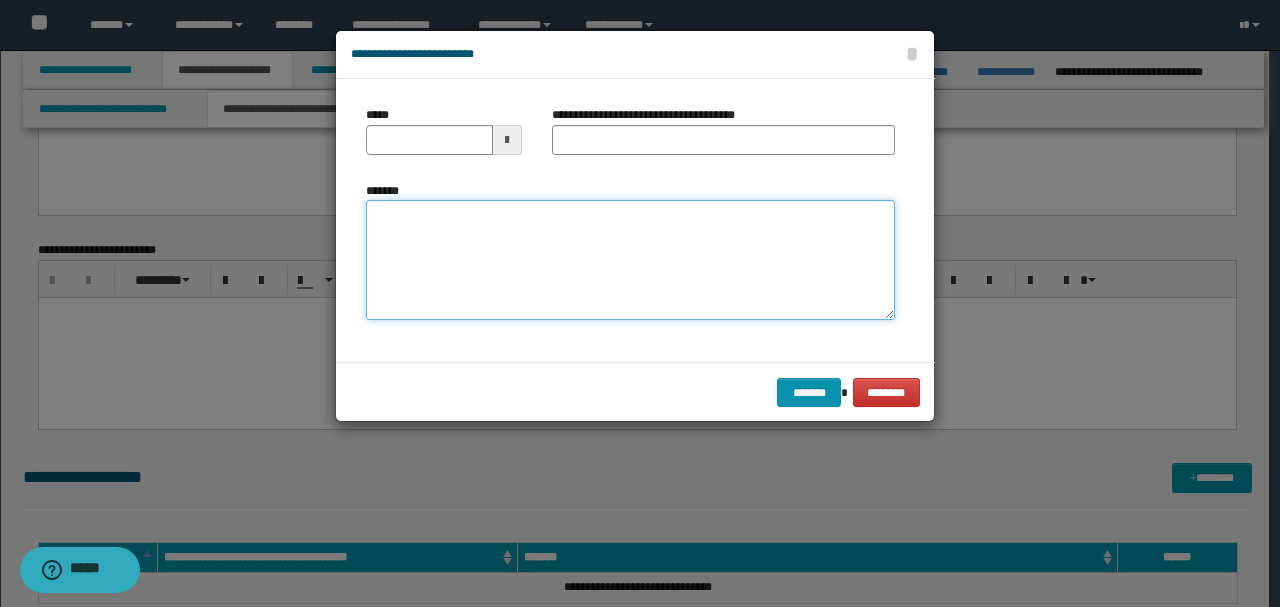 click on "*******" at bounding box center (630, 260) 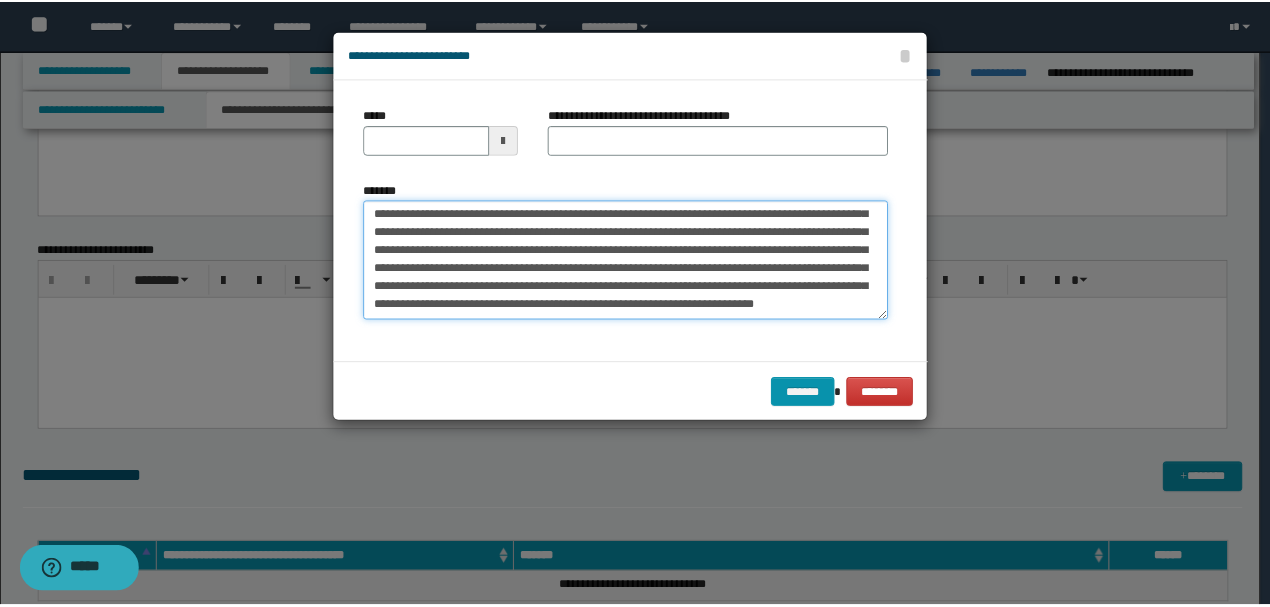 scroll, scrollTop: 0, scrollLeft: 0, axis: both 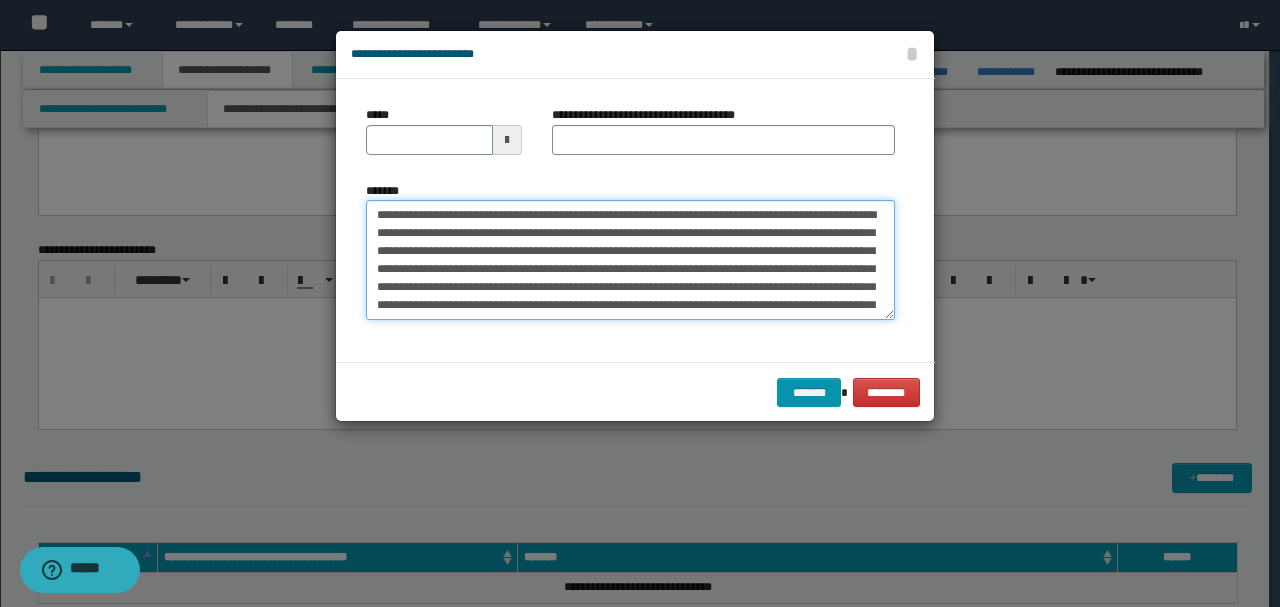 drag, startPoint x: 442, startPoint y: 211, endPoint x: 248, endPoint y: 211, distance: 194 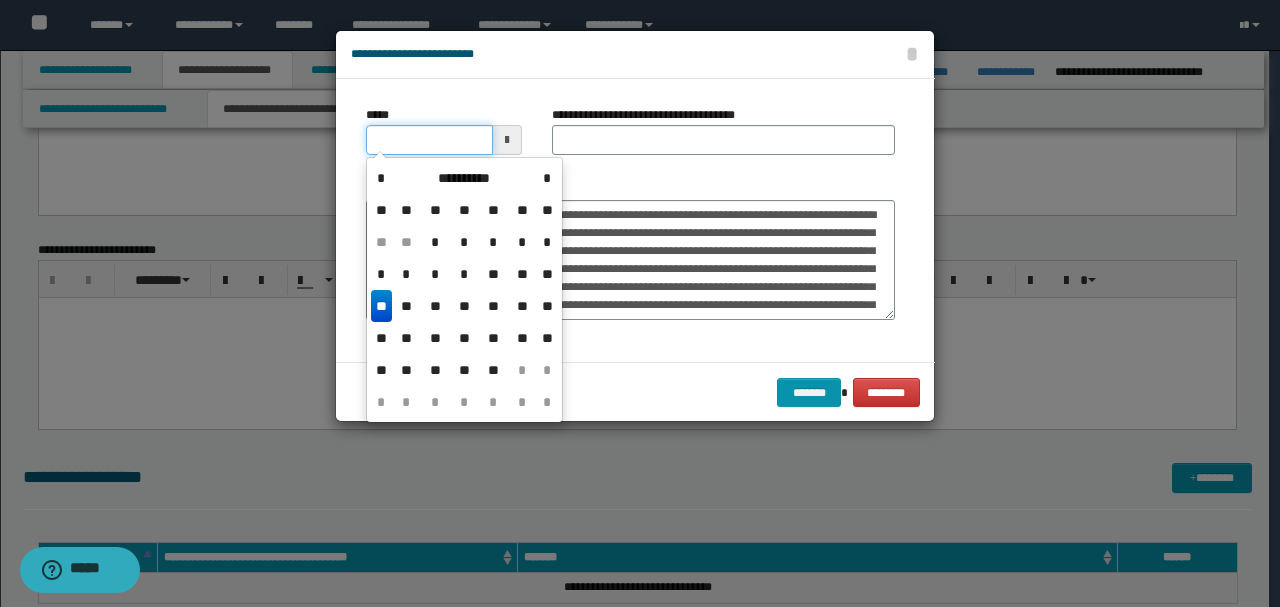 click on "*****" at bounding box center [429, 140] 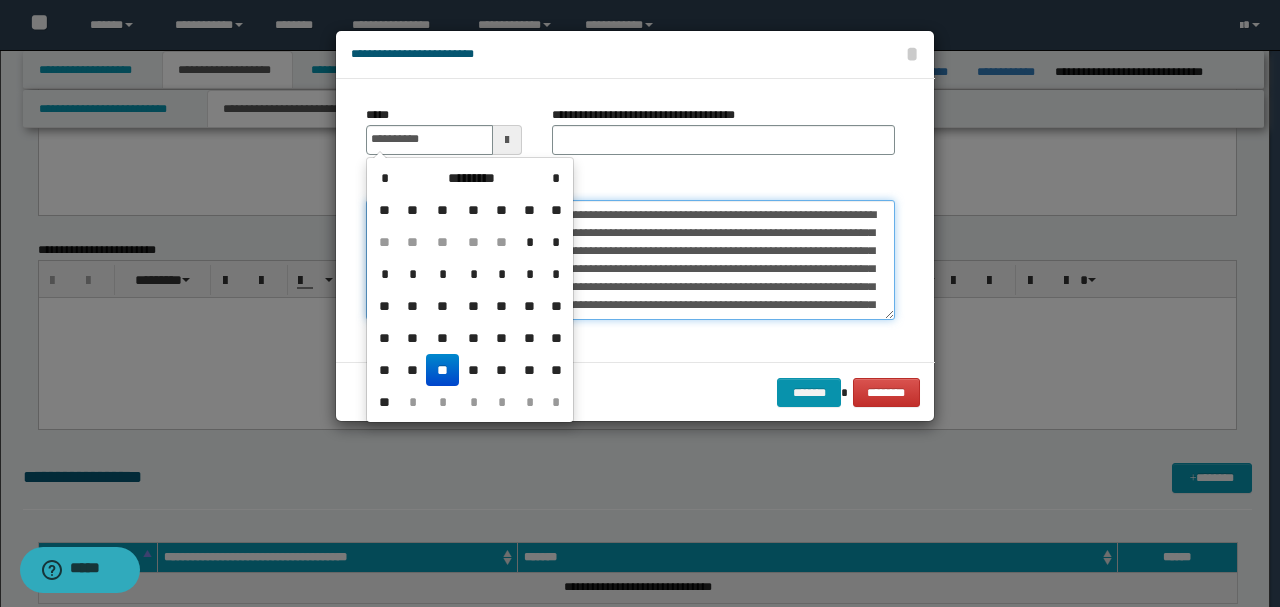 type on "**********" 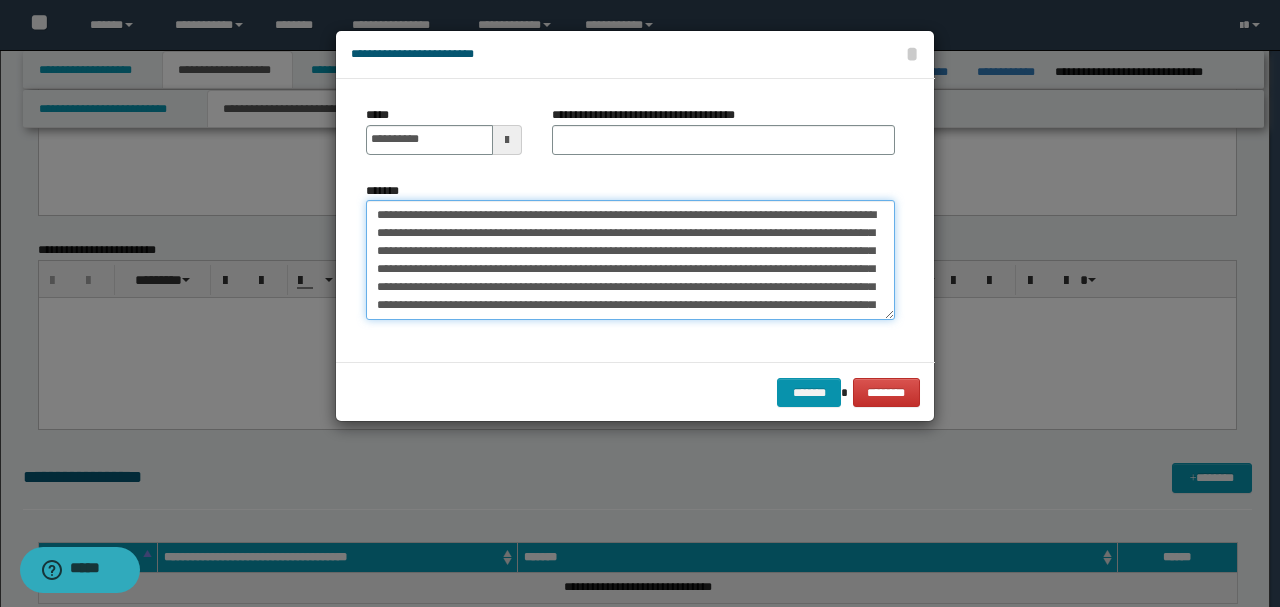 drag, startPoint x: 472, startPoint y: 212, endPoint x: 286, endPoint y: 210, distance: 186.01076 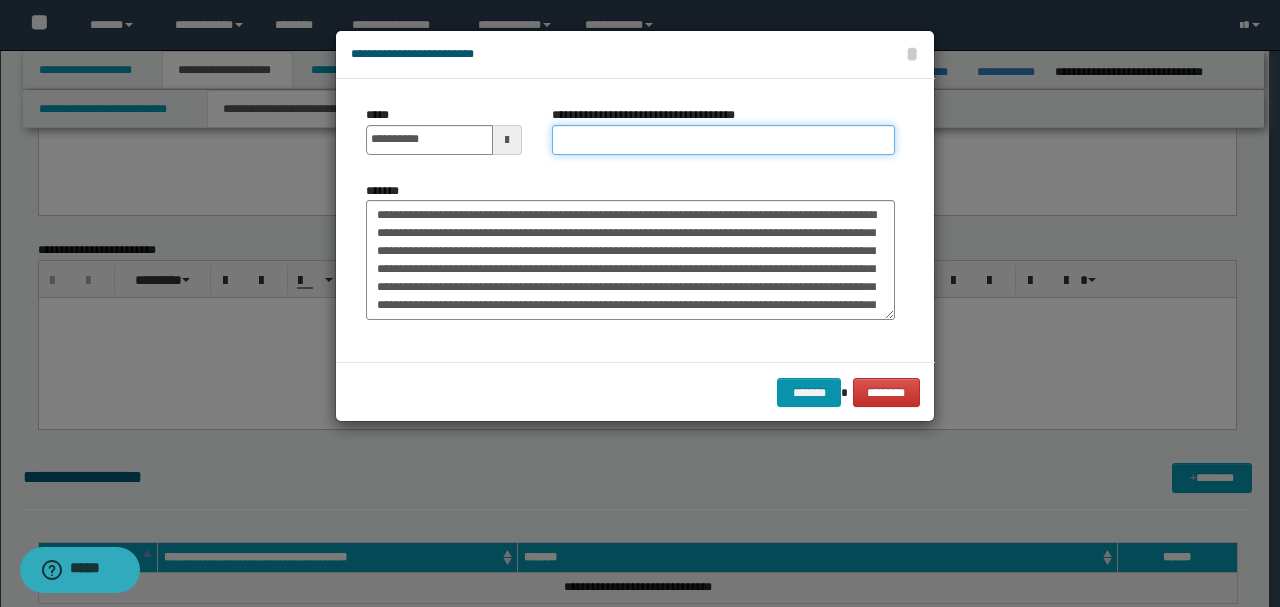 drag, startPoint x: 478, startPoint y: 190, endPoint x: 578, endPoint y: 132, distance: 115.60277 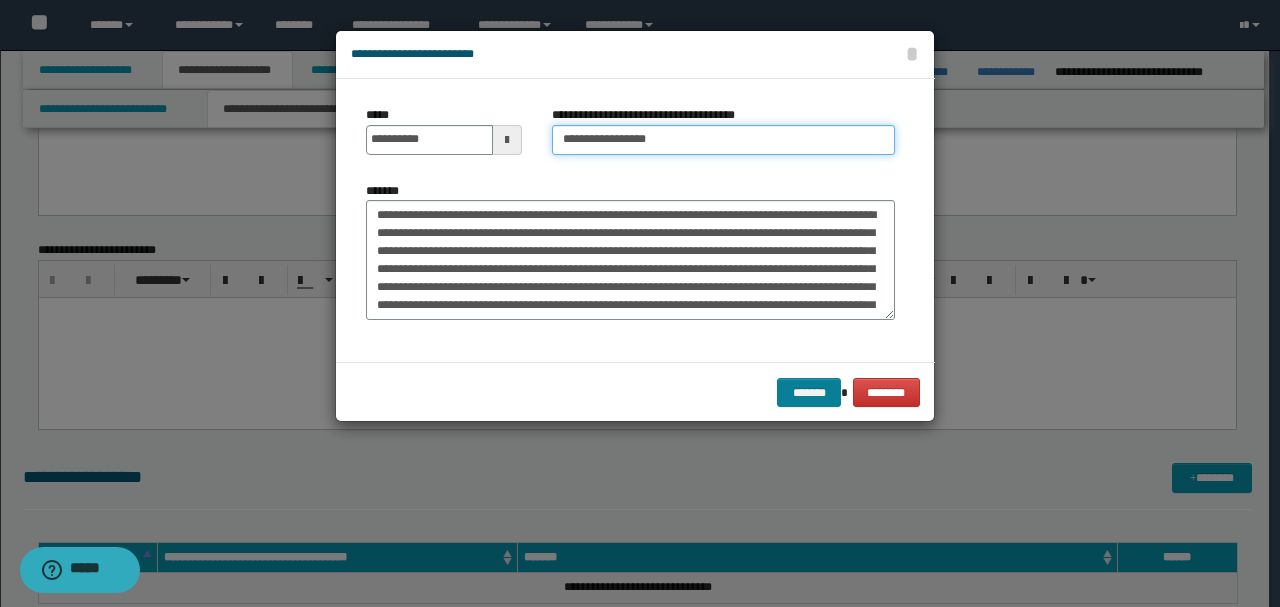 type on "**********" 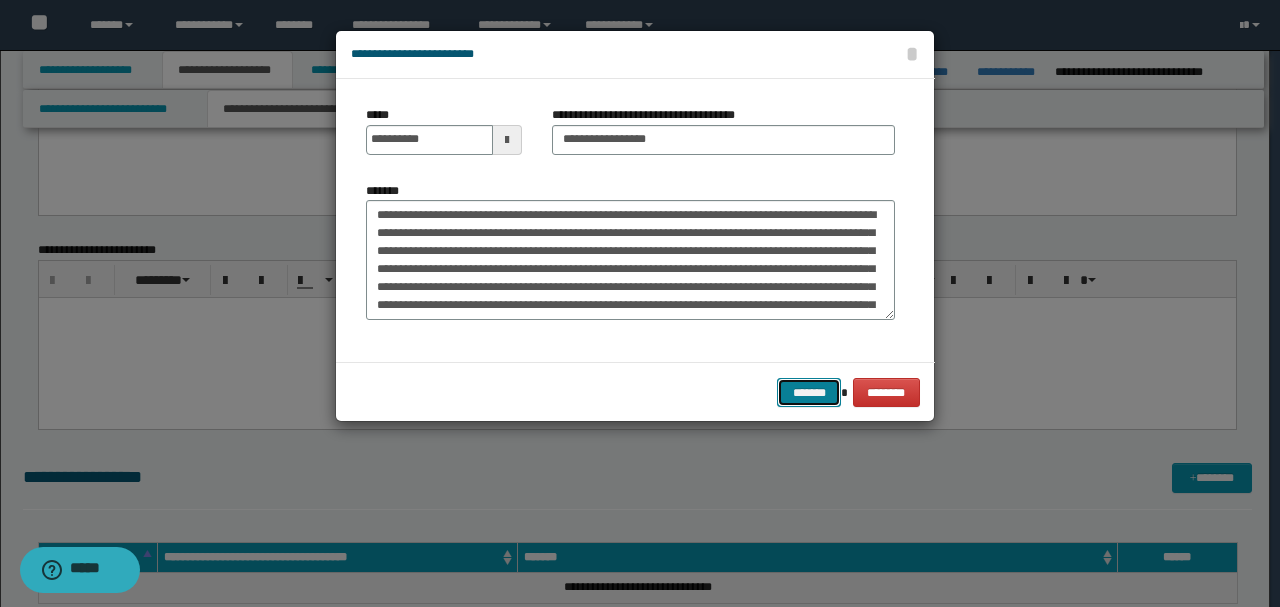 click on "*******" at bounding box center (809, 392) 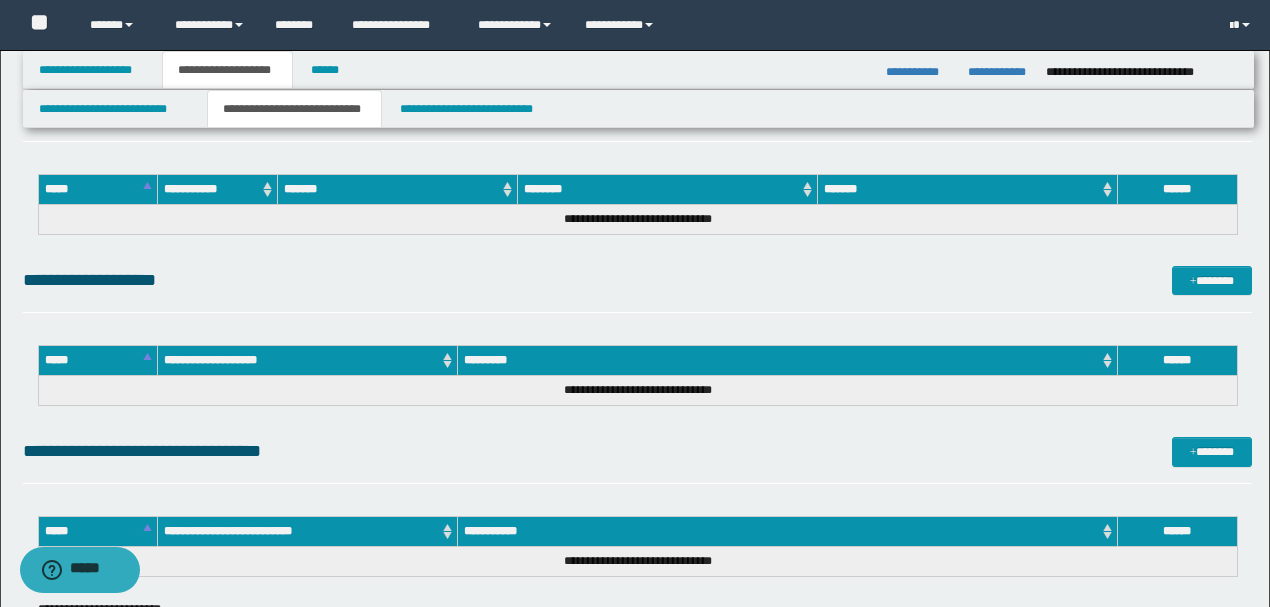 scroll, scrollTop: 2466, scrollLeft: 0, axis: vertical 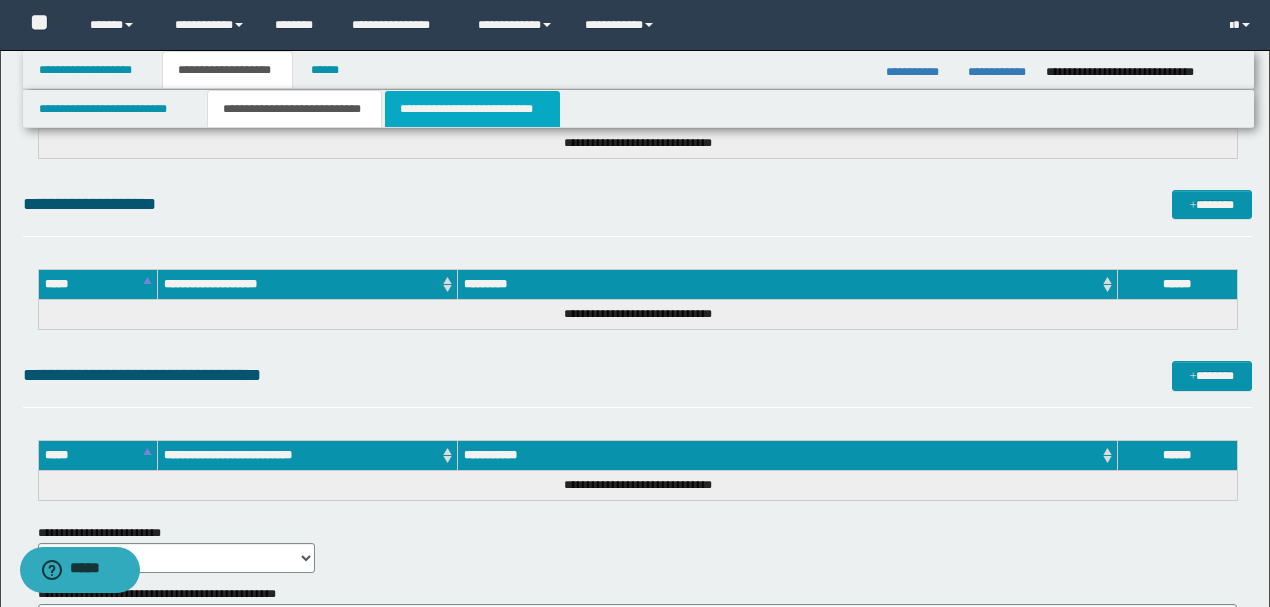 click on "**********" at bounding box center (472, 109) 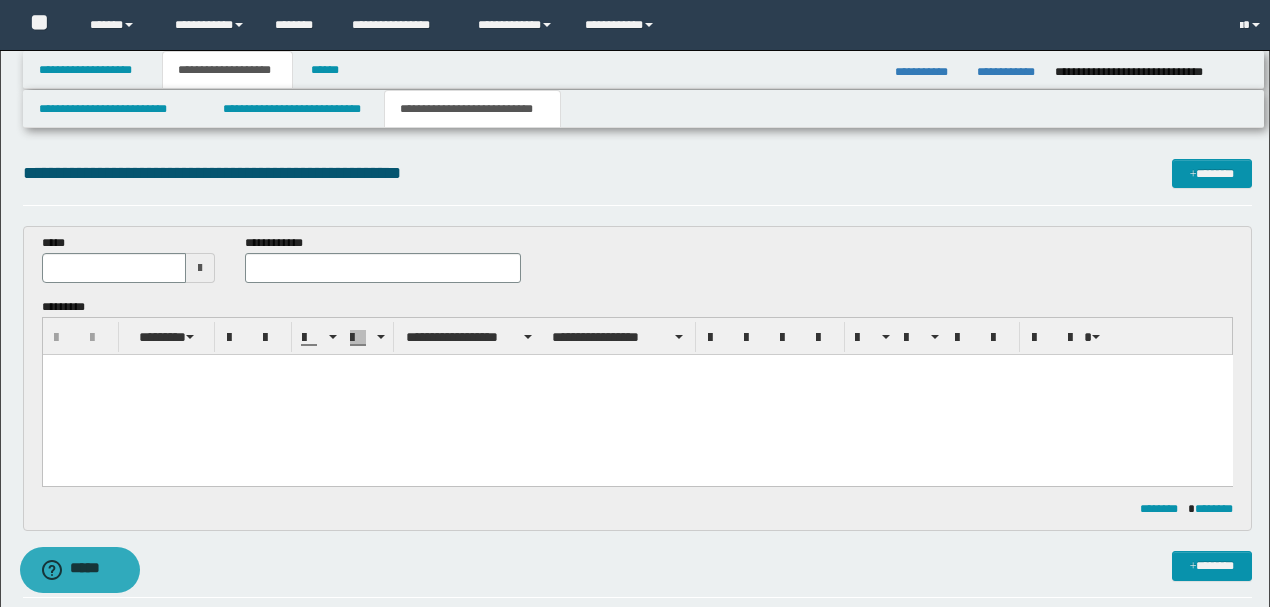 scroll, scrollTop: 0, scrollLeft: 0, axis: both 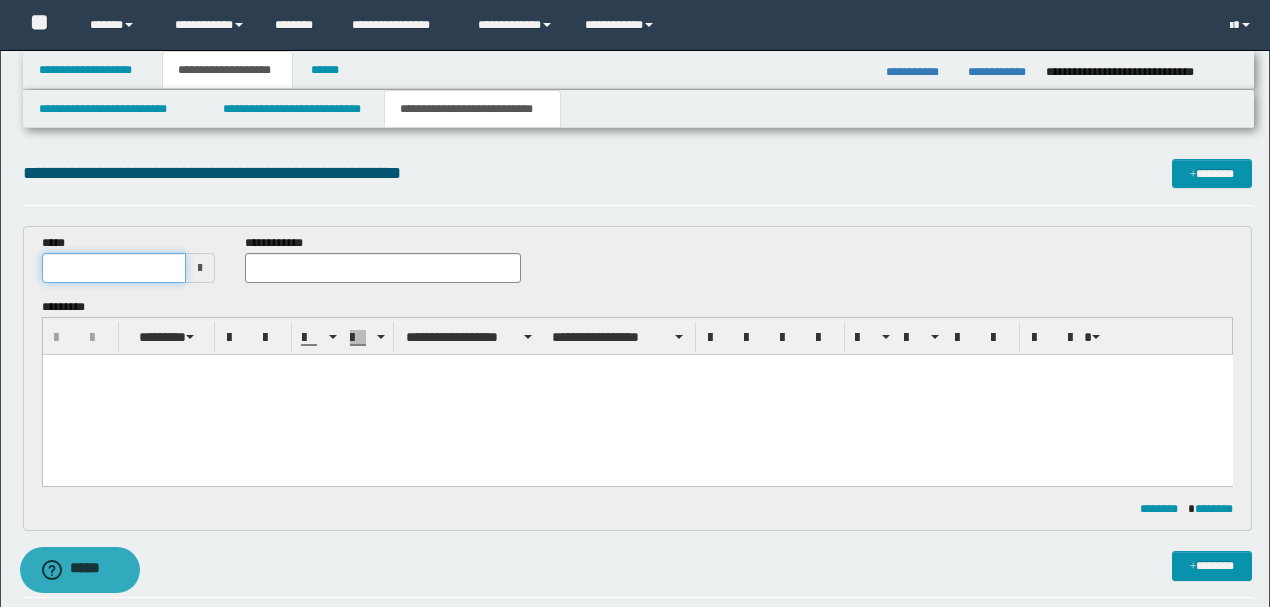 click at bounding box center [114, 268] 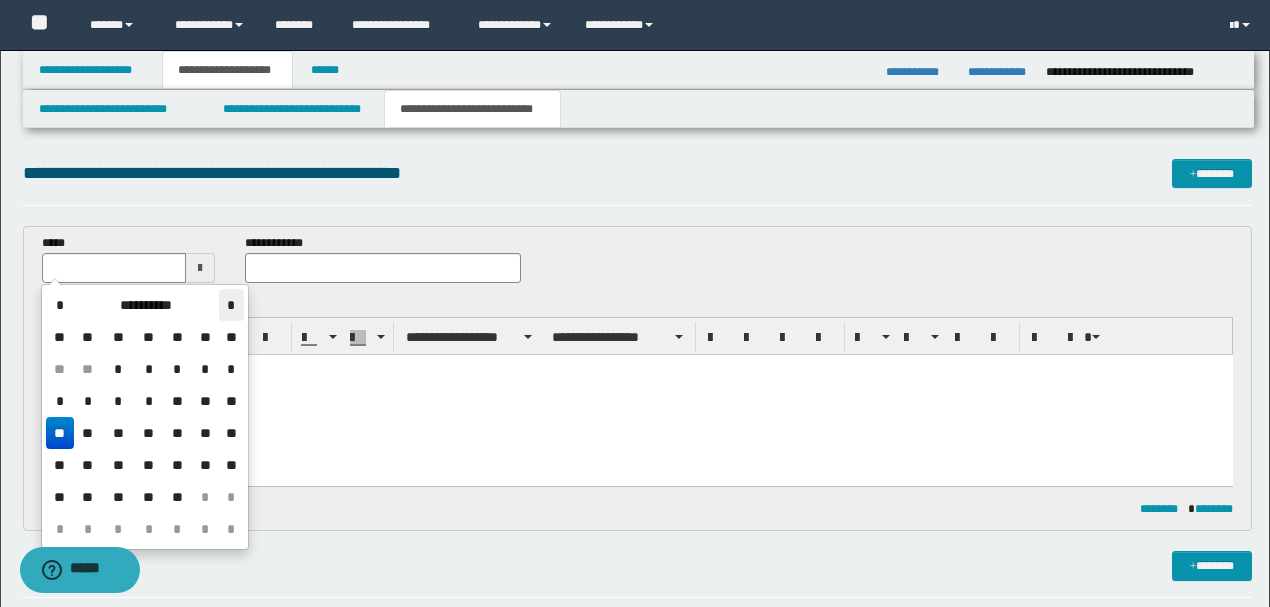 click on "*" at bounding box center [231, 305] 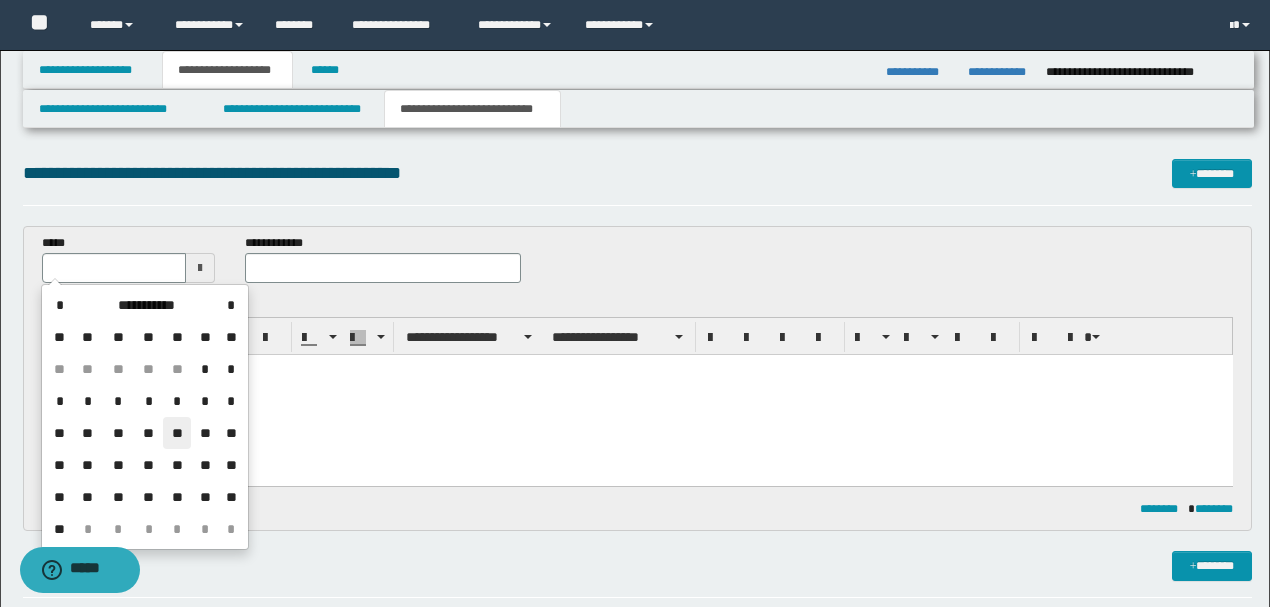 click on "**" at bounding box center (177, 433) 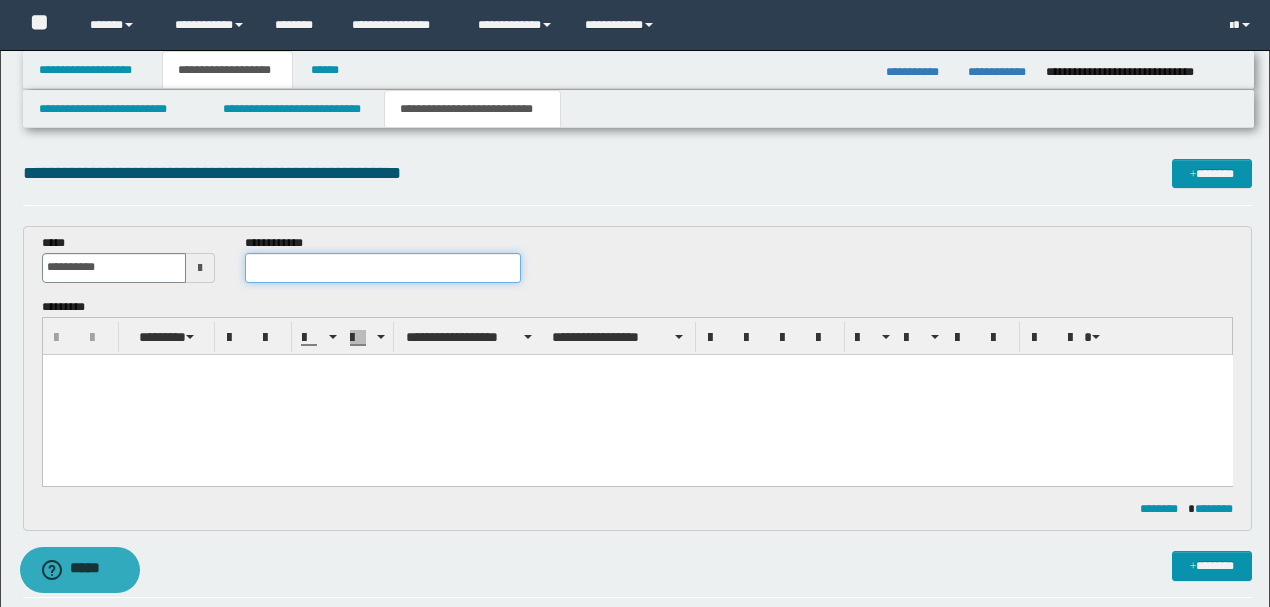 click at bounding box center [382, 268] 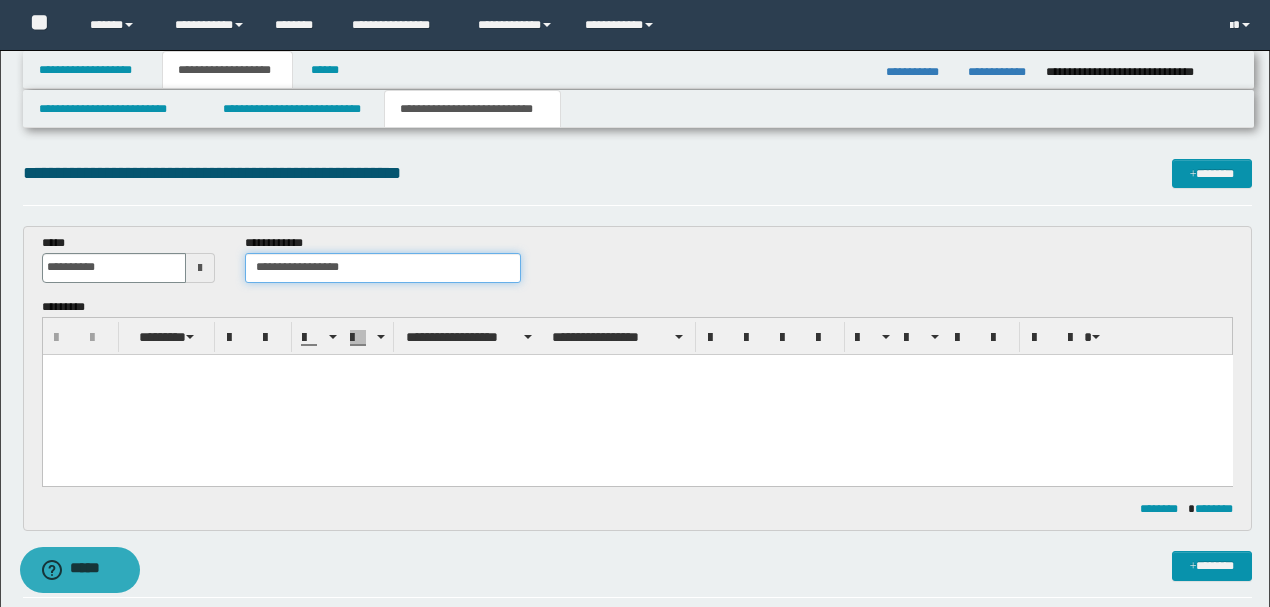 type on "**********" 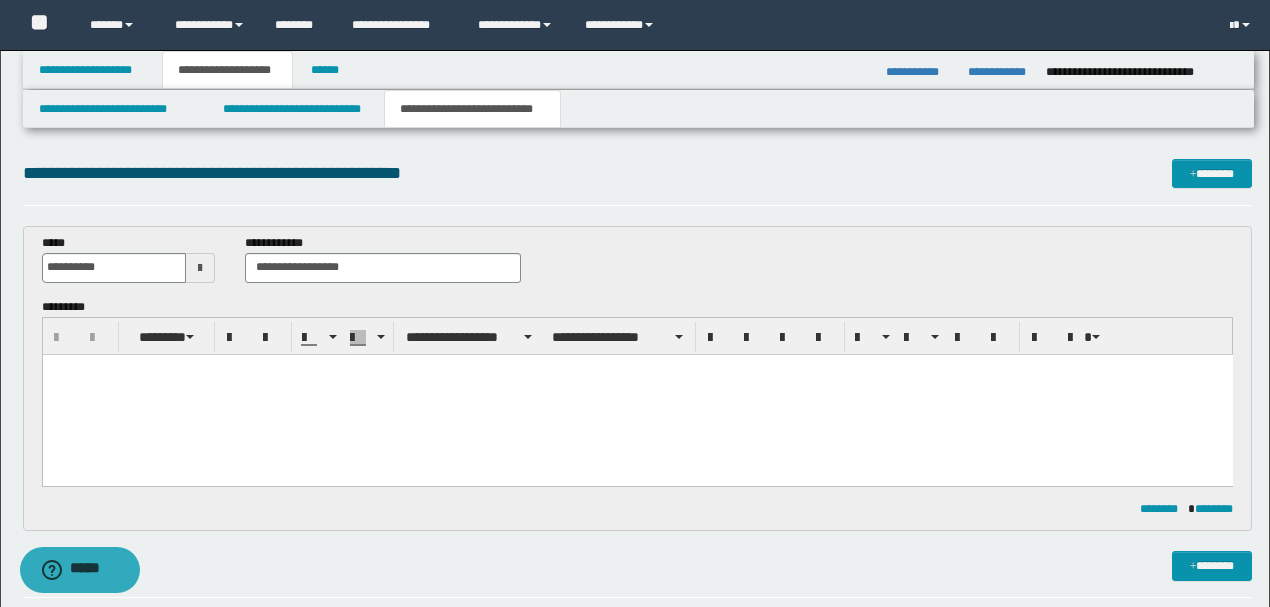 click at bounding box center [637, 394] 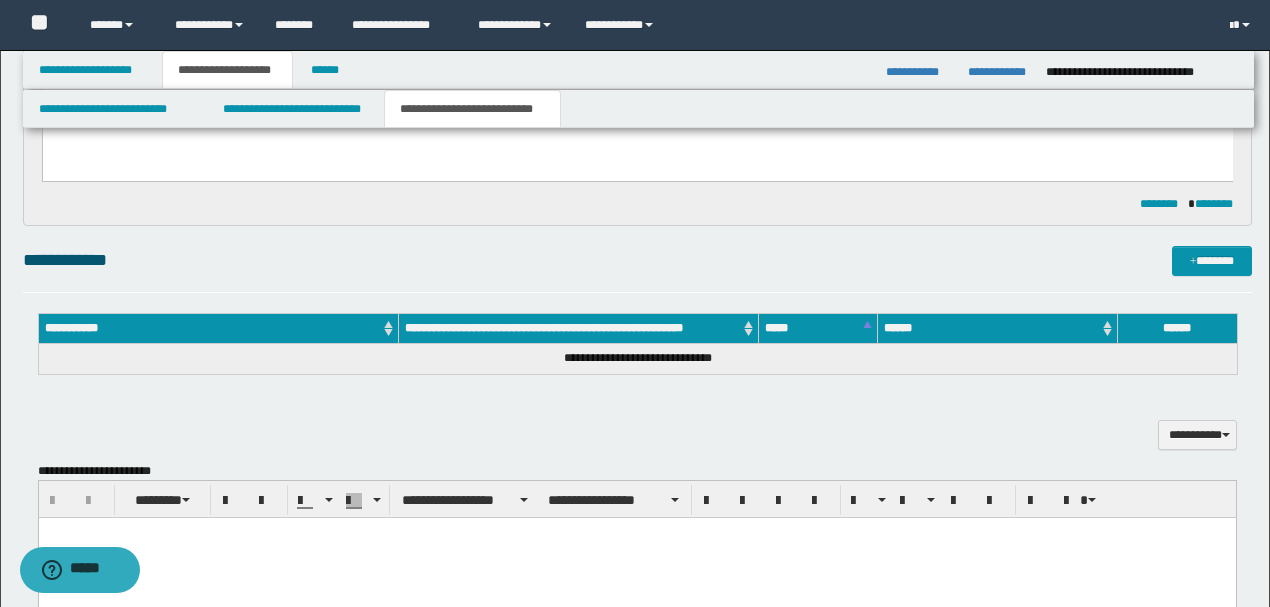 scroll, scrollTop: 333, scrollLeft: 0, axis: vertical 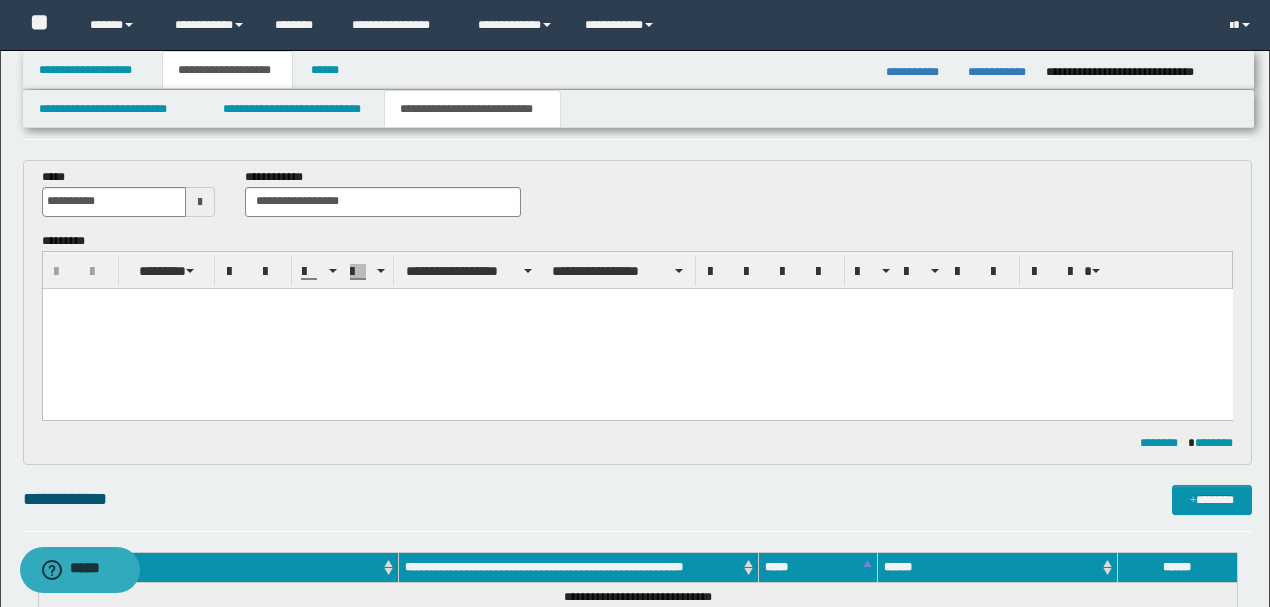 paste 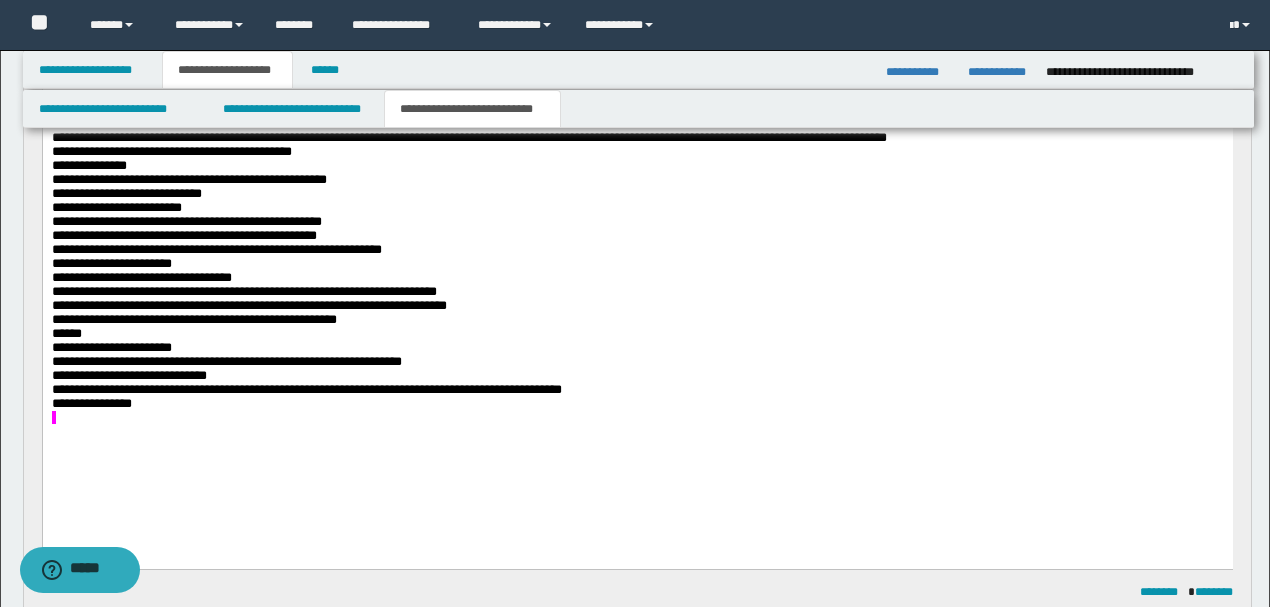 scroll, scrollTop: 400, scrollLeft: 0, axis: vertical 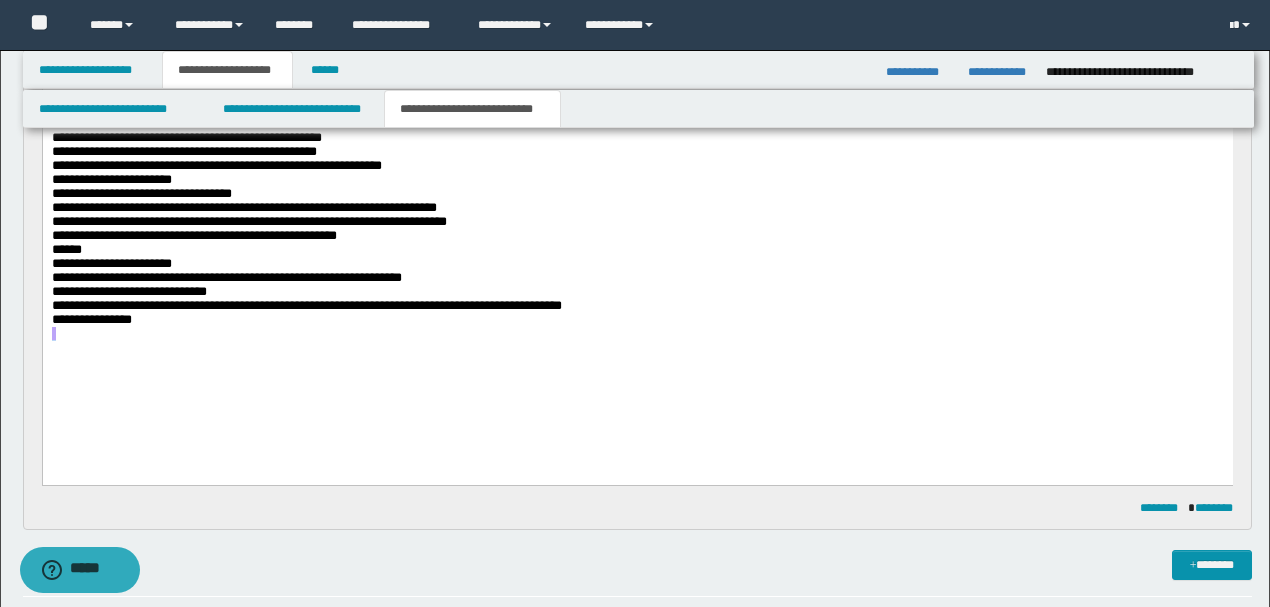 drag, startPoint x: 72, startPoint y: 368, endPoint x: 43, endPoint y: 368, distance: 29 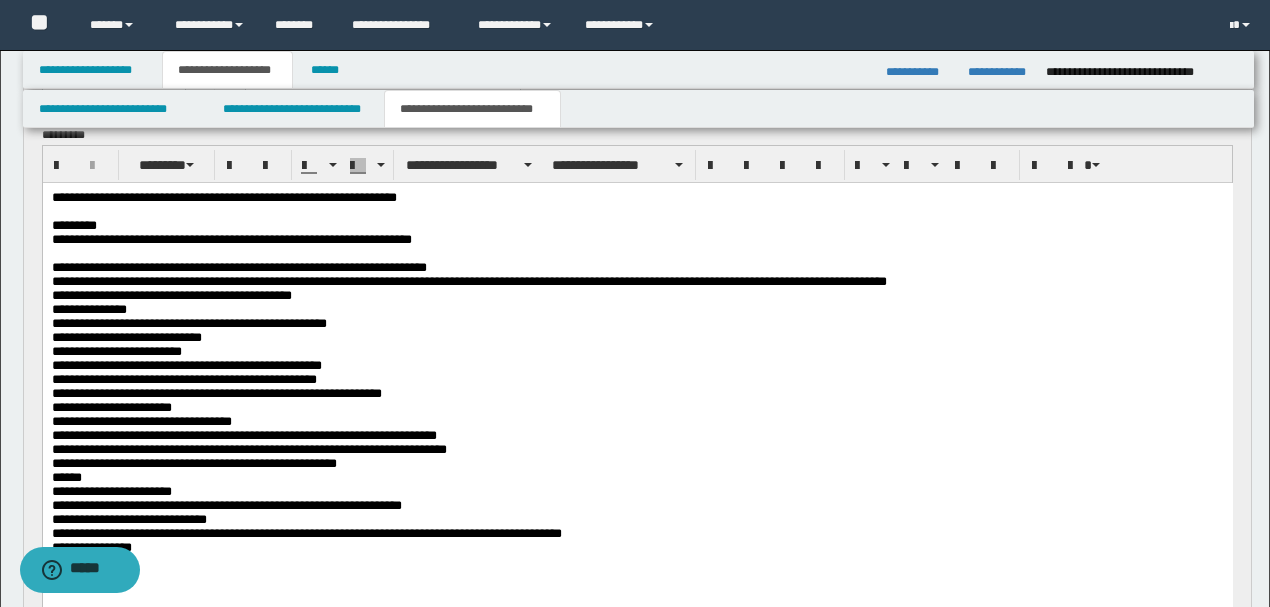 scroll, scrollTop: 0, scrollLeft: 0, axis: both 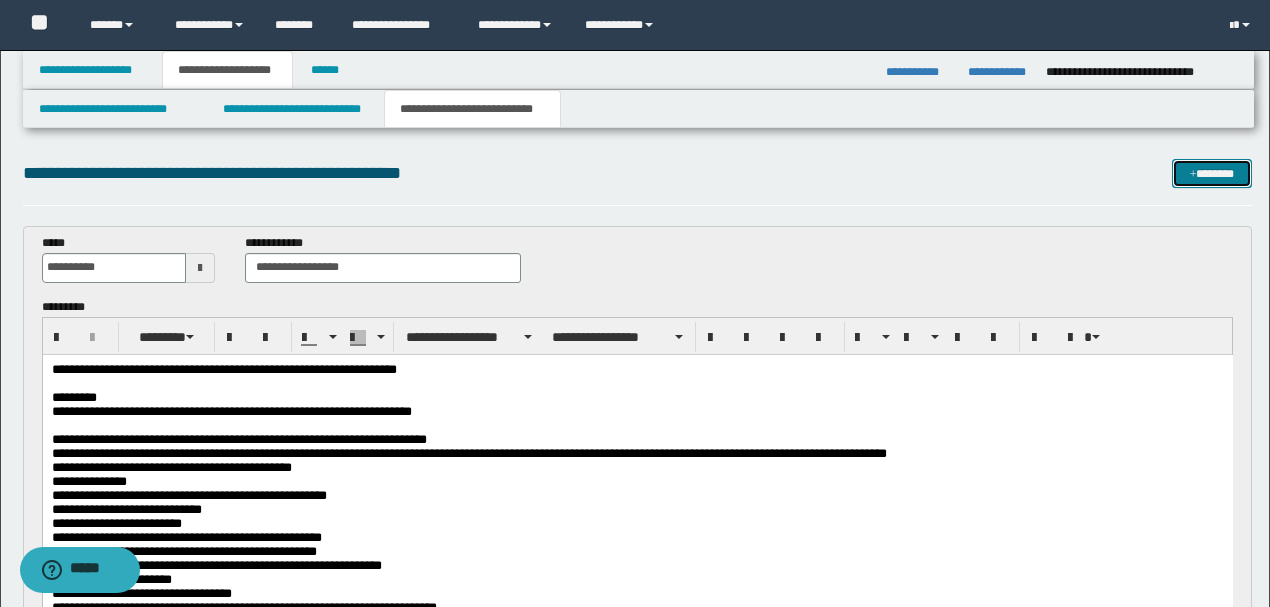 click on "*******" at bounding box center (1211, 173) 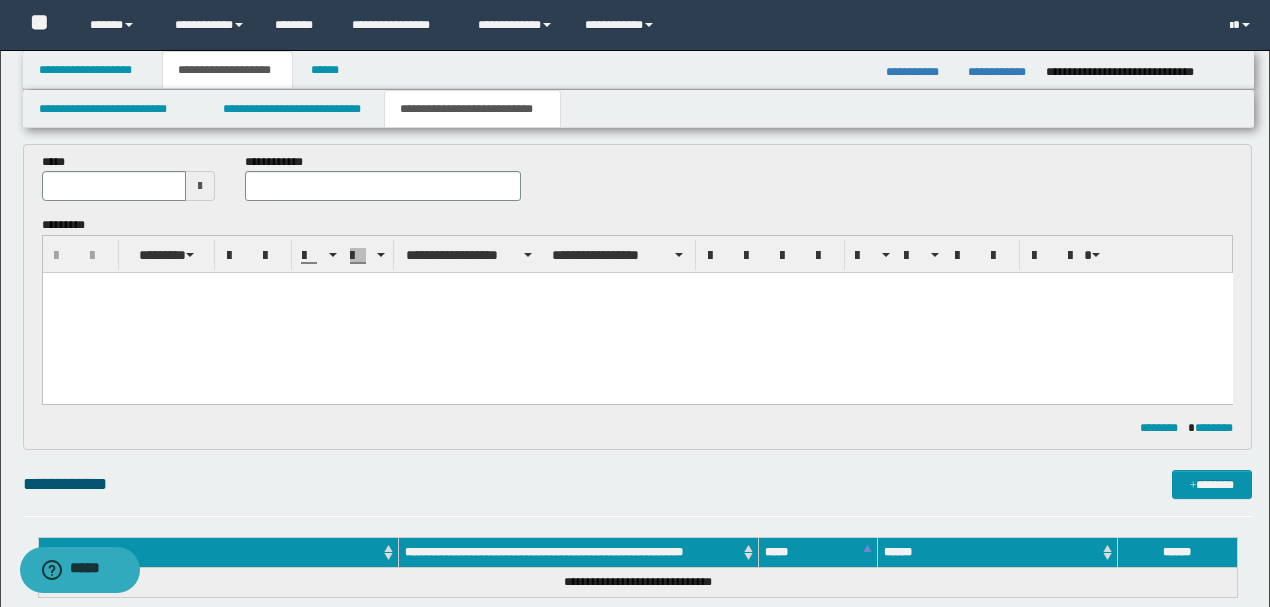 scroll, scrollTop: 676, scrollLeft: 0, axis: vertical 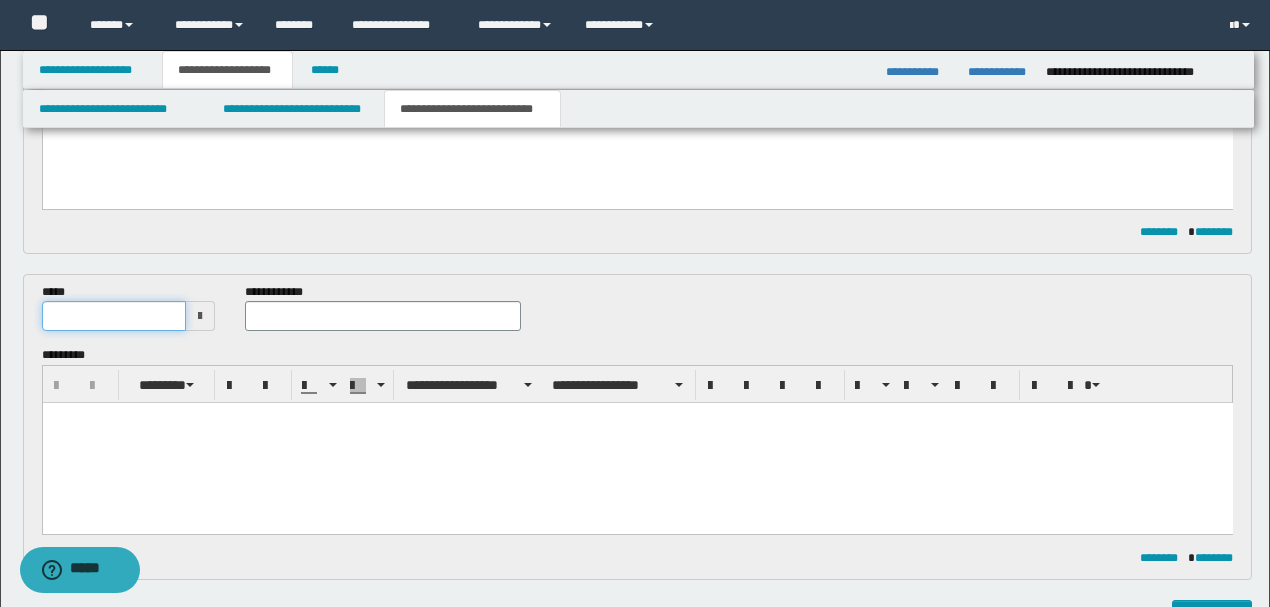 click at bounding box center (114, 316) 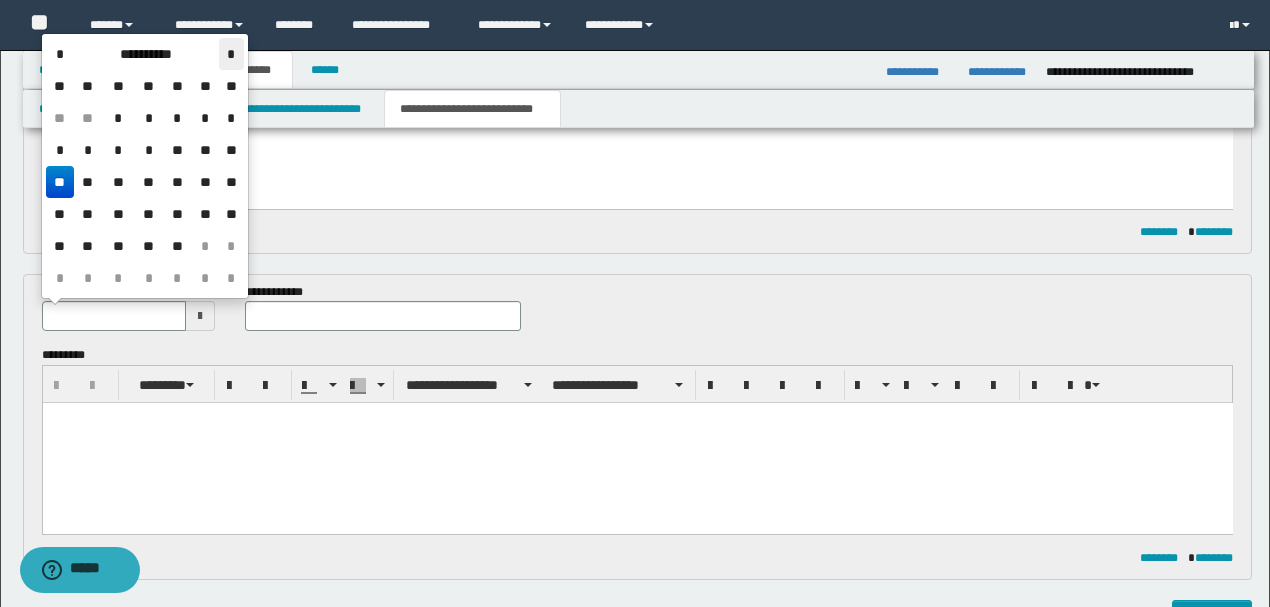 click on "*" at bounding box center (231, 54) 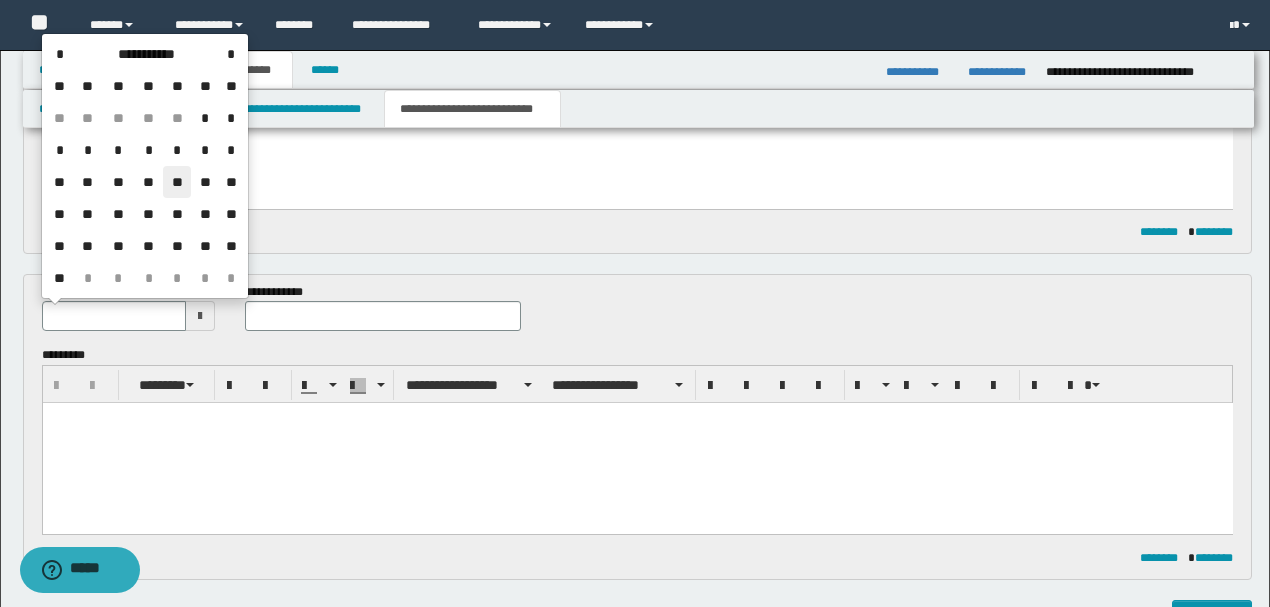 click on "**" at bounding box center (177, 182) 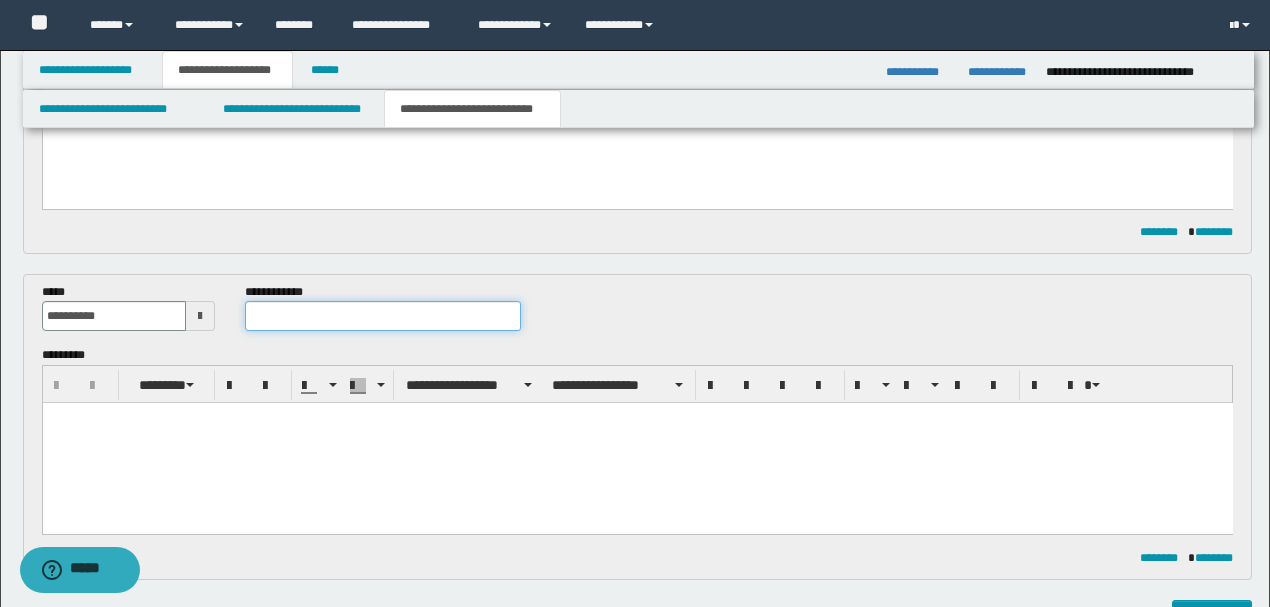 click at bounding box center (382, 316) 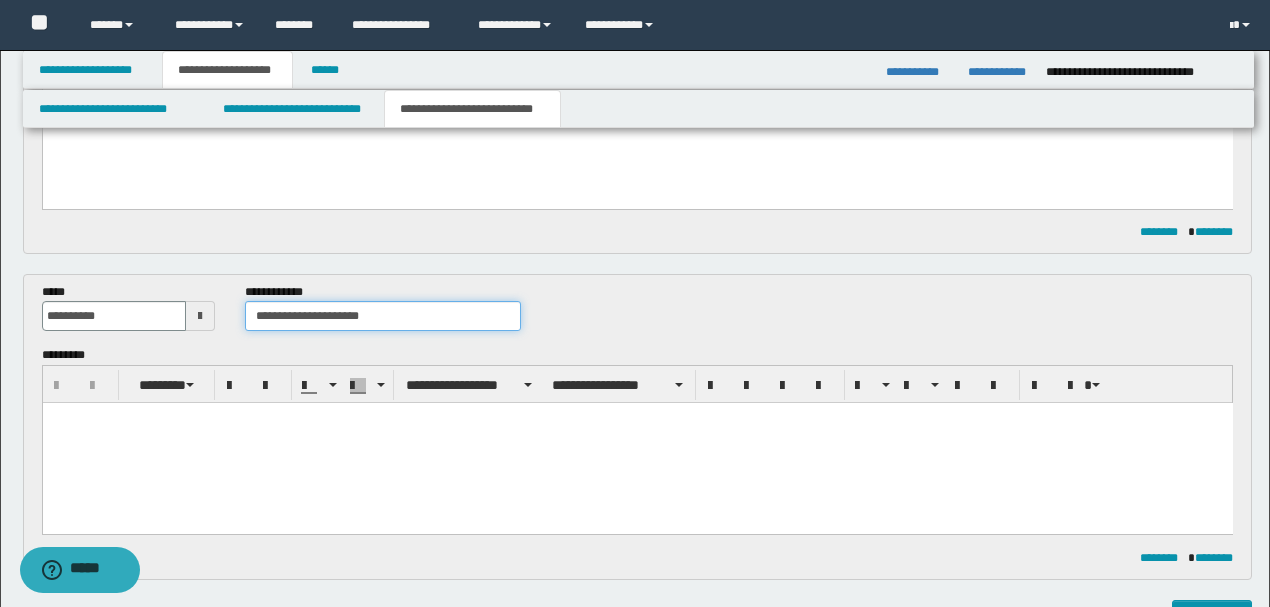 click on "**********" at bounding box center [382, 316] 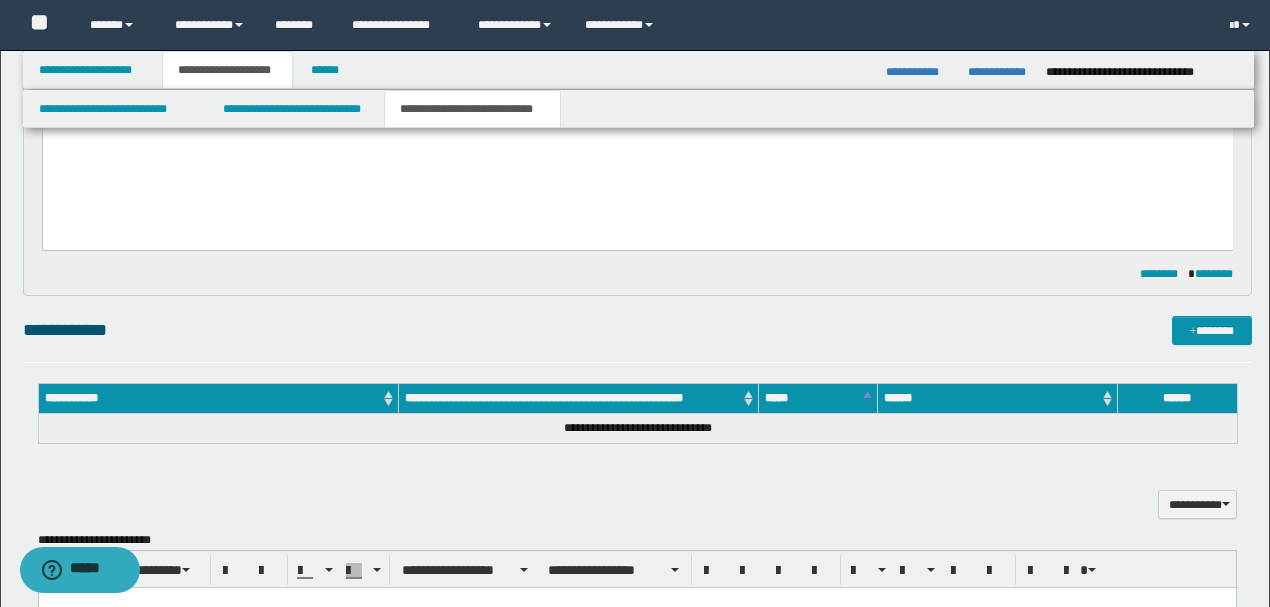 scroll, scrollTop: 1010, scrollLeft: 0, axis: vertical 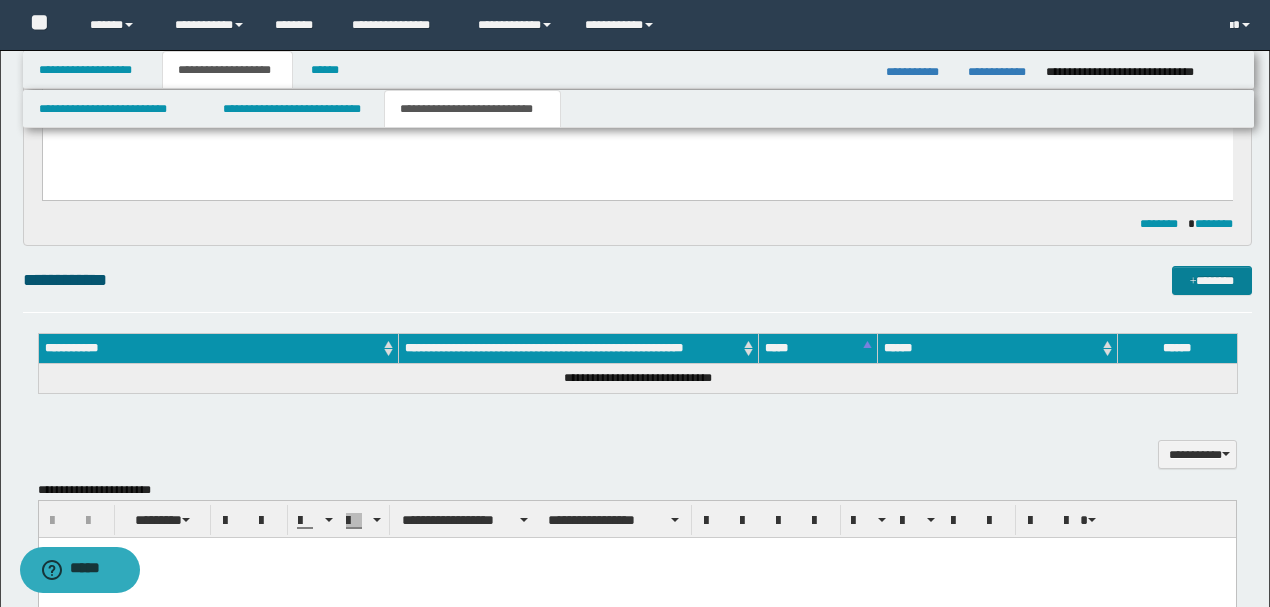 type on "**********" 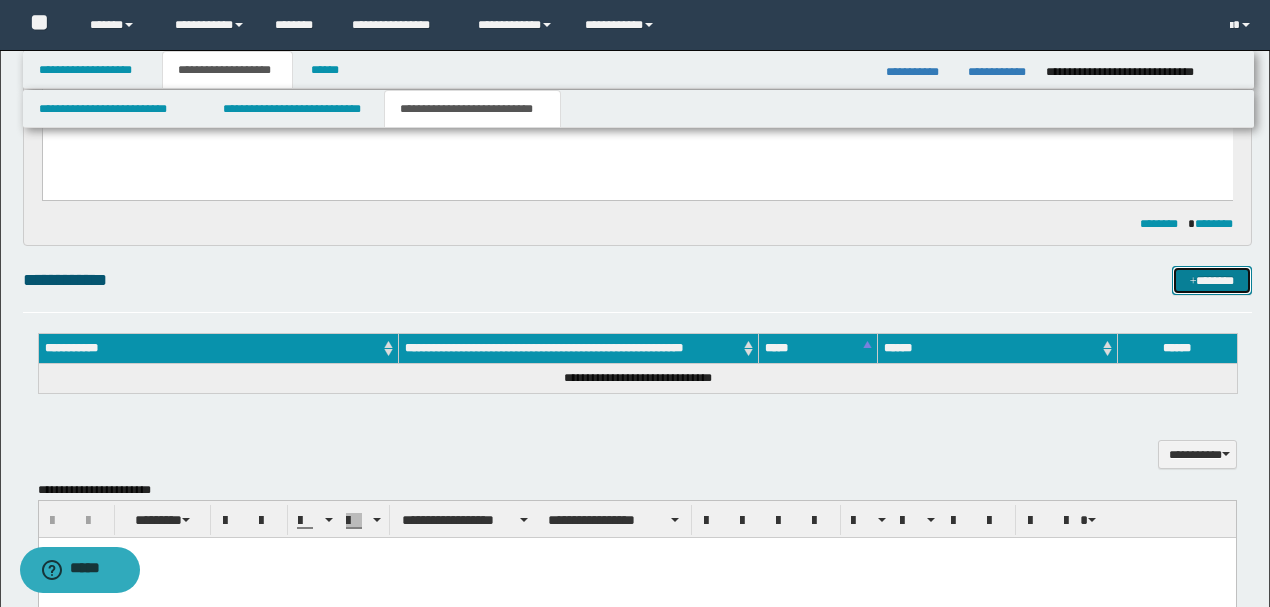 click at bounding box center [1193, 282] 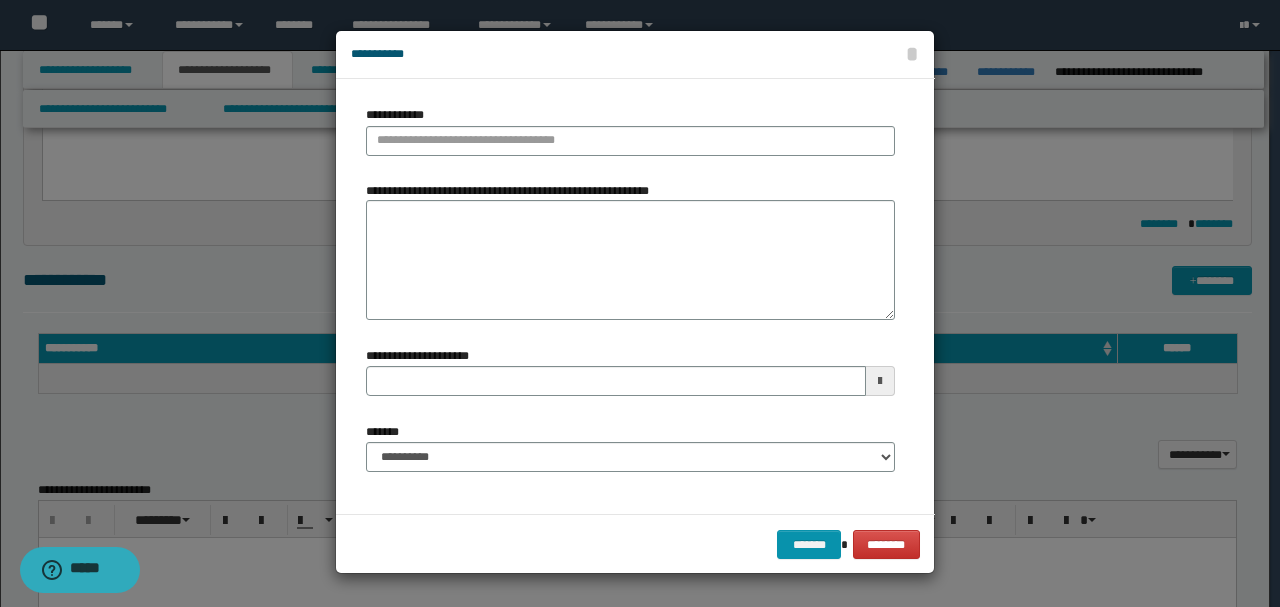 type 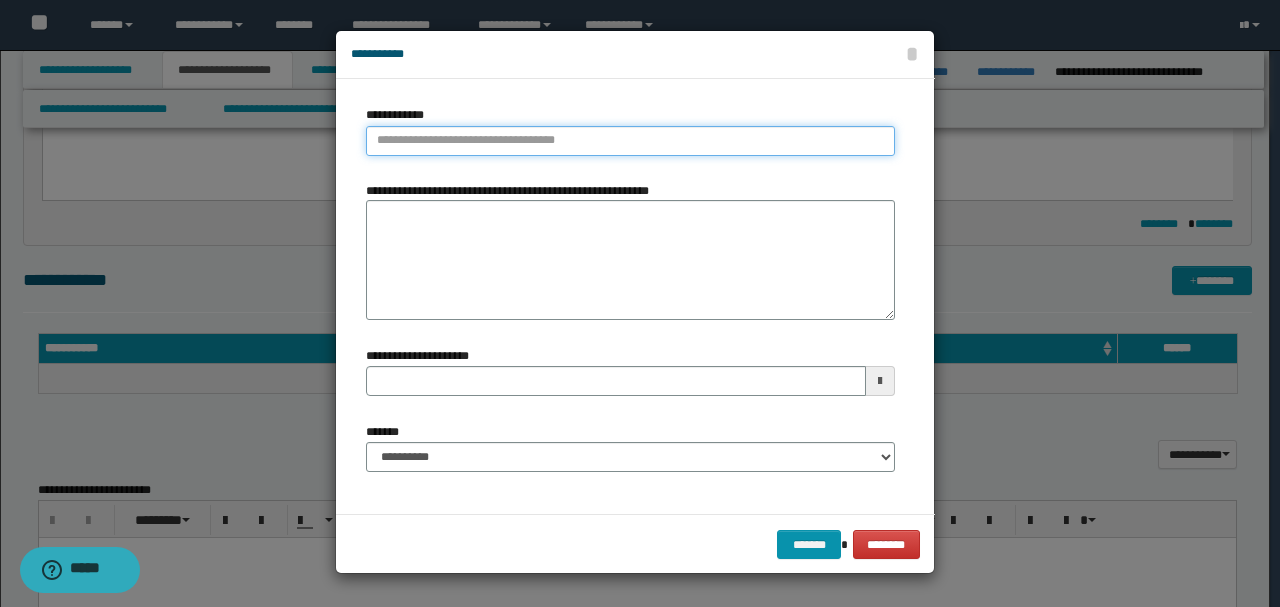 click on "**********" at bounding box center [630, 141] 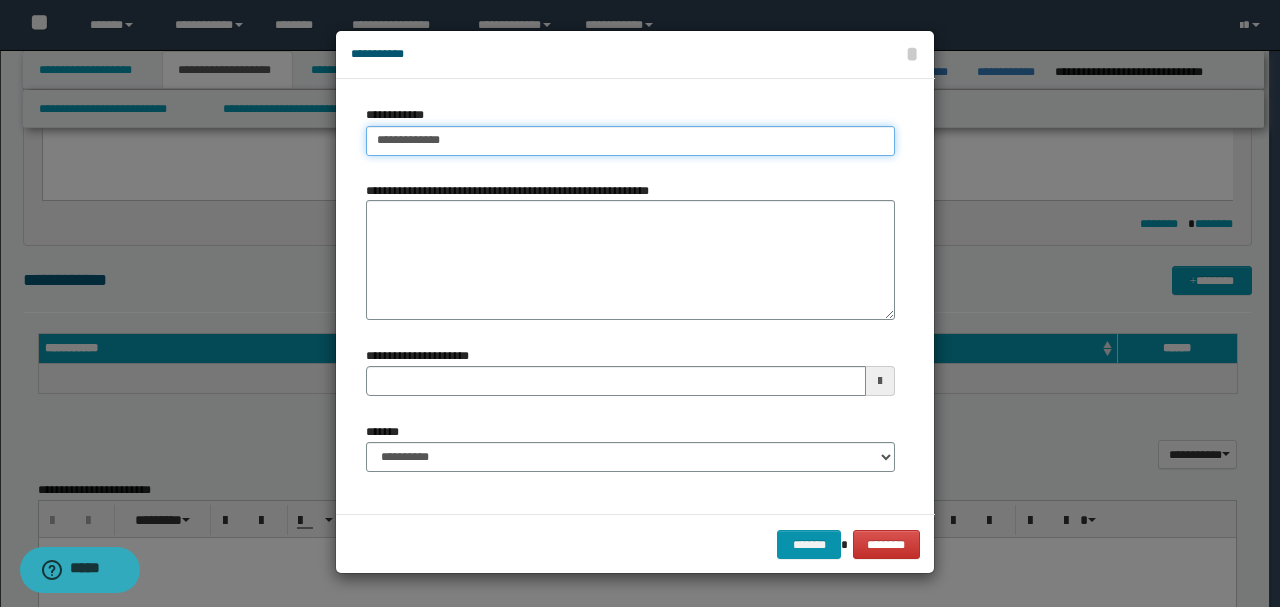 type on "**********" 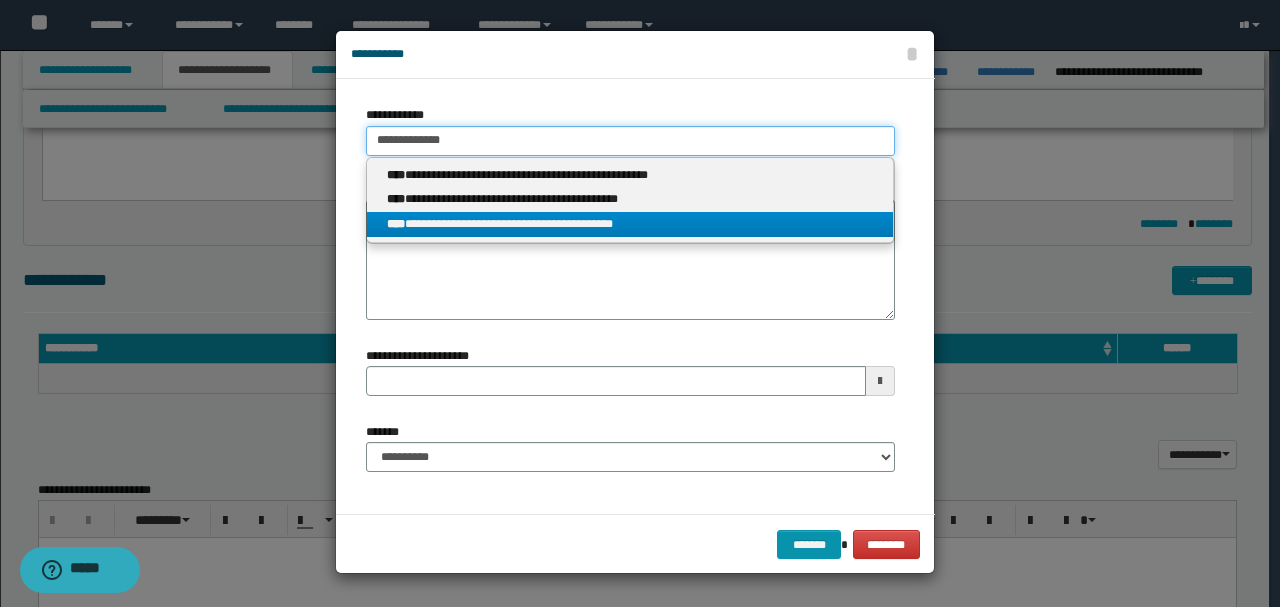 type on "**********" 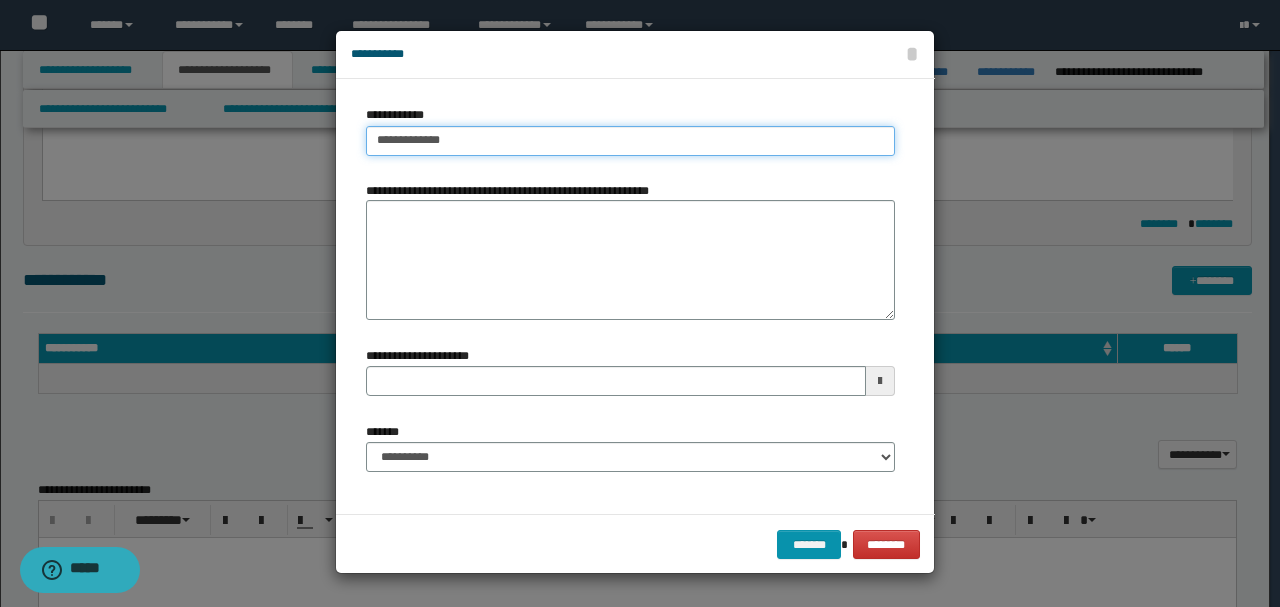 type on "**********" 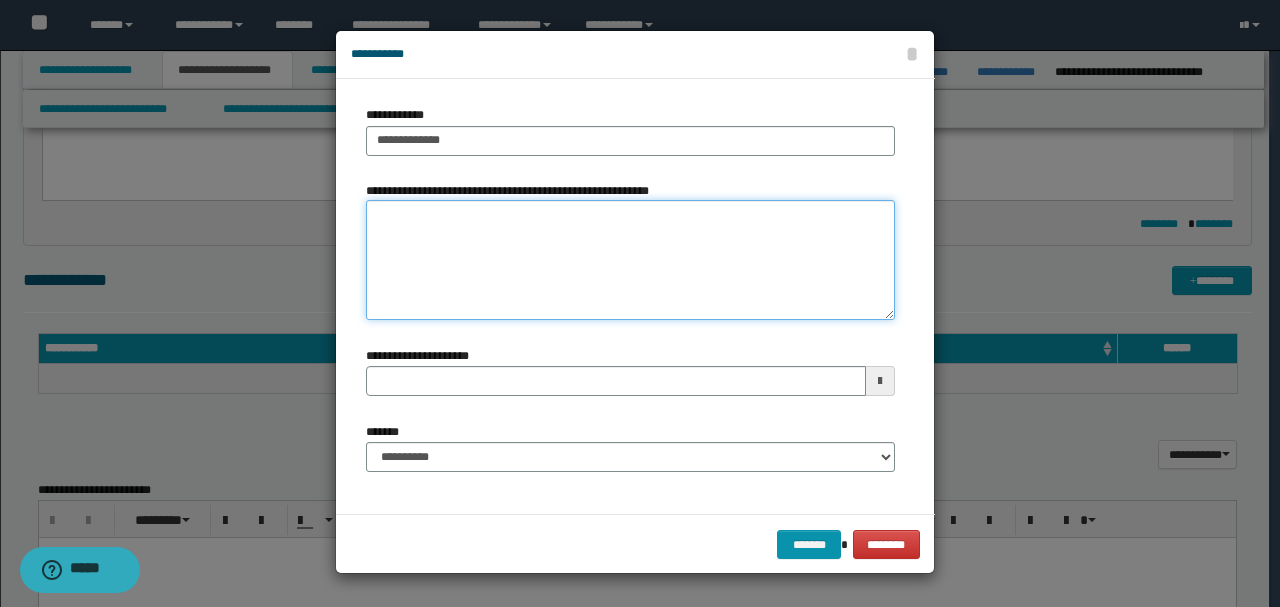 click on "**********" at bounding box center (630, 260) 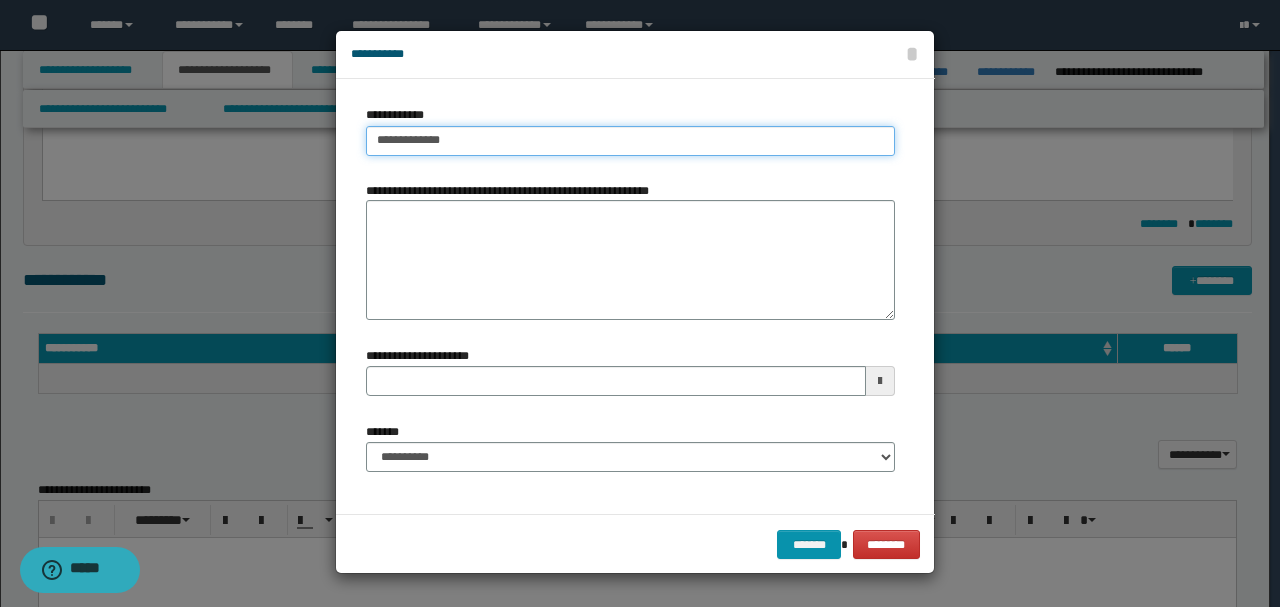 type on "**********" 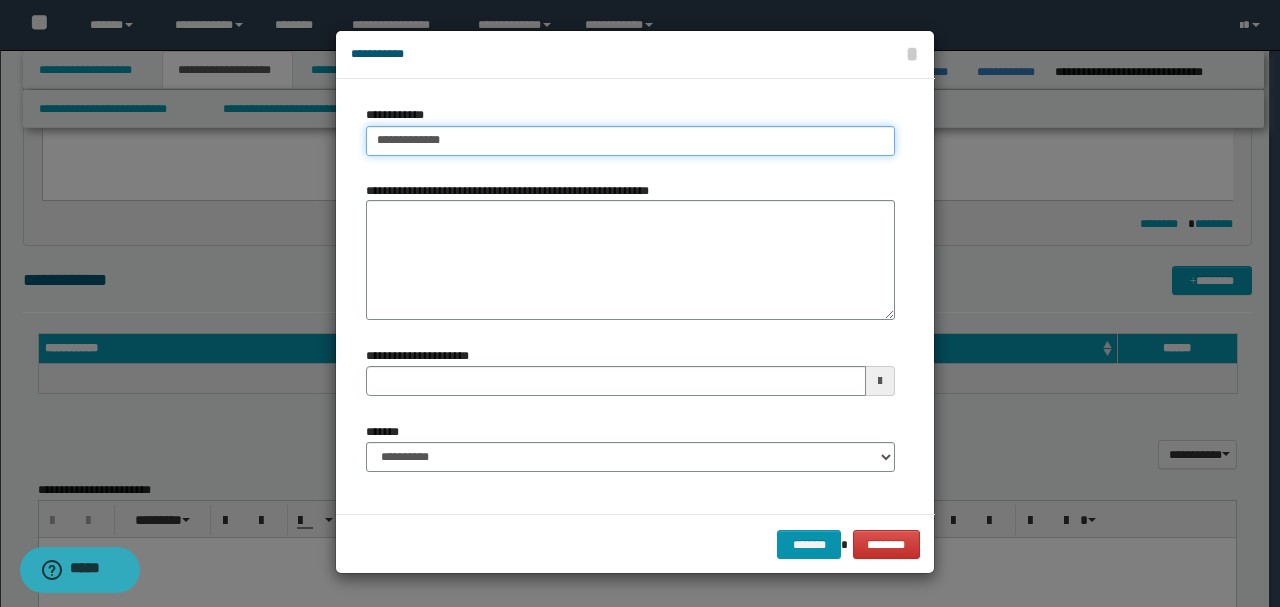 click on "**********" at bounding box center (630, 141) 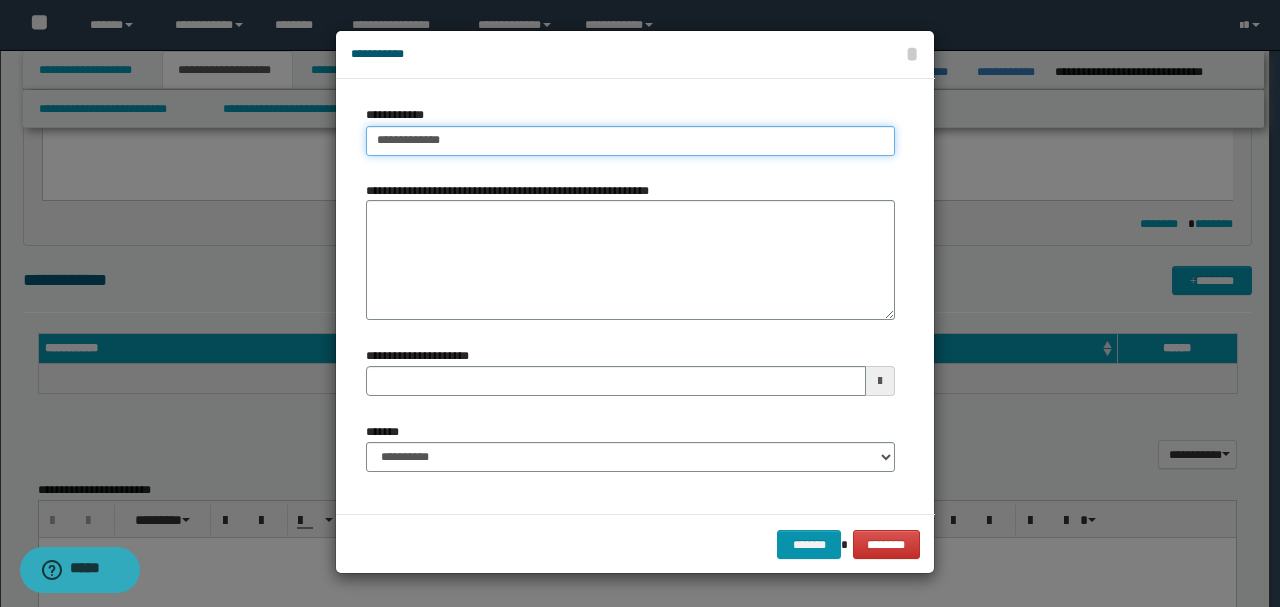 type on "**********" 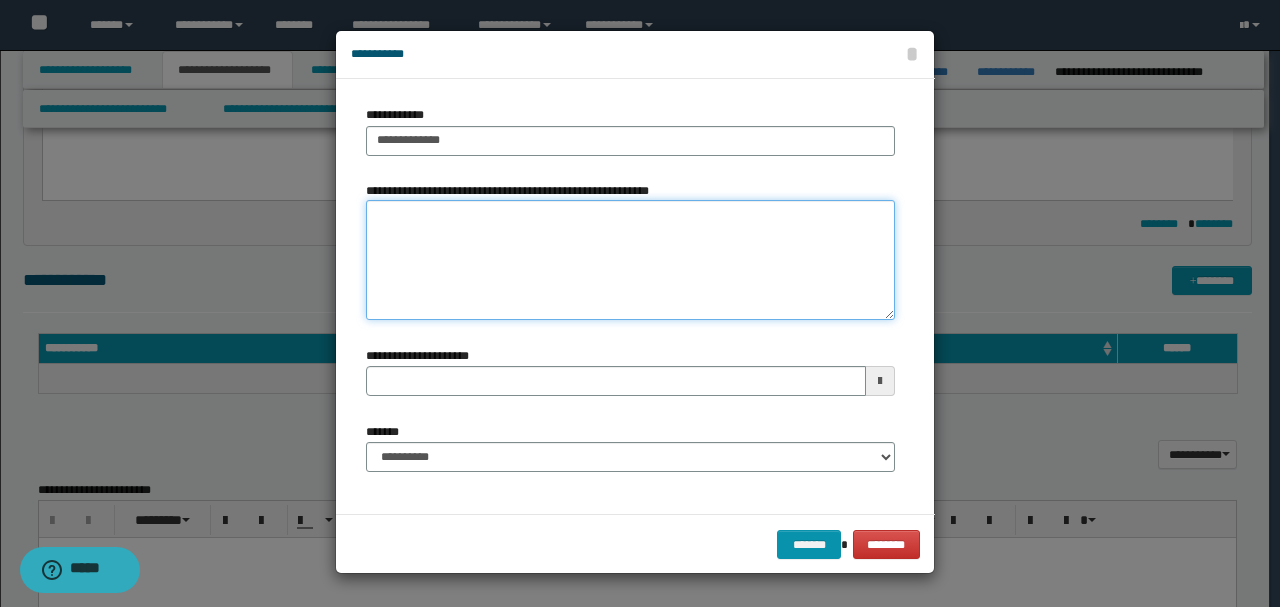 click on "**********" at bounding box center (630, 260) 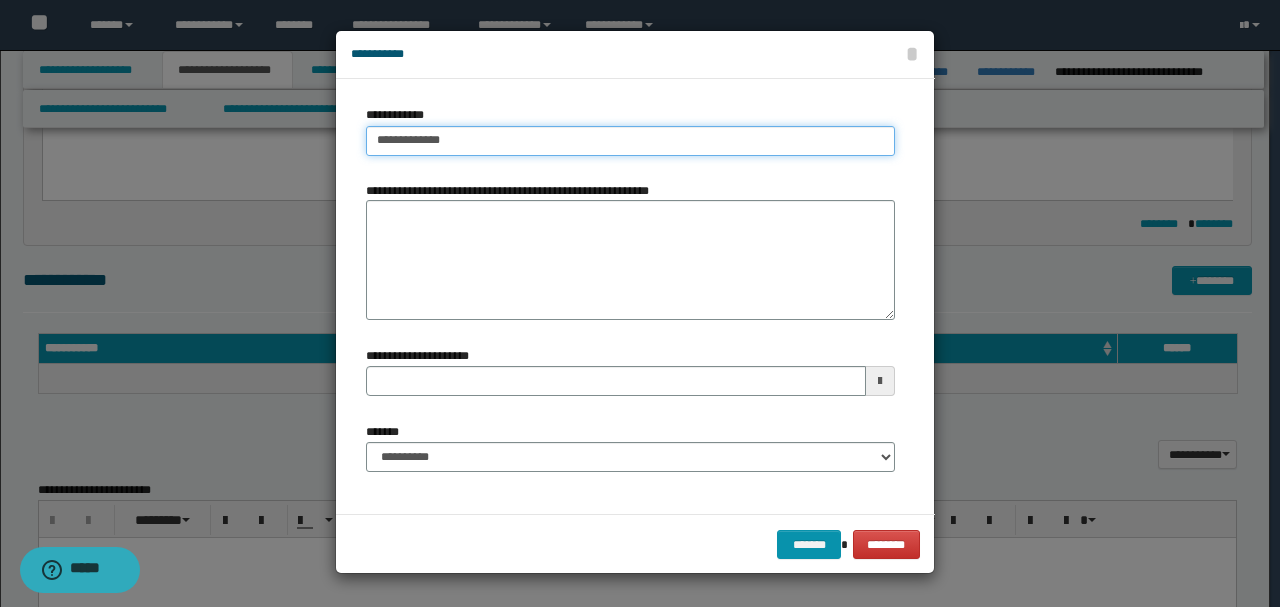 type on "**********" 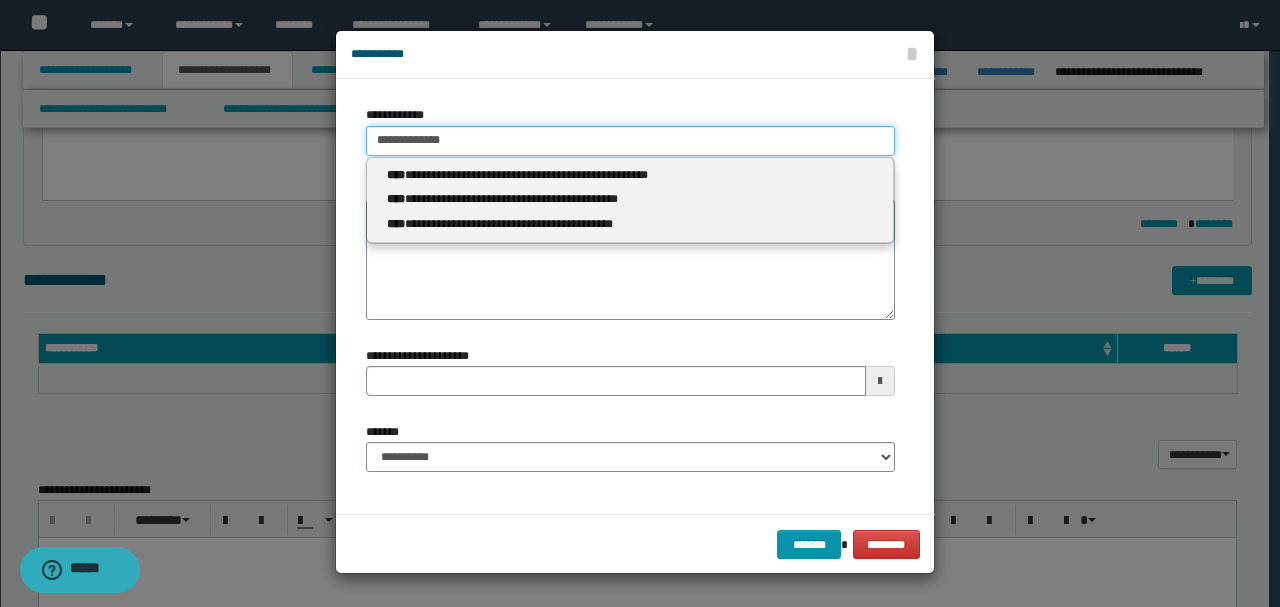 drag, startPoint x: 378, startPoint y: 138, endPoint x: 454, endPoint y: 137, distance: 76.00658 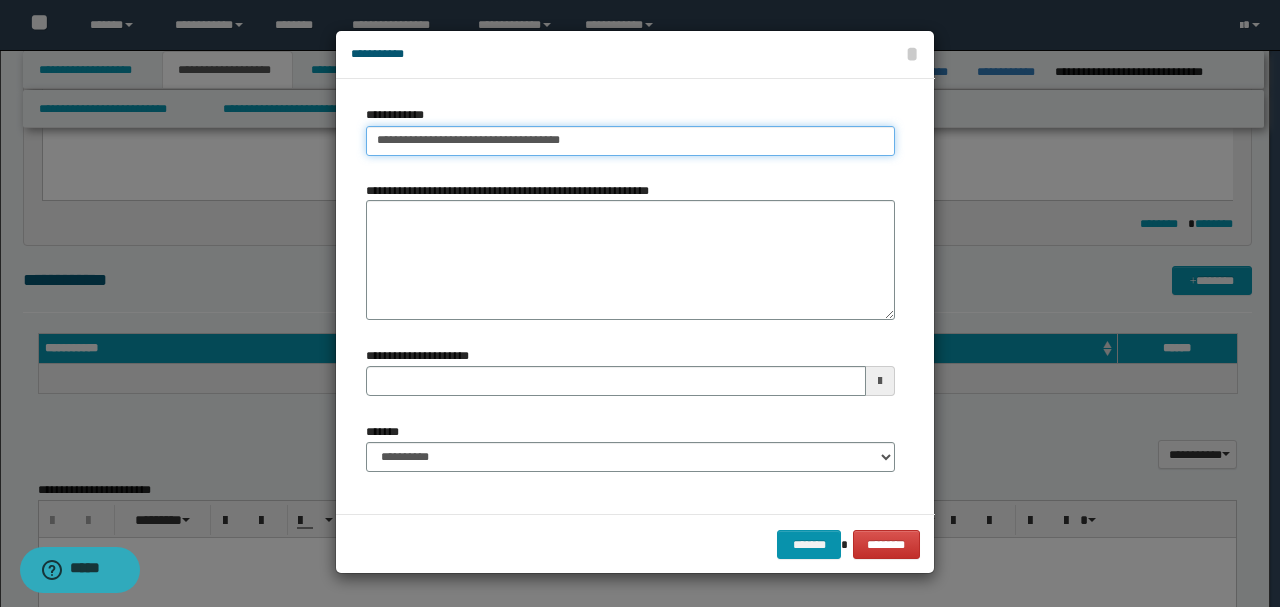 type on "**********" 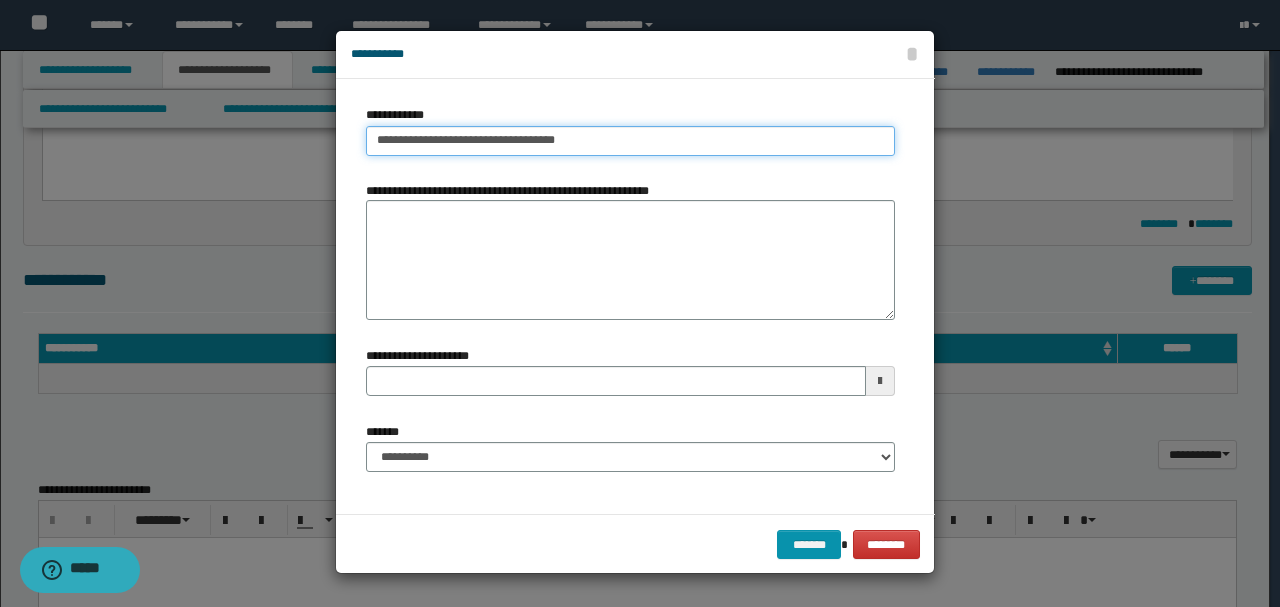 type on "**********" 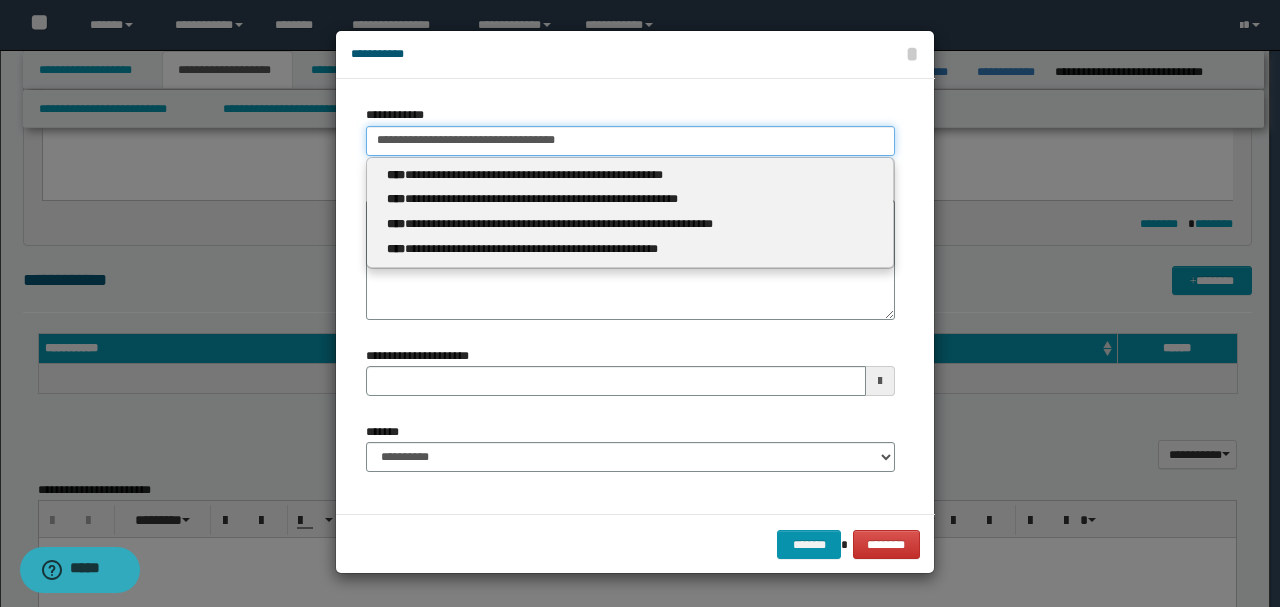 type 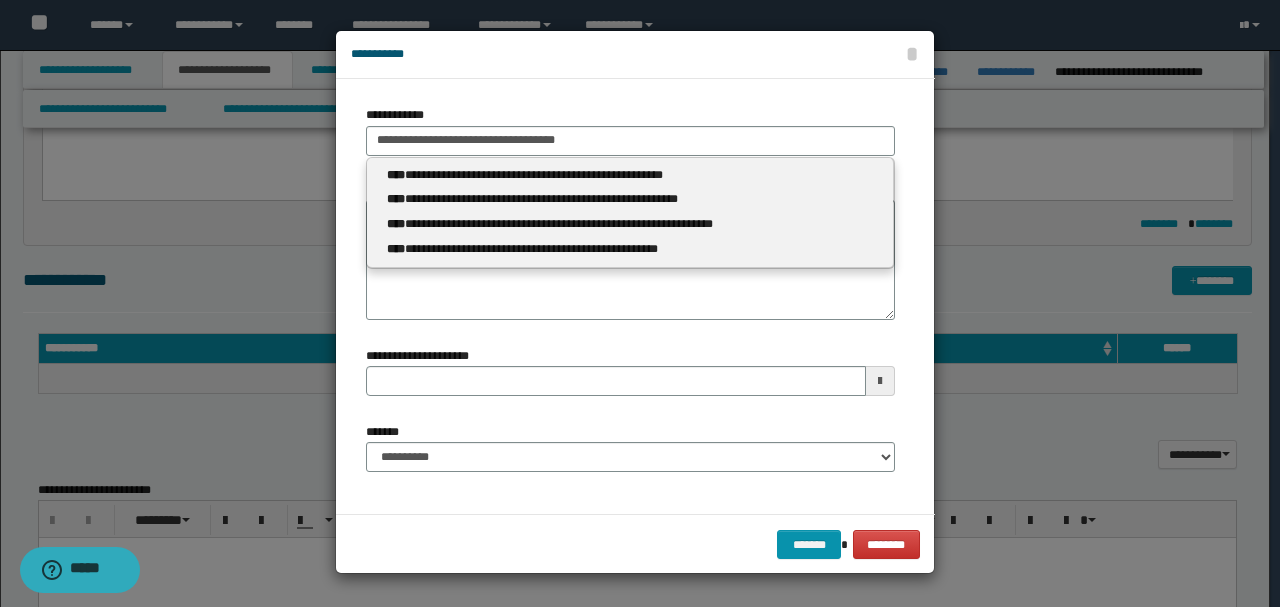 type 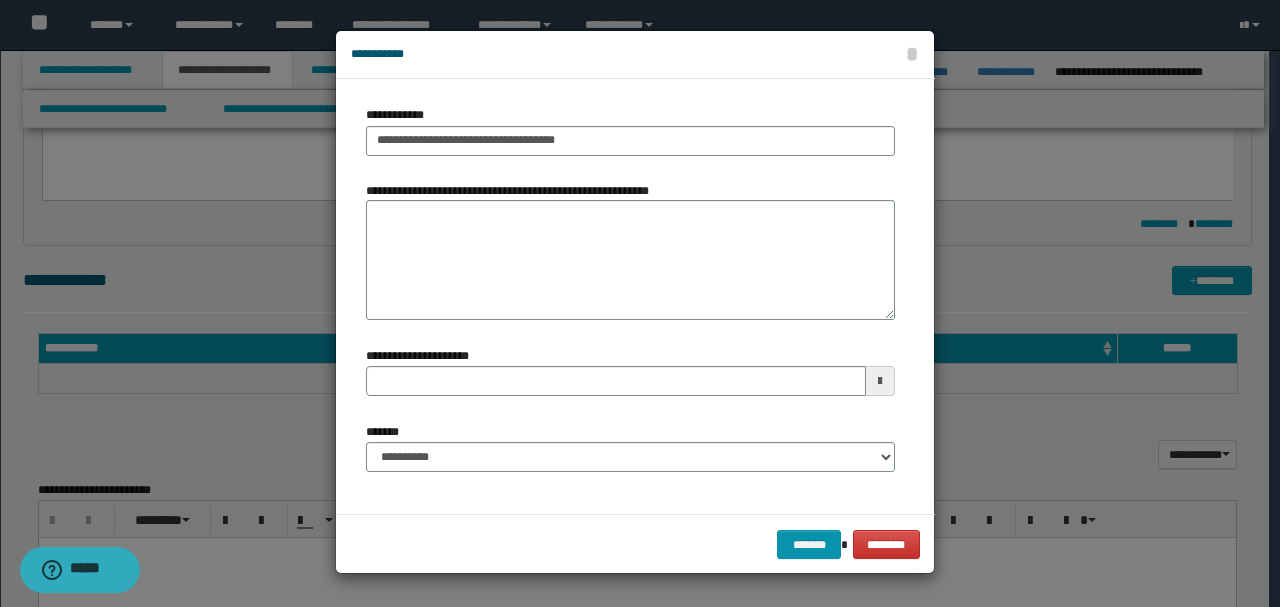 type 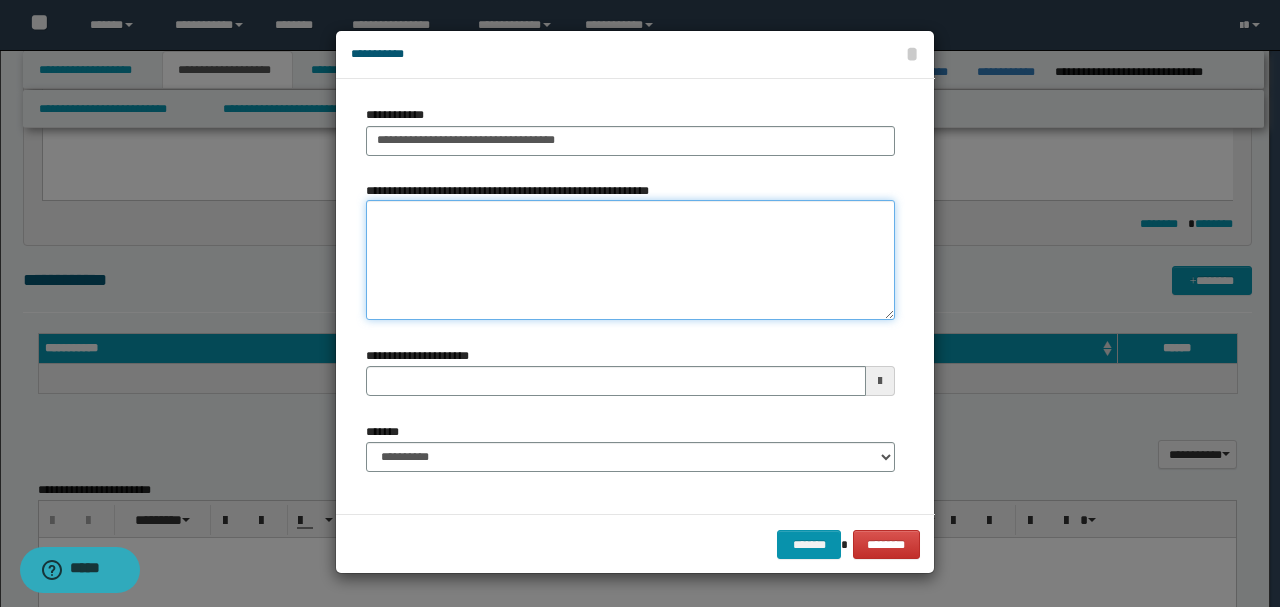 click on "**********" at bounding box center [630, 260] 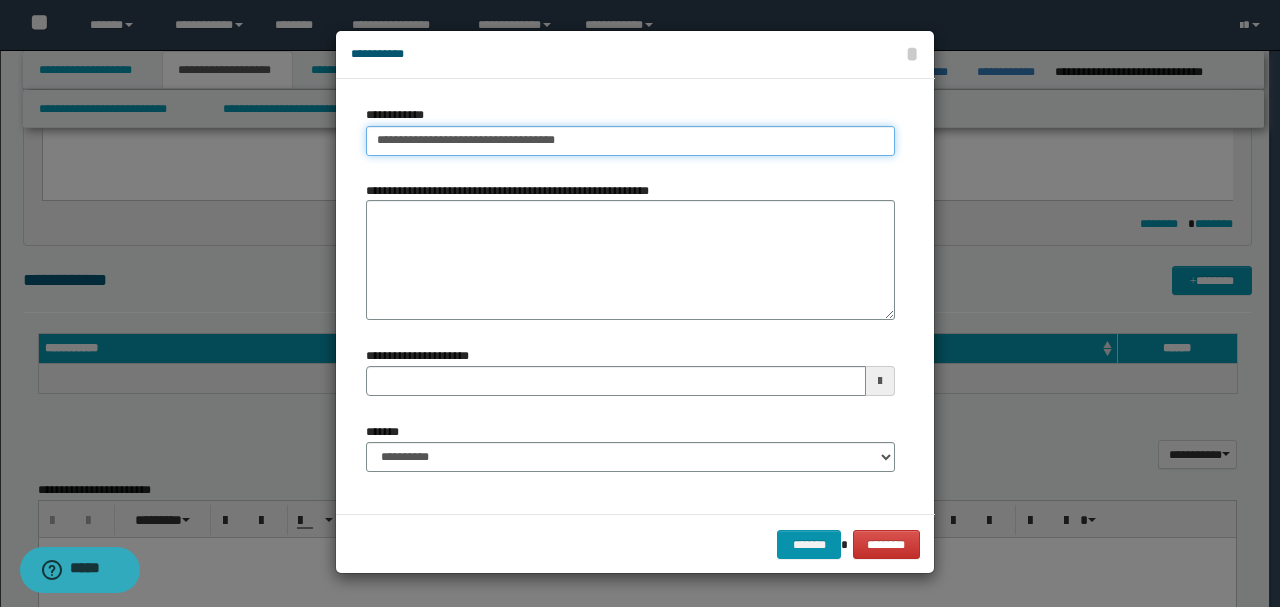 type on "**********" 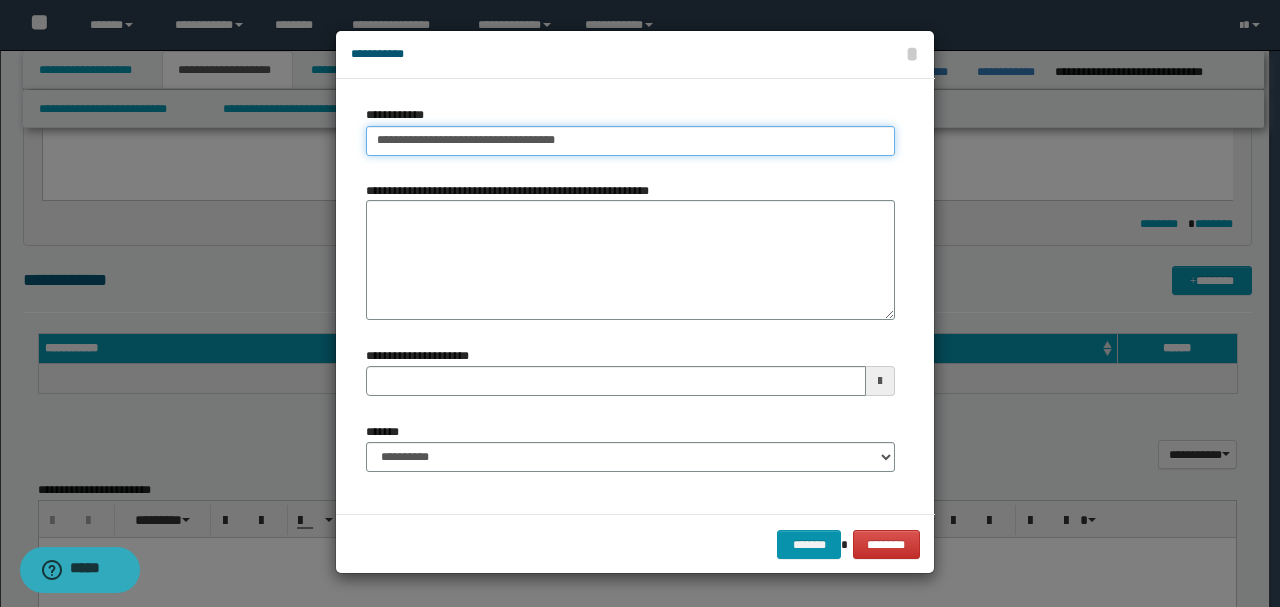 click on "**********" at bounding box center (630, 141) 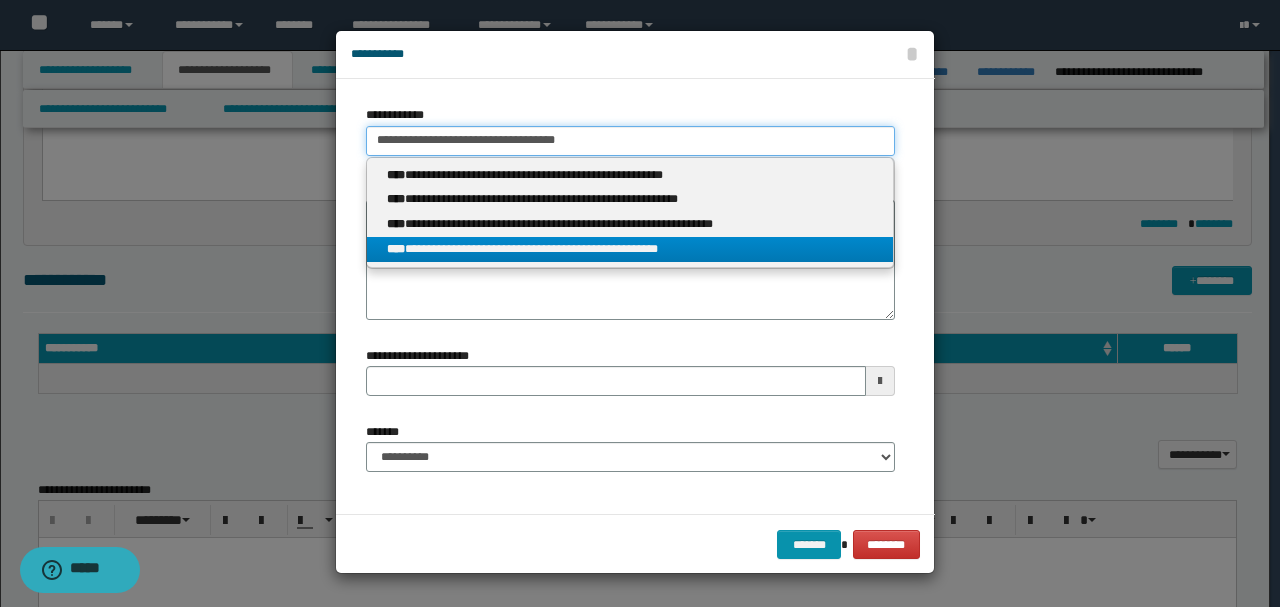 type 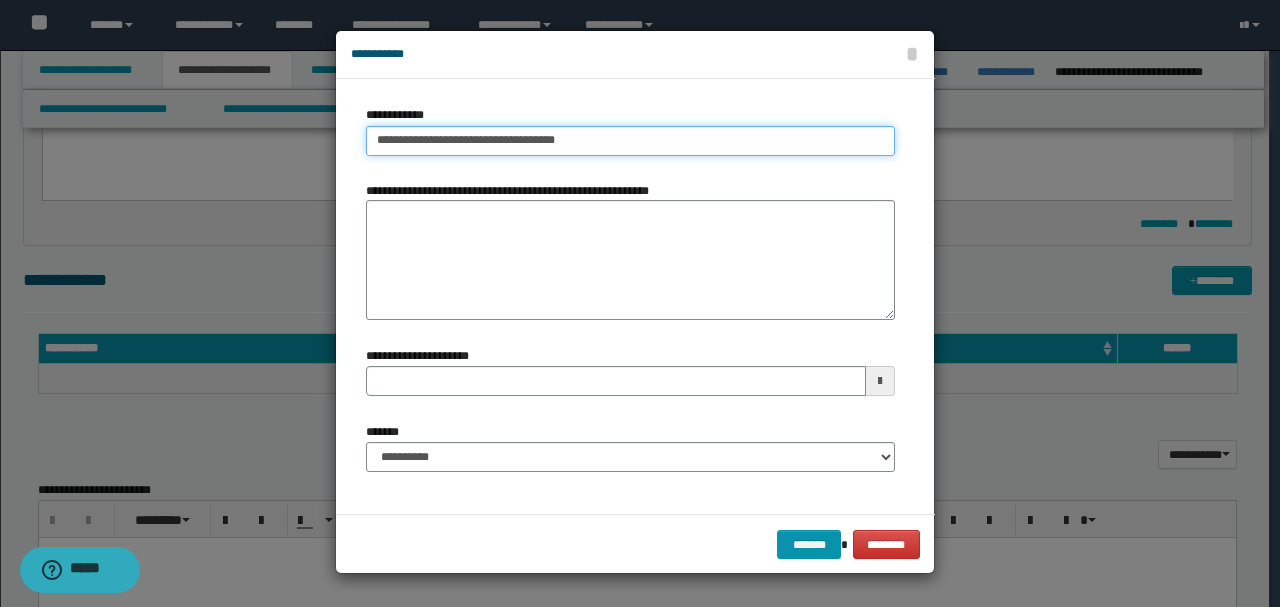type on "**********" 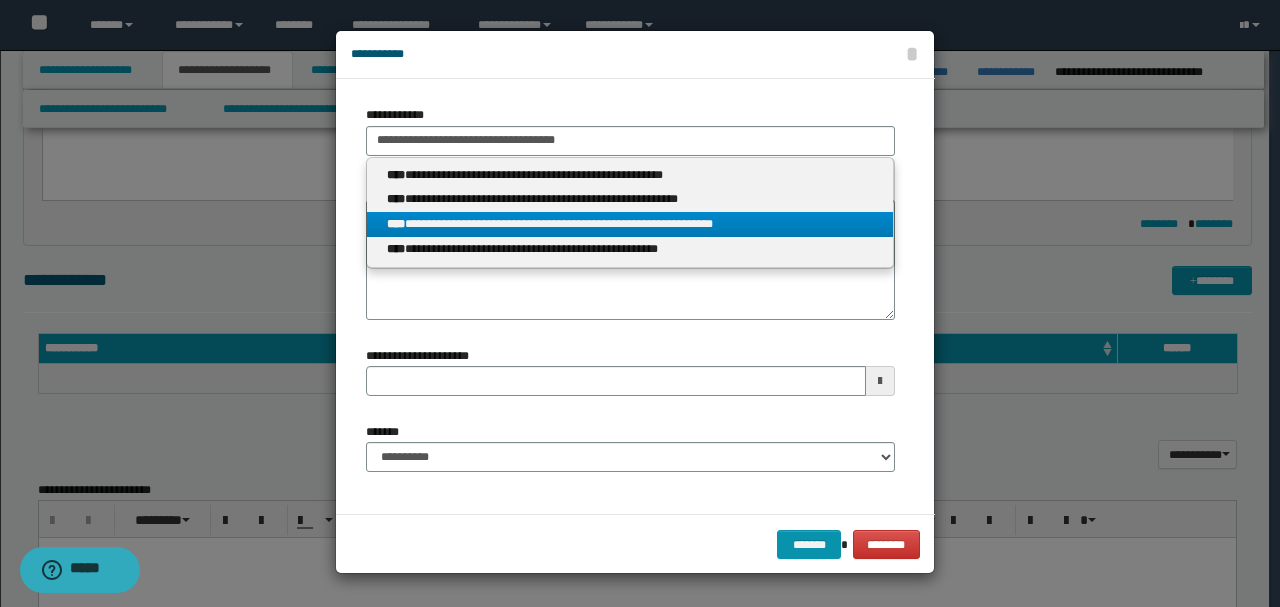 click on "**********" at bounding box center [630, 224] 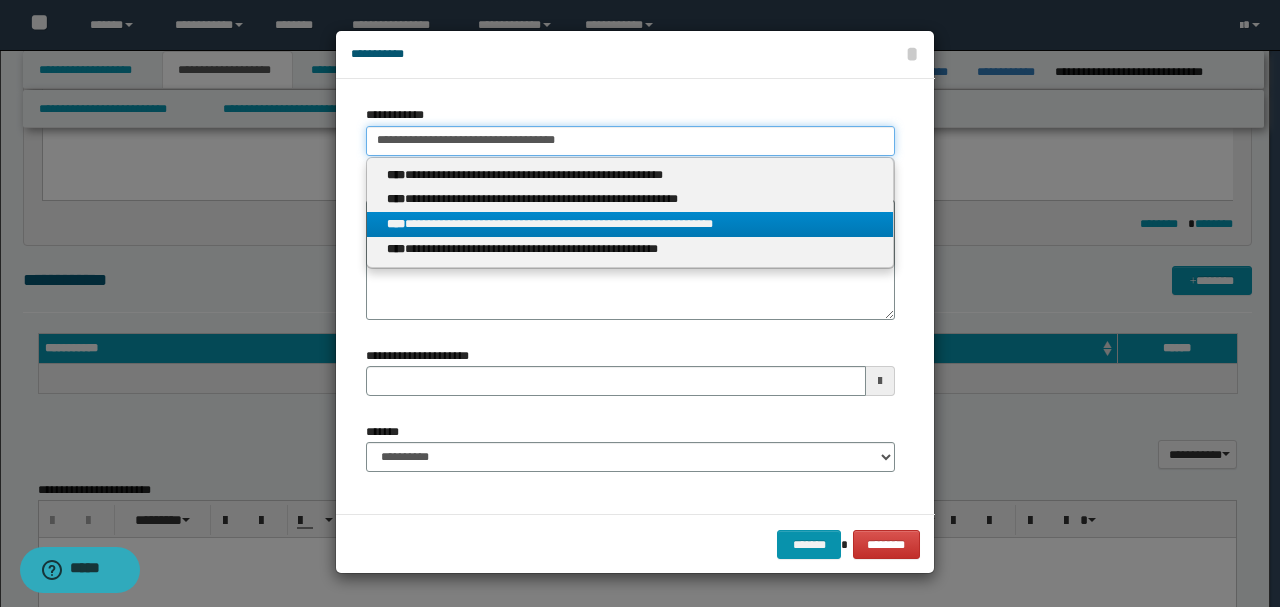 type 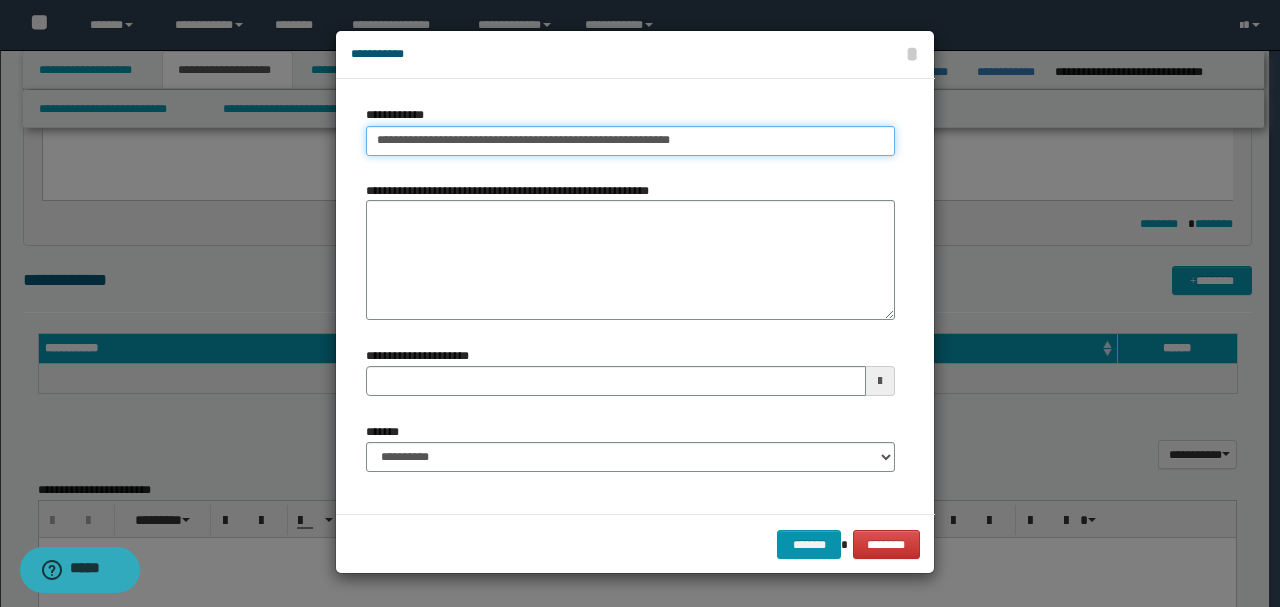 type on "**********" 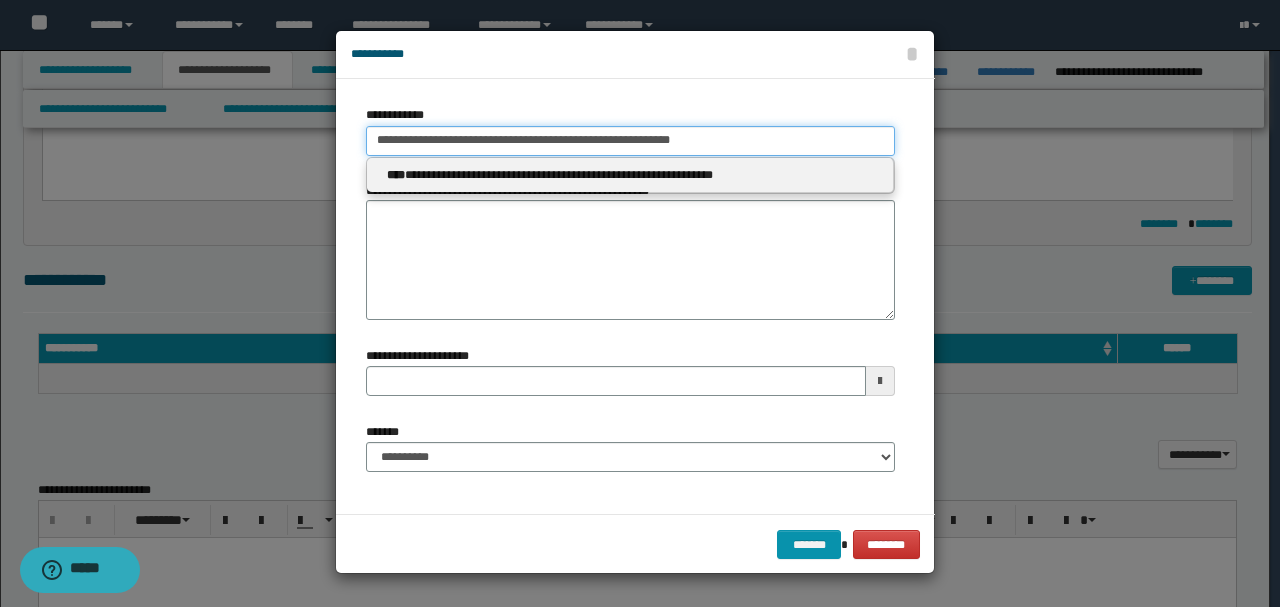 type 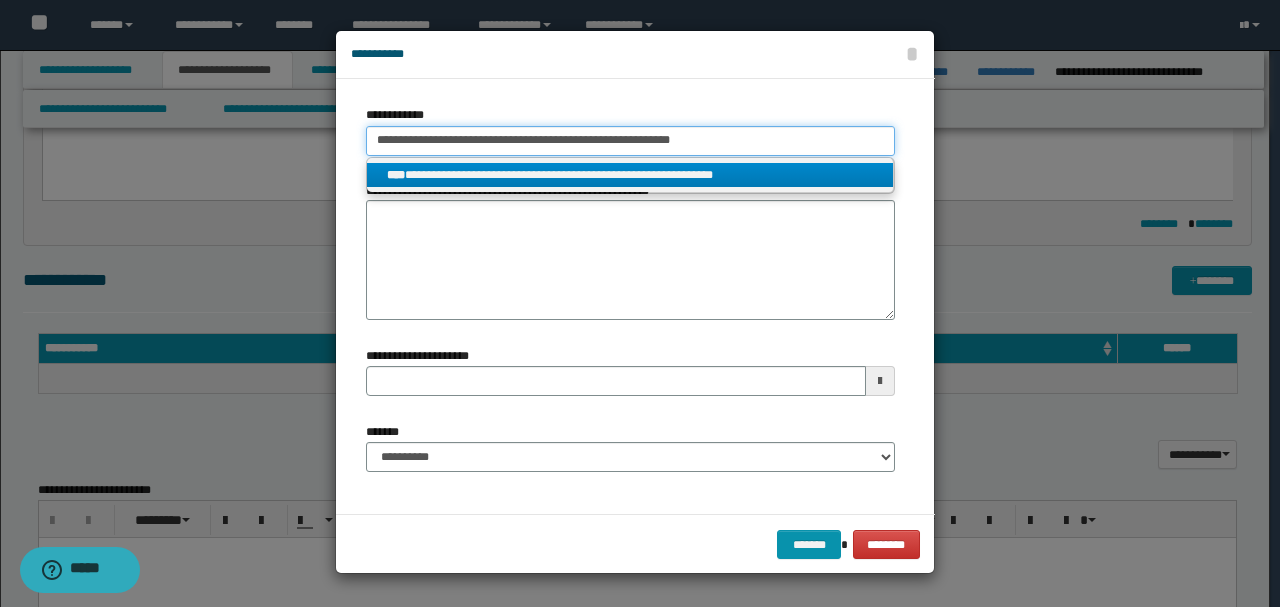 type 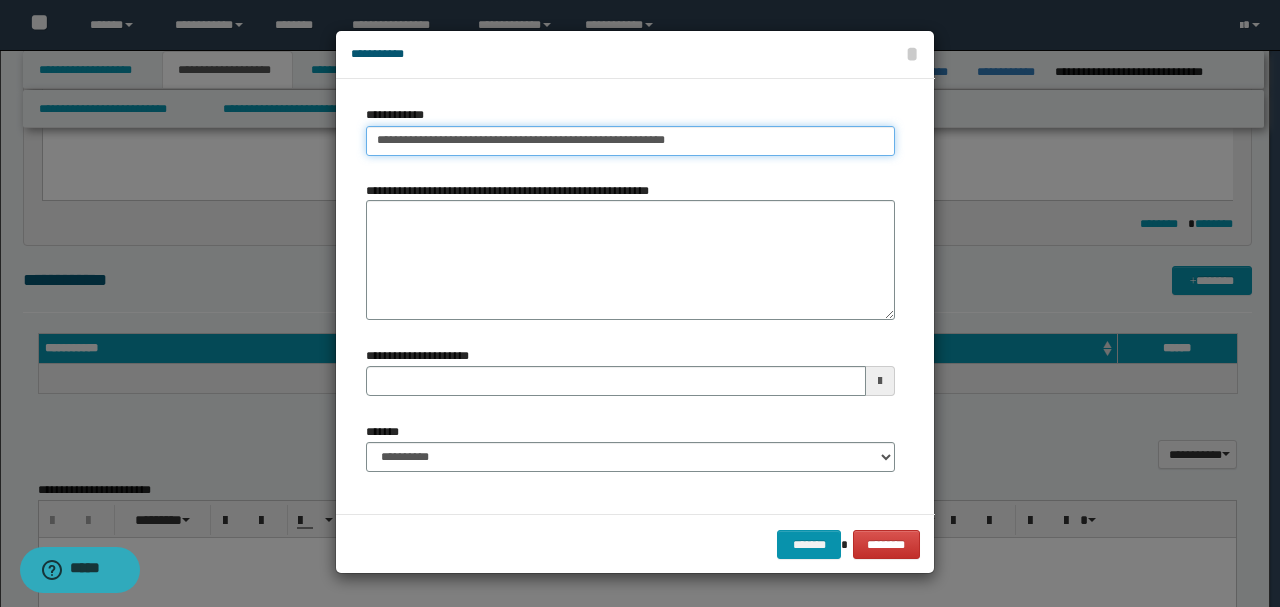 type on "**********" 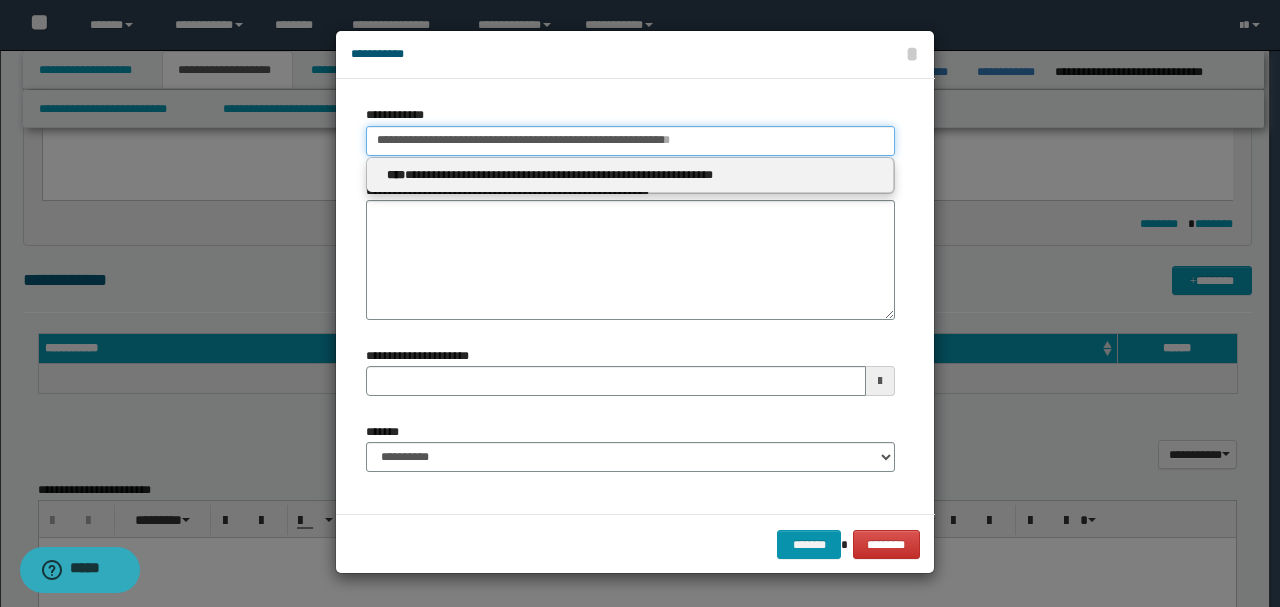 type 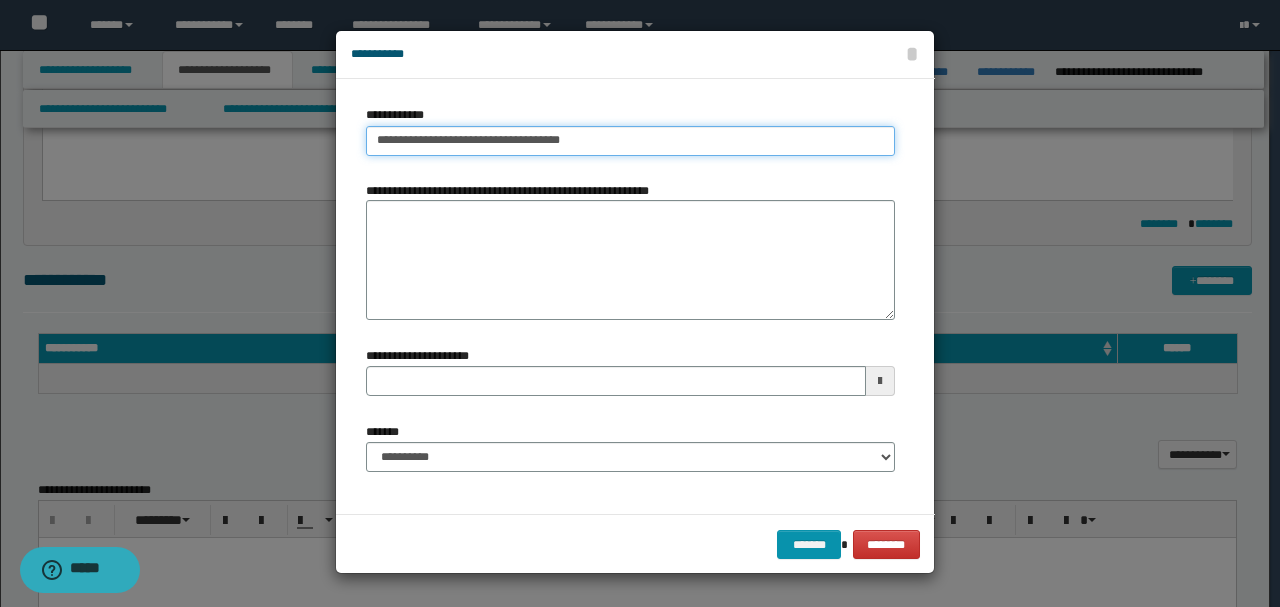 type on "**********" 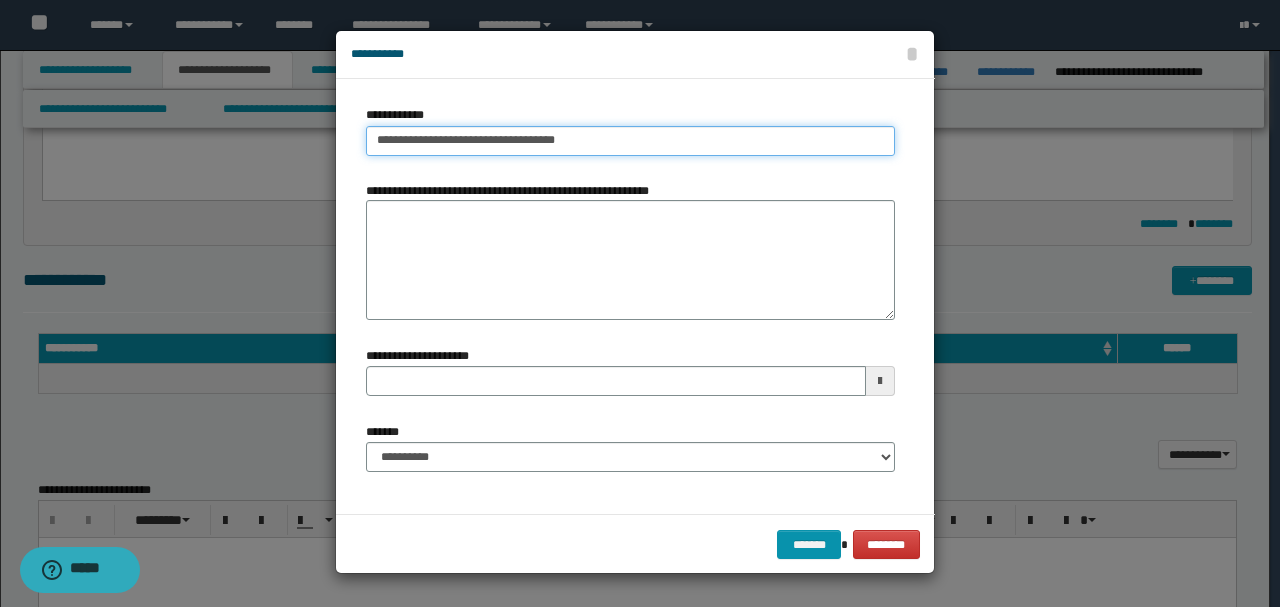 type on "**********" 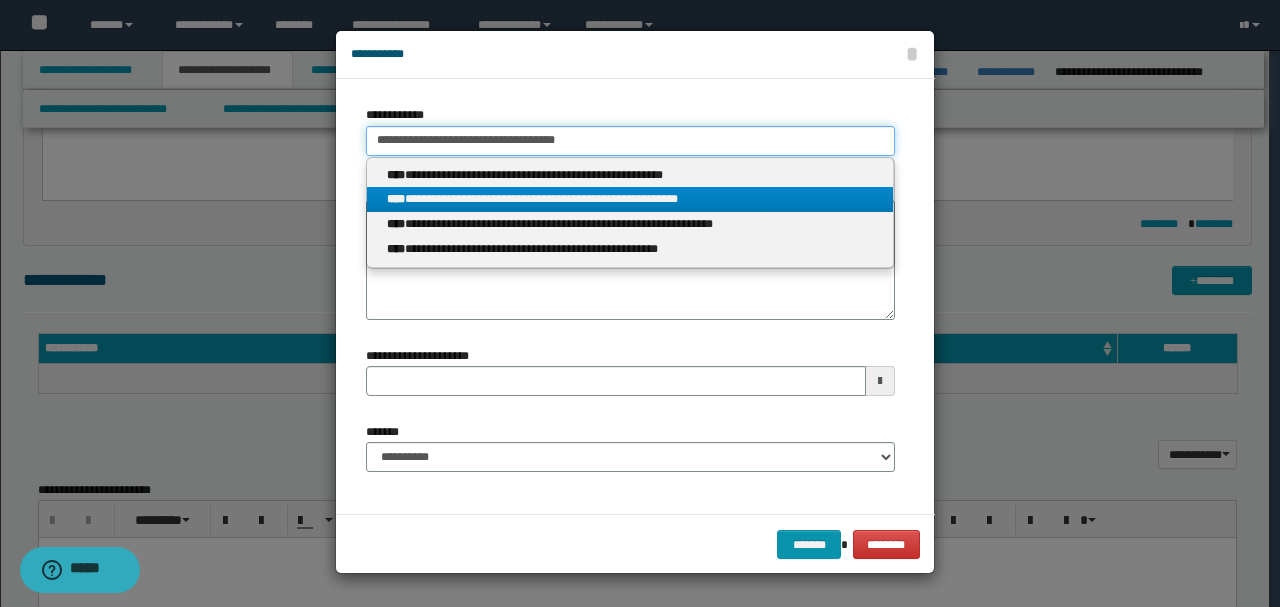 type on "**********" 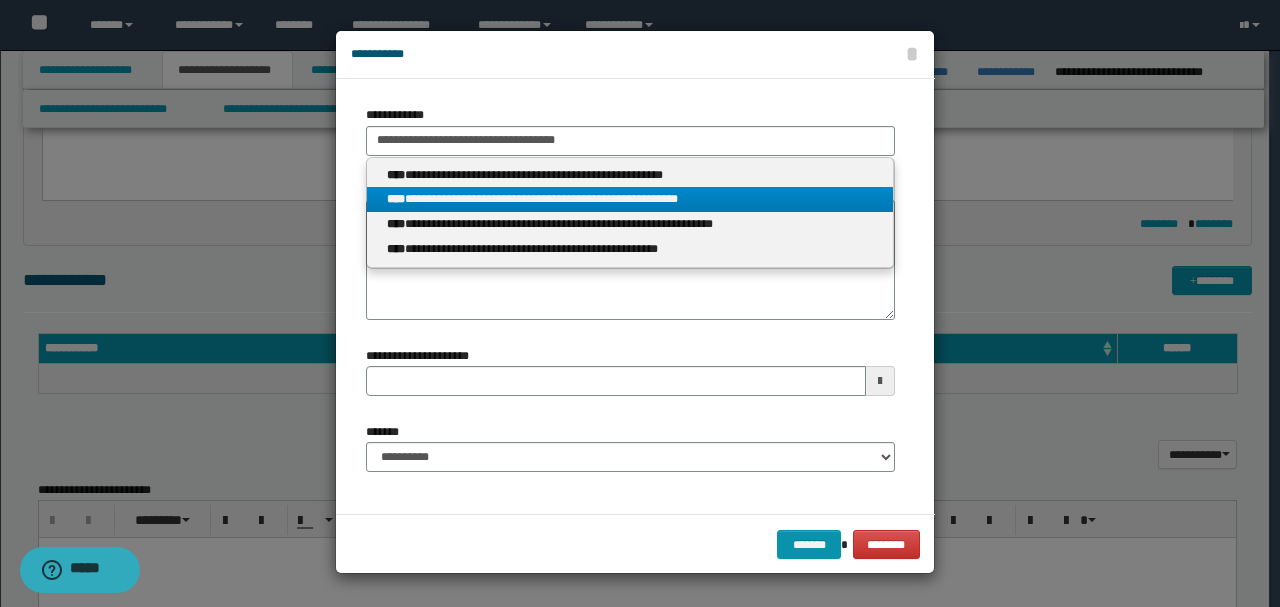 click on "**********" at bounding box center (630, 199) 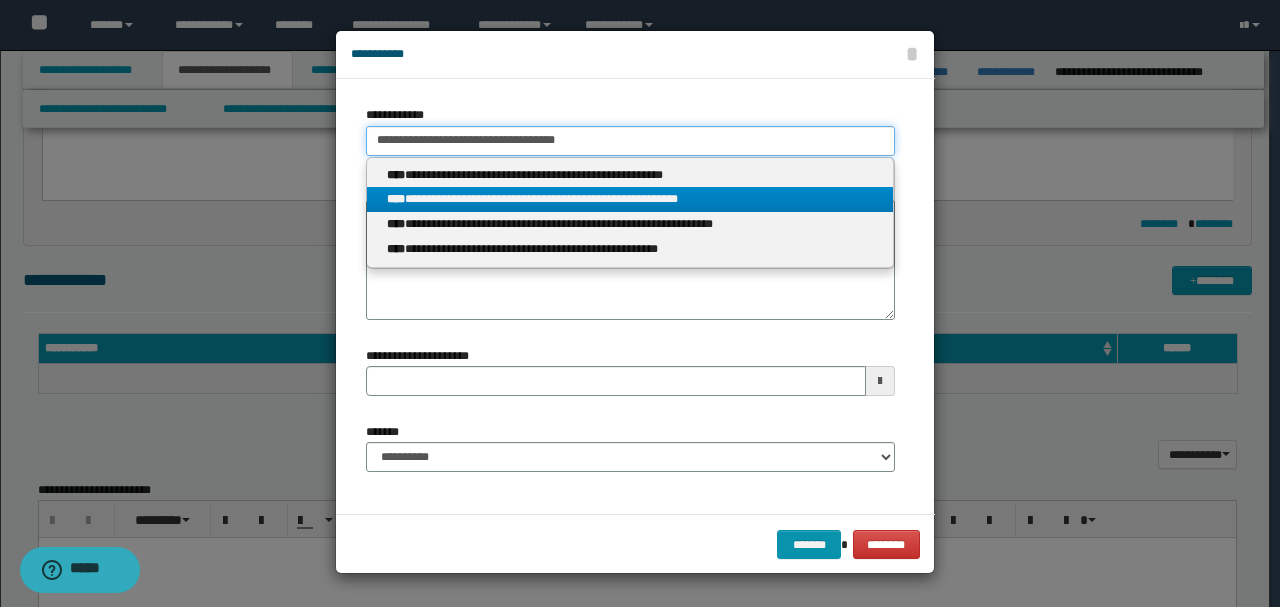 type 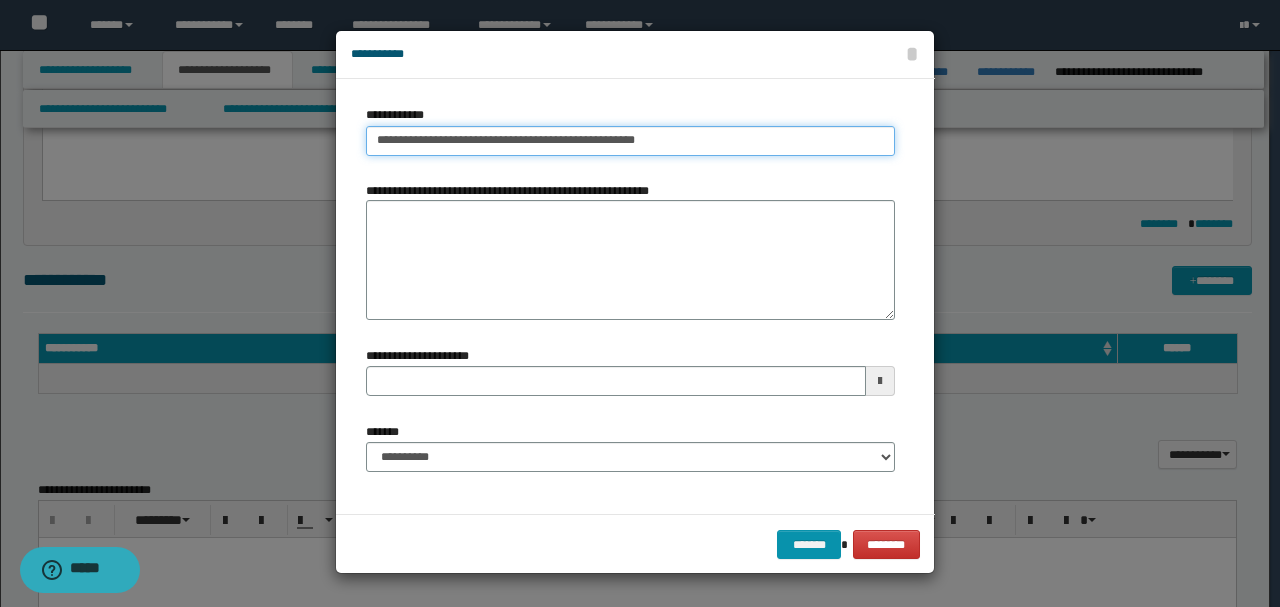 type 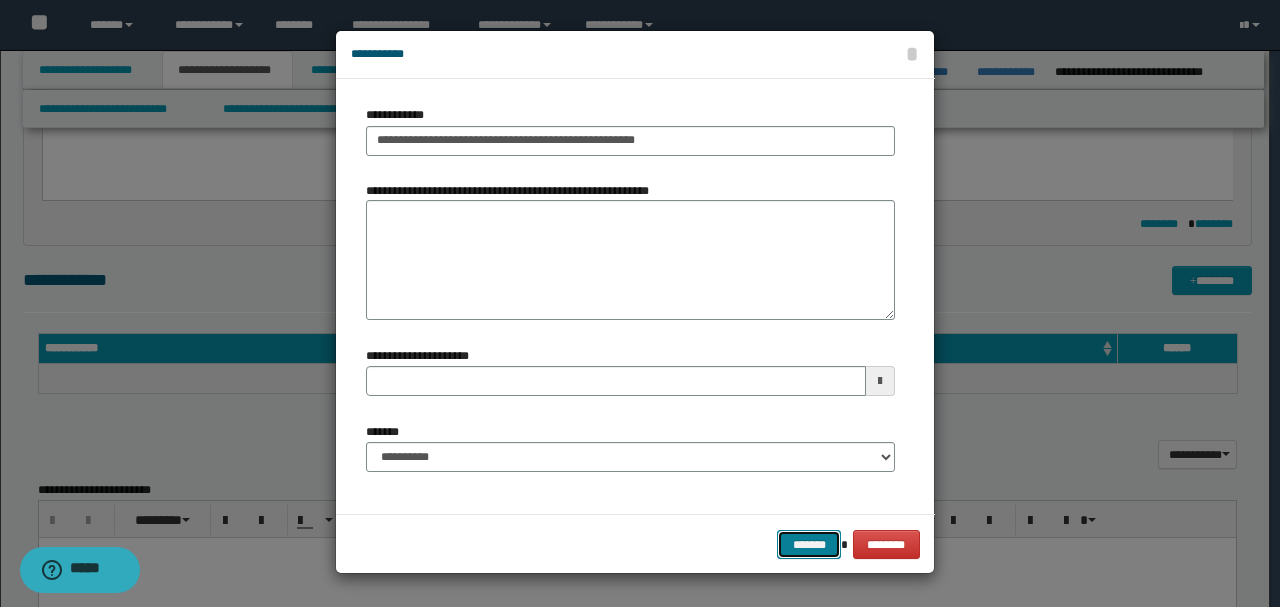 click on "*******" at bounding box center [809, 544] 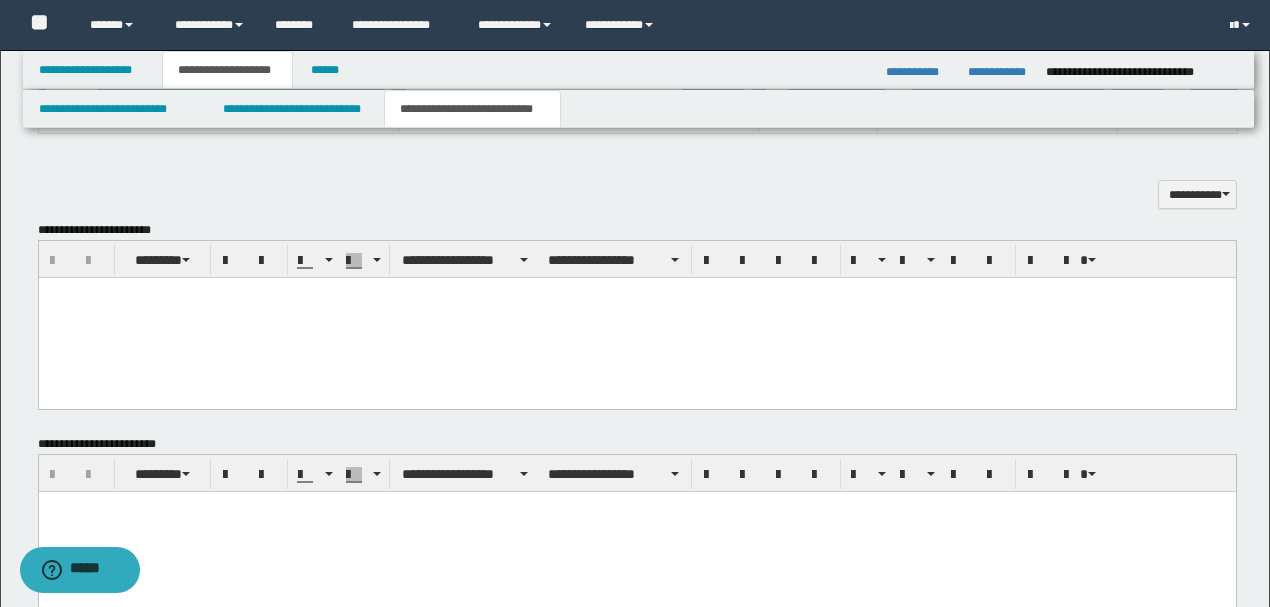 scroll, scrollTop: 1276, scrollLeft: 0, axis: vertical 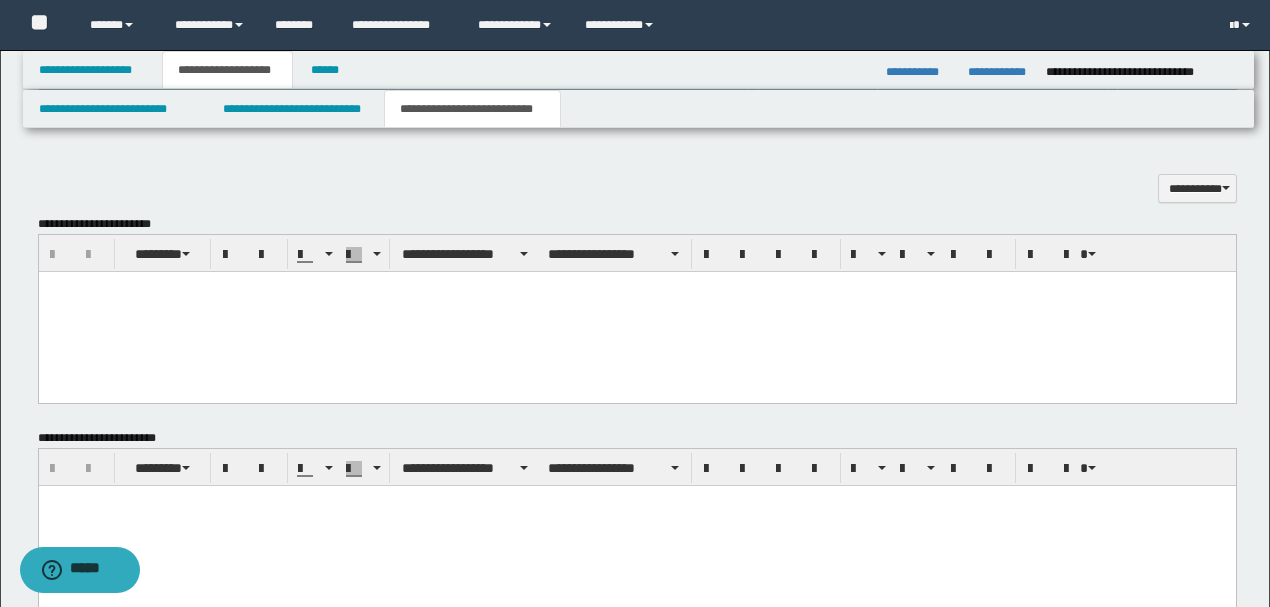 click at bounding box center (636, 286) 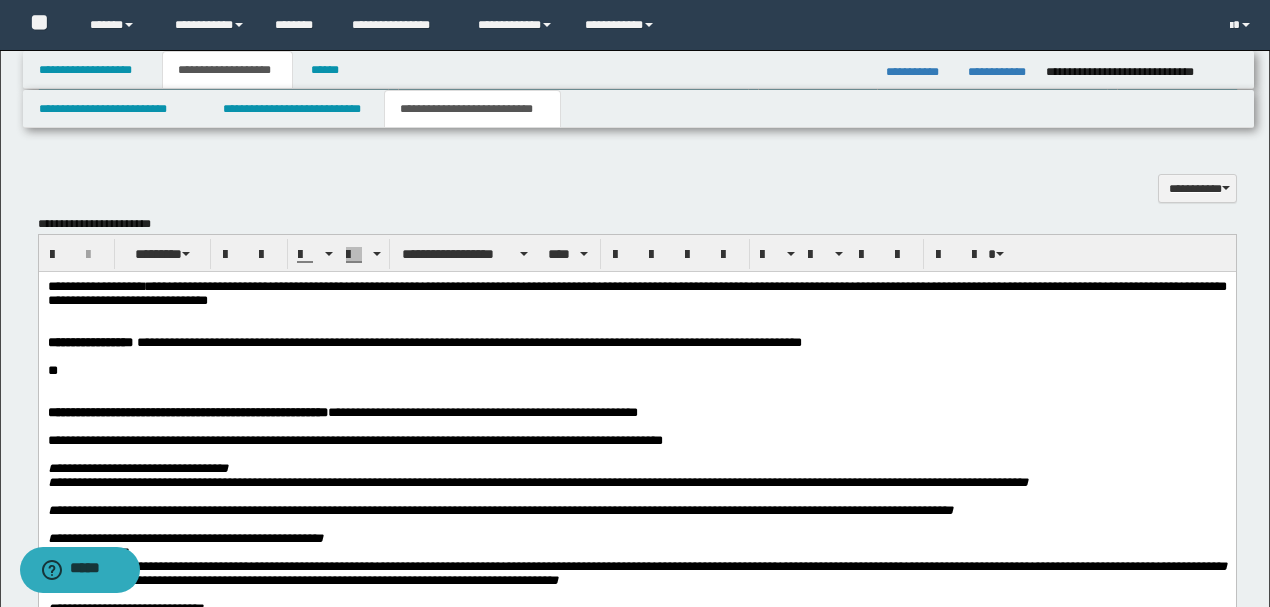scroll, scrollTop: 1343, scrollLeft: 0, axis: vertical 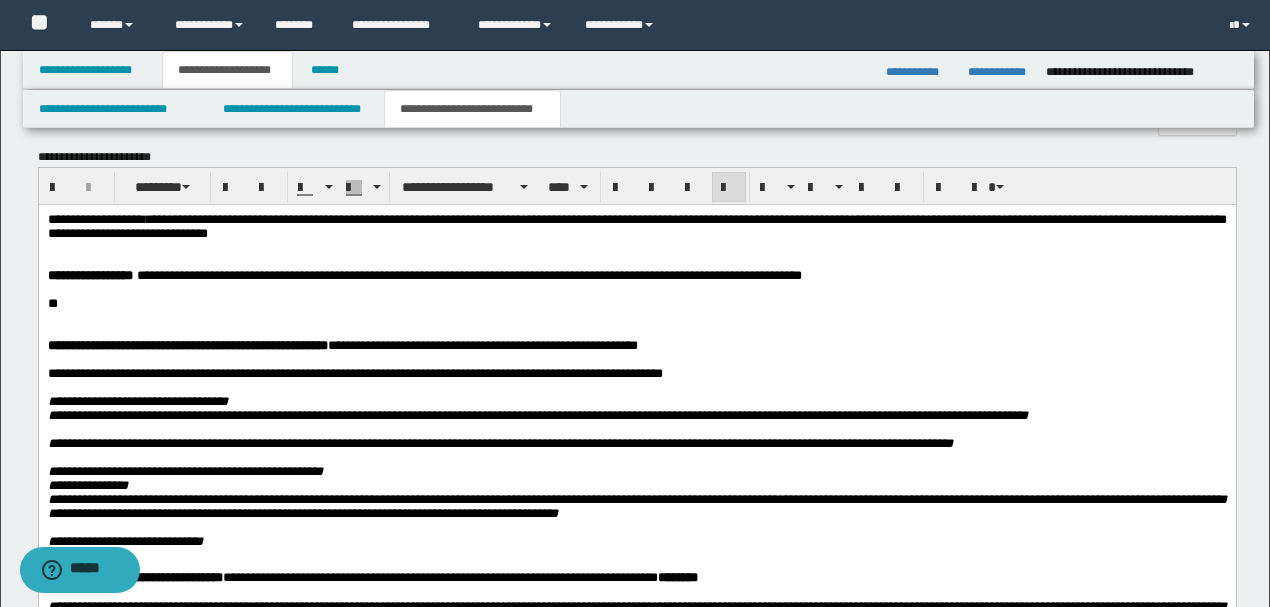 click on "**********" at bounding box center [636, 345] 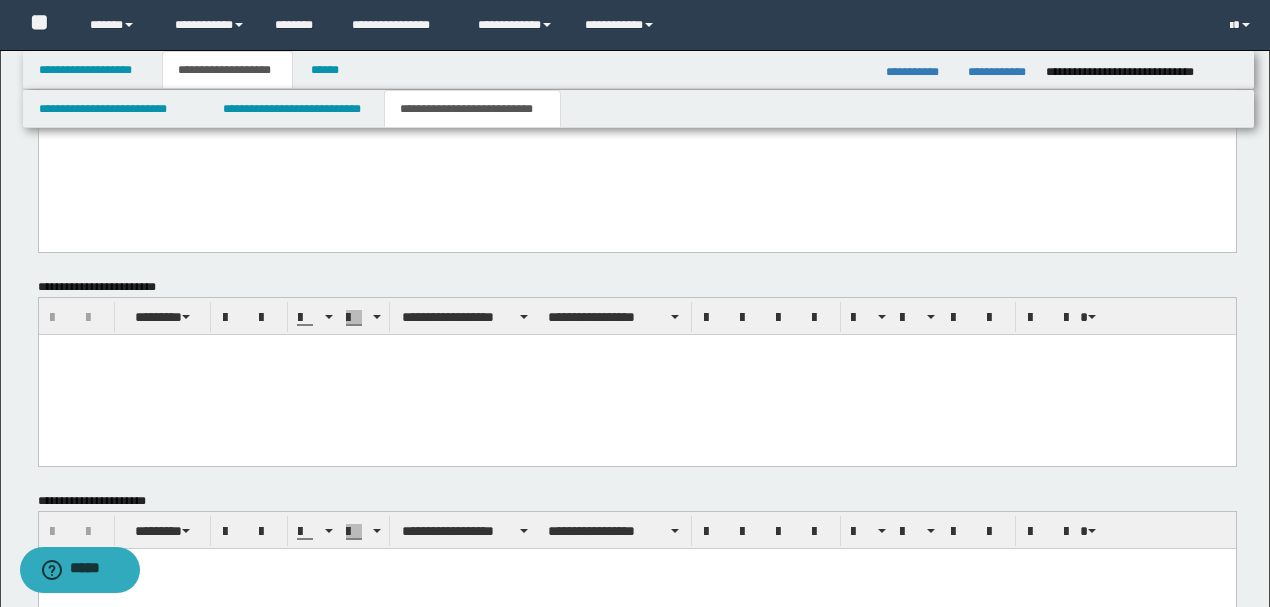 scroll, scrollTop: 2676, scrollLeft: 0, axis: vertical 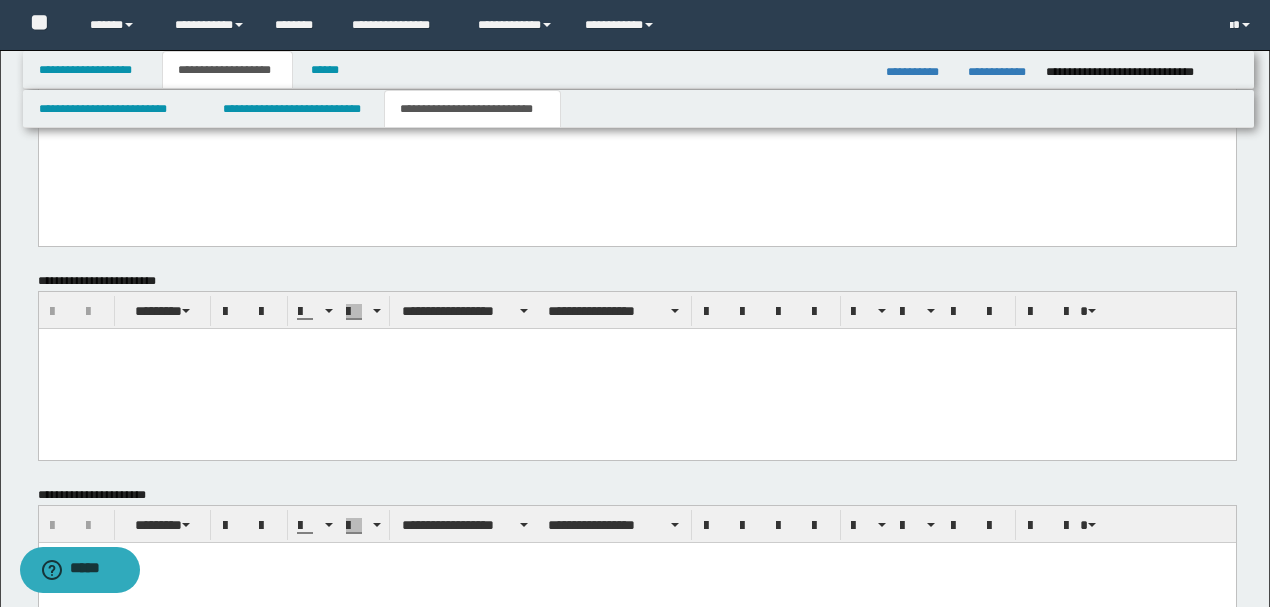 click at bounding box center [636, 368] 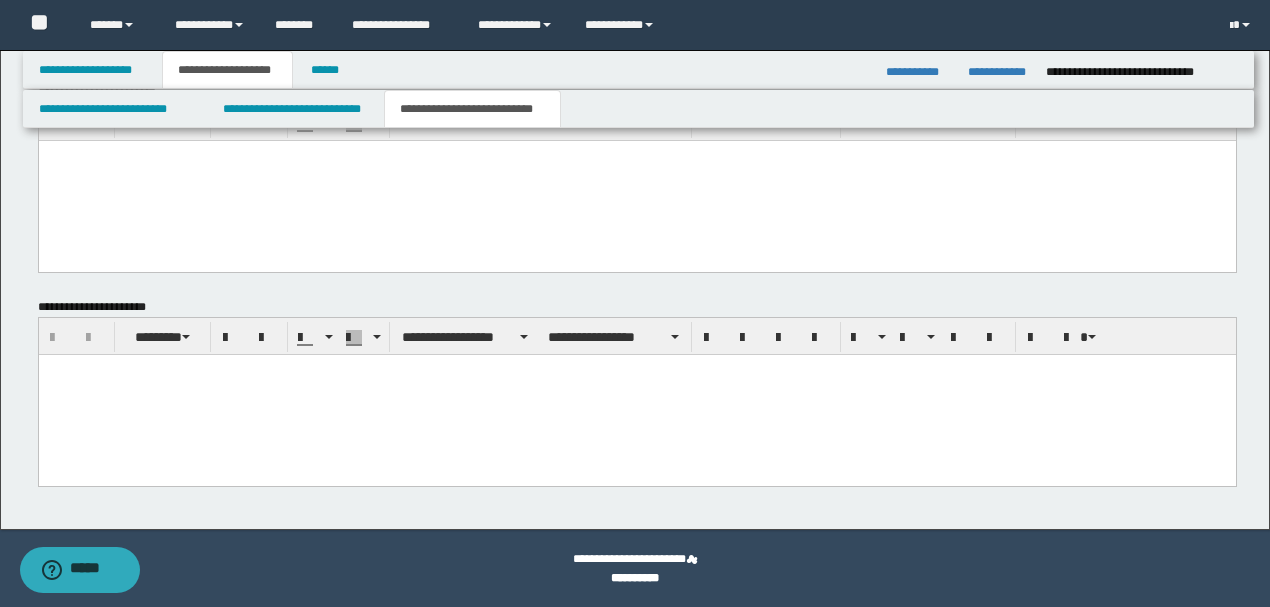 click at bounding box center [636, 370] 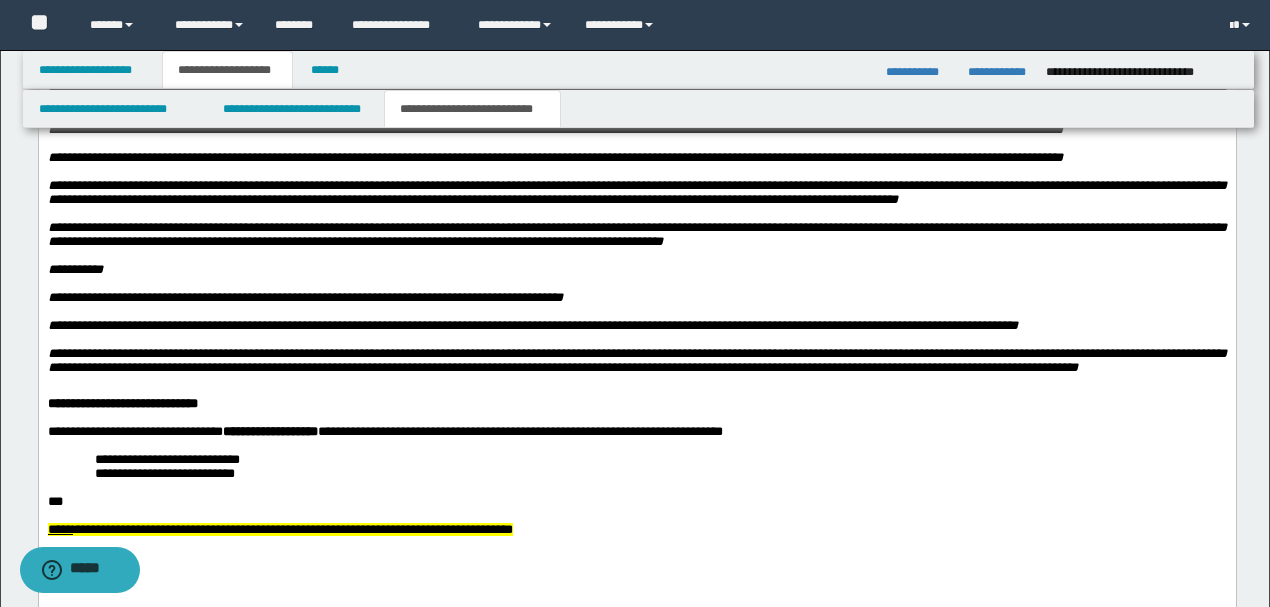 scroll, scrollTop: 2130, scrollLeft: 0, axis: vertical 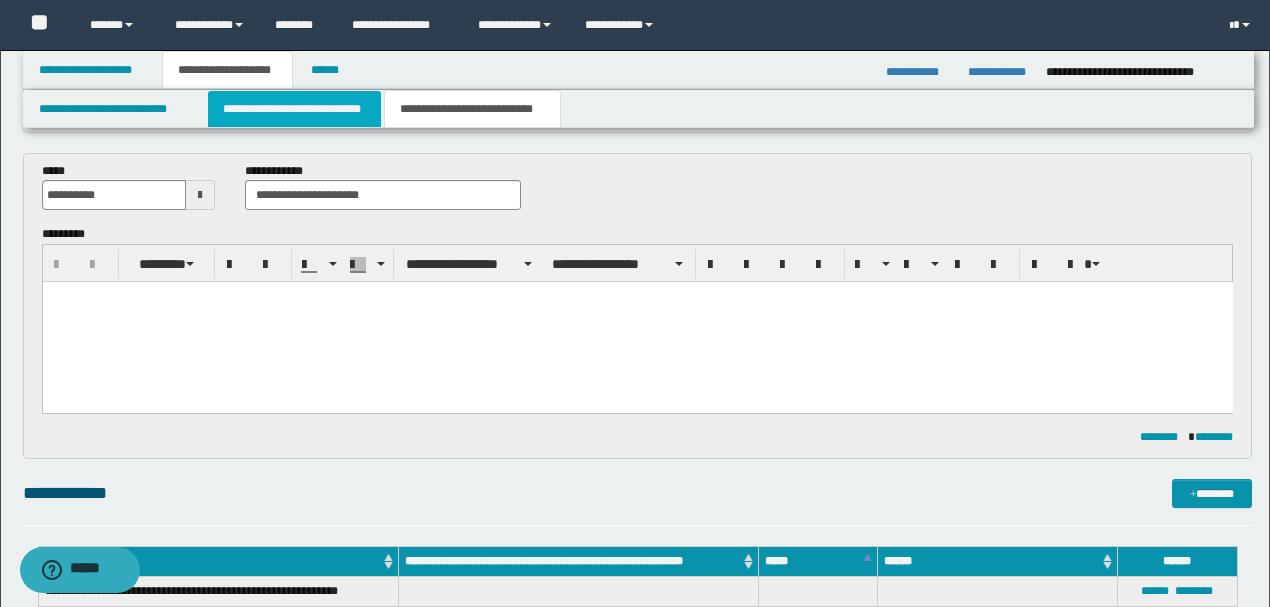 click on "**********" at bounding box center (294, 109) 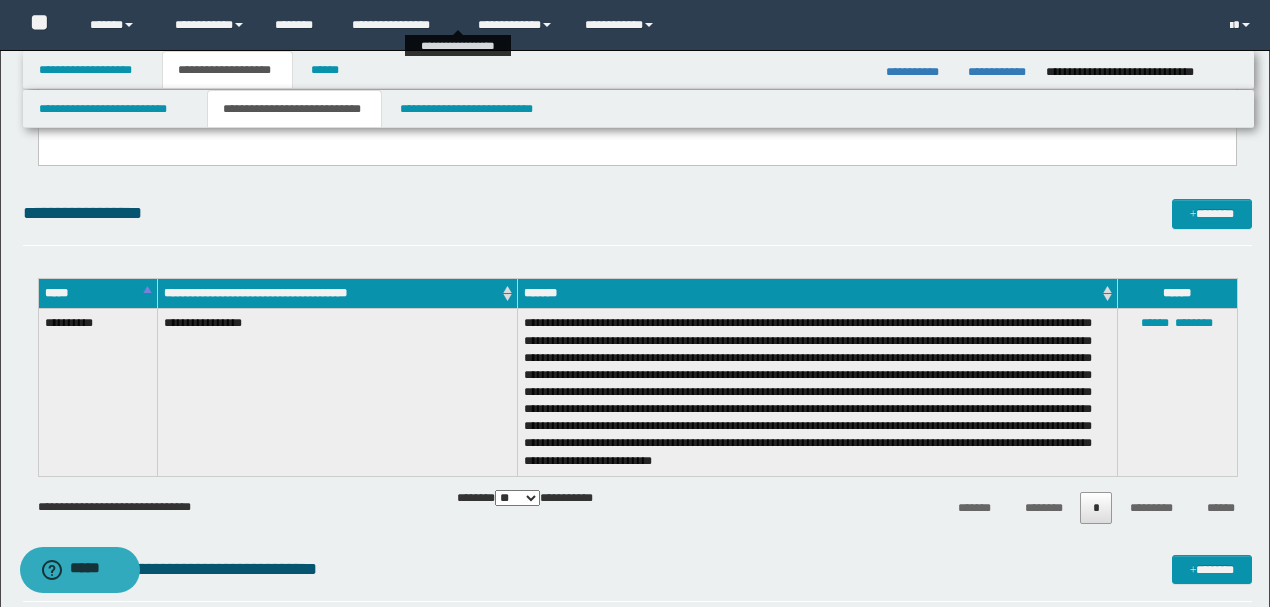 scroll, scrollTop: 1930, scrollLeft: 0, axis: vertical 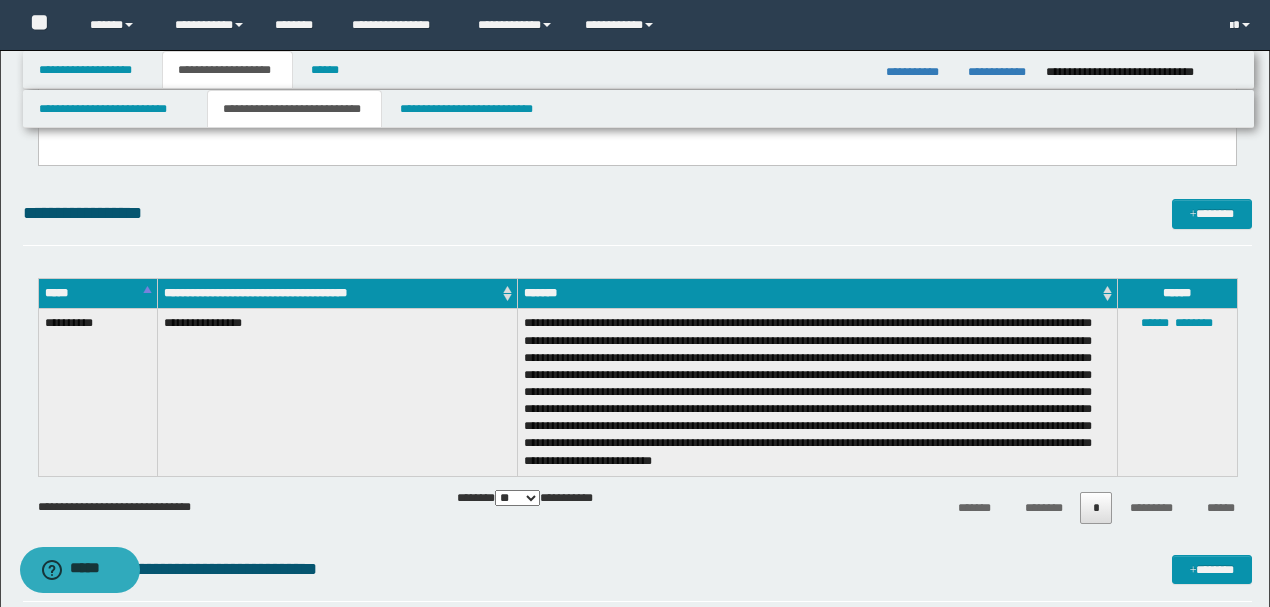 click on "**********" at bounding box center [637, 213] 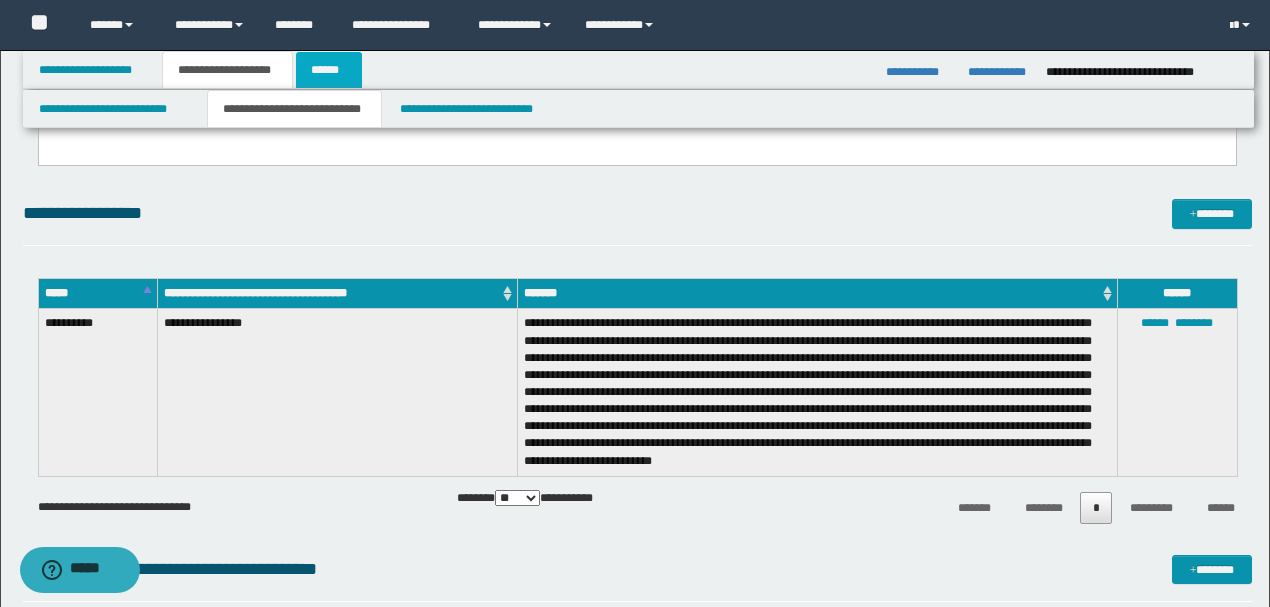 click on "******" at bounding box center (329, 70) 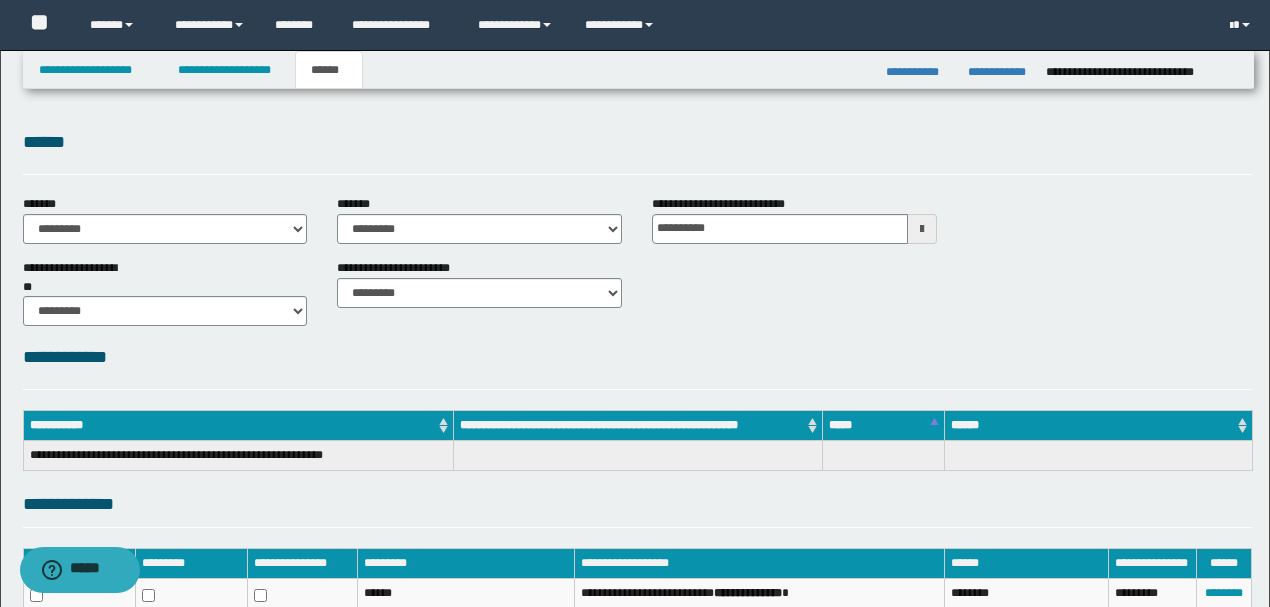 scroll, scrollTop: 318, scrollLeft: 0, axis: vertical 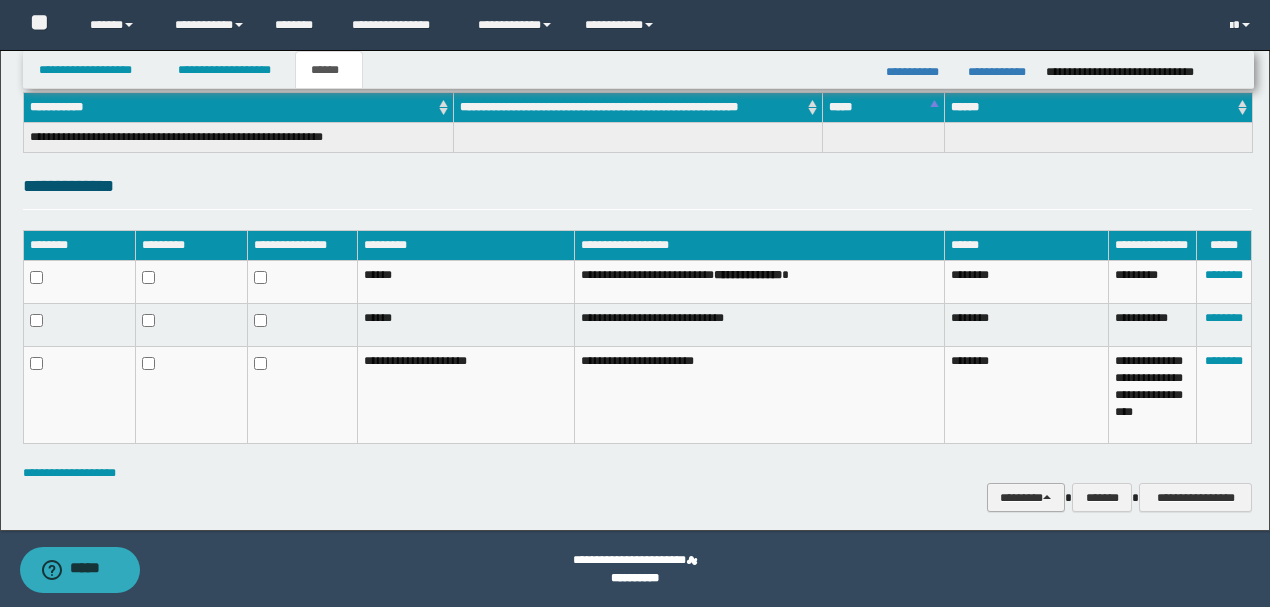 click on "********" at bounding box center [1026, 497] 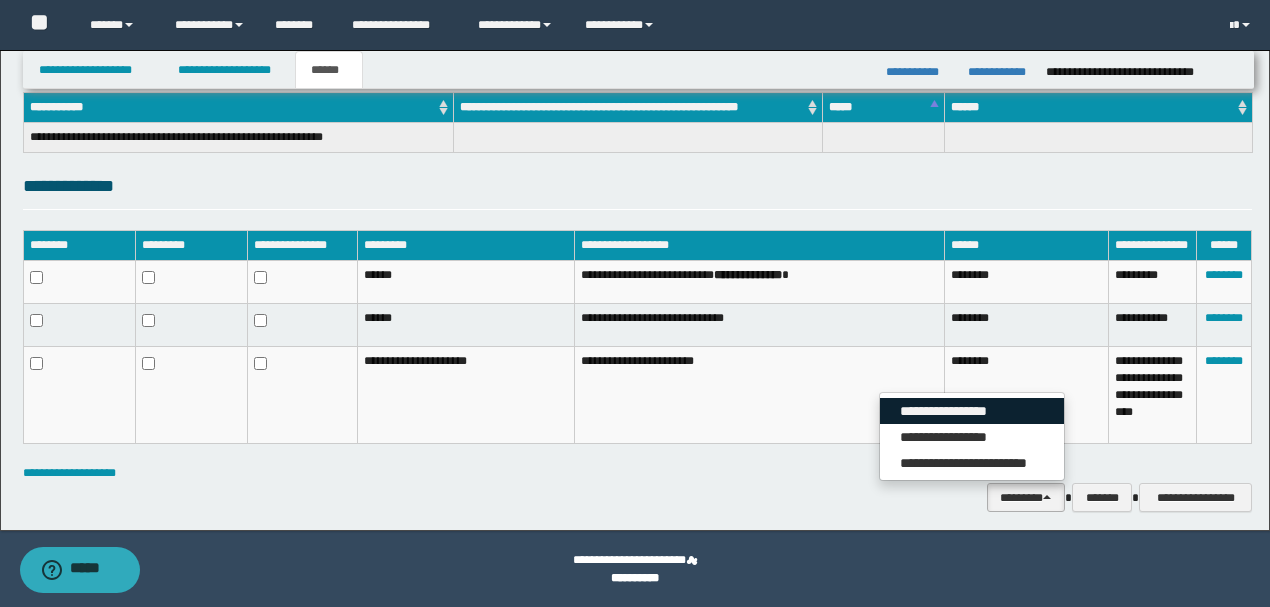 click on "**********" at bounding box center [972, 411] 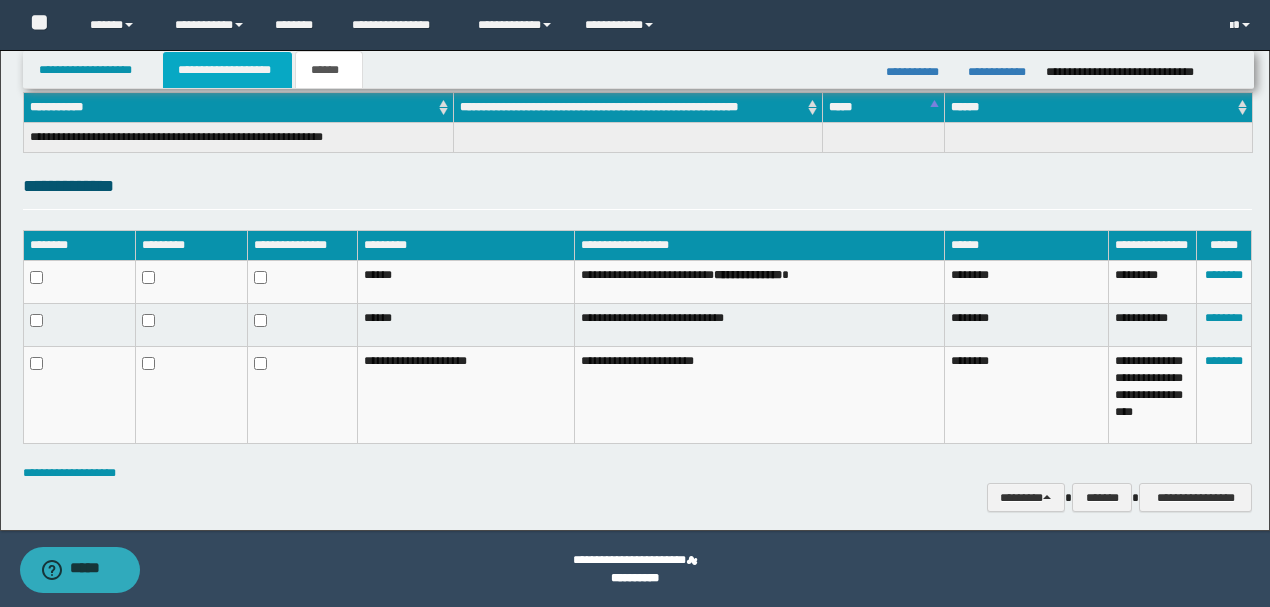 click on "**********" at bounding box center [227, 70] 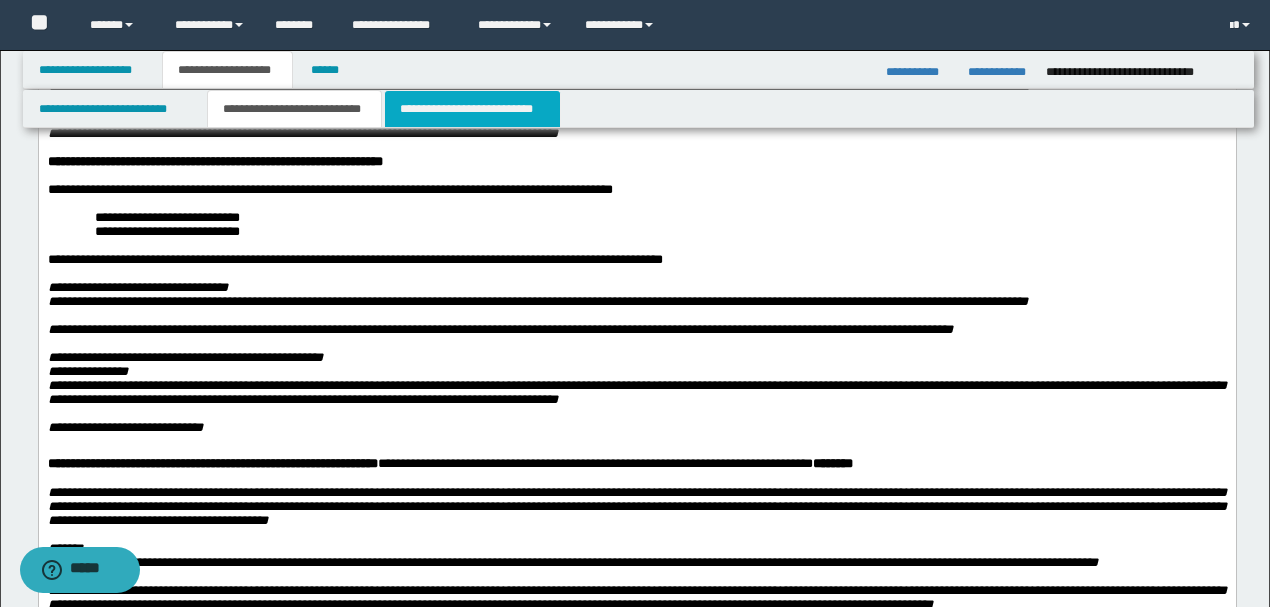 click on "**********" at bounding box center [472, 109] 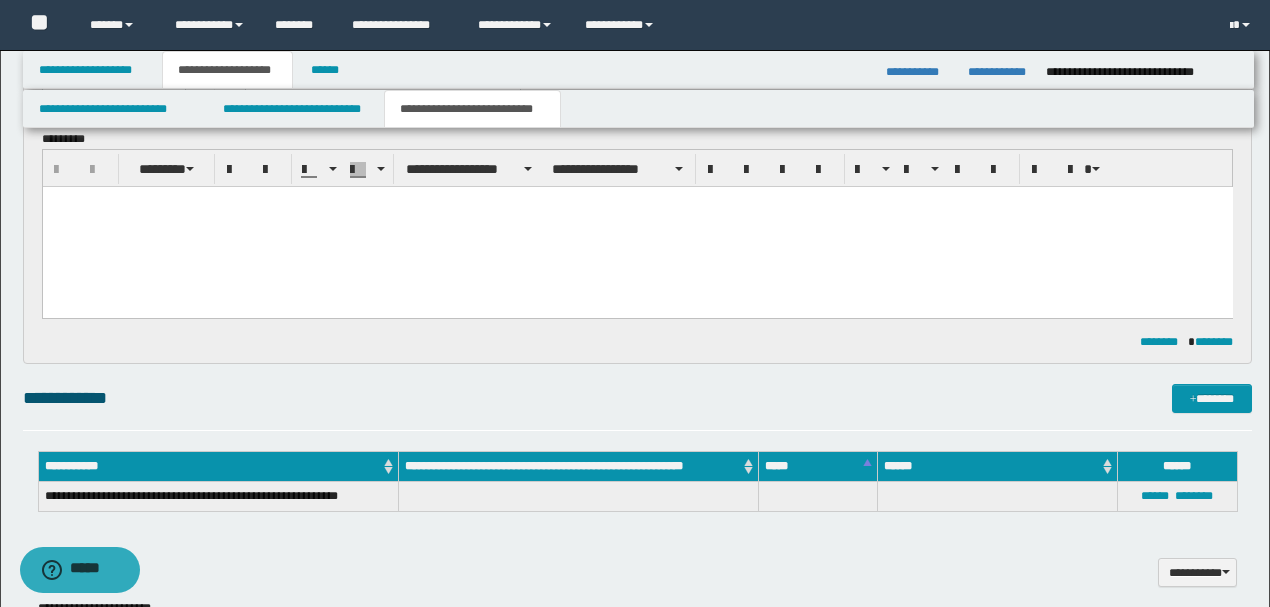 scroll, scrollTop: 1082, scrollLeft: 0, axis: vertical 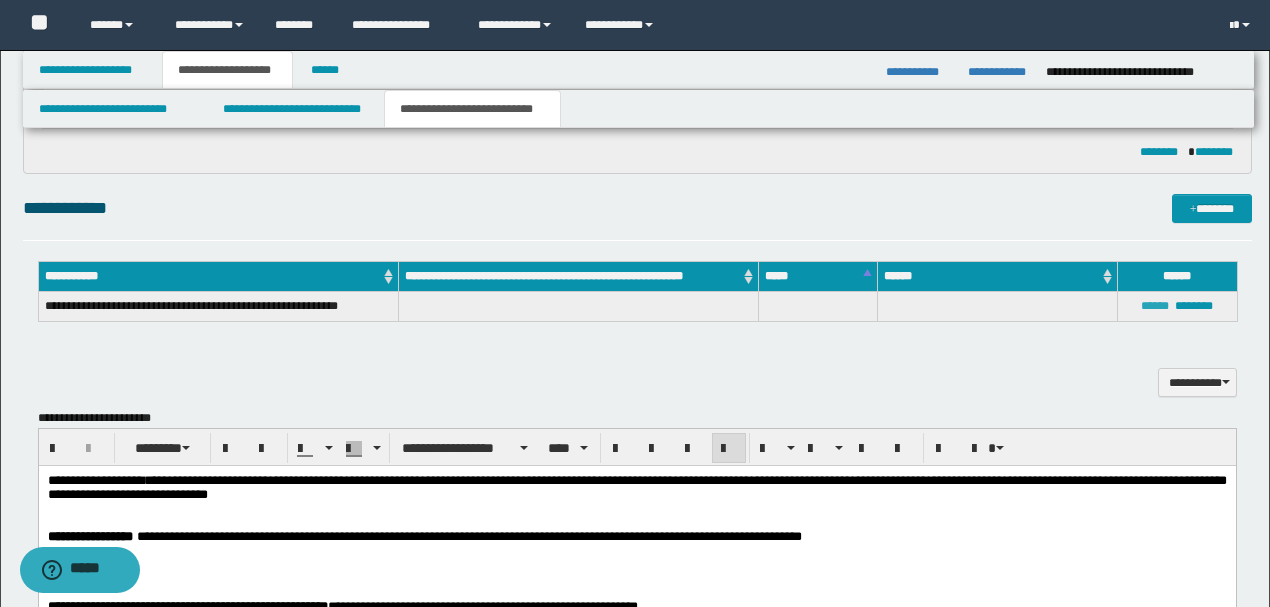 click on "******" at bounding box center (1155, 306) 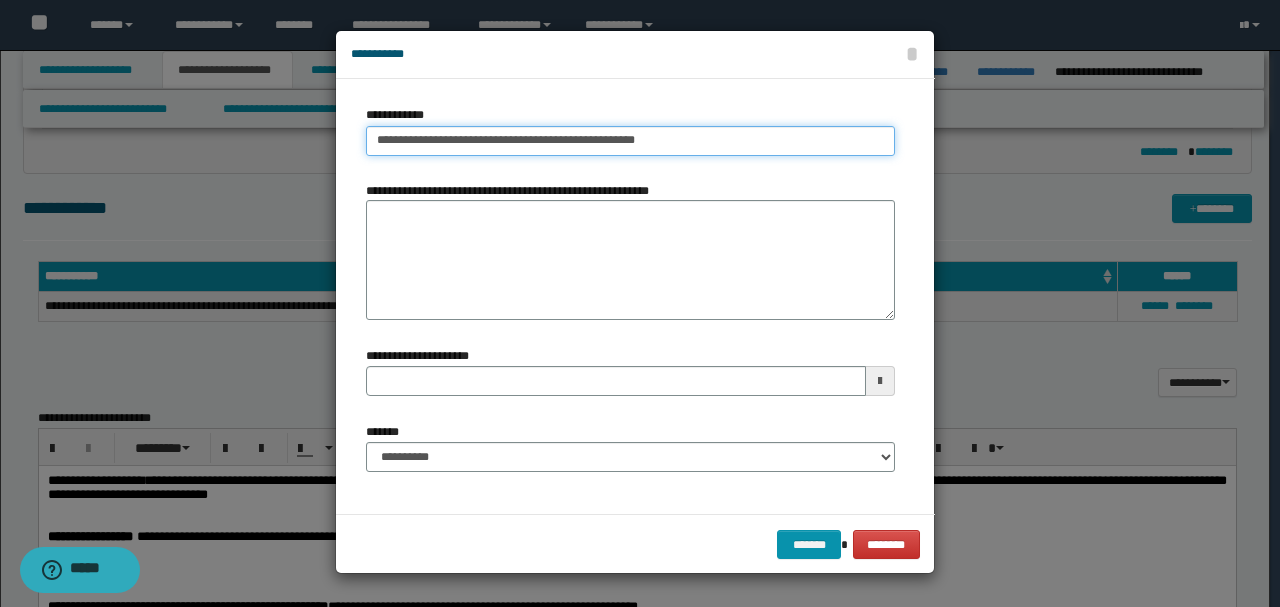 type on "**********" 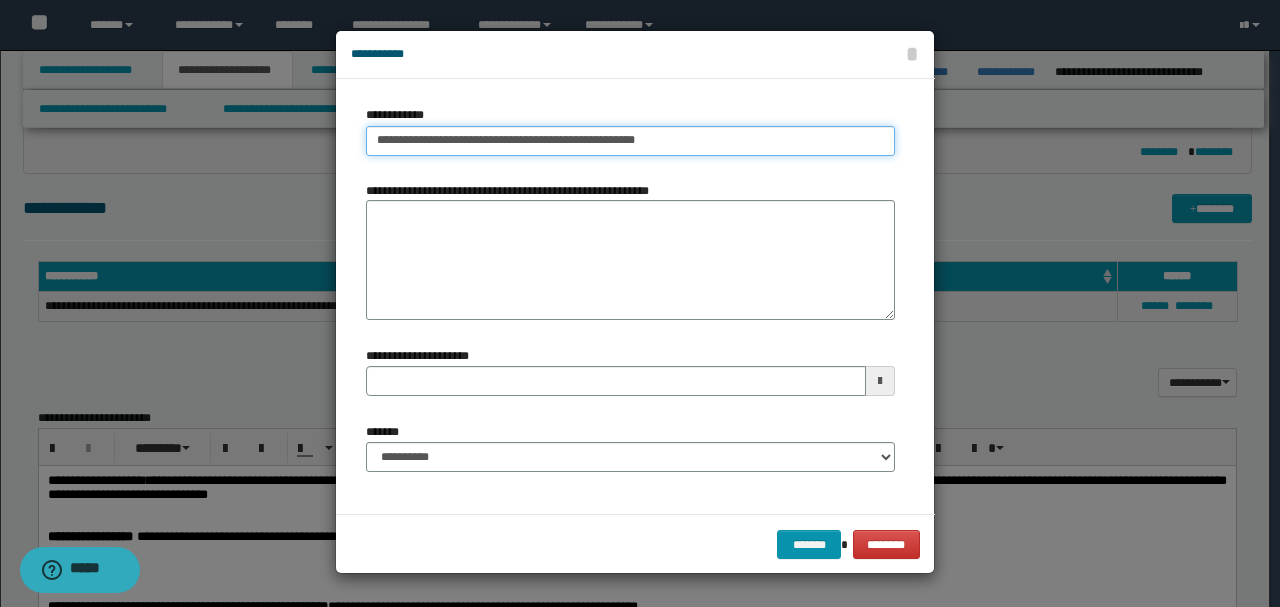 click on "**********" at bounding box center (630, 141) 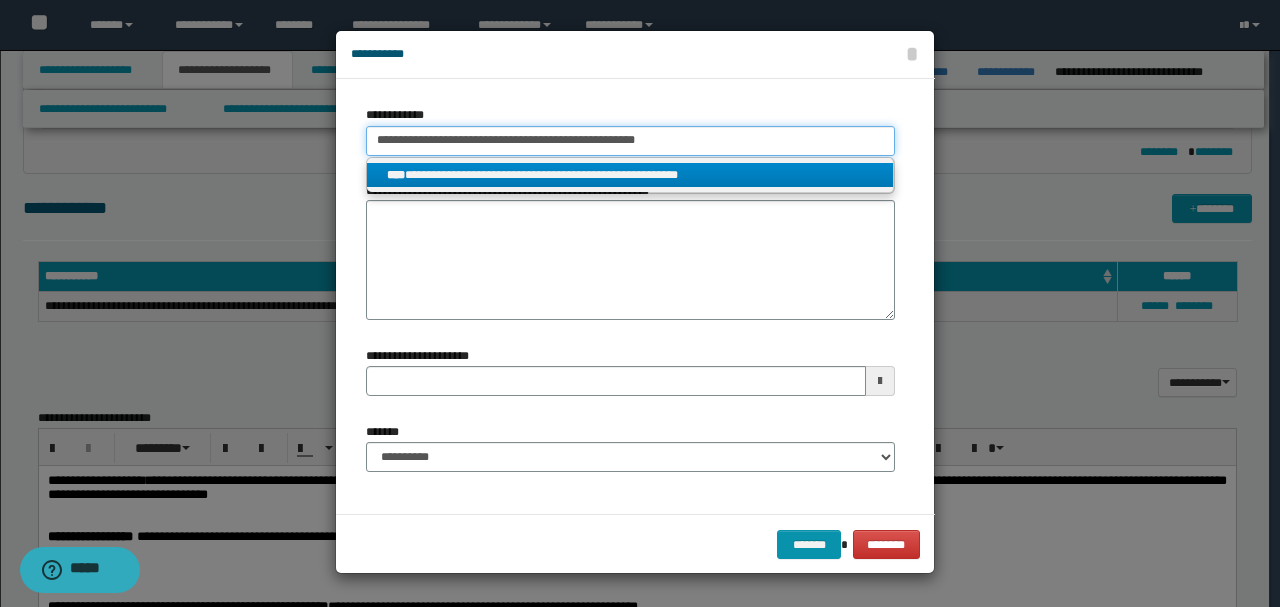 type 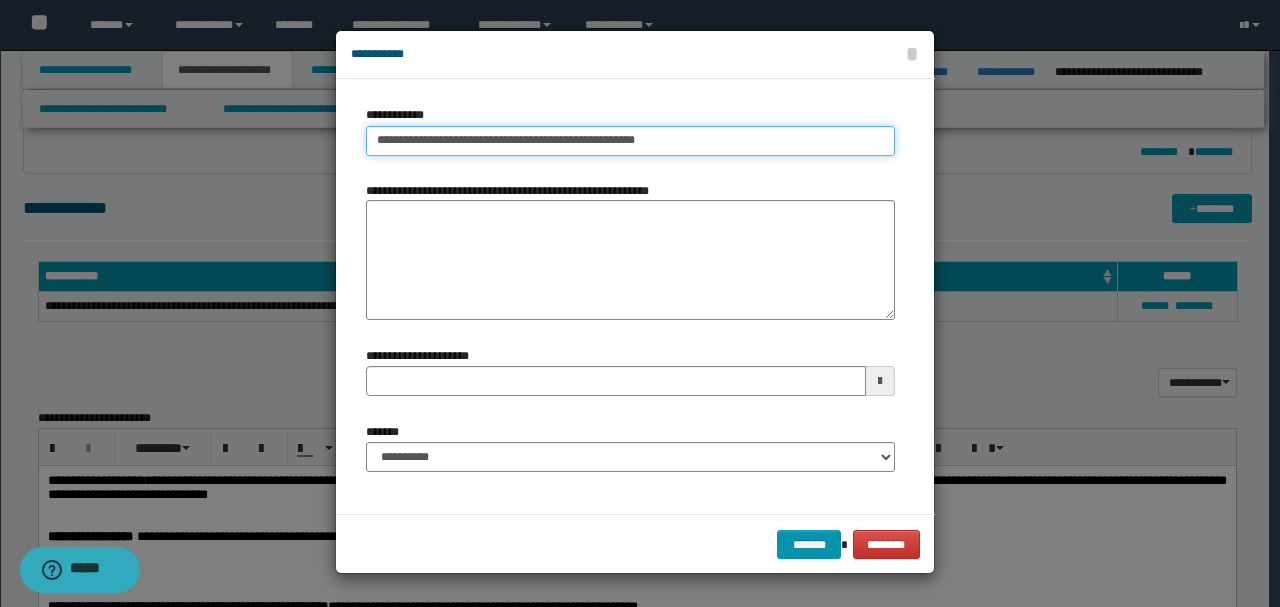type on "**********" 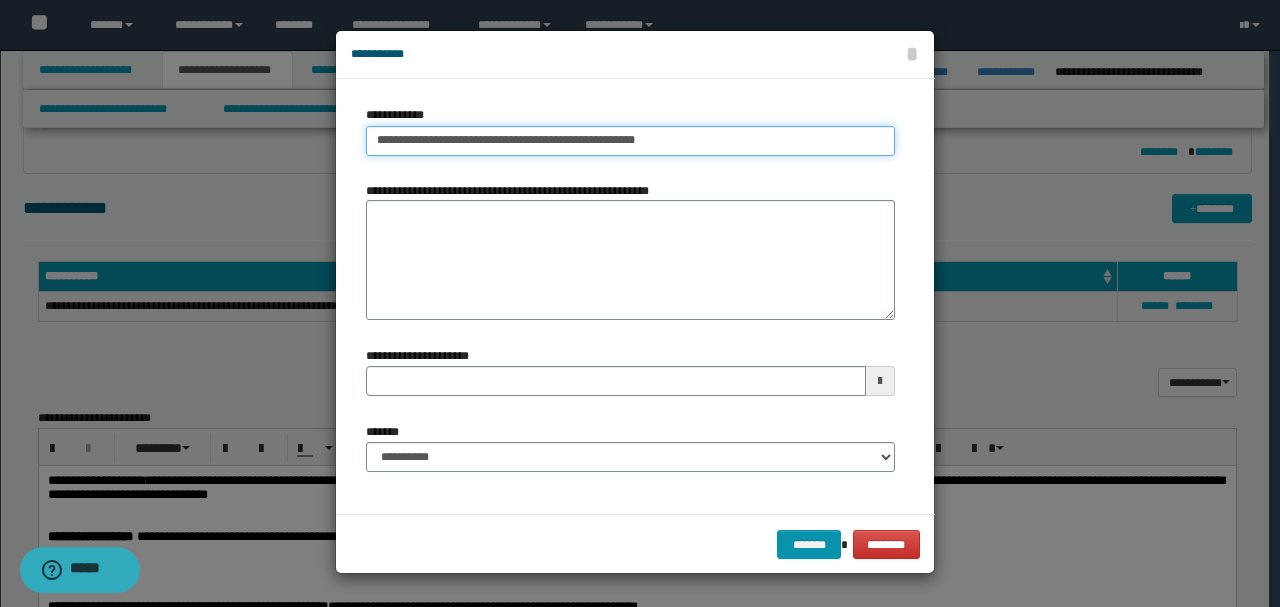click on "**********" at bounding box center (630, 141) 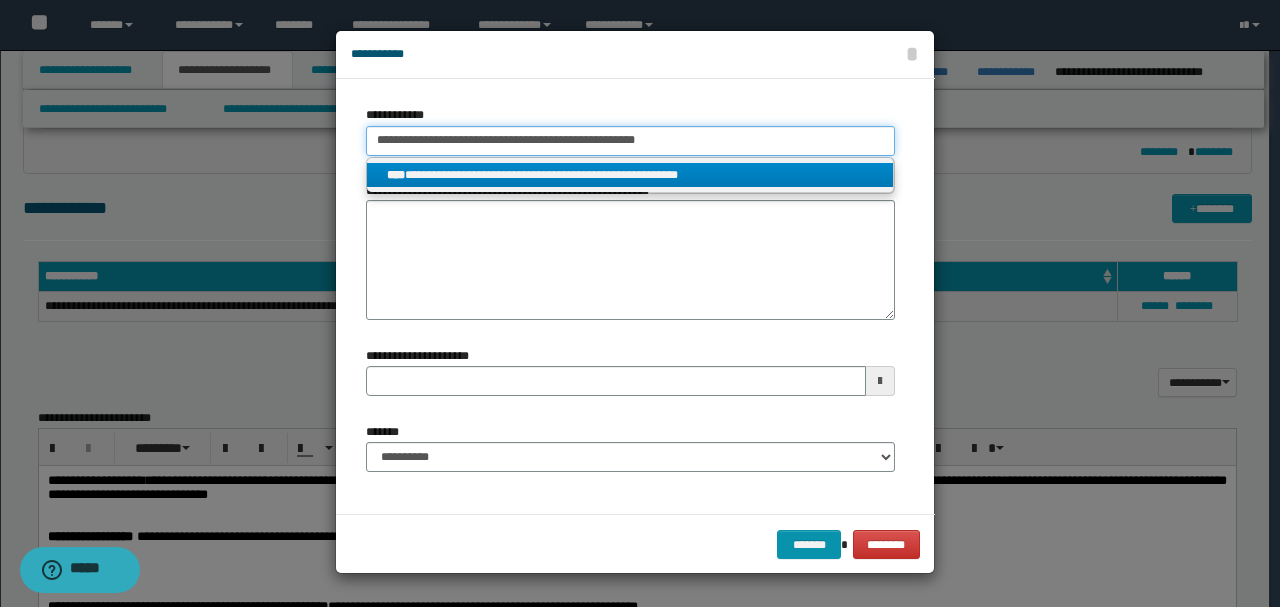 click on "**********" at bounding box center [630, 141] 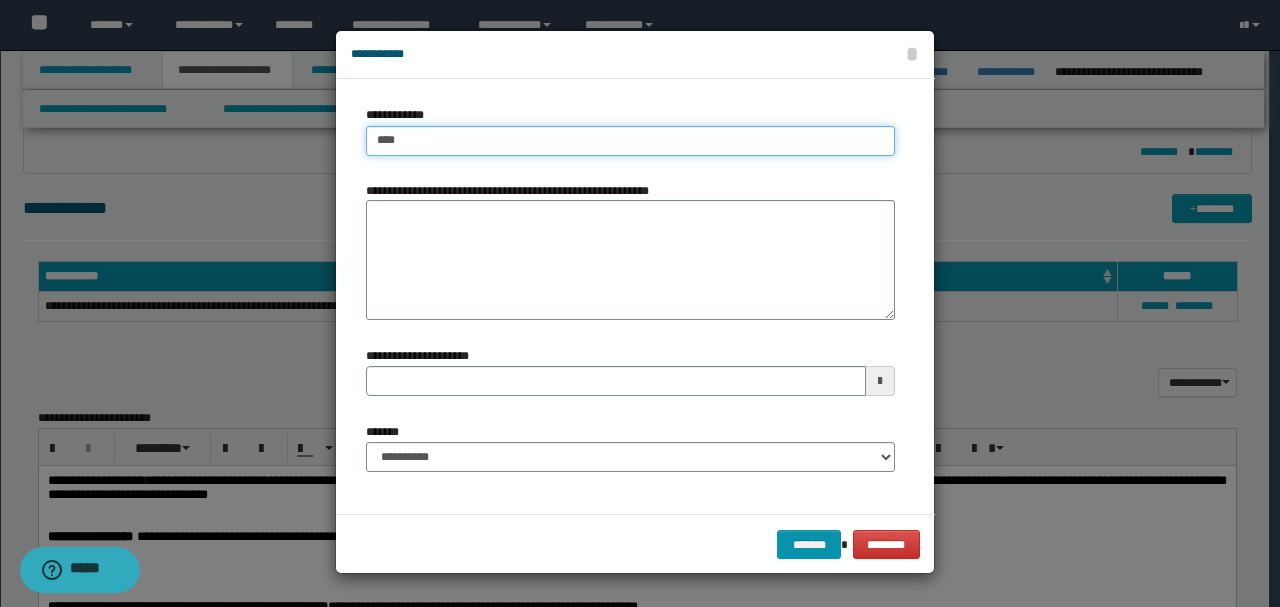 type on "***" 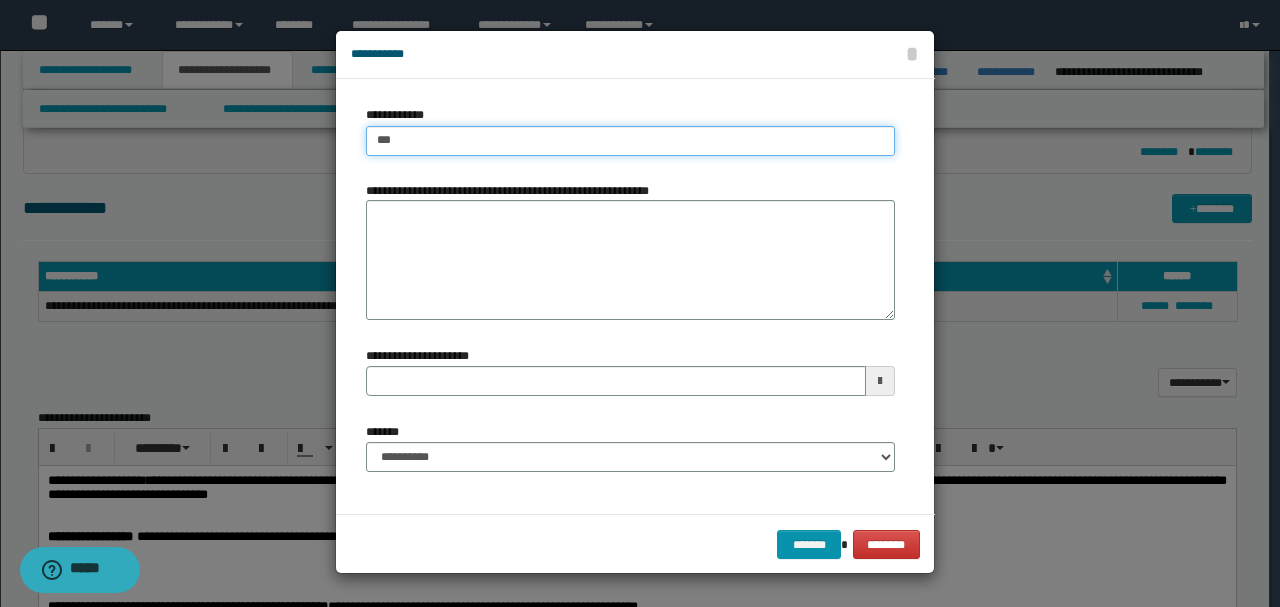 type on "***" 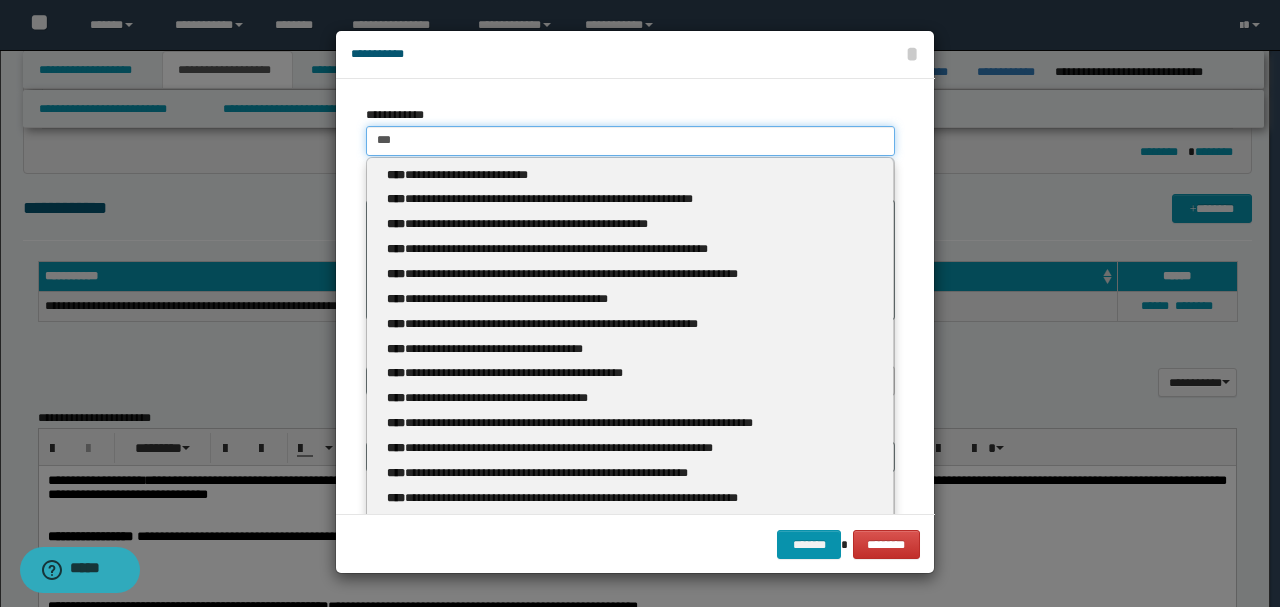 type 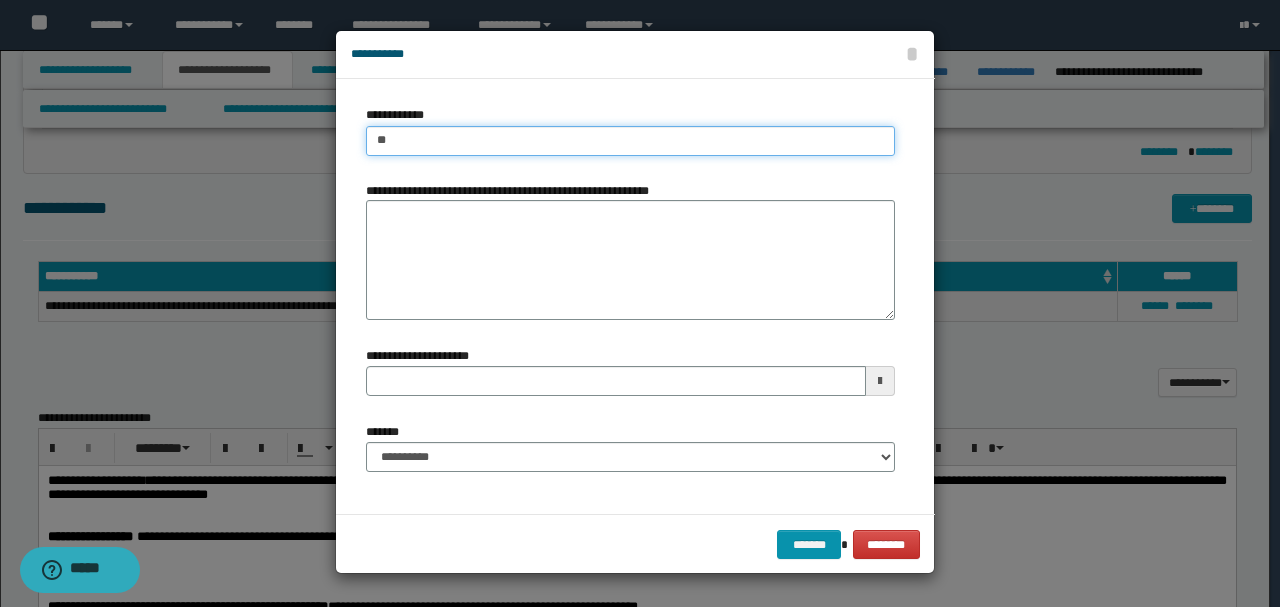 type on "*" 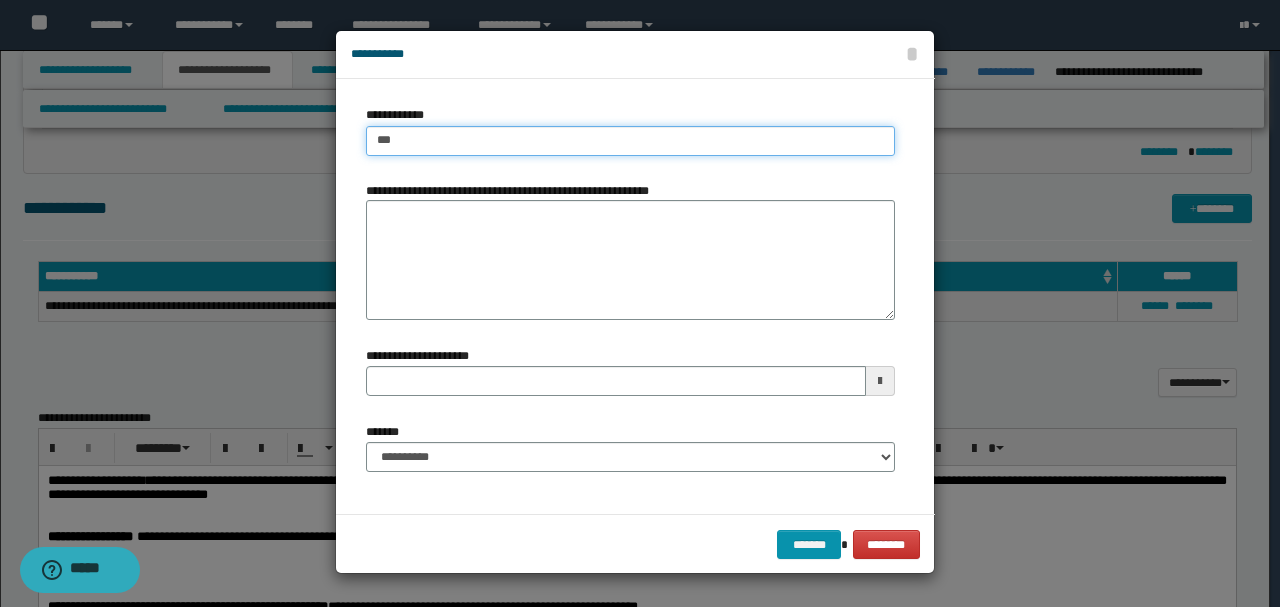type on "****" 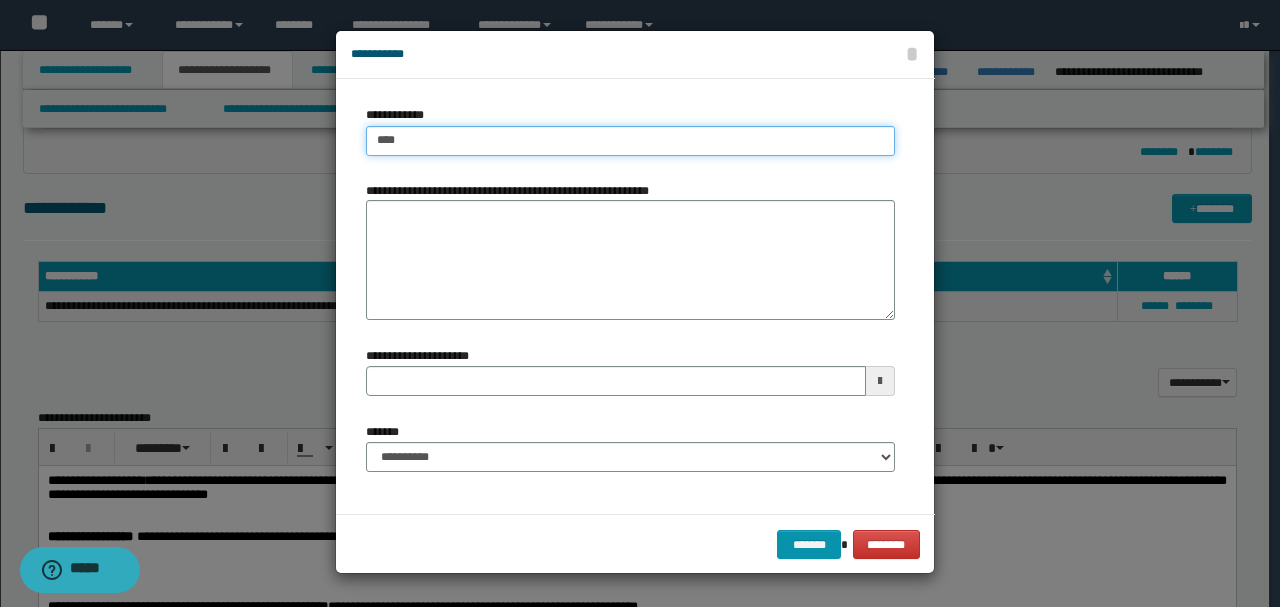 type on "****" 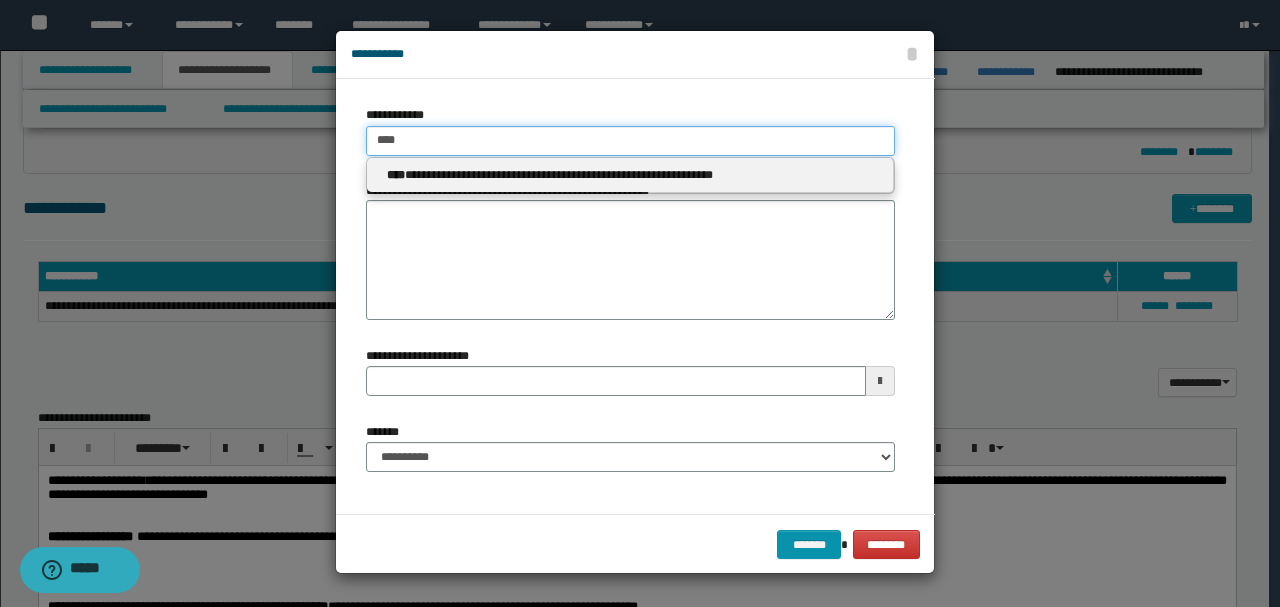 type 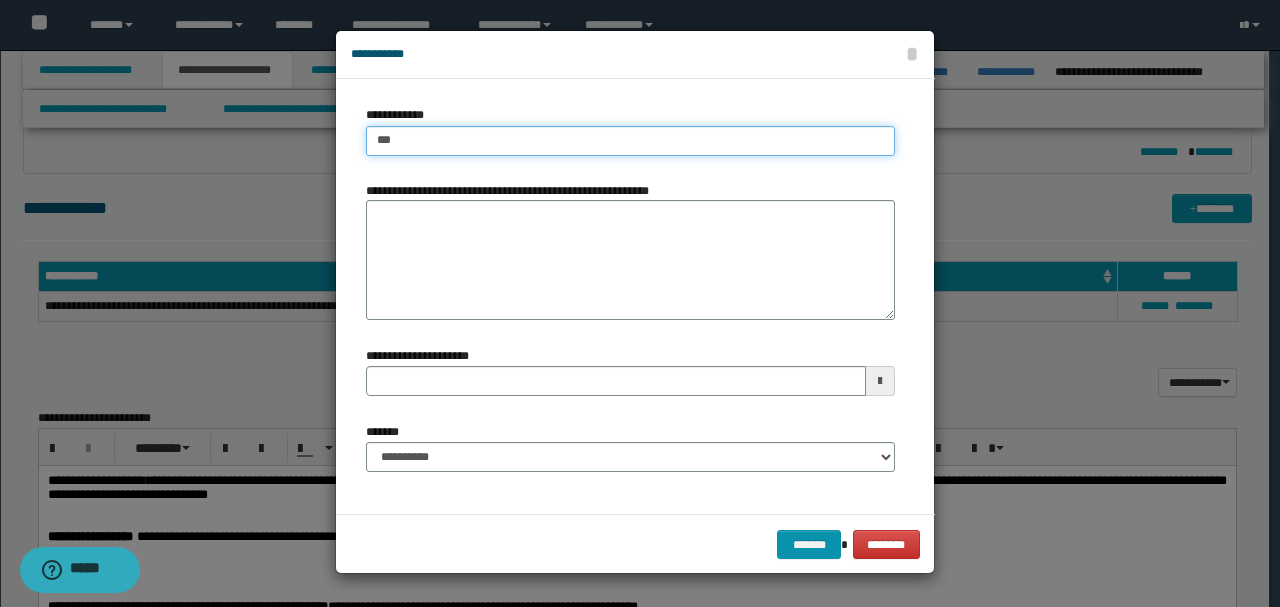 type on "***" 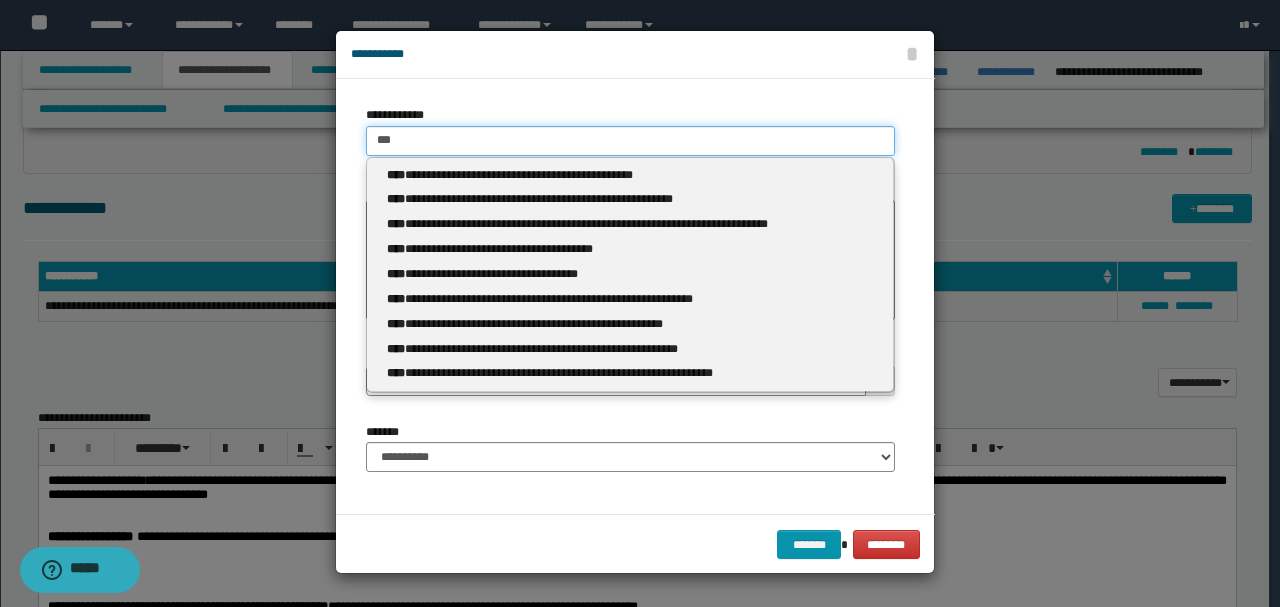 type 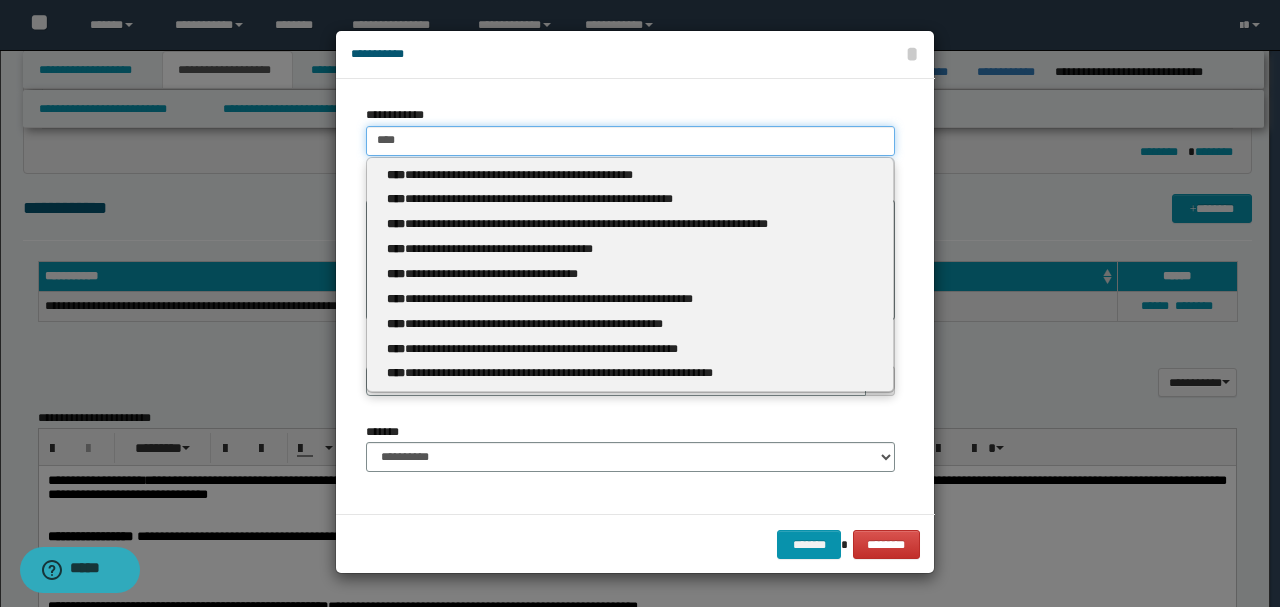 type on "****" 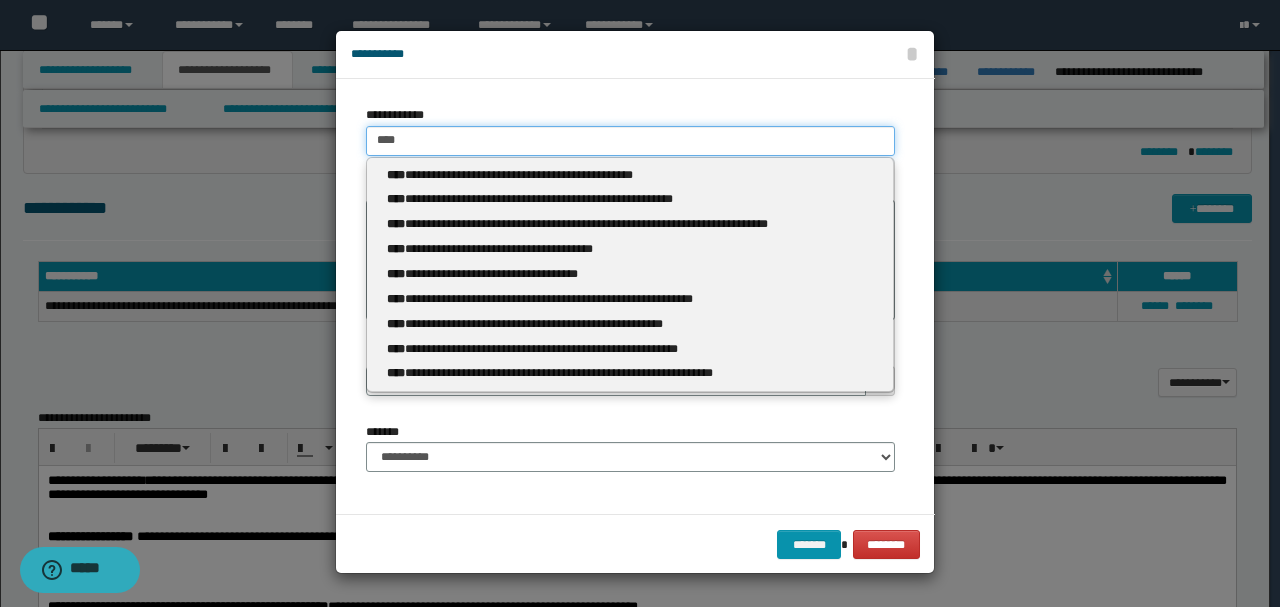type 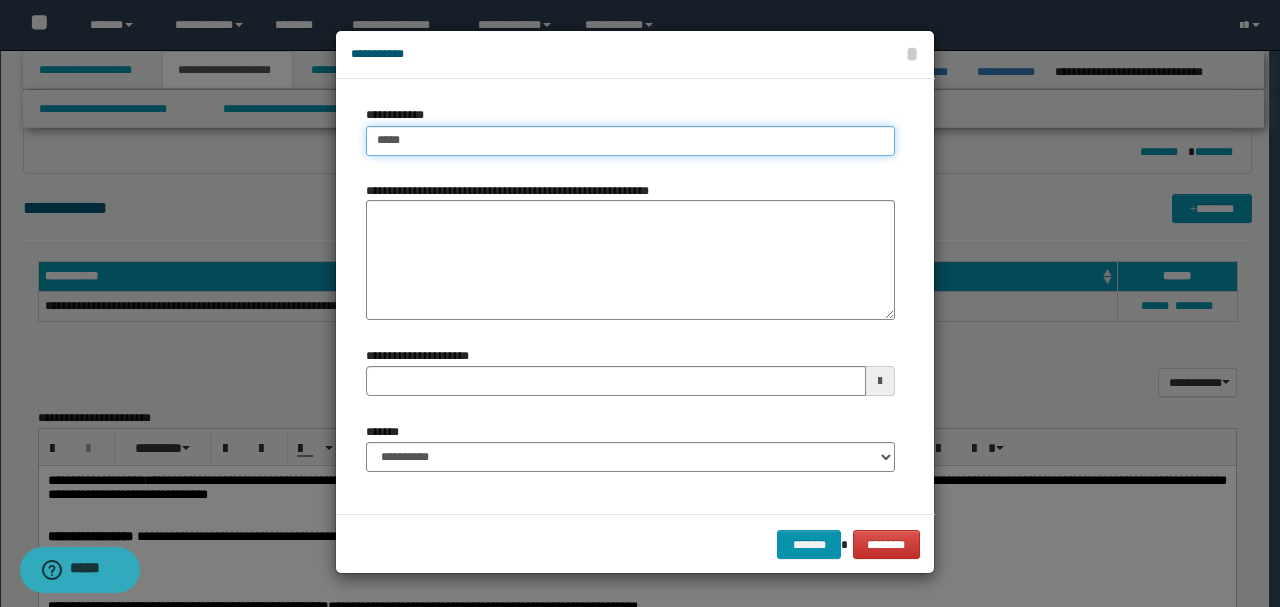 type on "****" 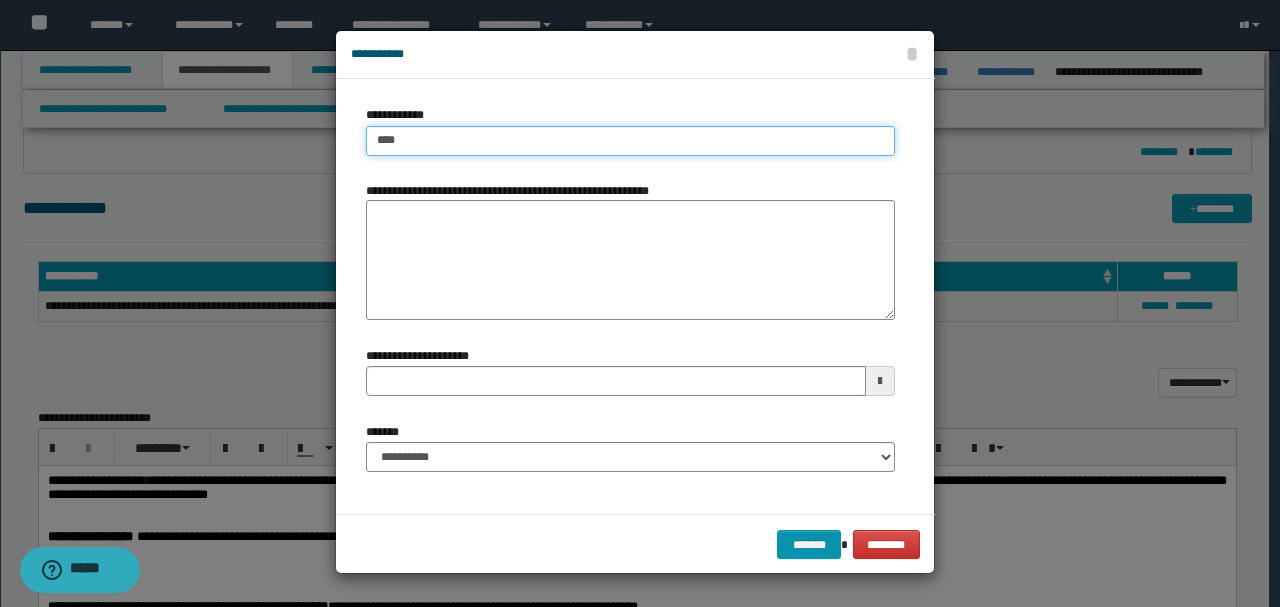 type on "****" 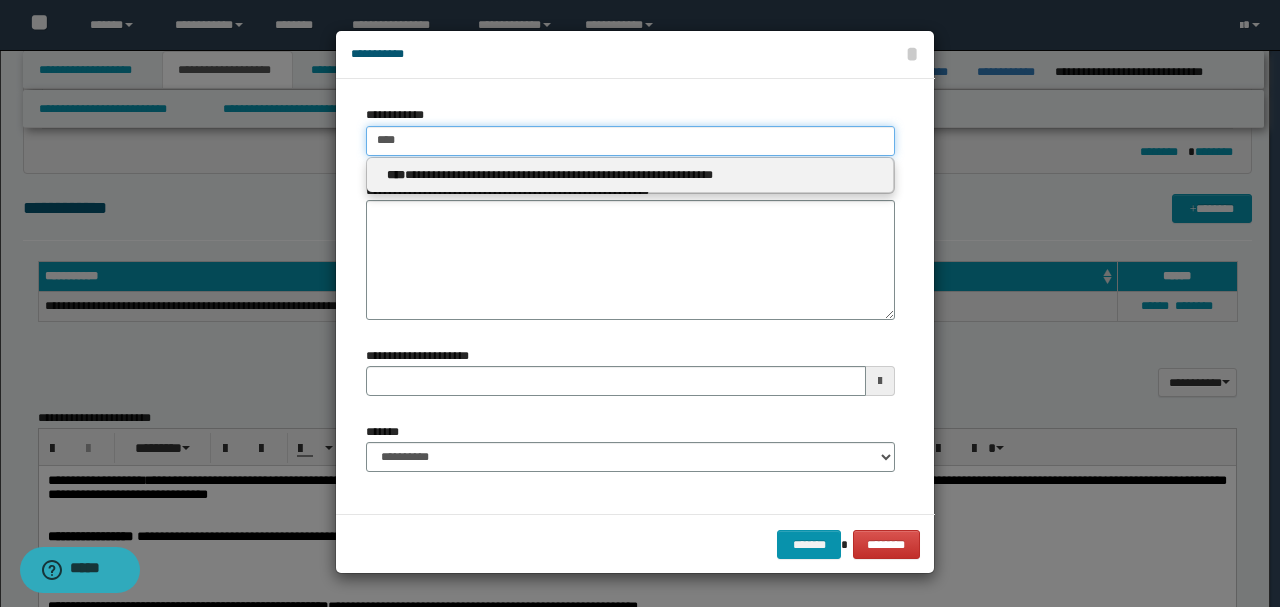 type 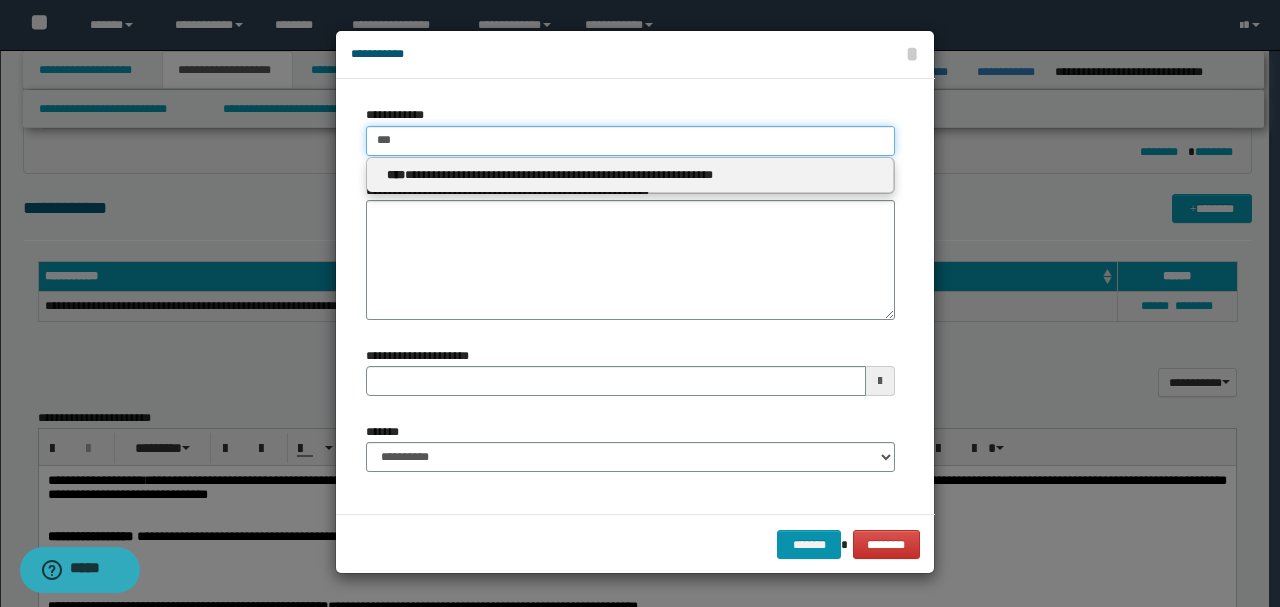 type on "***" 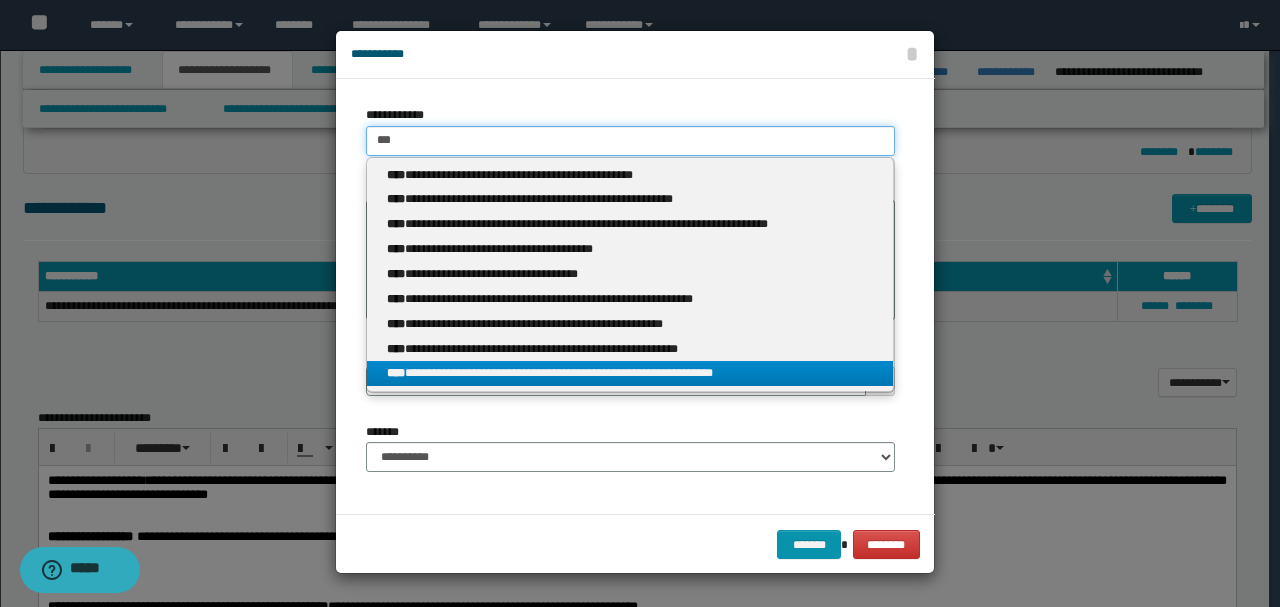 type on "***" 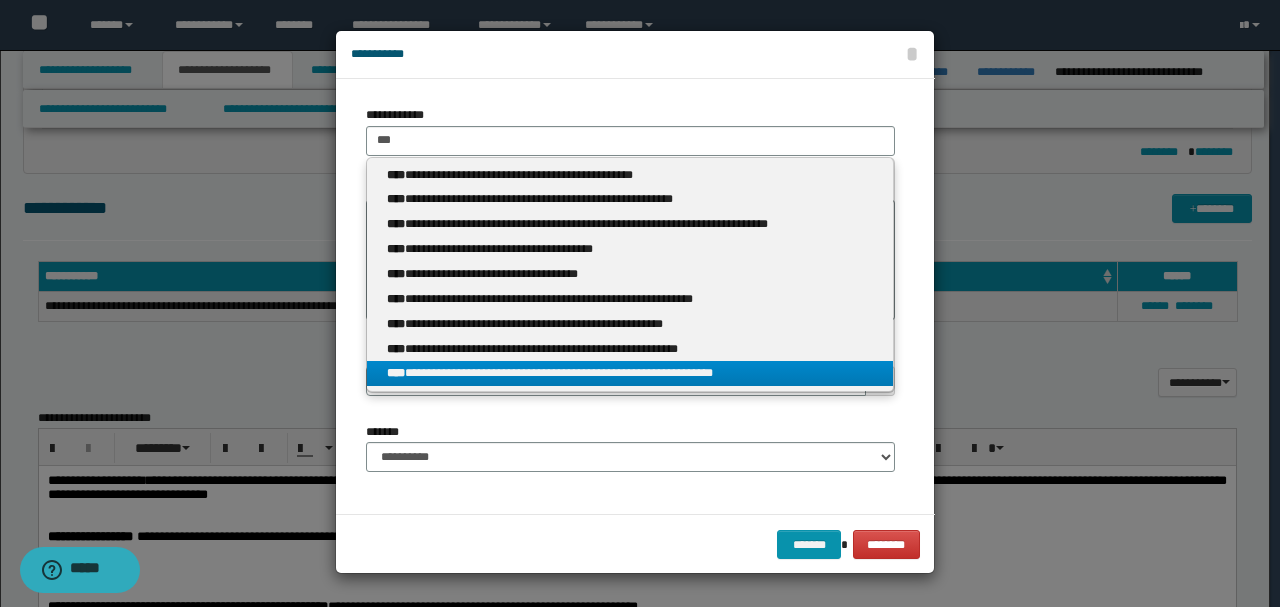 click on "**********" at bounding box center (630, 373) 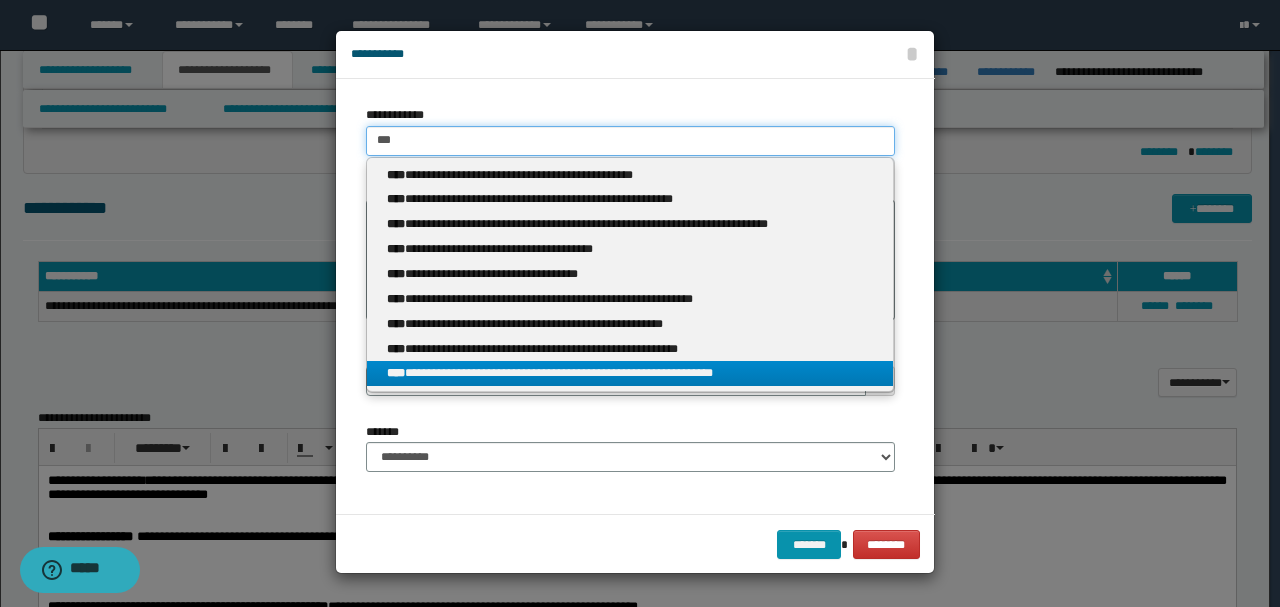 type 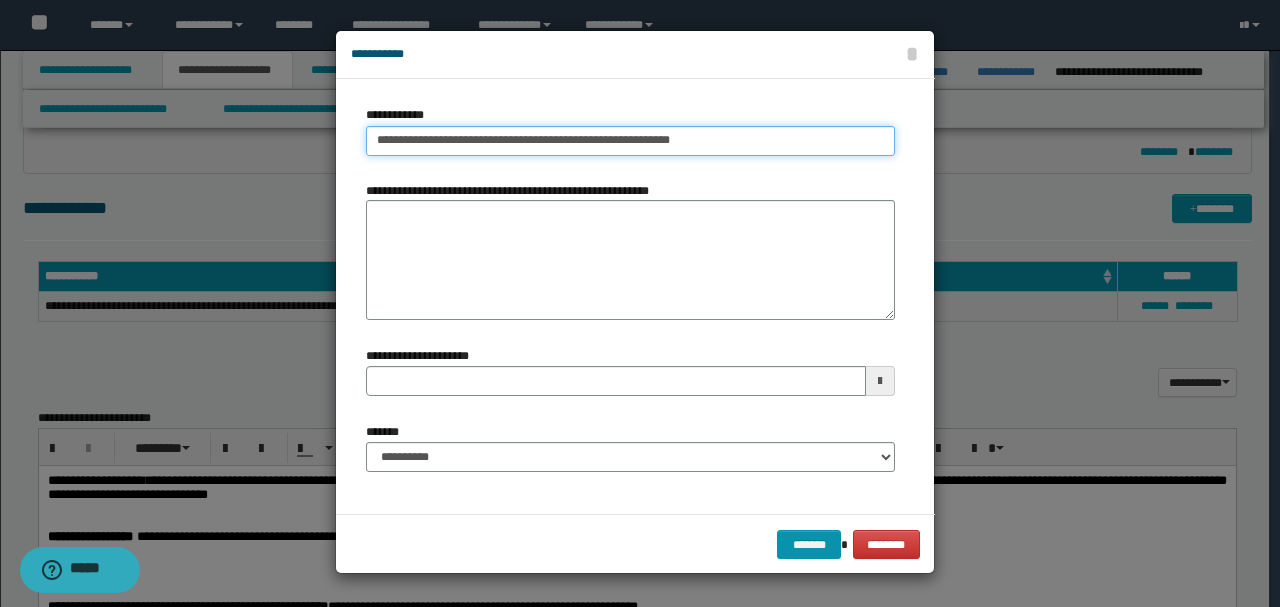 type 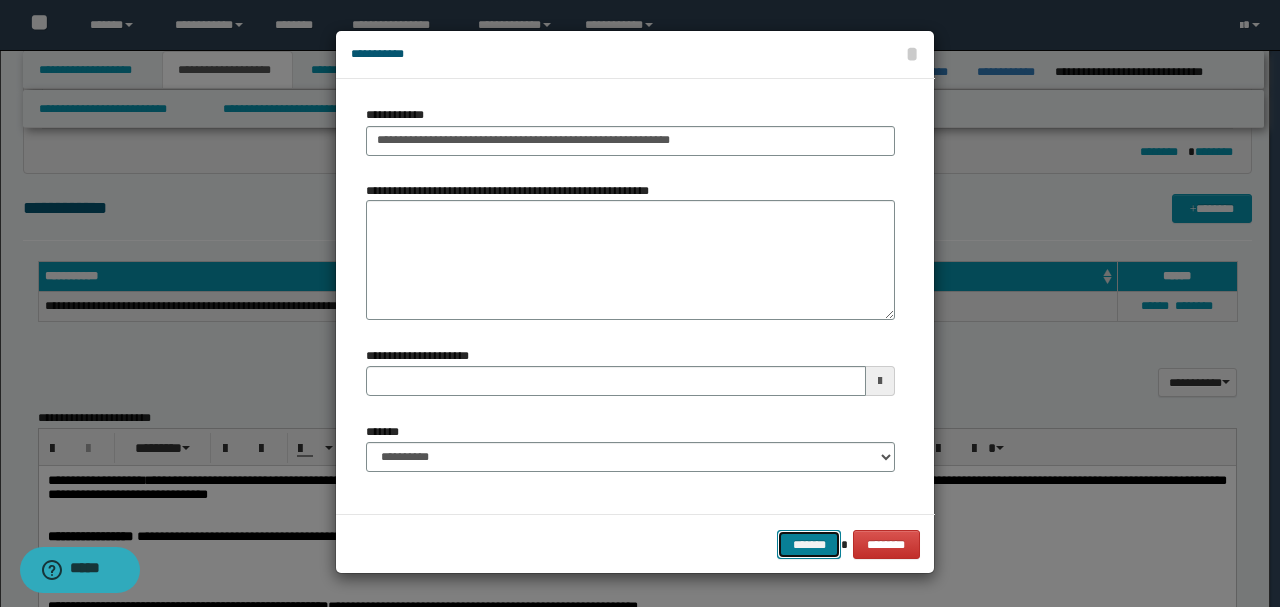 click on "*******" at bounding box center [809, 544] 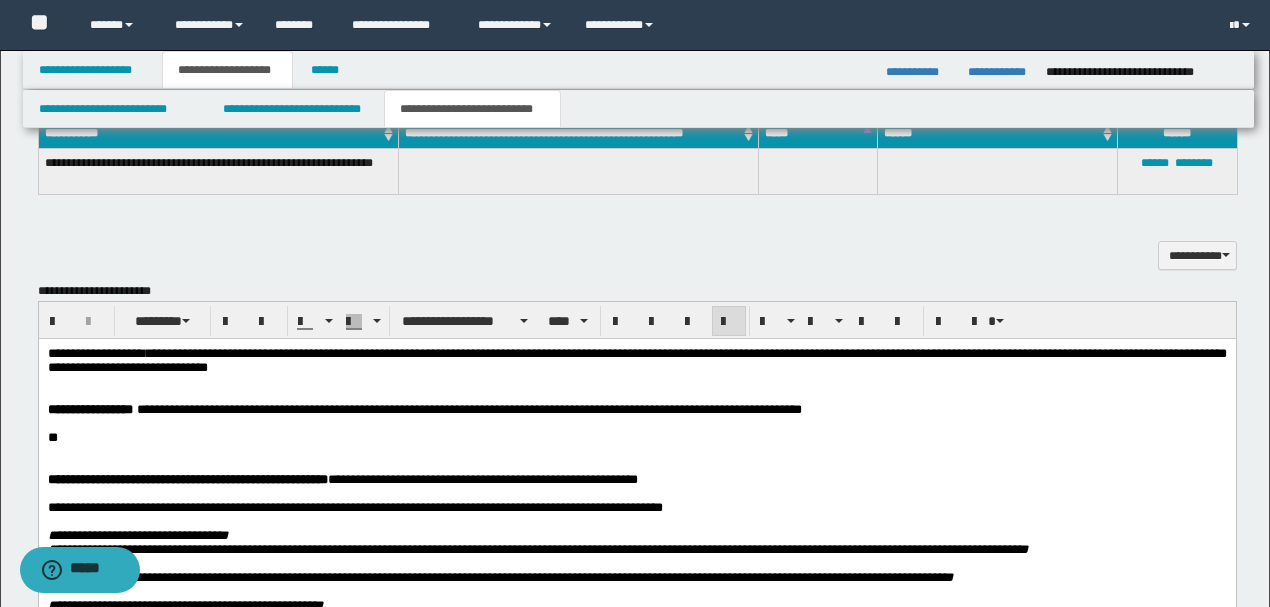 scroll, scrollTop: 1416, scrollLeft: 0, axis: vertical 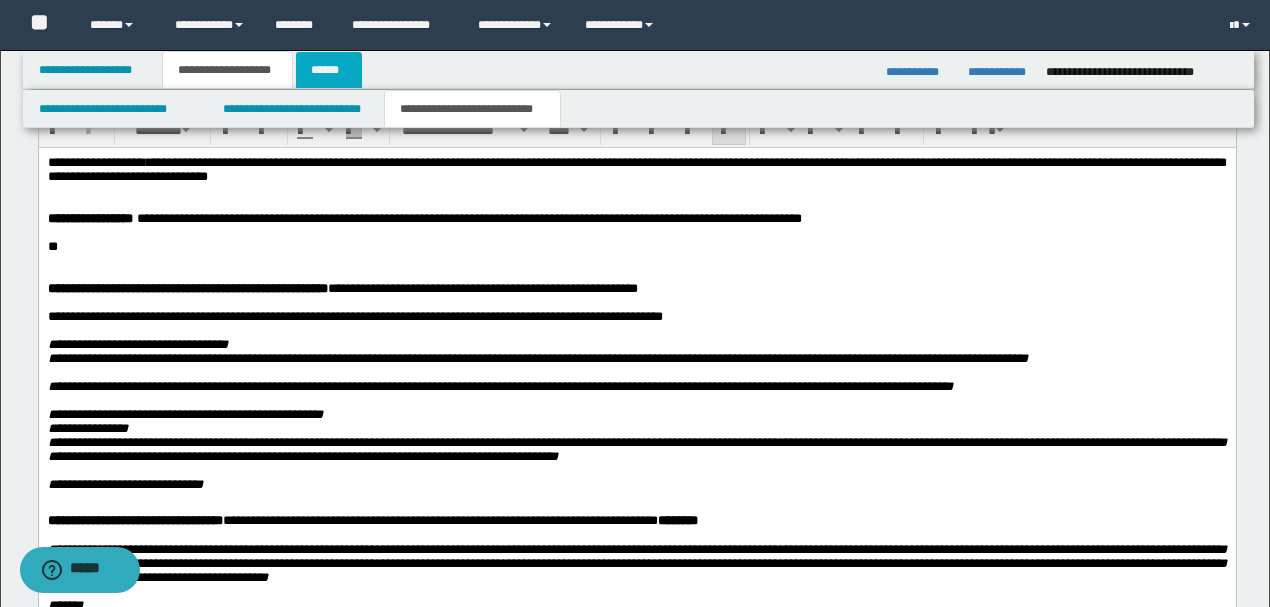 click on "******" at bounding box center (329, 70) 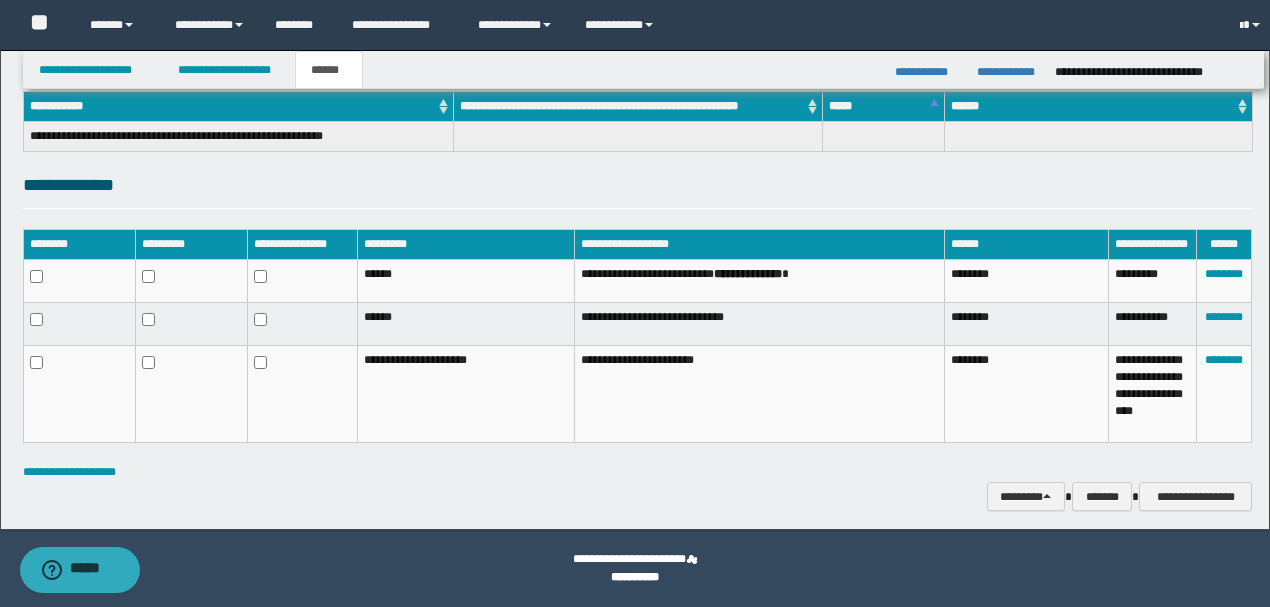 scroll, scrollTop: 318, scrollLeft: 0, axis: vertical 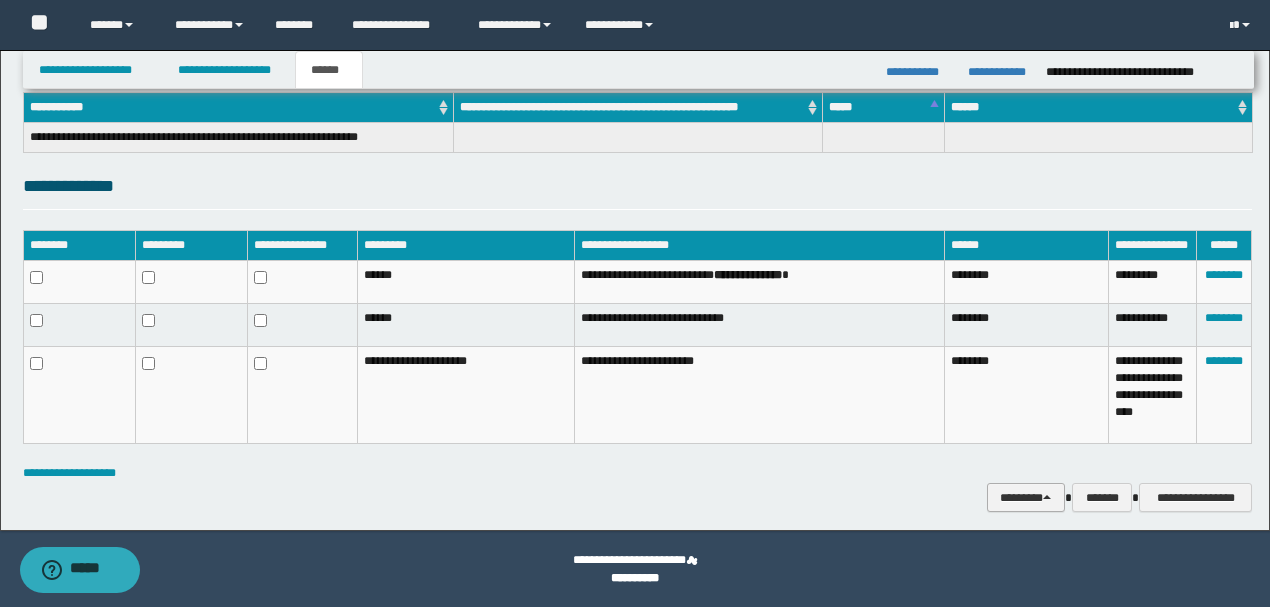 click on "********" at bounding box center (1026, 497) 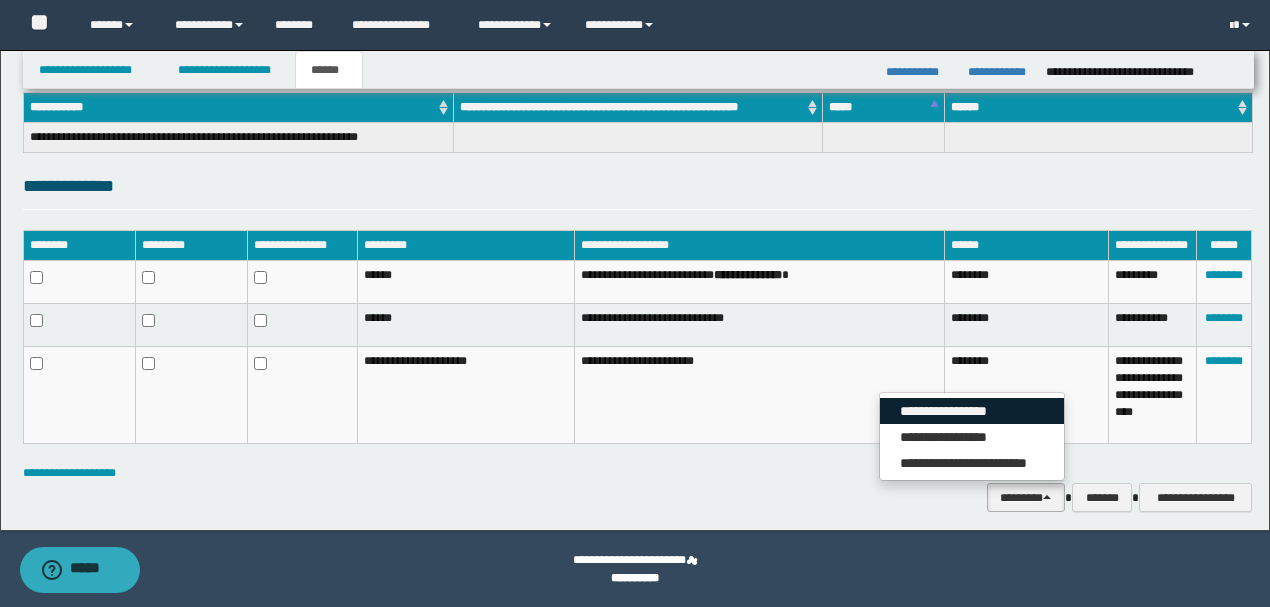 click on "**********" at bounding box center [972, 411] 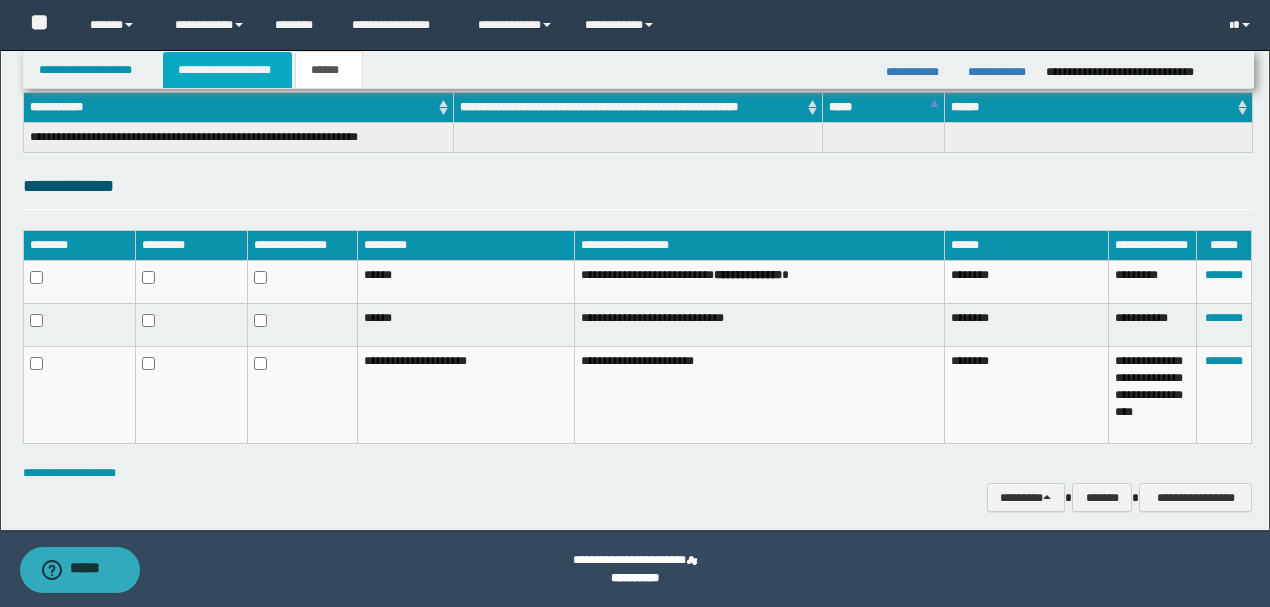 click on "**********" at bounding box center (227, 70) 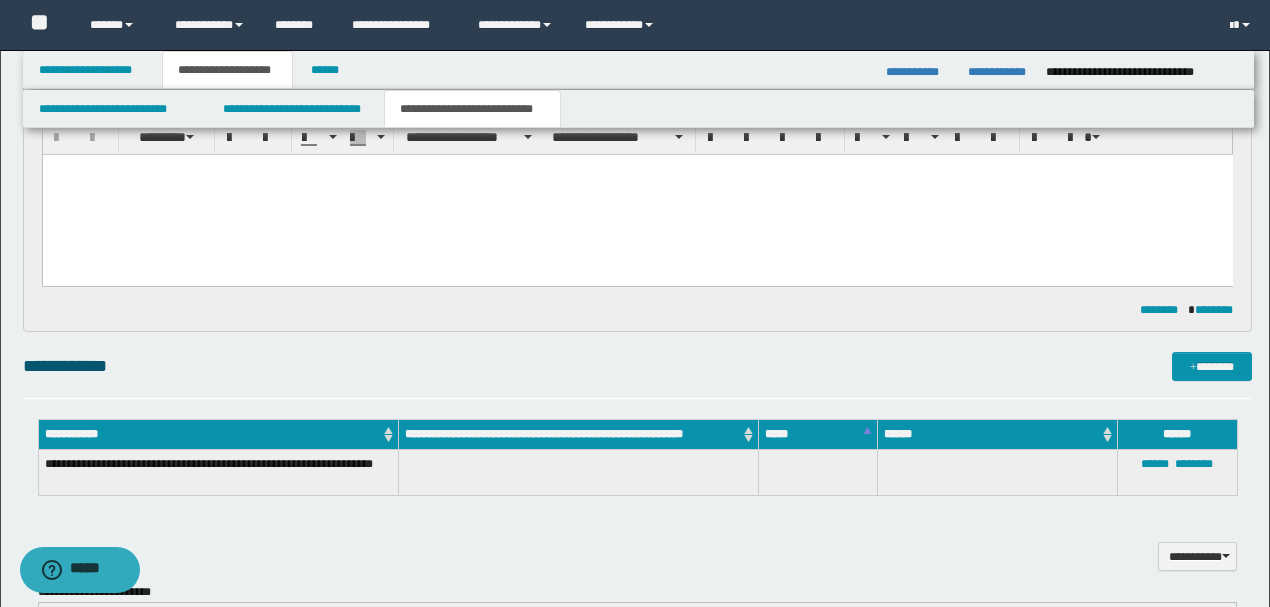 scroll, scrollTop: 1066, scrollLeft: 0, axis: vertical 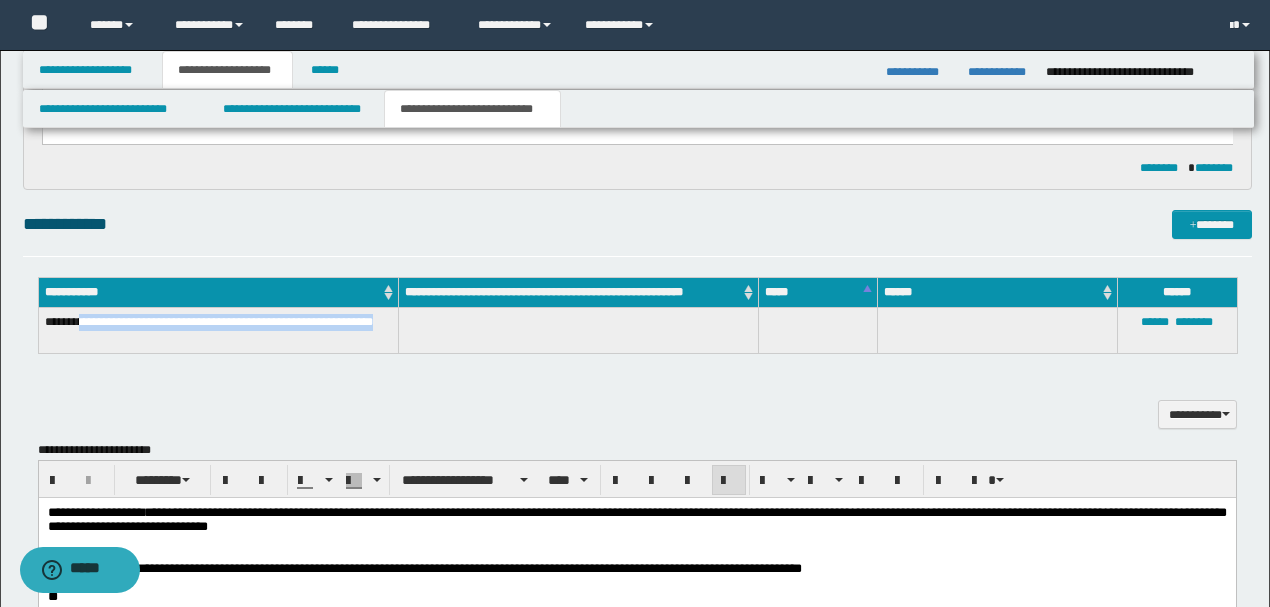 drag, startPoint x: 81, startPoint y: 318, endPoint x: 171, endPoint y: 348, distance: 94.86833 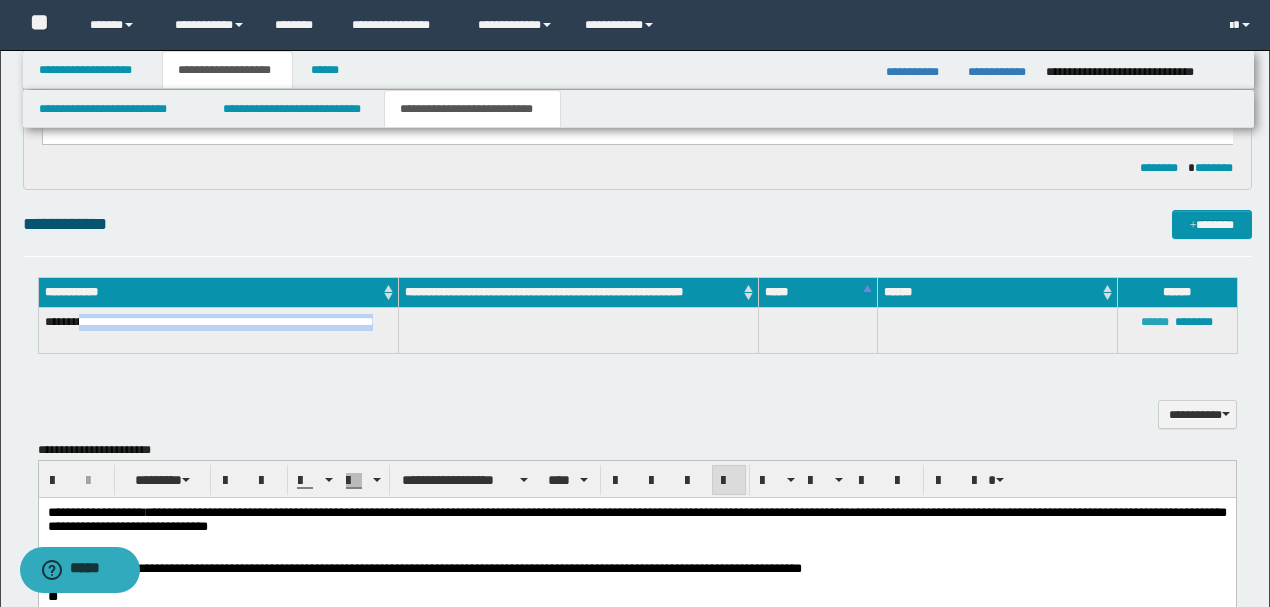 click on "******" at bounding box center [1155, 322] 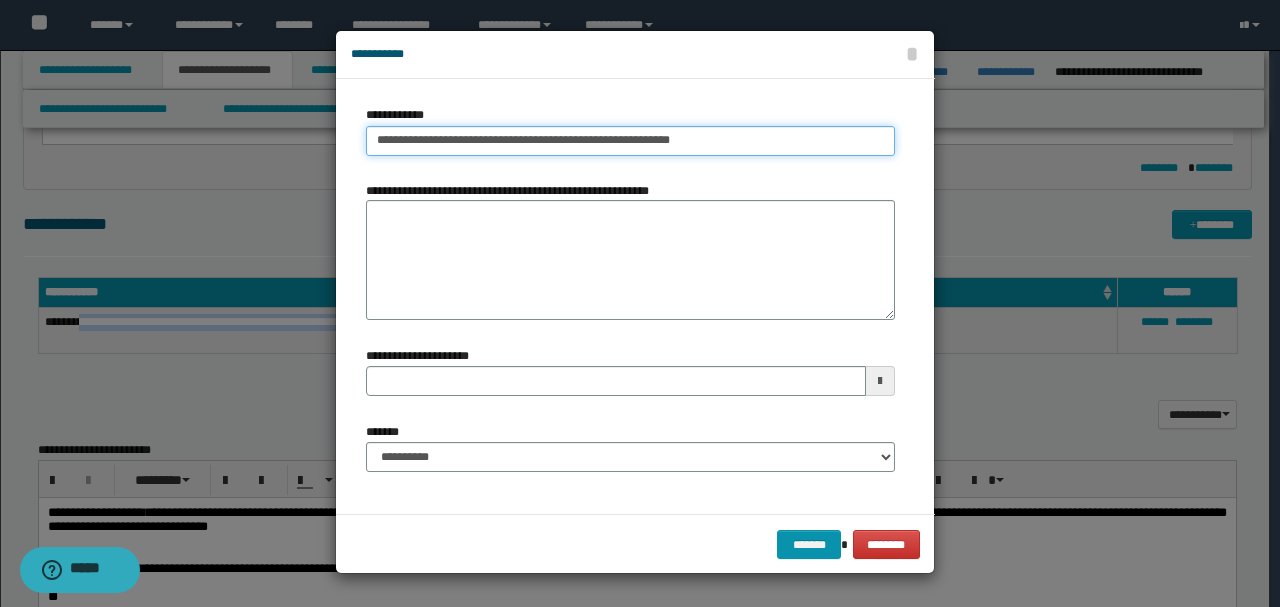 type on "**********" 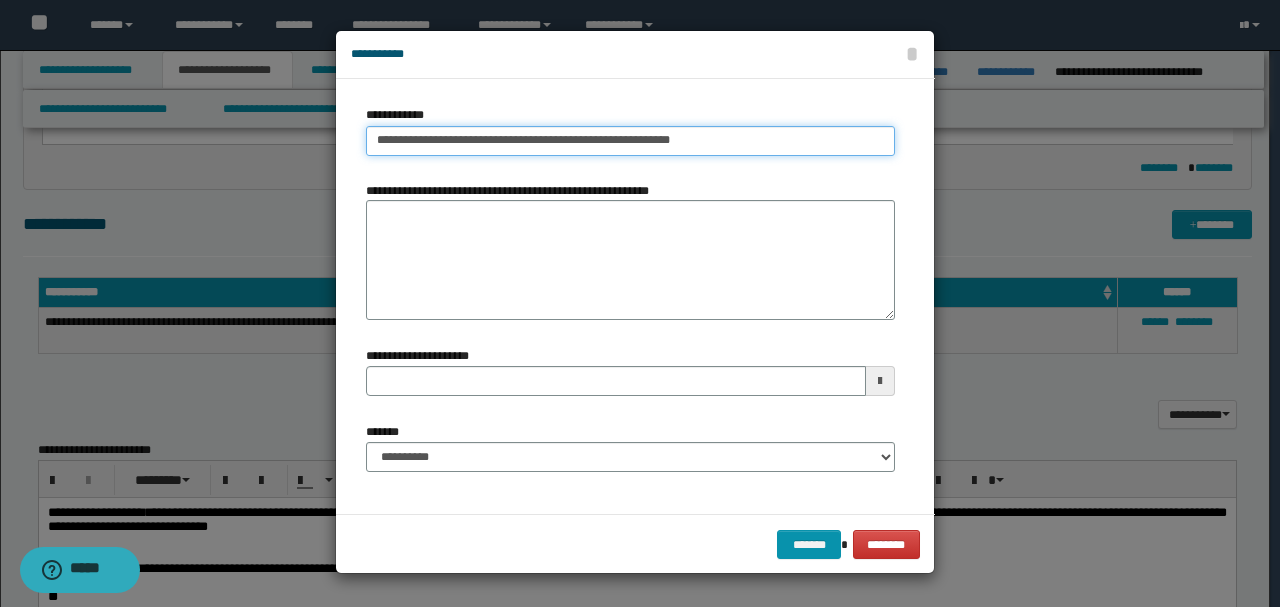 click on "**********" at bounding box center [630, 141] 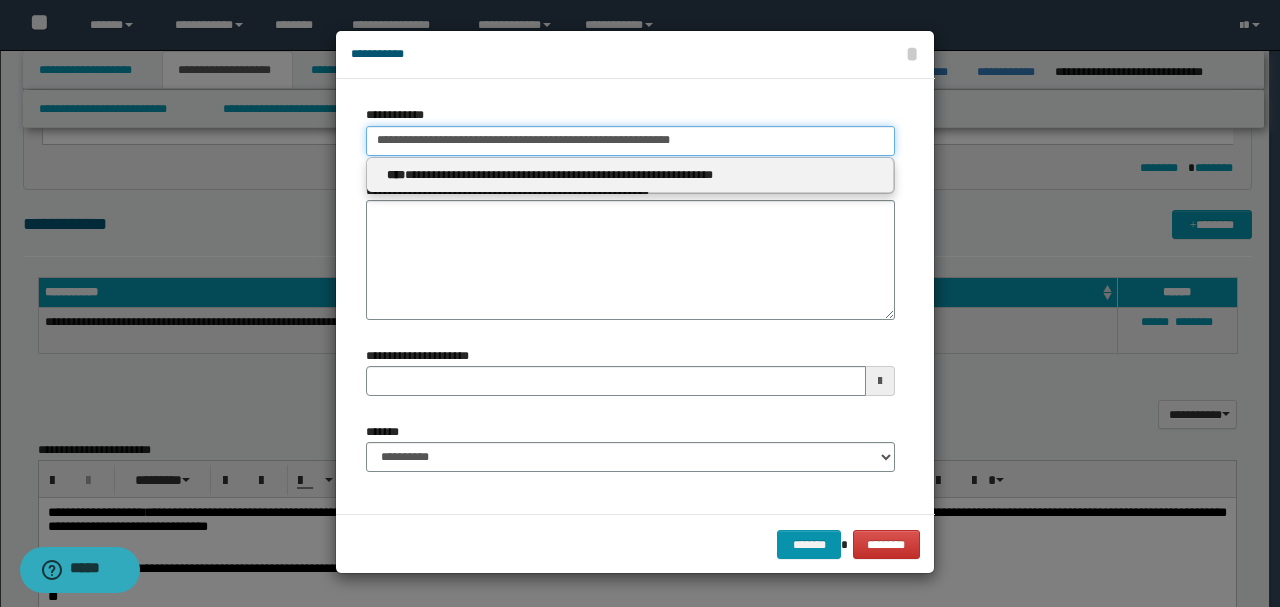 type 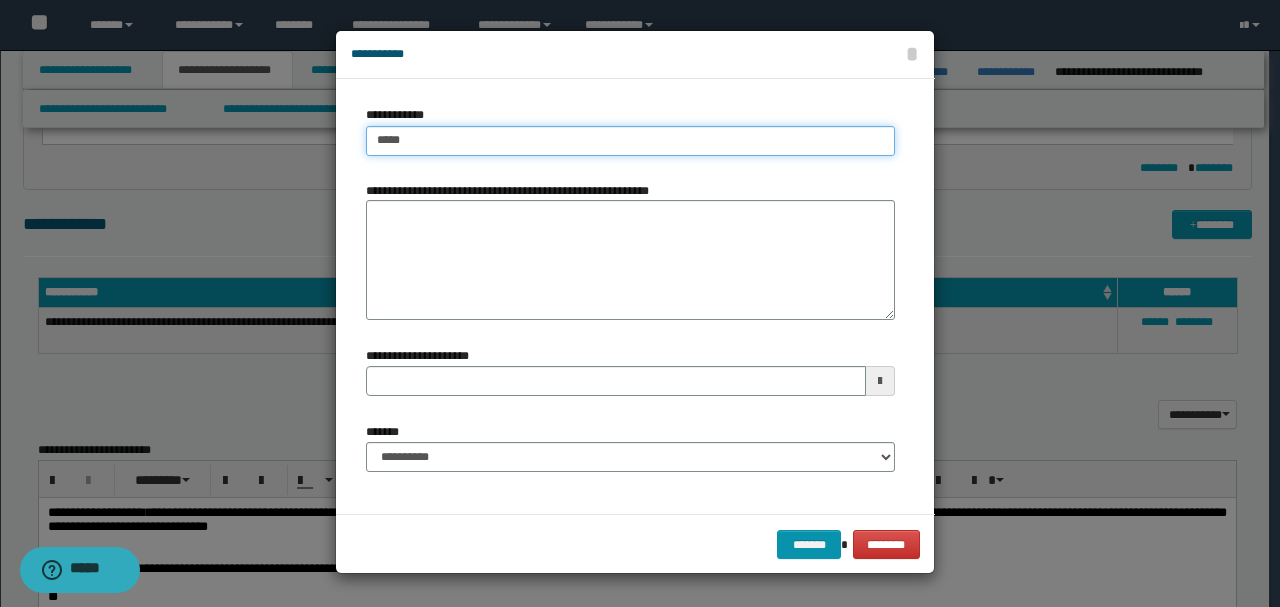 type on "****" 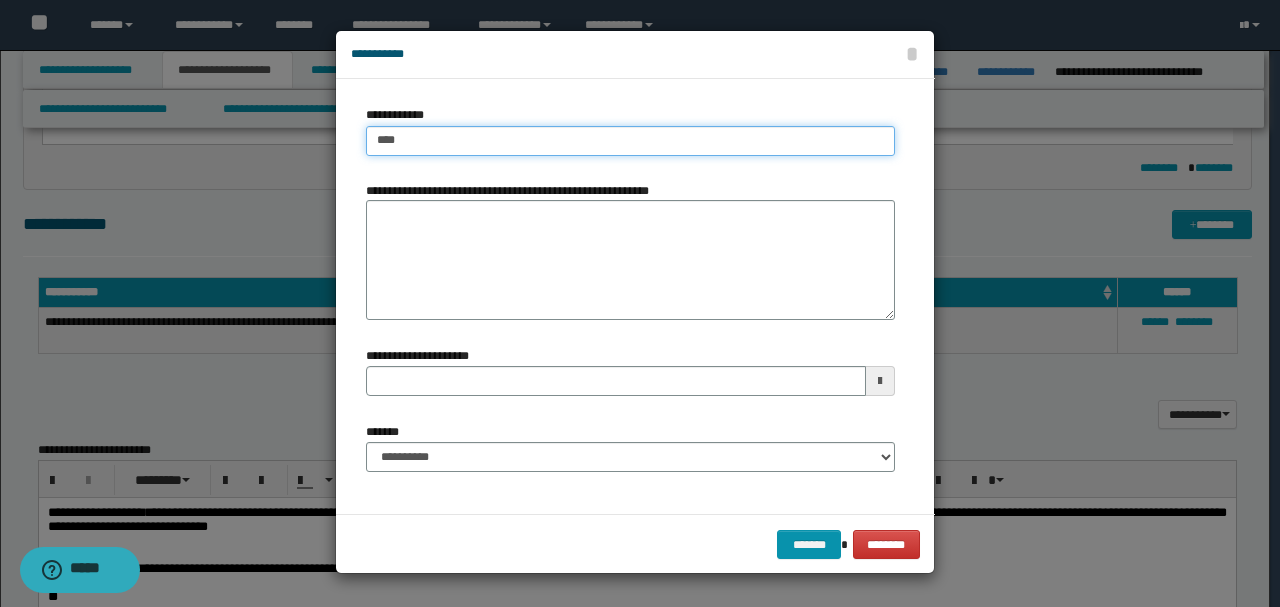 type on "****" 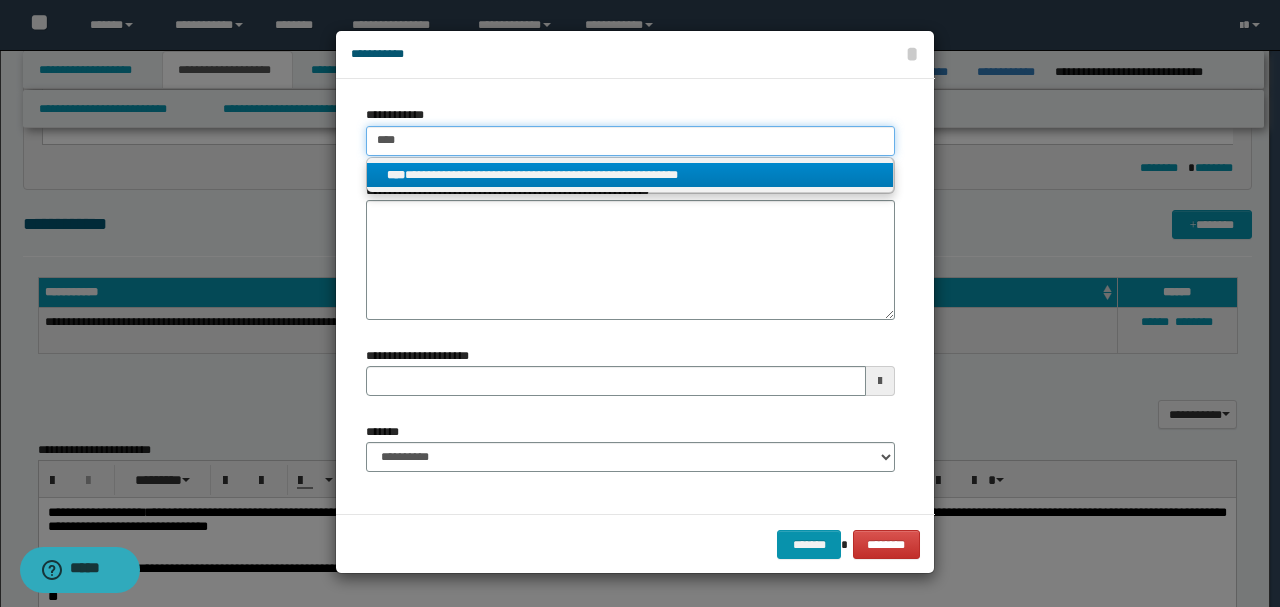 type on "****" 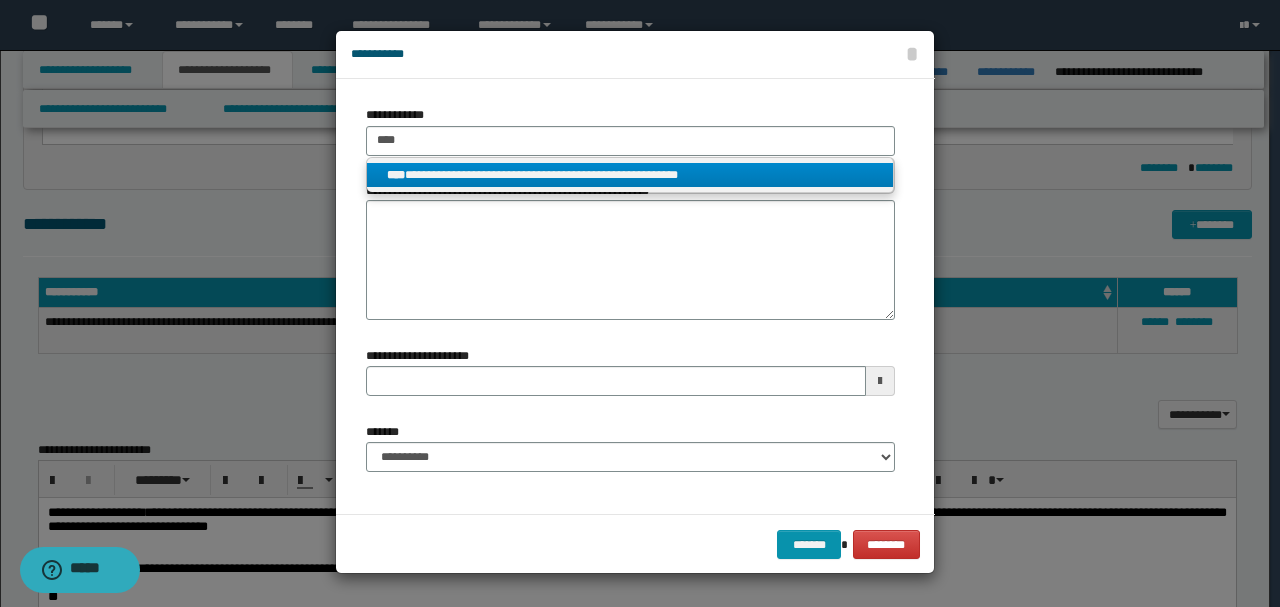 click on "**********" at bounding box center (630, 175) 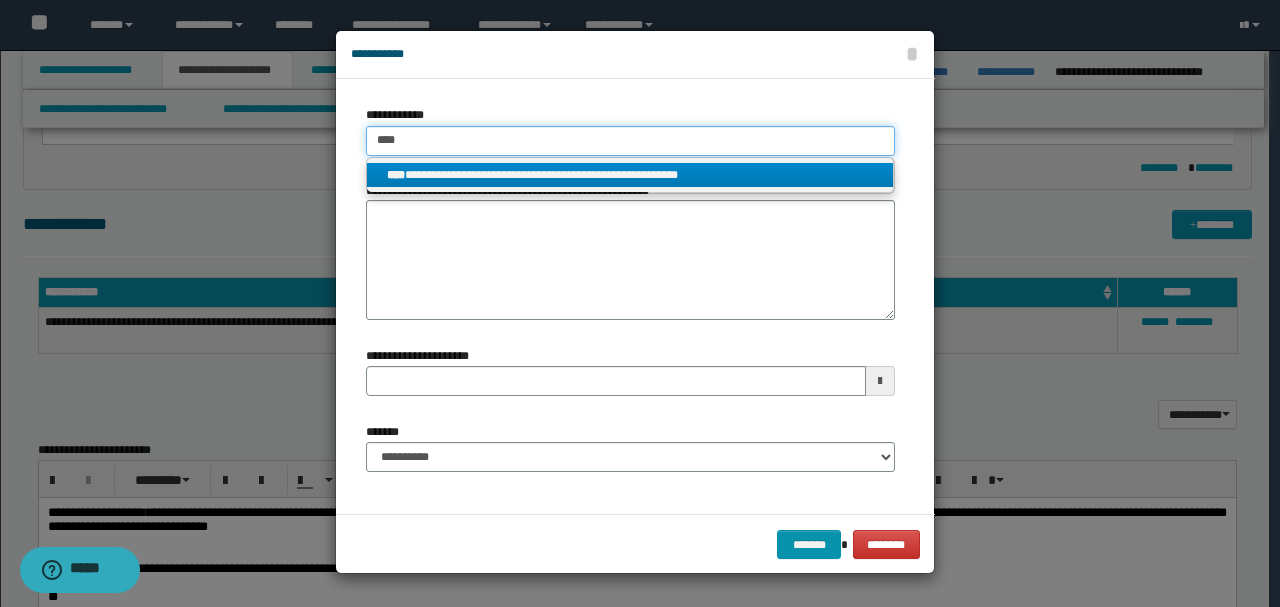 type 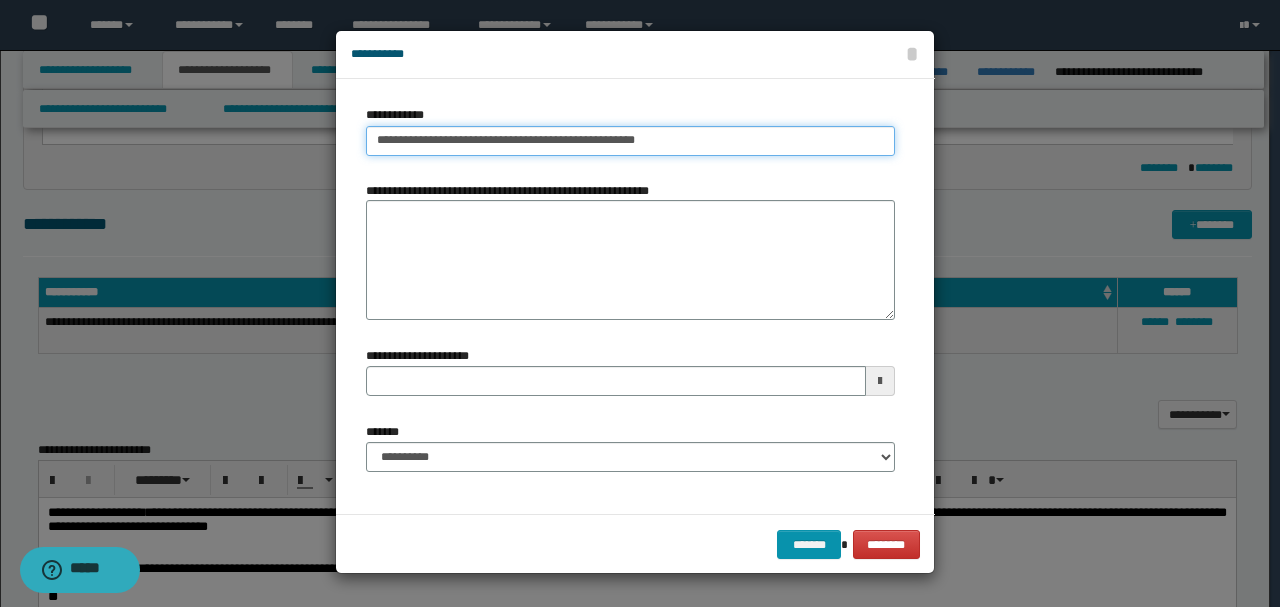 drag, startPoint x: 375, startPoint y: 138, endPoint x: 690, endPoint y: 142, distance: 315.0254 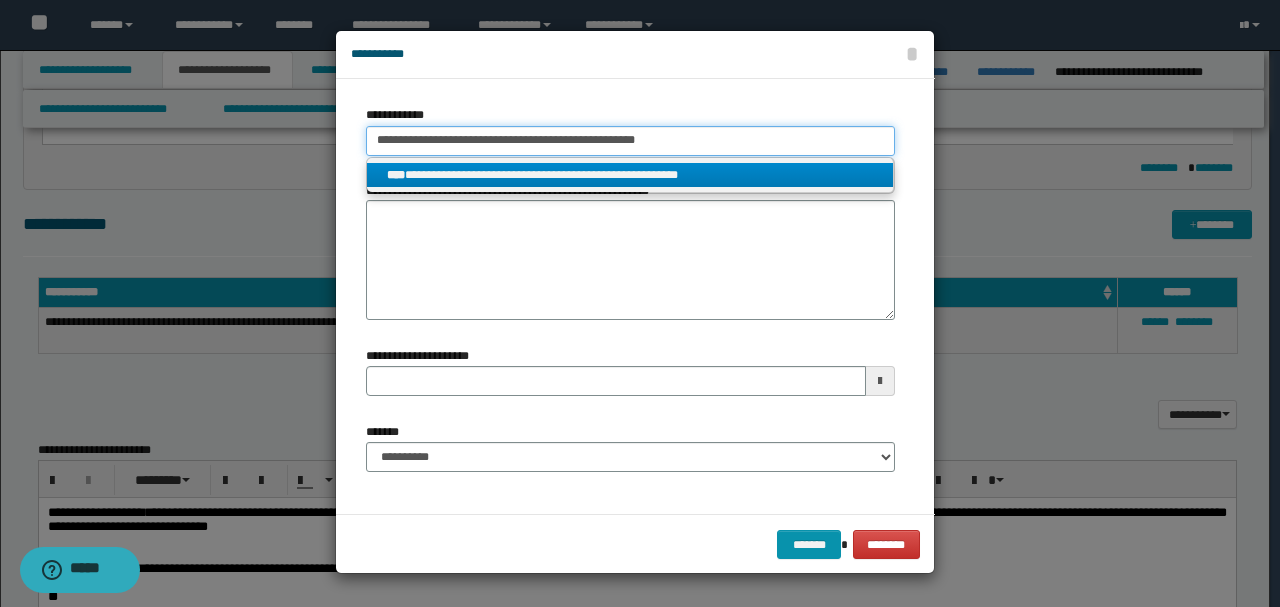click on "**********" at bounding box center [630, 141] 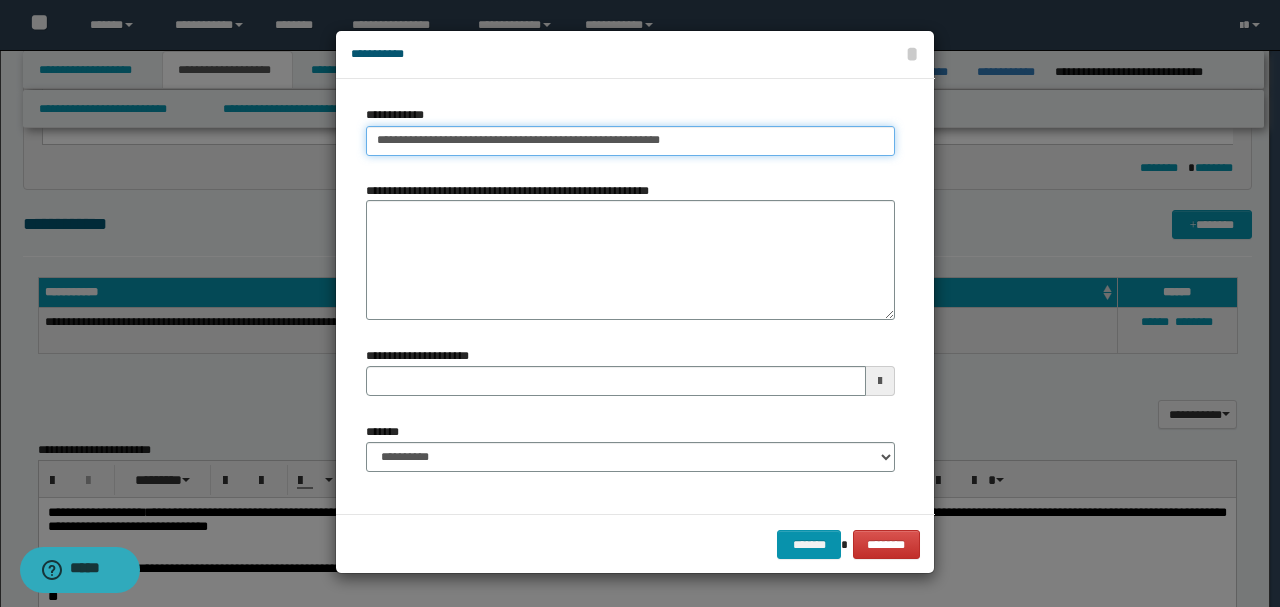 drag, startPoint x: 404, startPoint y: 140, endPoint x: 727, endPoint y: 140, distance: 323 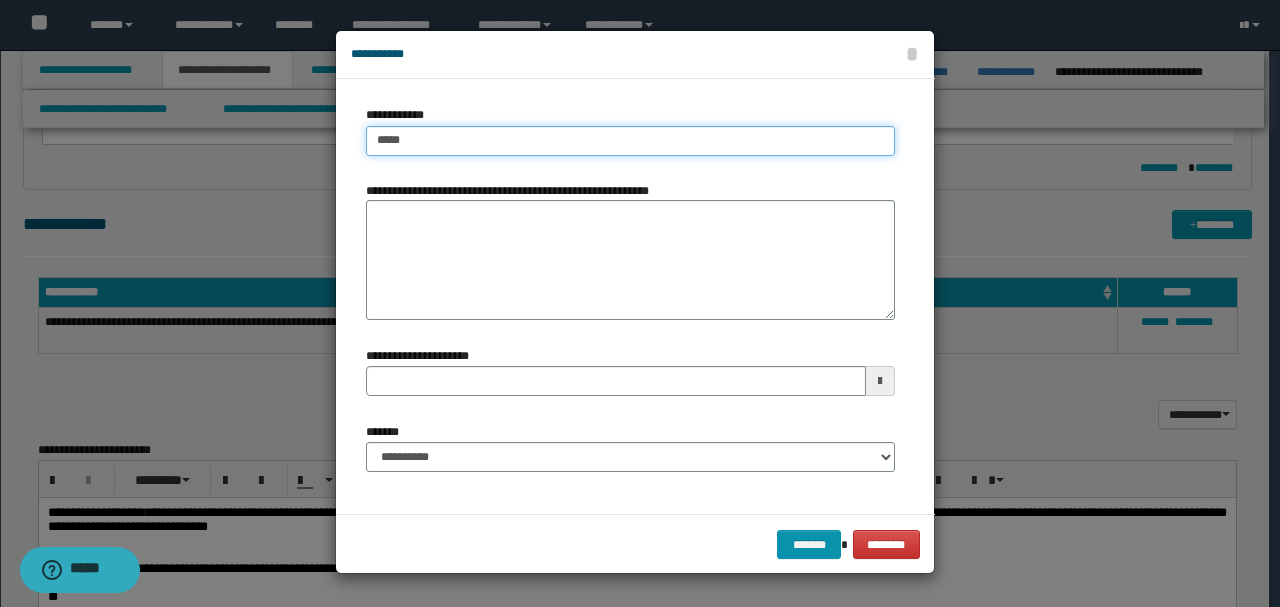 type on "****" 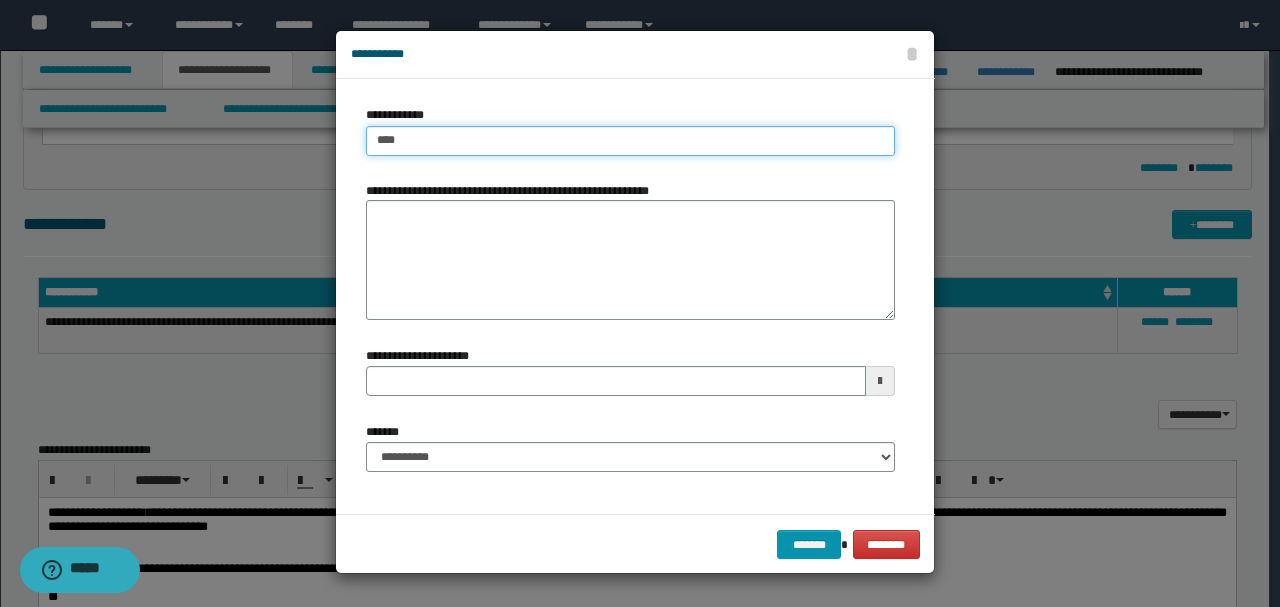 type on "****" 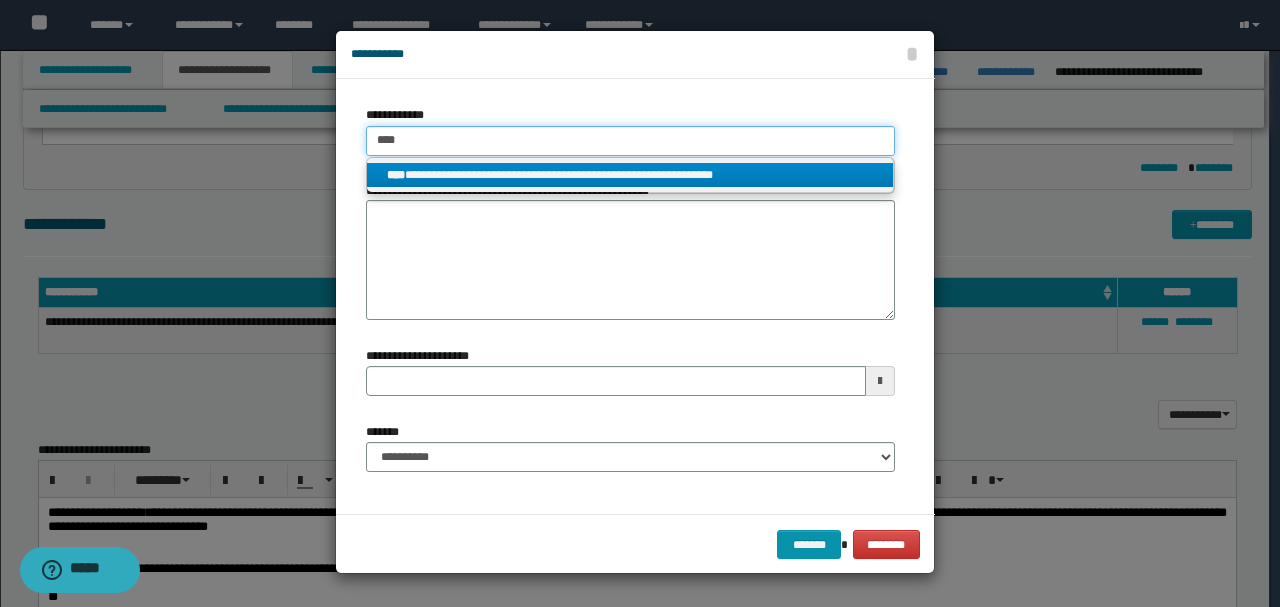 type on "****" 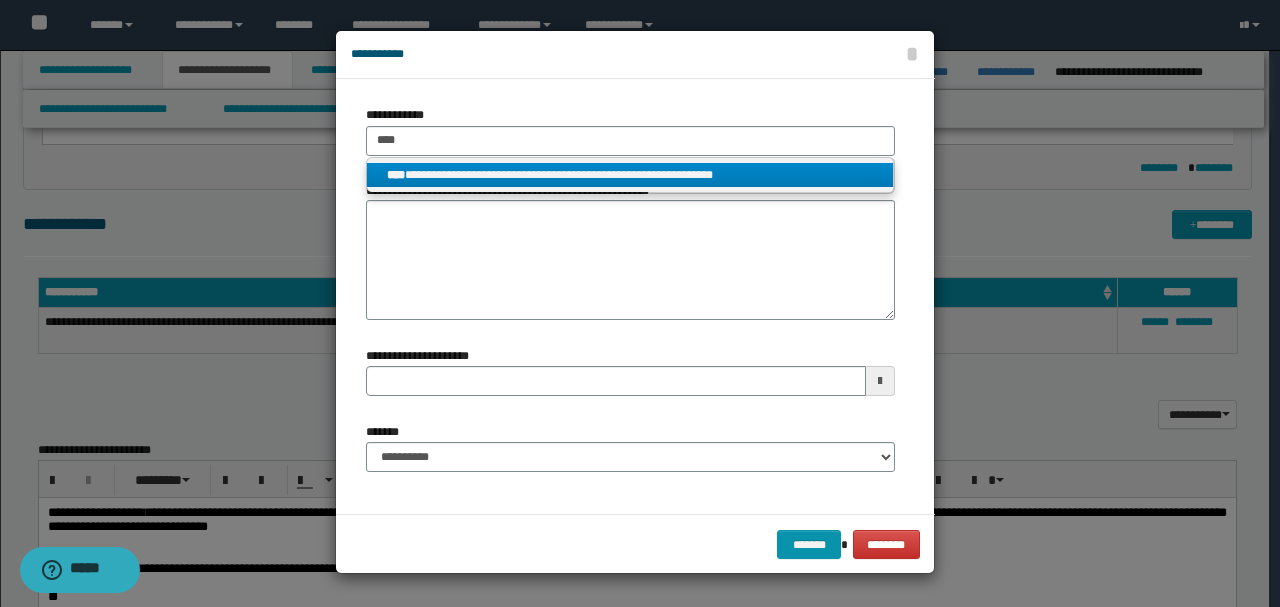 click on "**********" at bounding box center [630, 175] 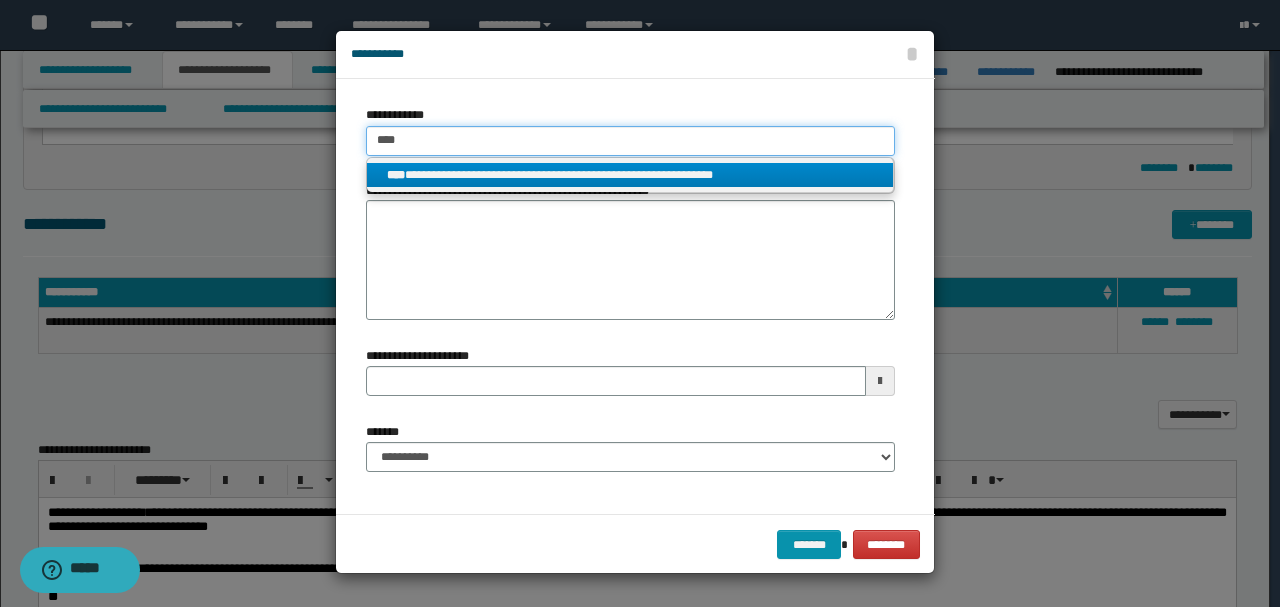 type 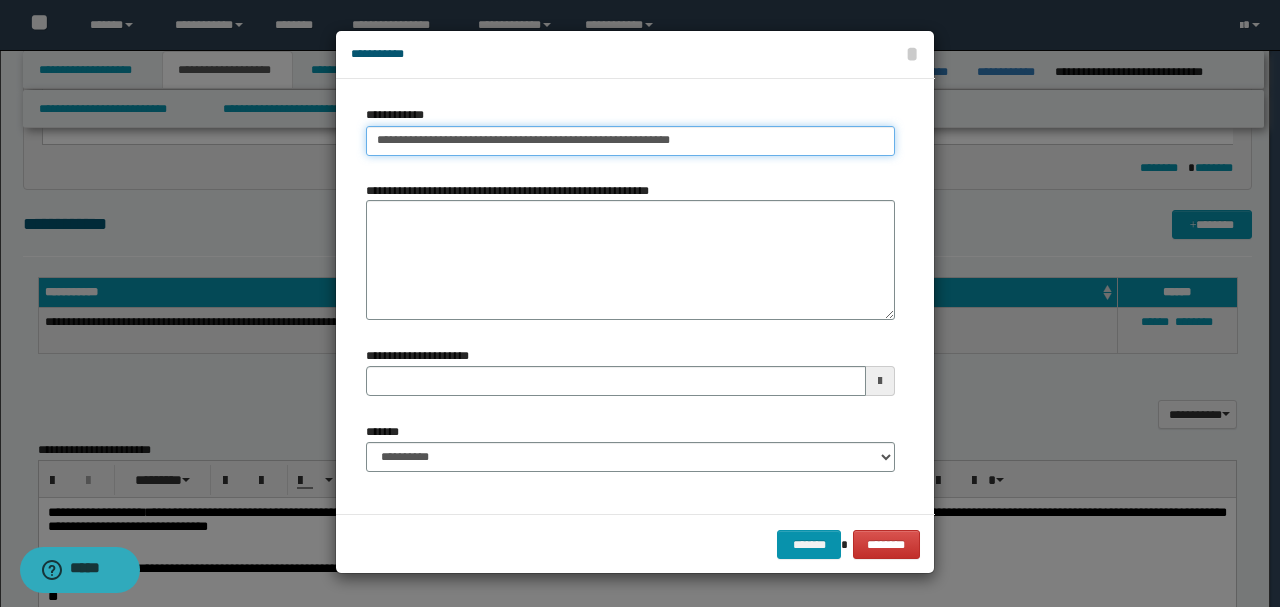 type 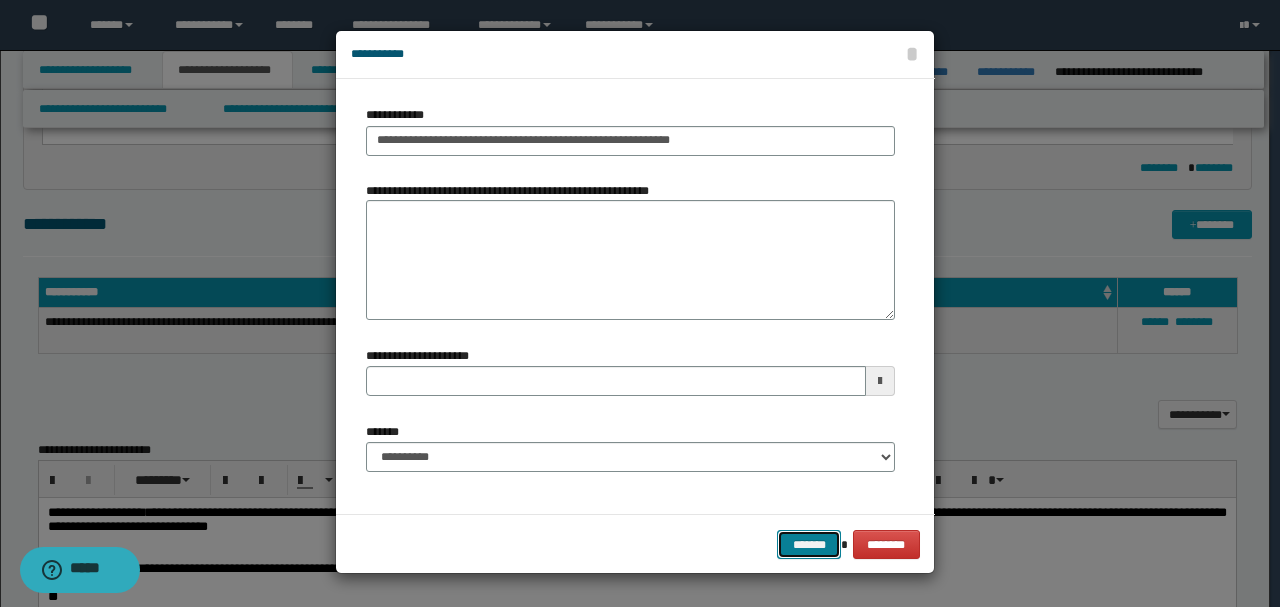 click on "*******" at bounding box center [809, 544] 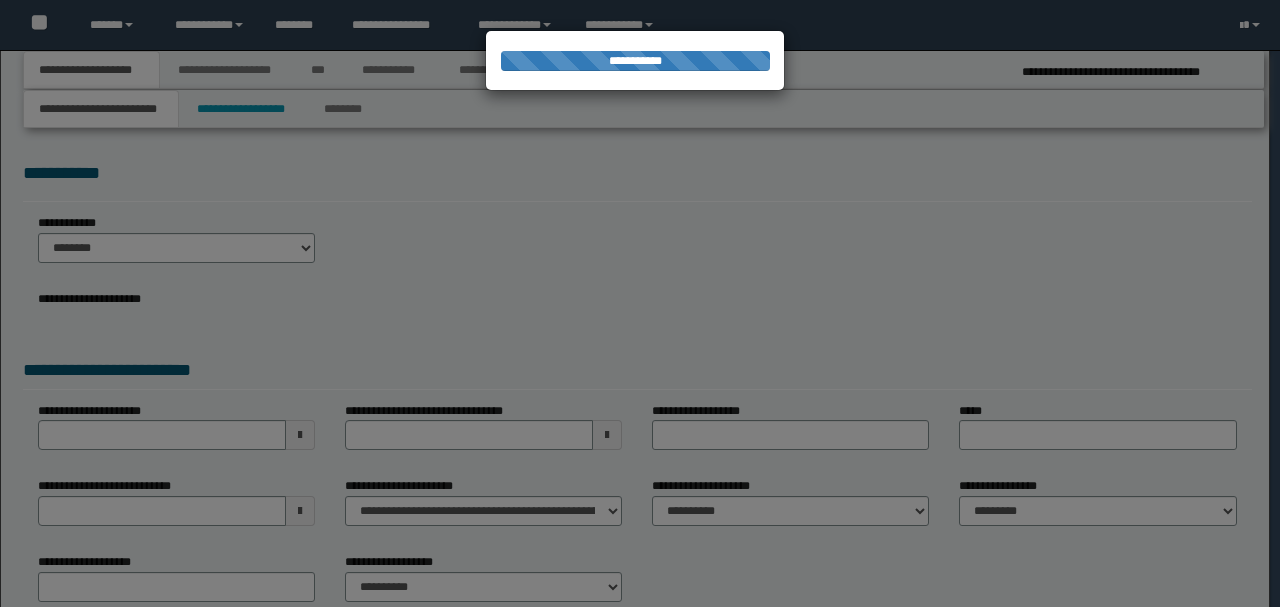 scroll, scrollTop: 0, scrollLeft: 0, axis: both 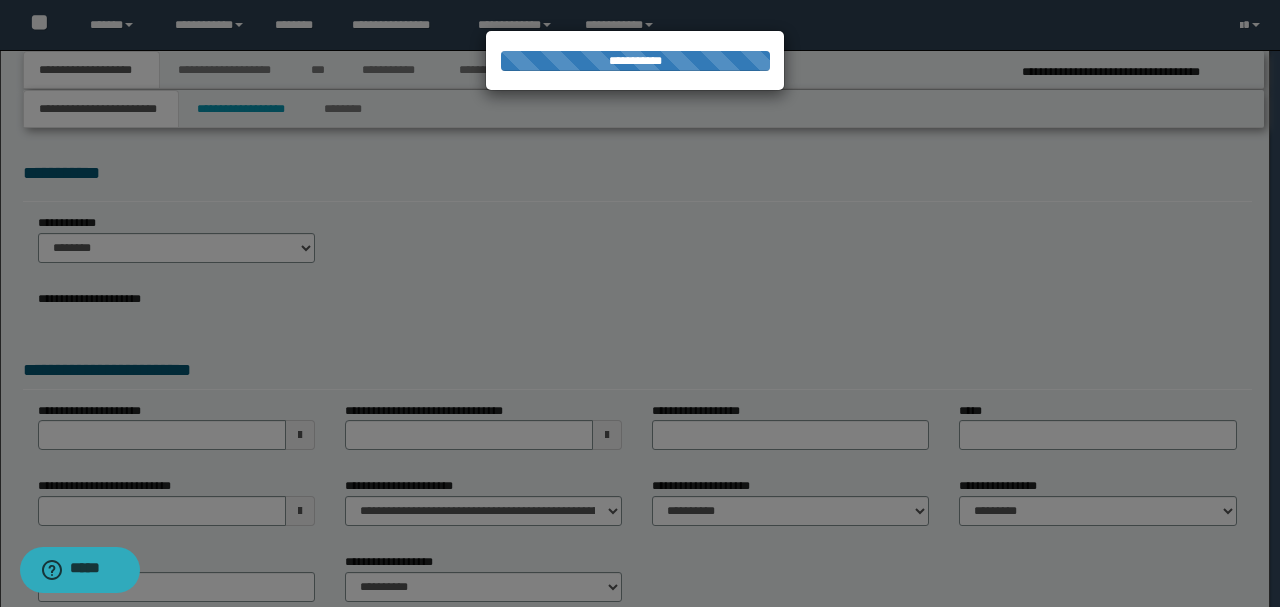 select on "*" 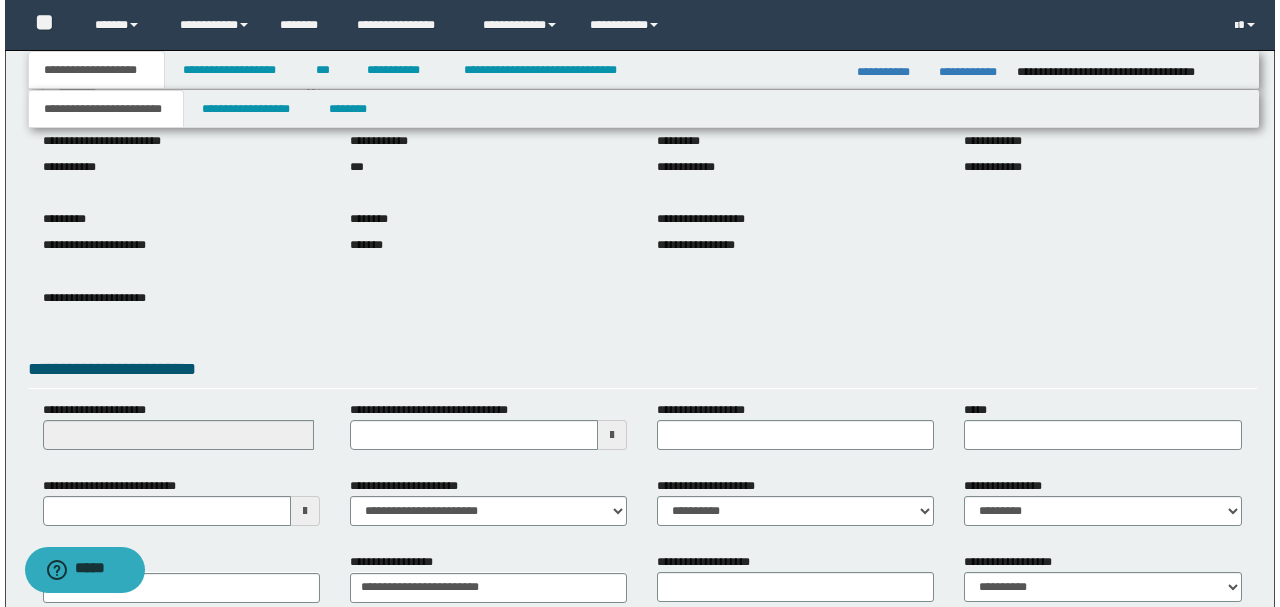 scroll, scrollTop: 275, scrollLeft: 0, axis: vertical 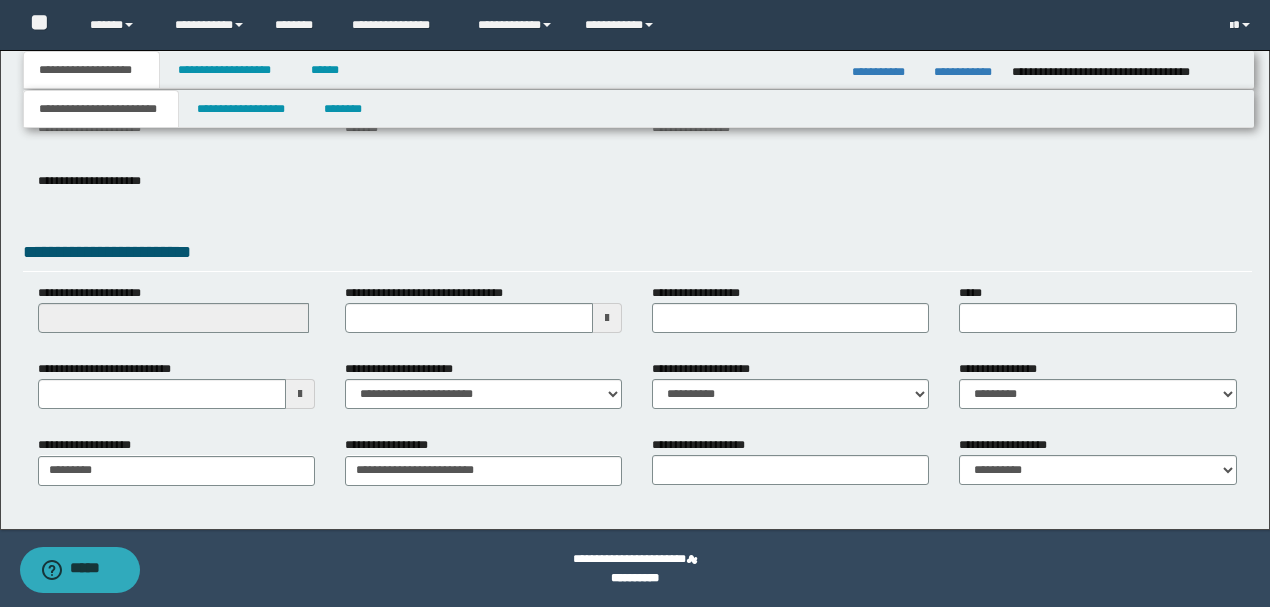click on "**********" at bounding box center (965, 72) 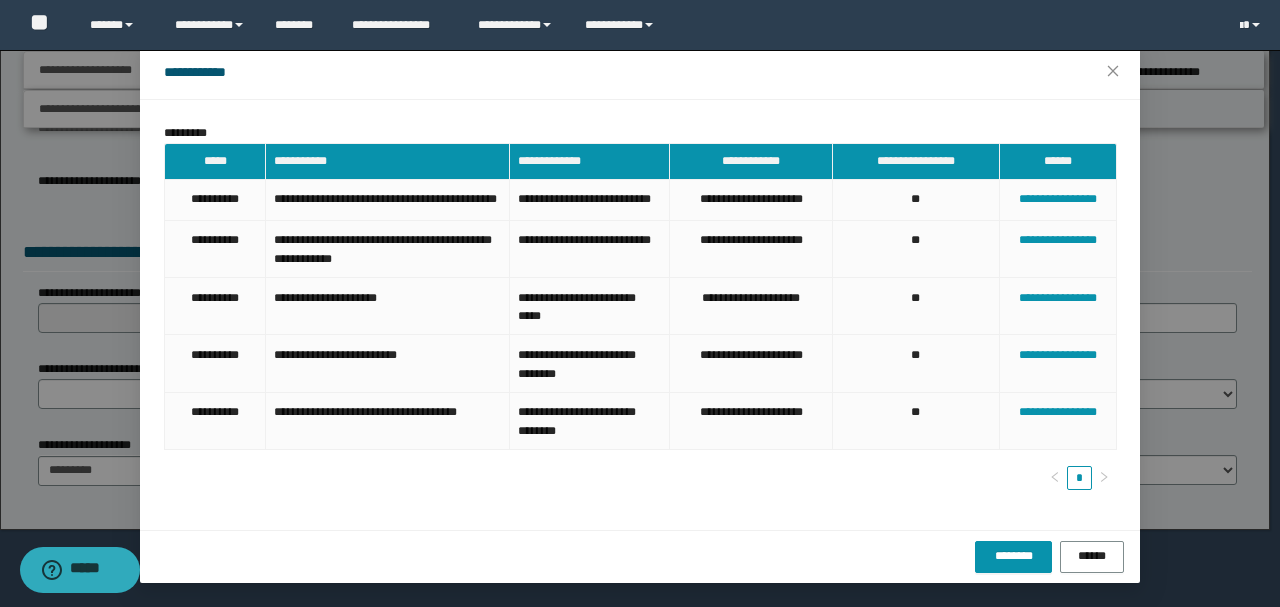 scroll, scrollTop: 68, scrollLeft: 0, axis: vertical 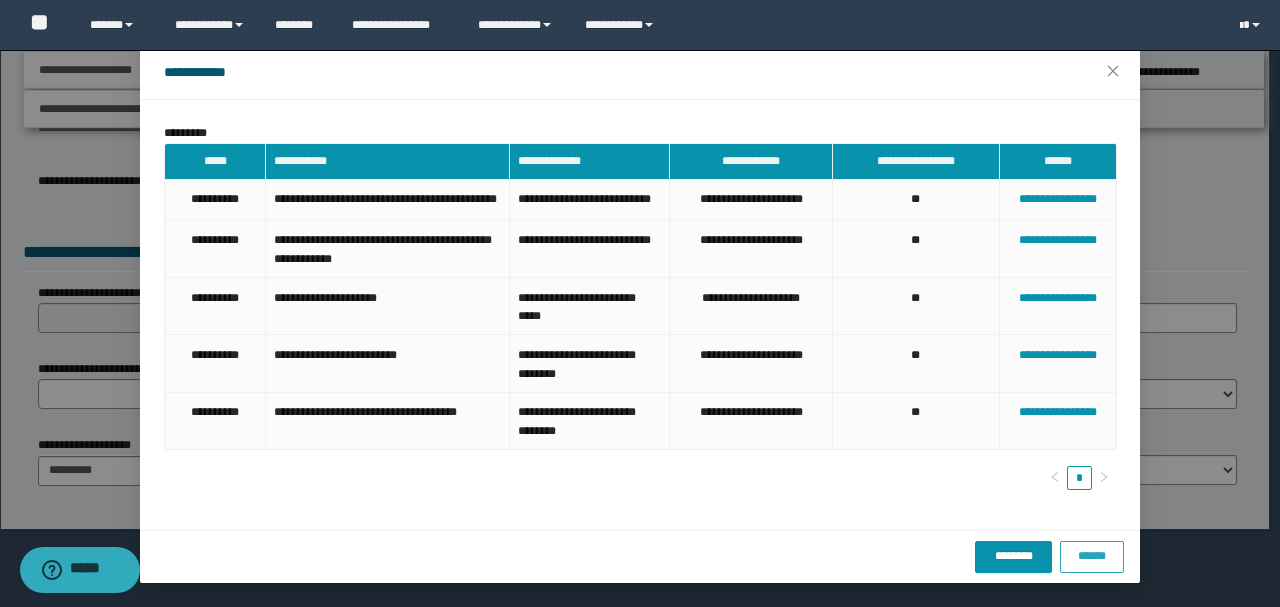 click on "******" at bounding box center (1092, 556) 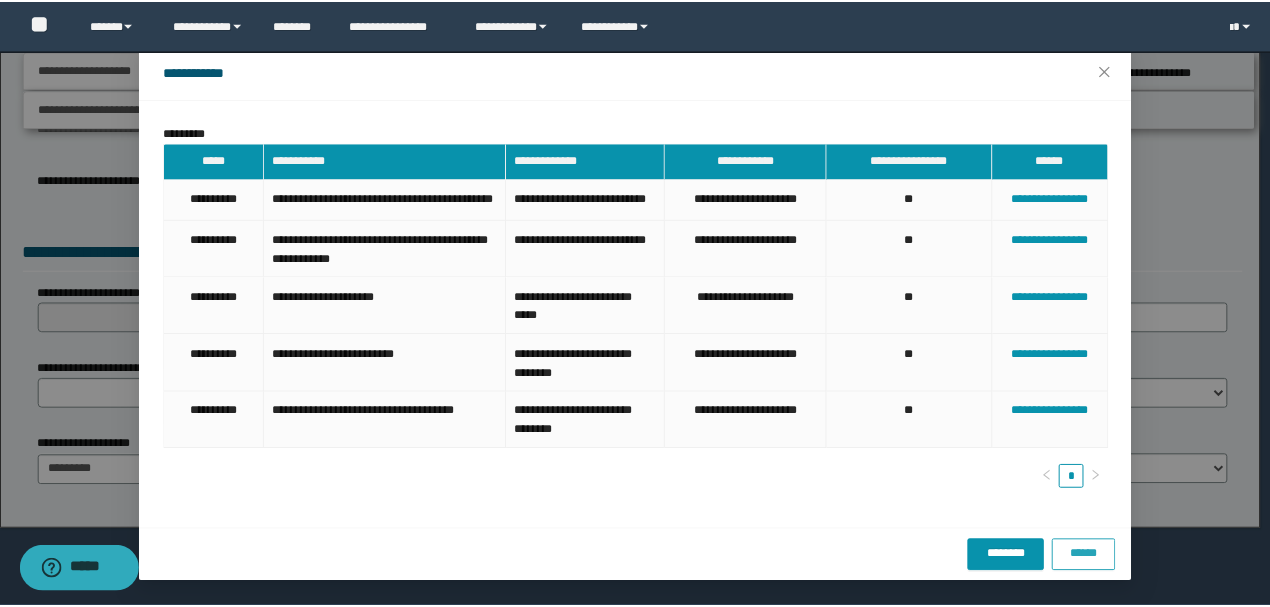 scroll, scrollTop: 0, scrollLeft: 0, axis: both 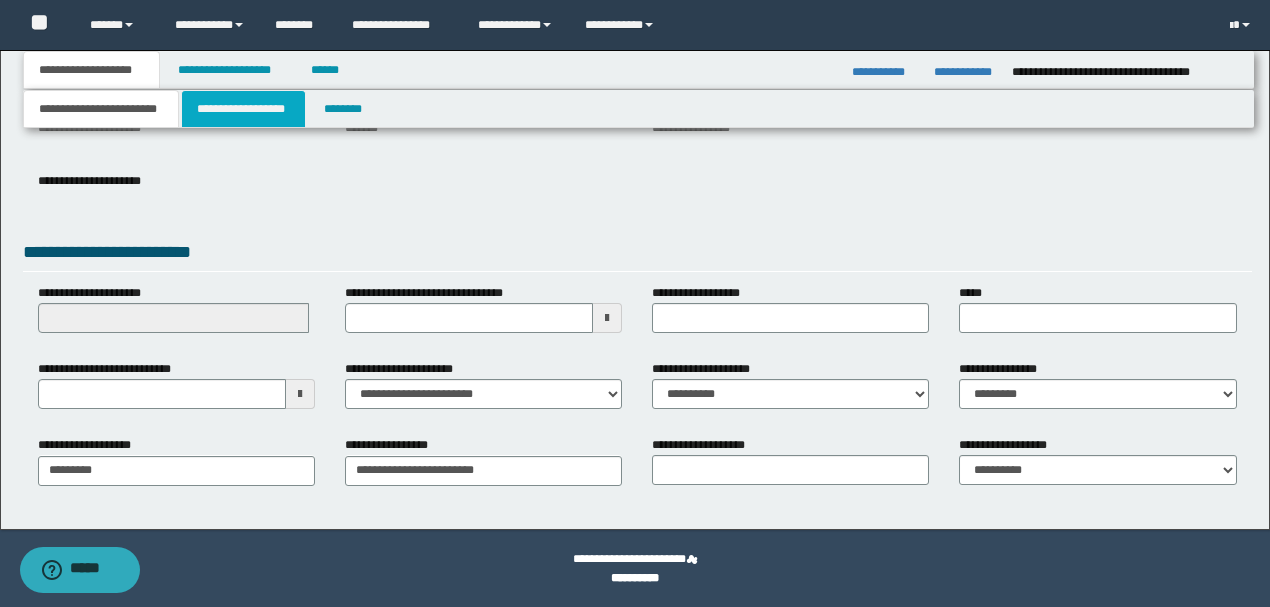click on "**********" at bounding box center (243, 109) 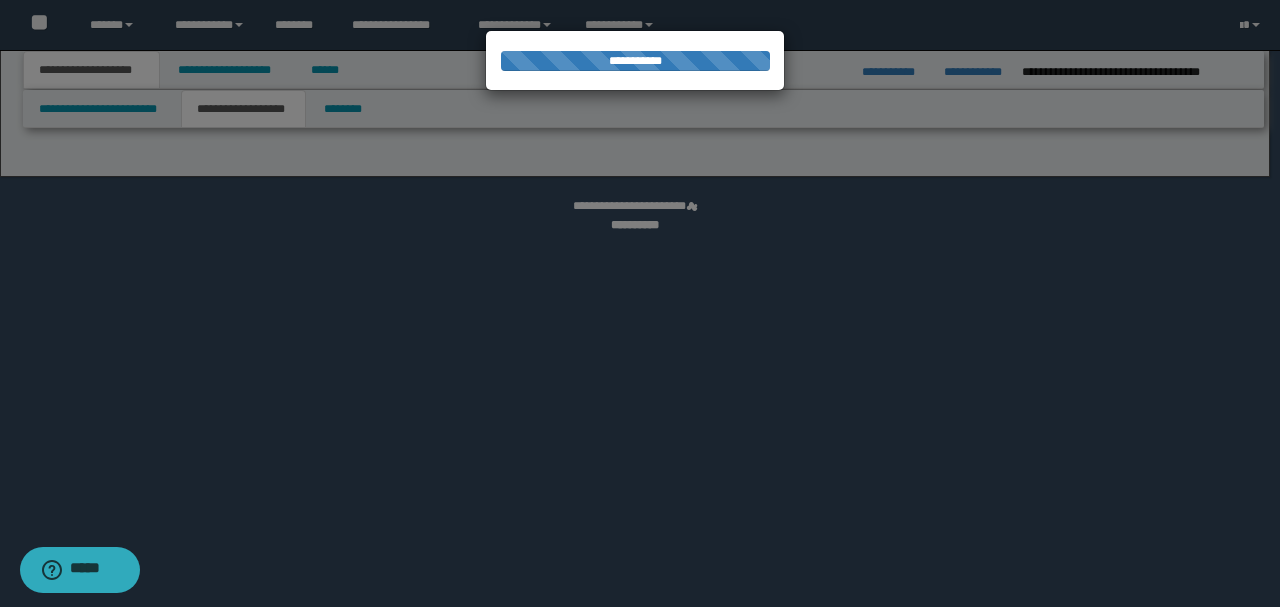 select on "*" 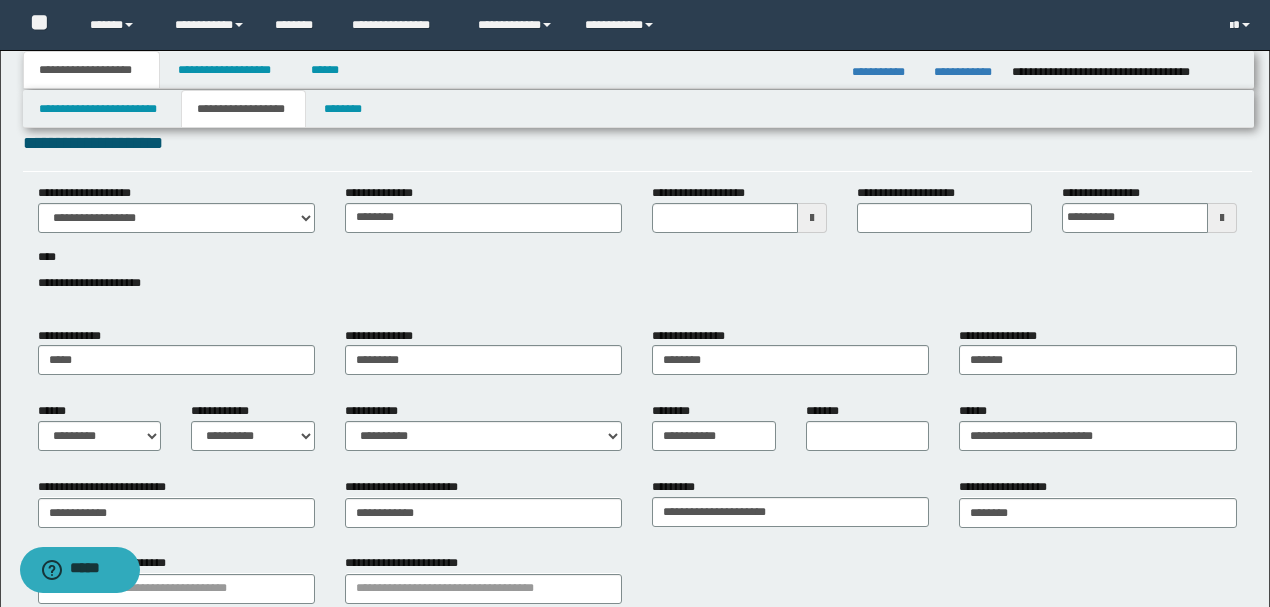 scroll, scrollTop: 0, scrollLeft: 0, axis: both 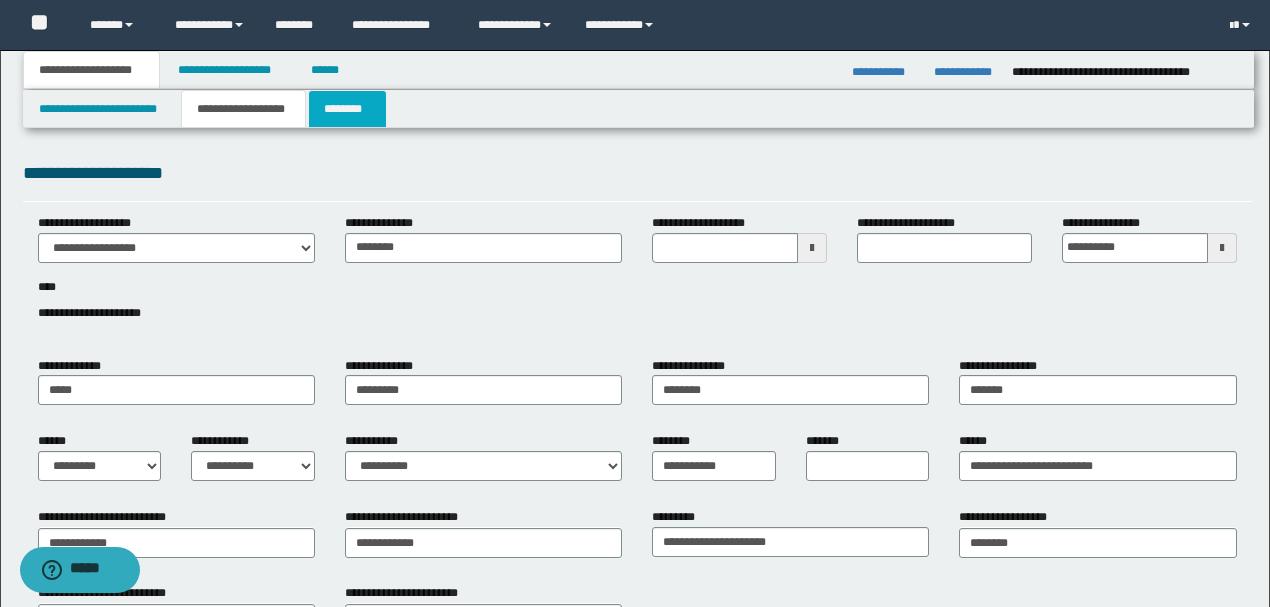 click on "********" at bounding box center (347, 109) 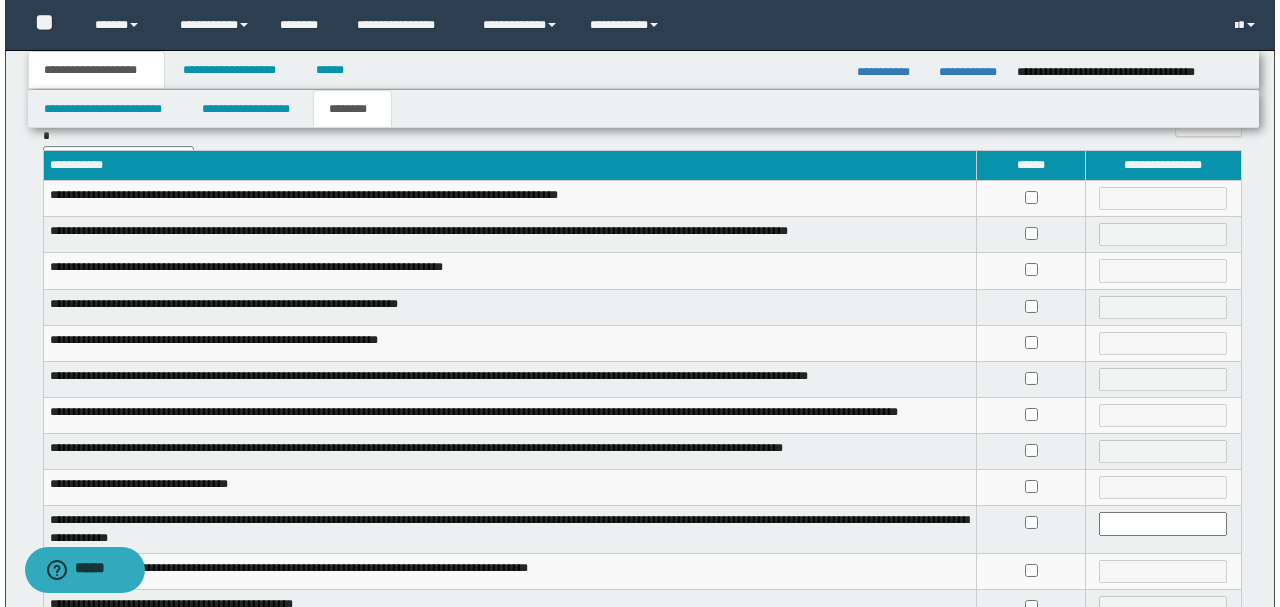scroll, scrollTop: 0, scrollLeft: 0, axis: both 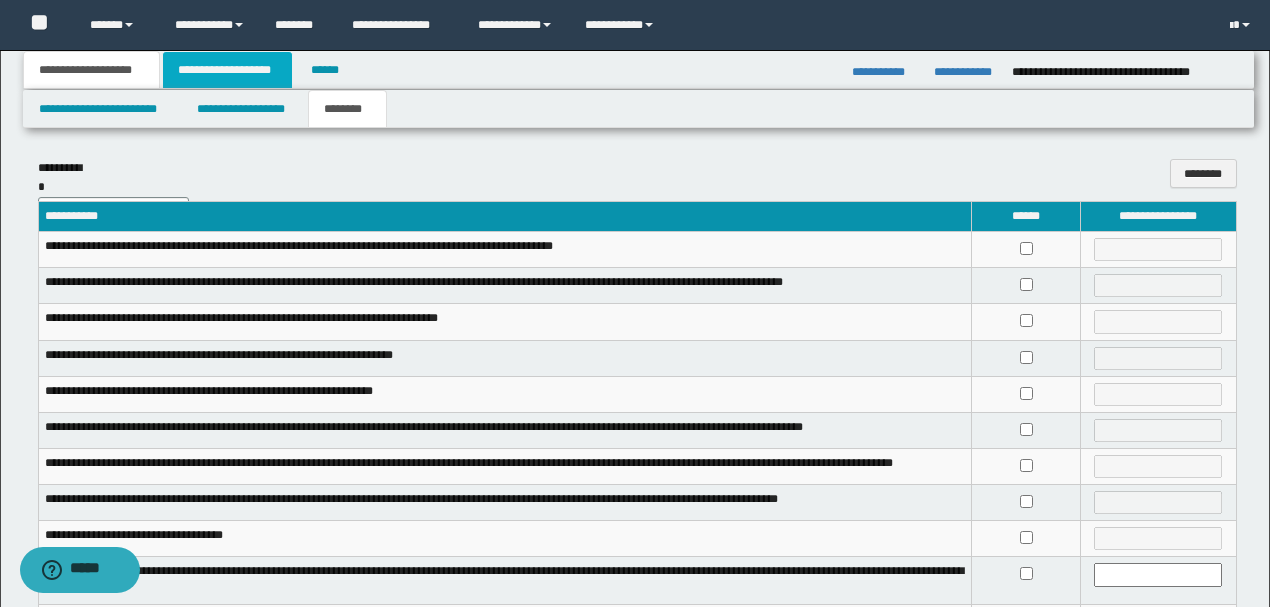click on "**********" at bounding box center [227, 70] 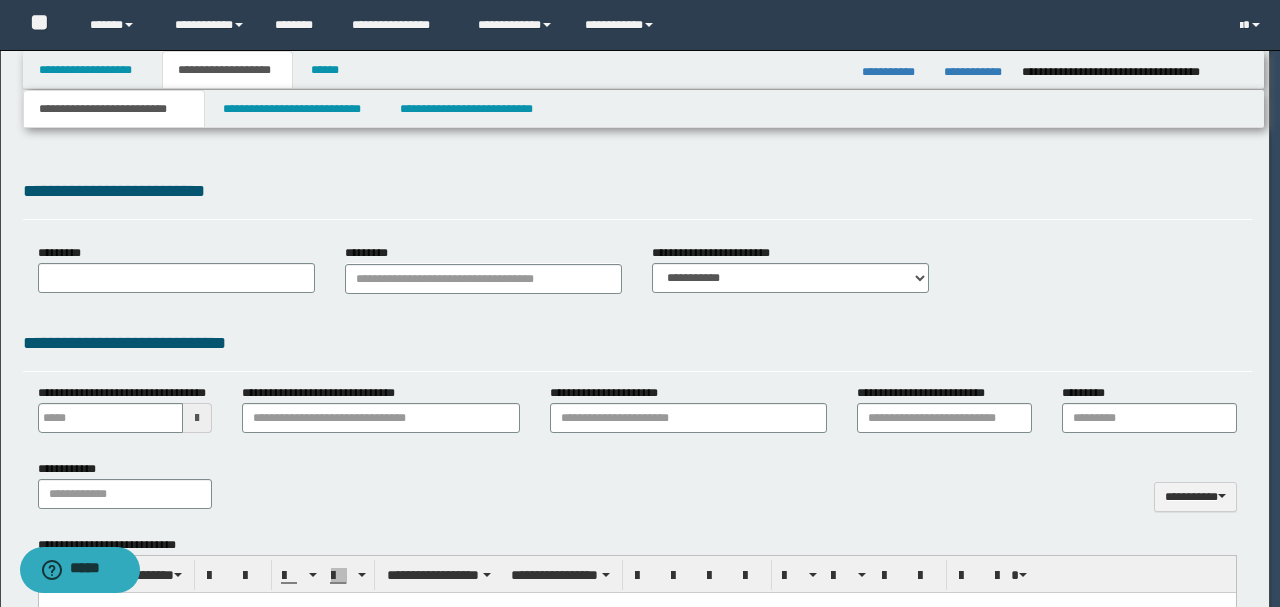 select on "*" 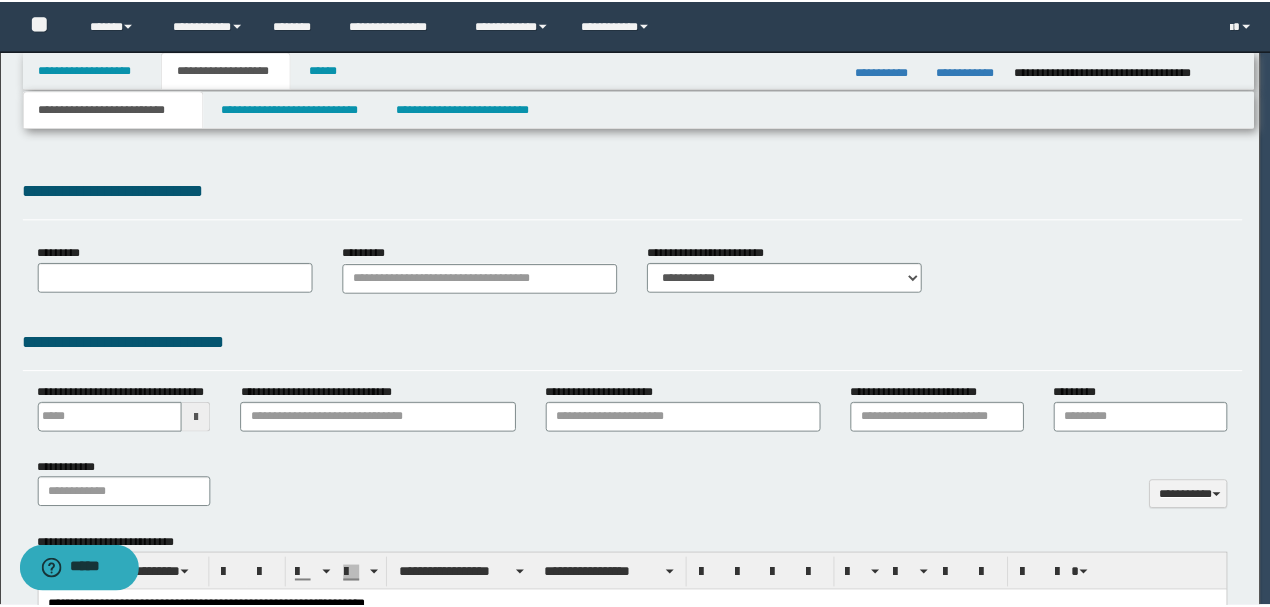 scroll, scrollTop: 0, scrollLeft: 0, axis: both 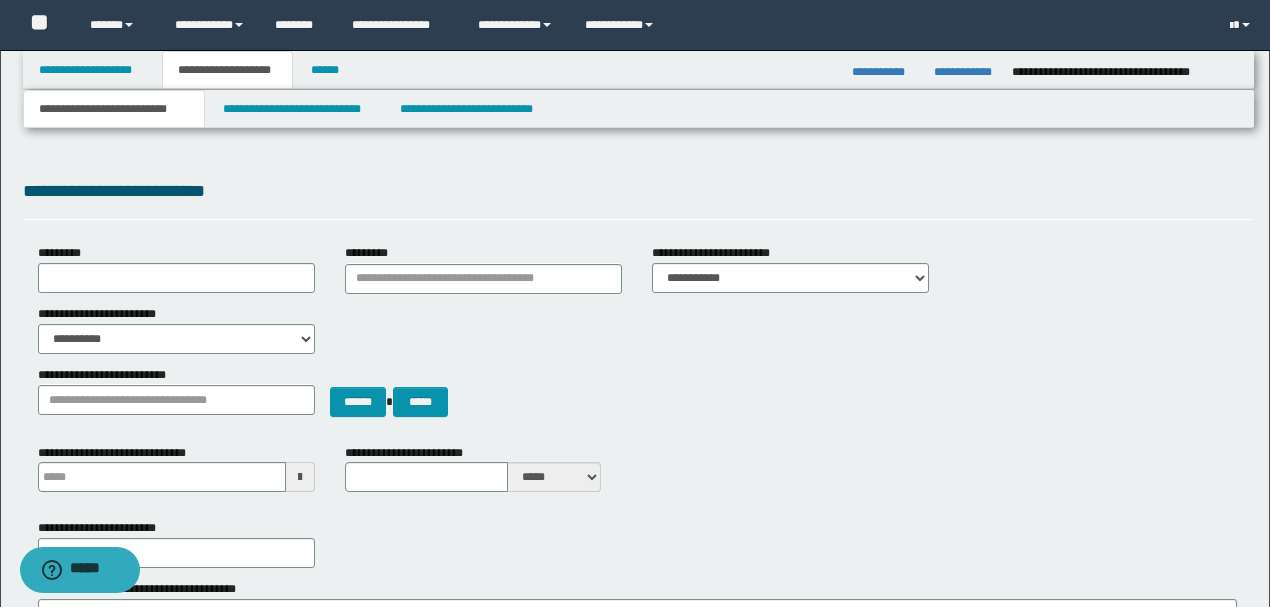 type 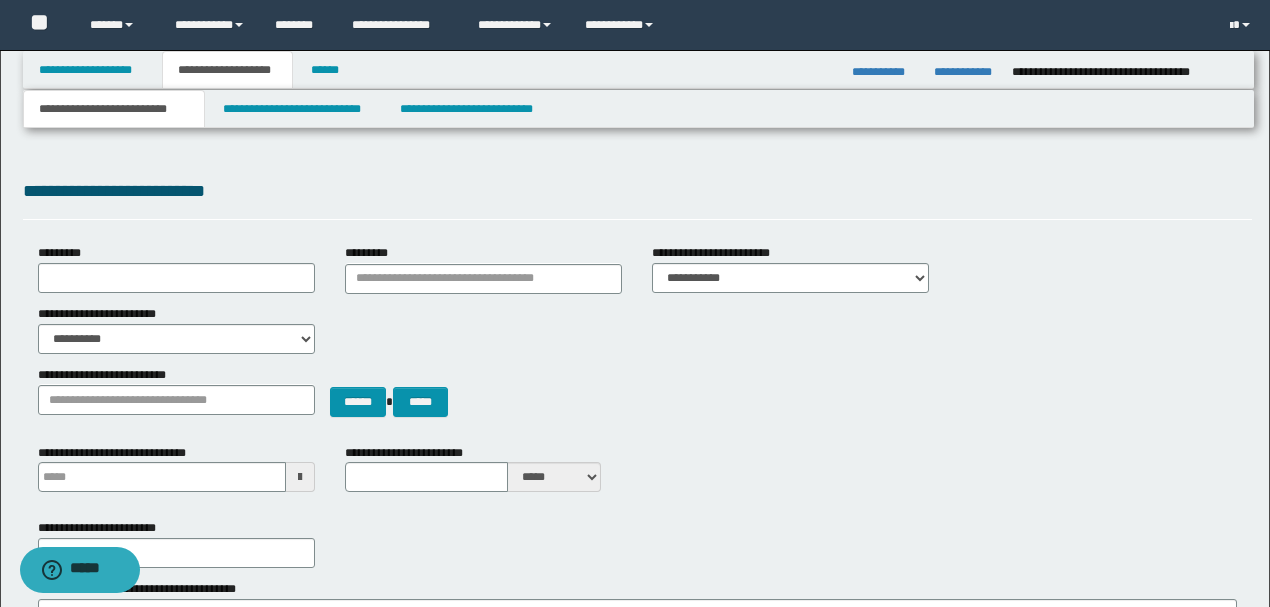 click on "**********" at bounding box center [114, 109] 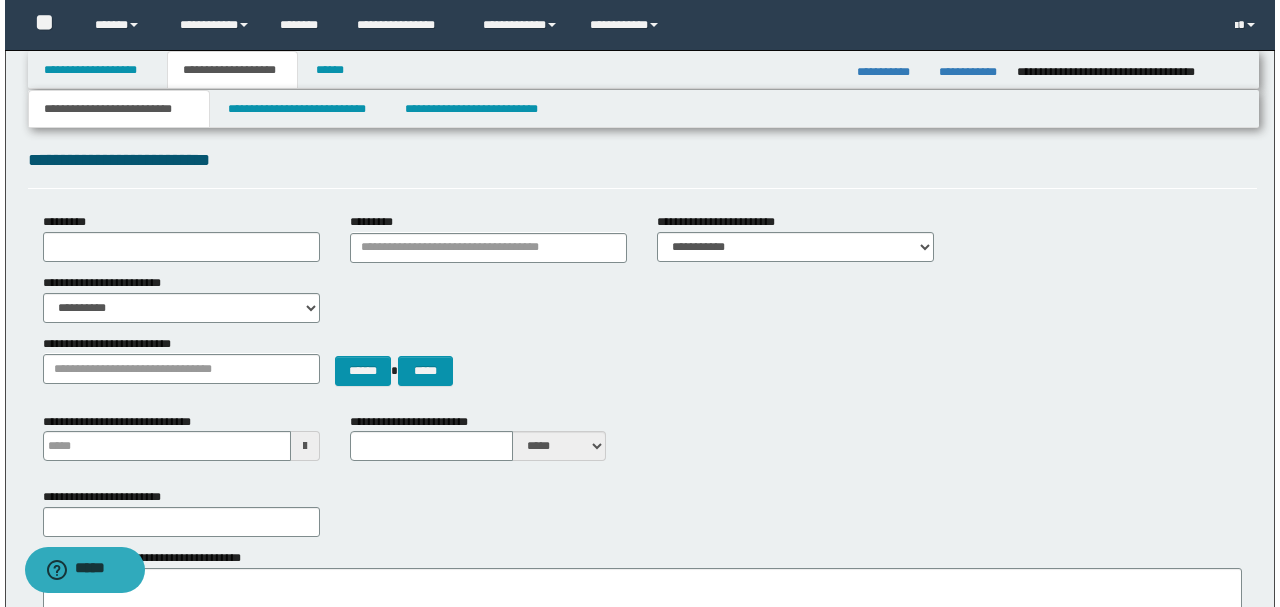 scroll, scrollTop: 0, scrollLeft: 0, axis: both 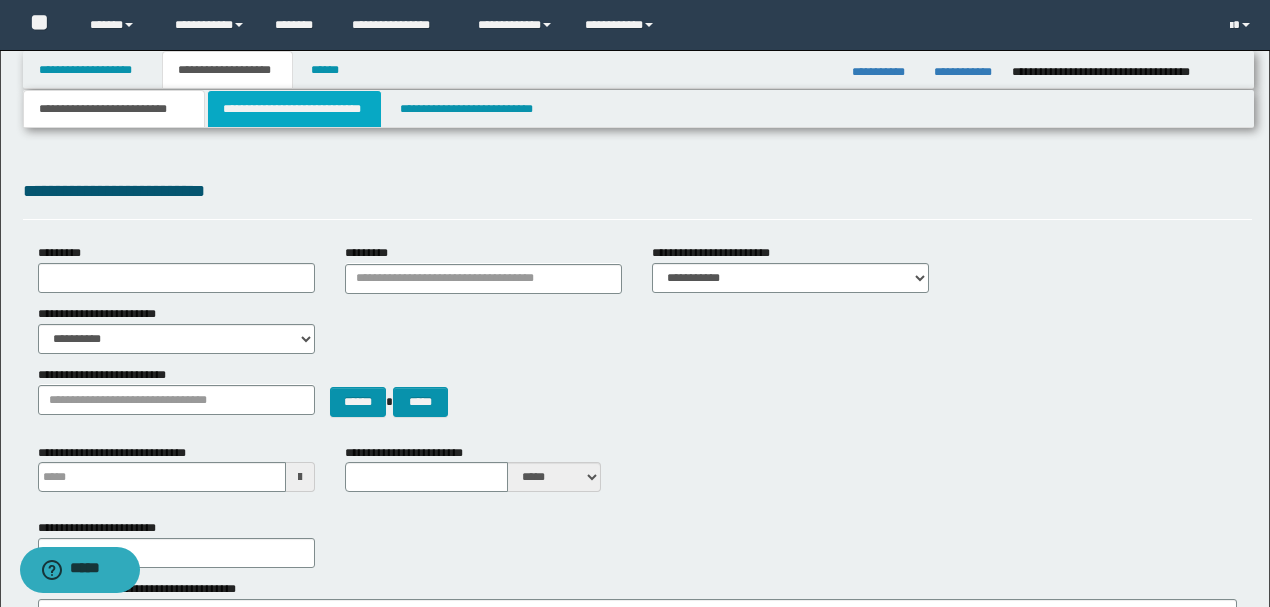 click on "**********" at bounding box center [294, 109] 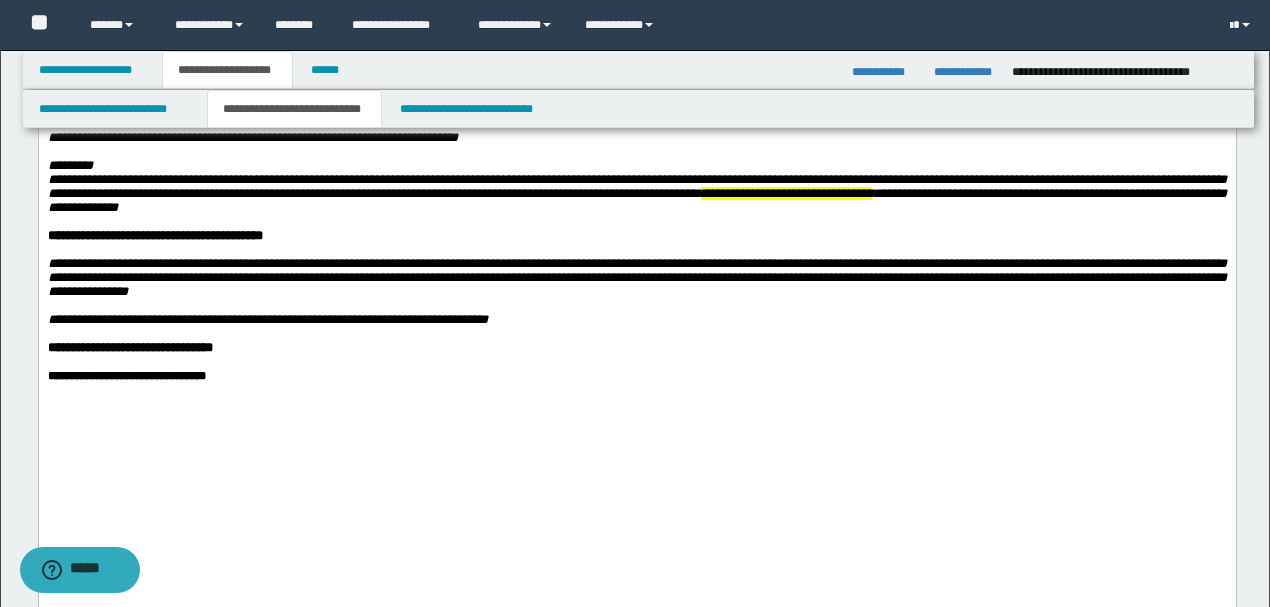 scroll, scrollTop: 1933, scrollLeft: 0, axis: vertical 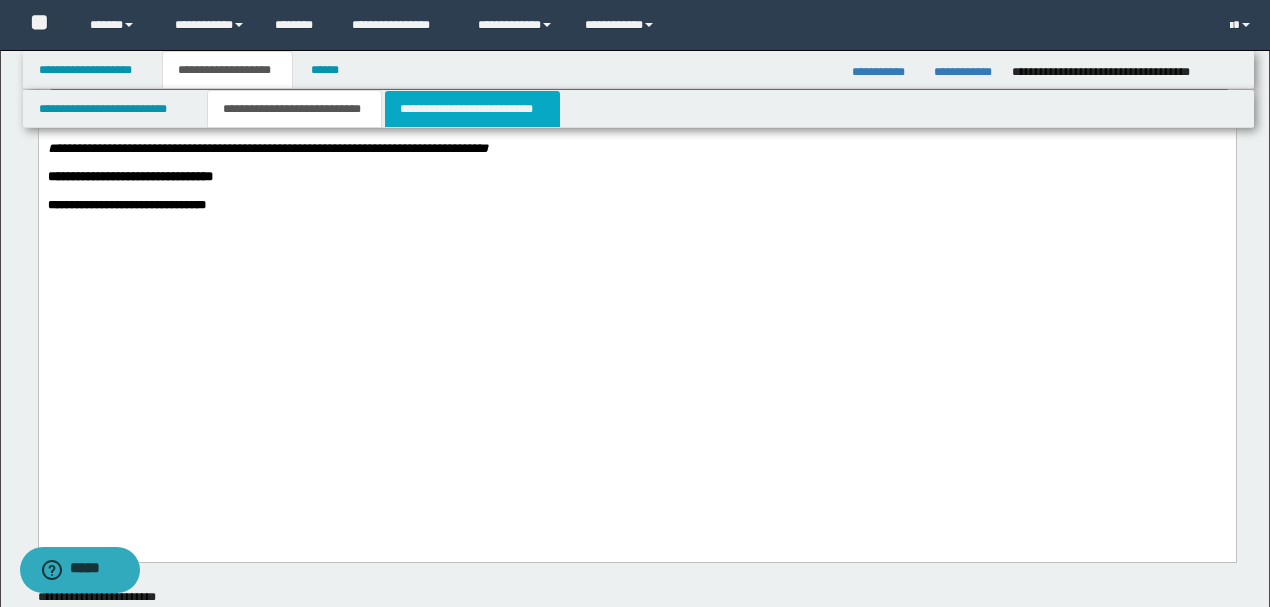 click on "**********" at bounding box center (472, 109) 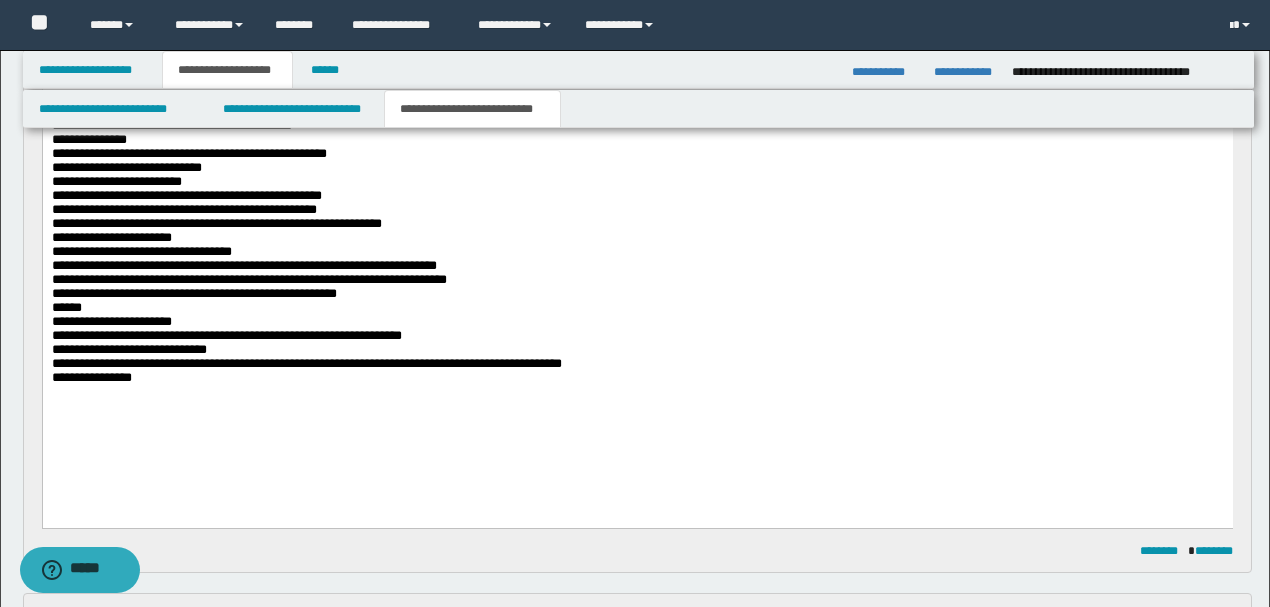 scroll, scrollTop: 333, scrollLeft: 0, axis: vertical 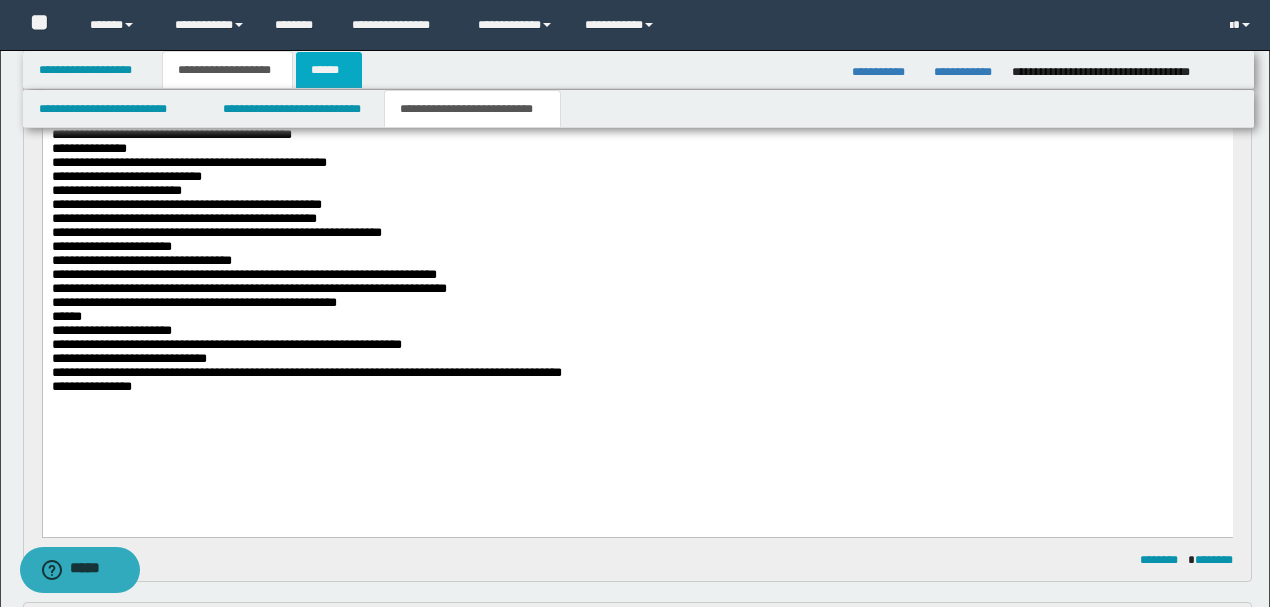 click on "******" at bounding box center [329, 70] 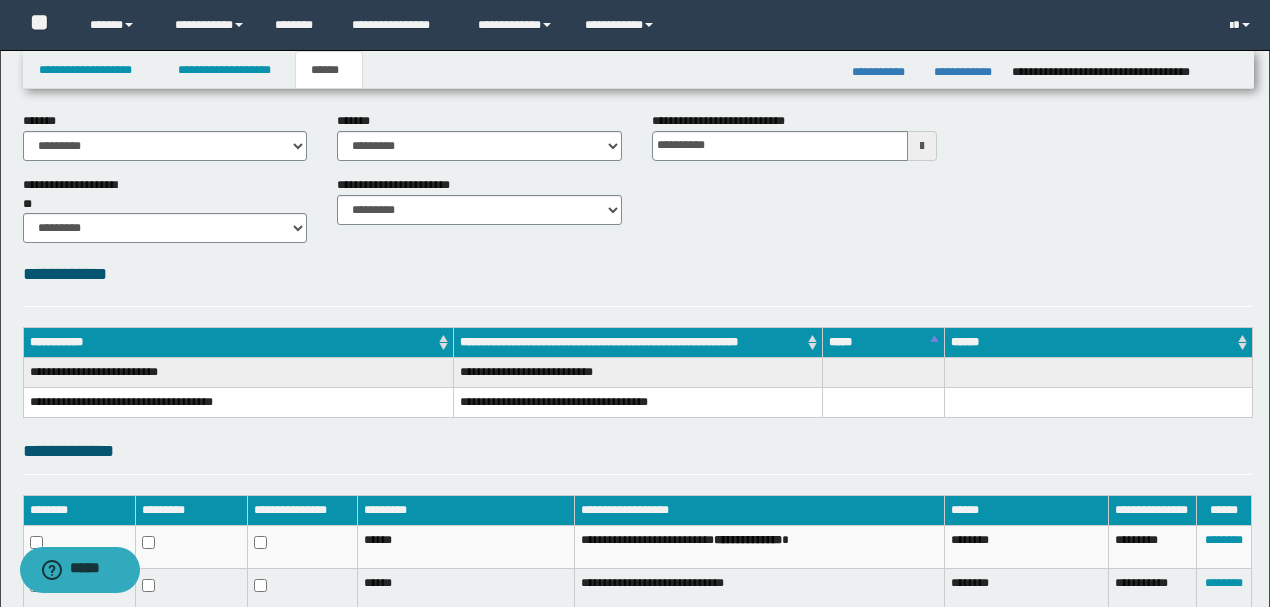 scroll, scrollTop: 82, scrollLeft: 0, axis: vertical 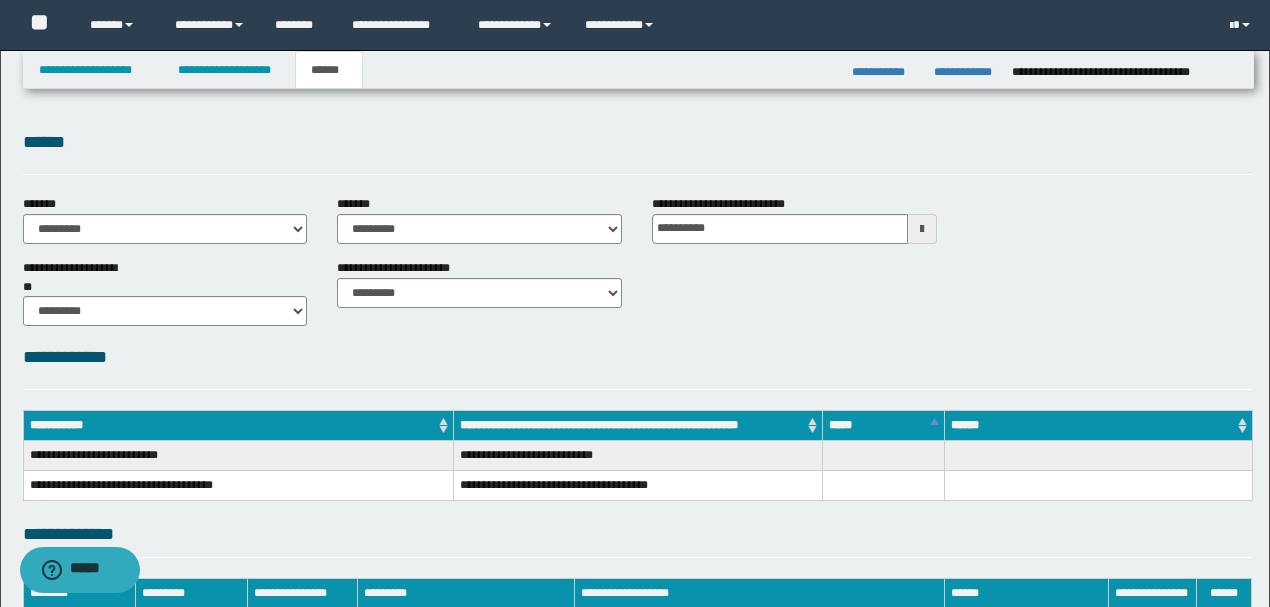 click on "**********" at bounding box center (965, 72) 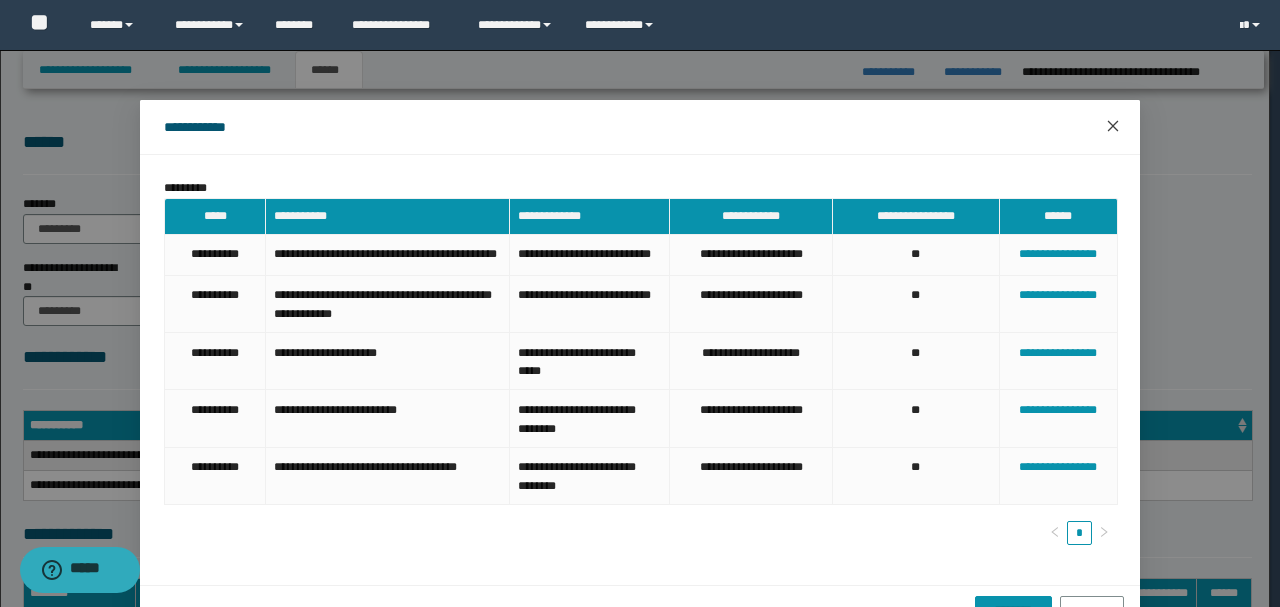 click 